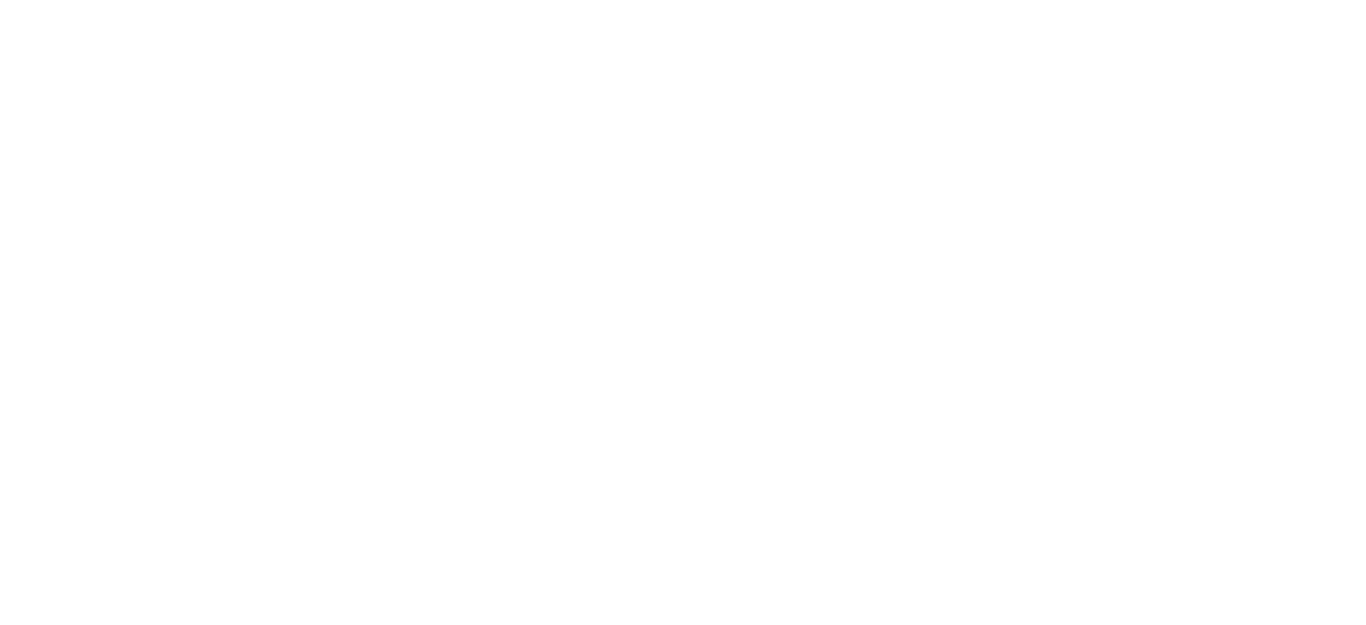 scroll, scrollTop: 0, scrollLeft: 0, axis: both 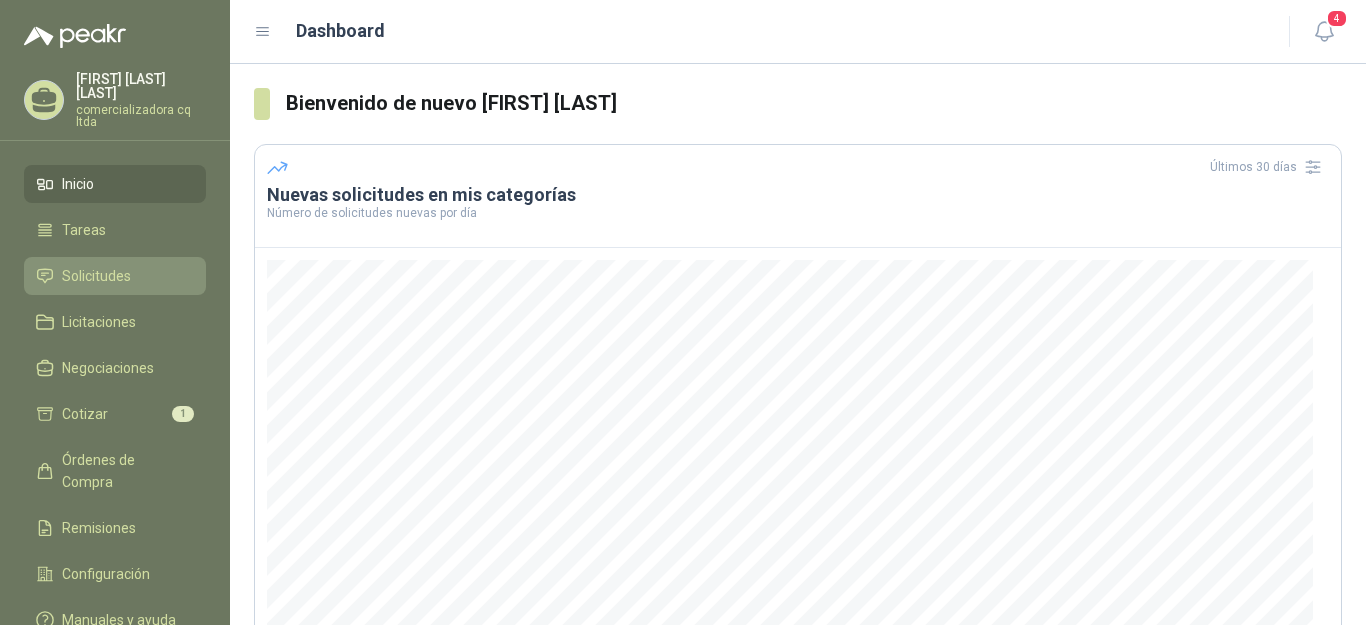 click on "Solicitudes" at bounding box center [96, 276] 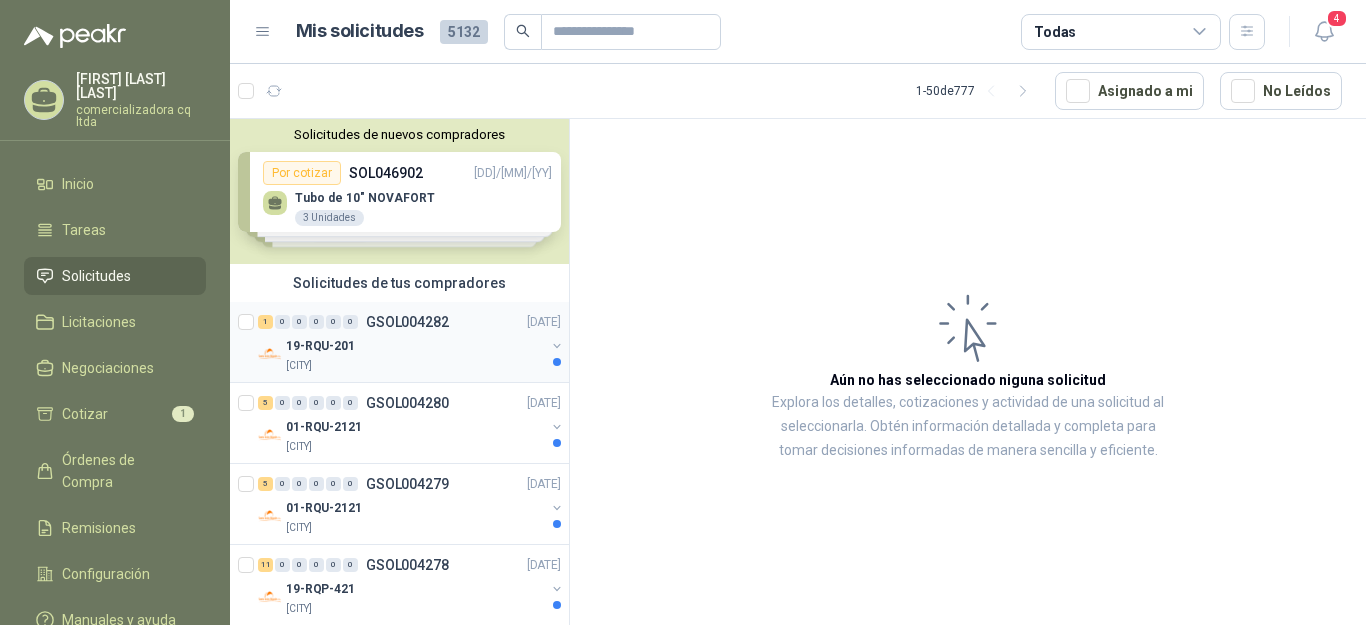 click on "GSOL004282" at bounding box center [407, 322] 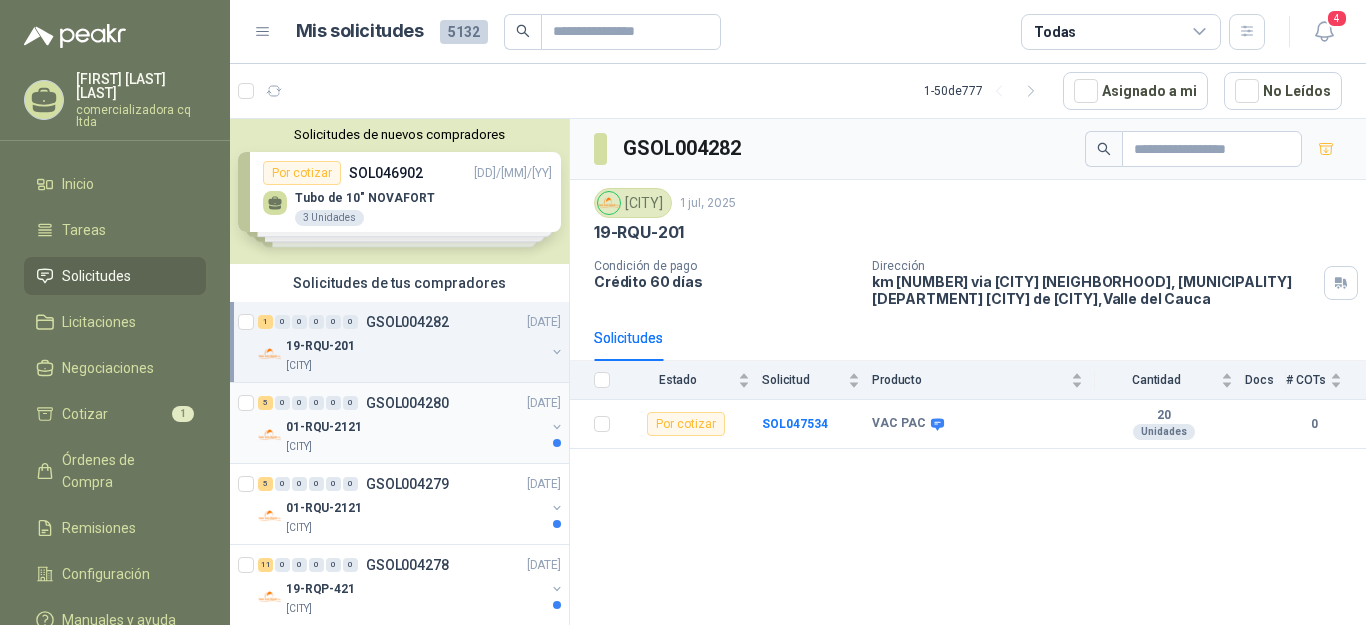 click on "01-RQU-2121" at bounding box center [324, 427] 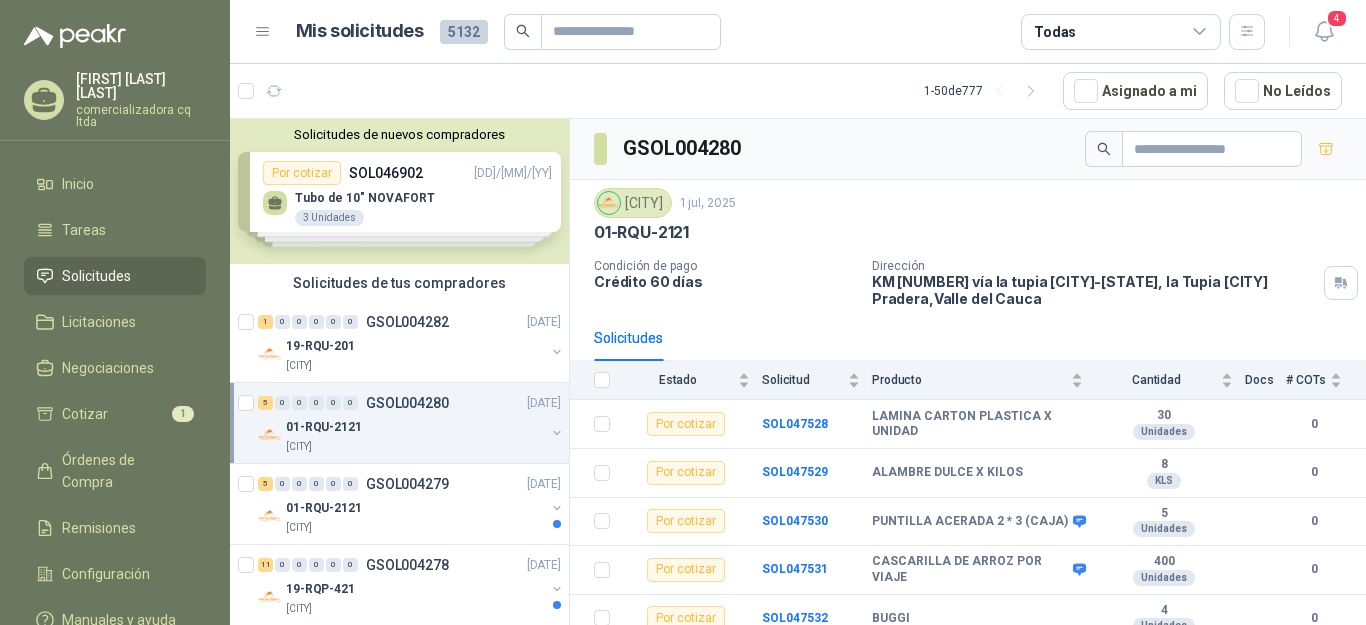 scroll, scrollTop: 11, scrollLeft: 0, axis: vertical 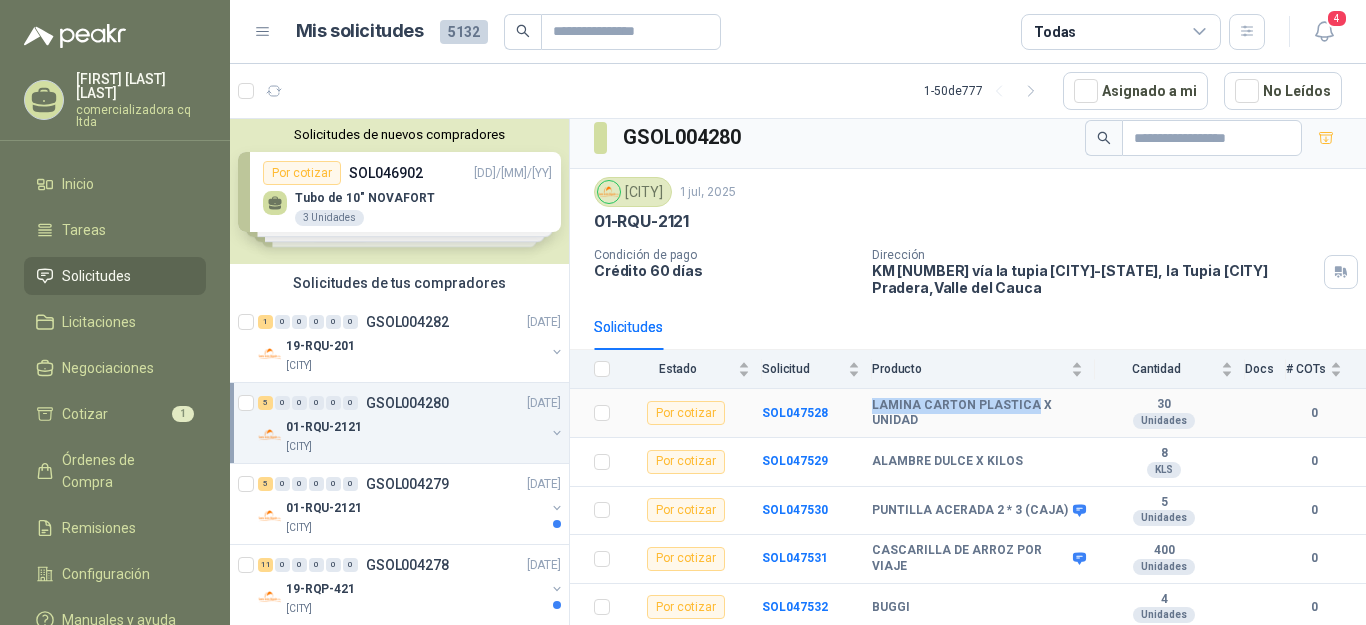 drag, startPoint x: 873, startPoint y: 402, endPoint x: 1038, endPoint y: 410, distance: 165.19383 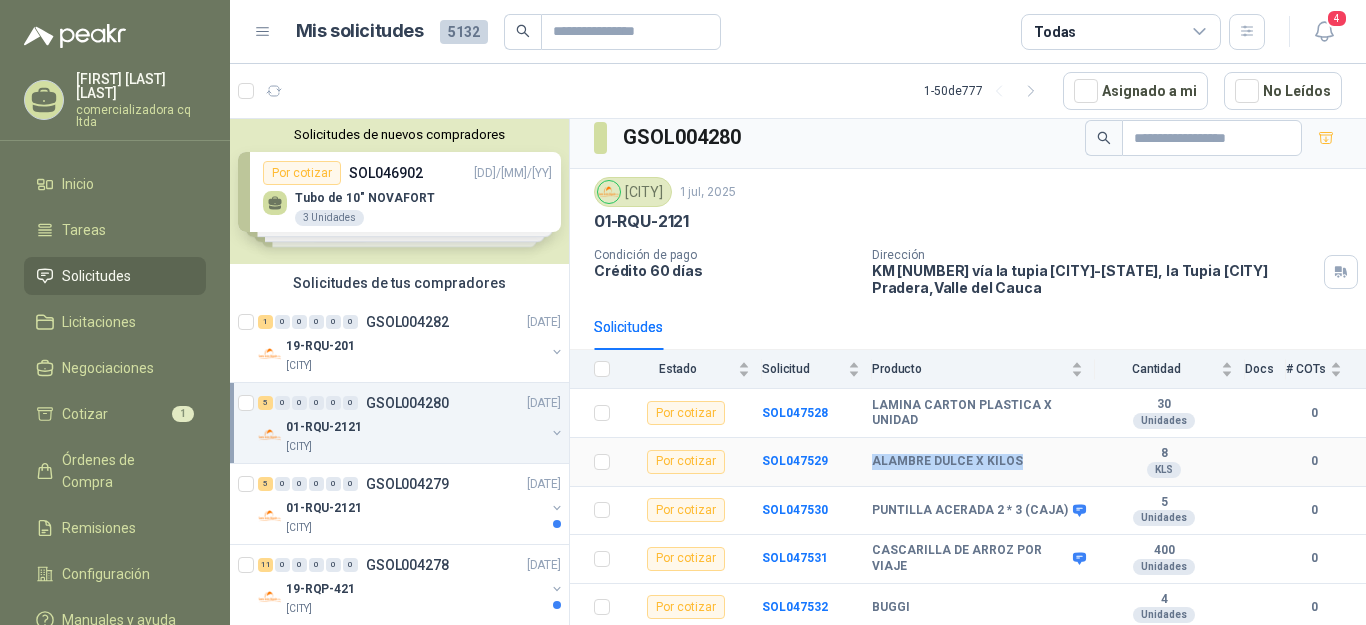 drag, startPoint x: 872, startPoint y: 459, endPoint x: 1045, endPoint y: 463, distance: 173.04623 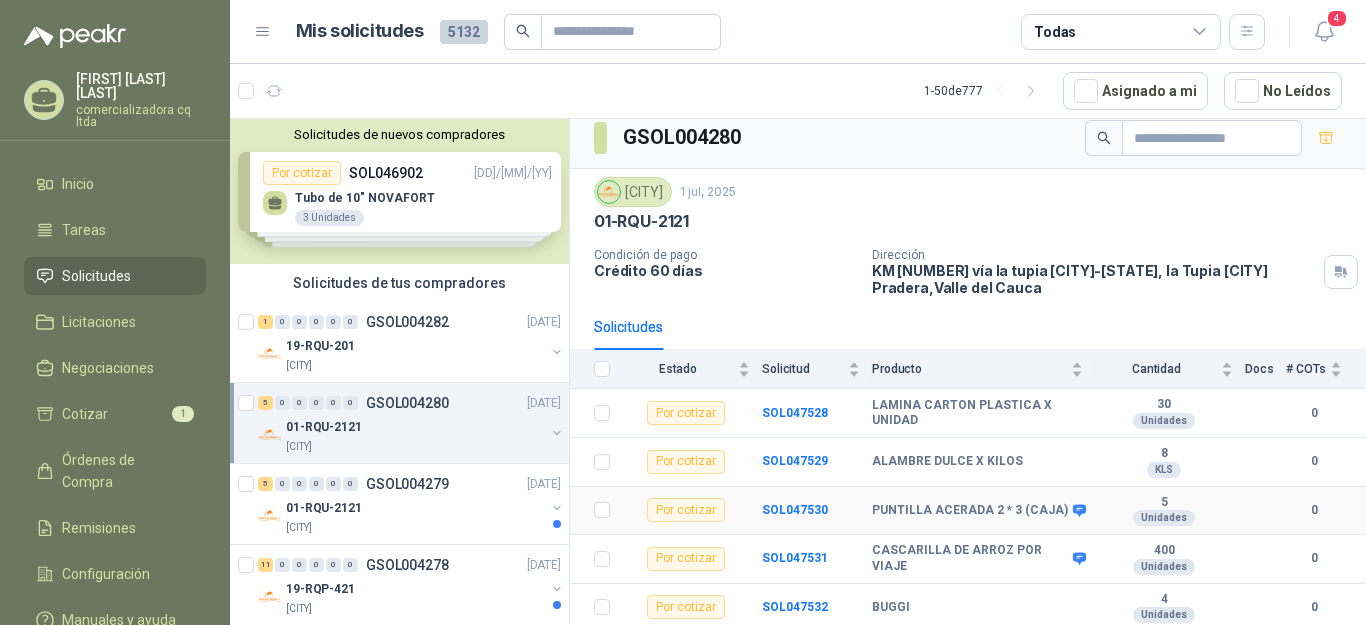 click on "SOL047530" at bounding box center (817, 511) 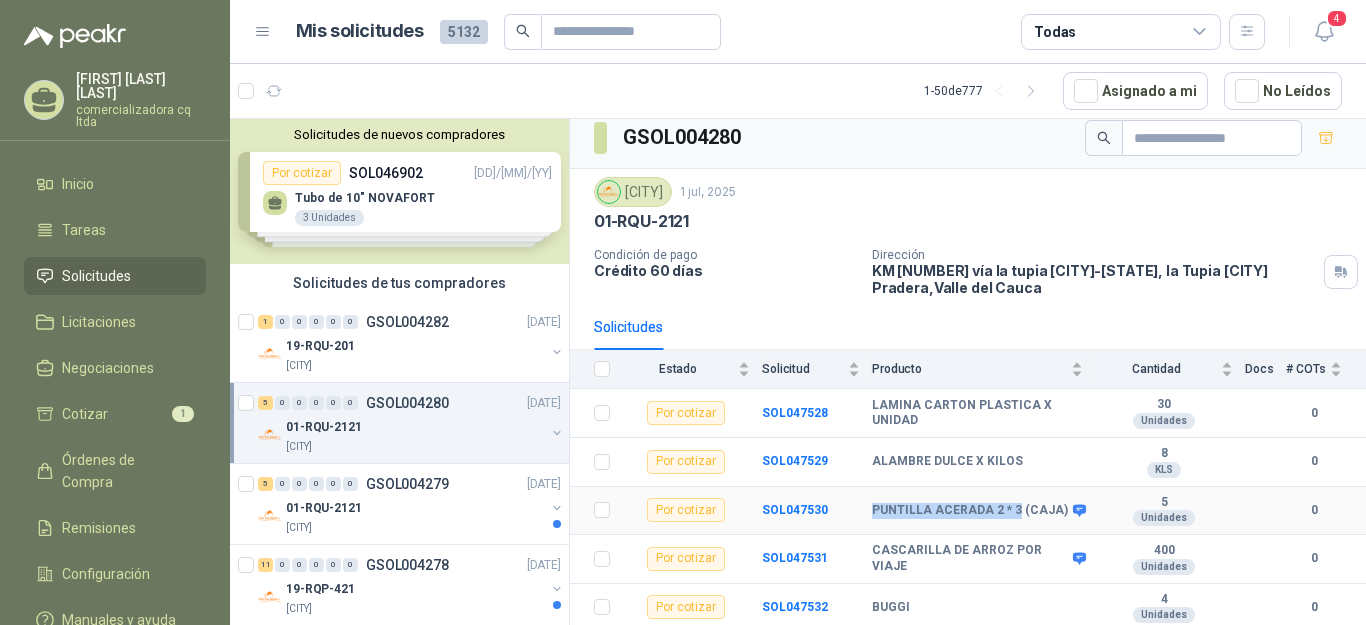 drag, startPoint x: 875, startPoint y: 501, endPoint x: 1042, endPoint y: 503, distance: 167.01198 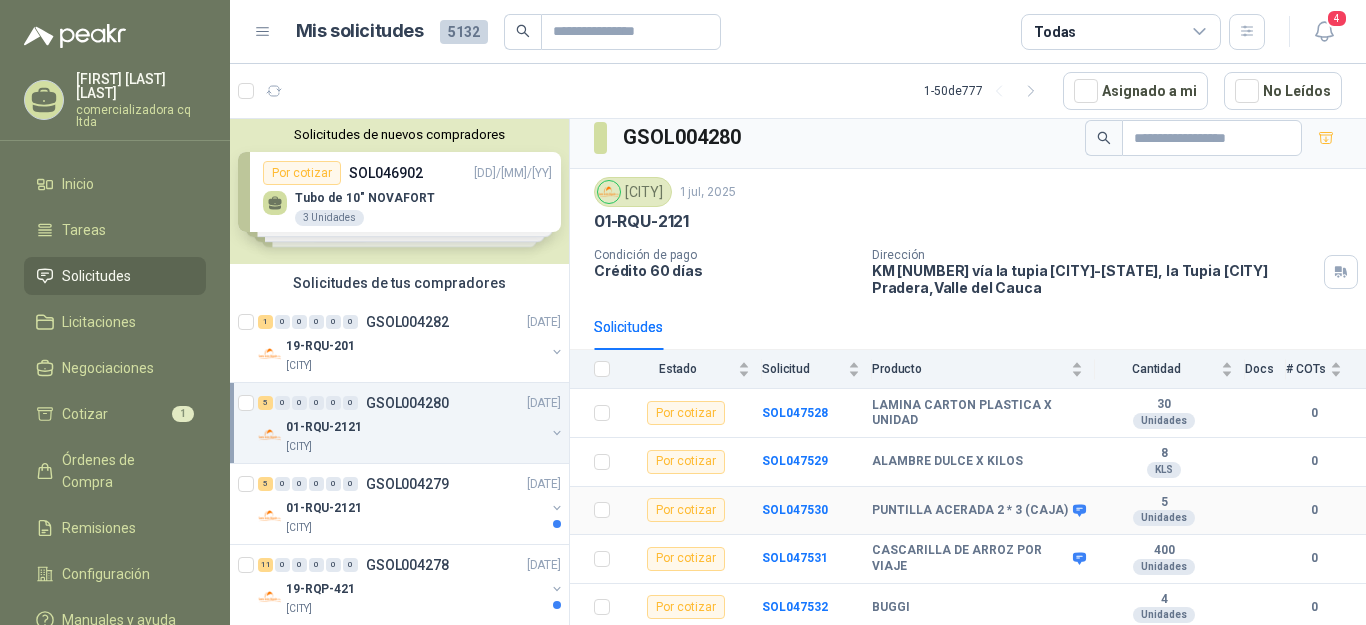 click on "PUNTILLA ACERADA 2  * 3 (CAJA)" at bounding box center [970, 511] 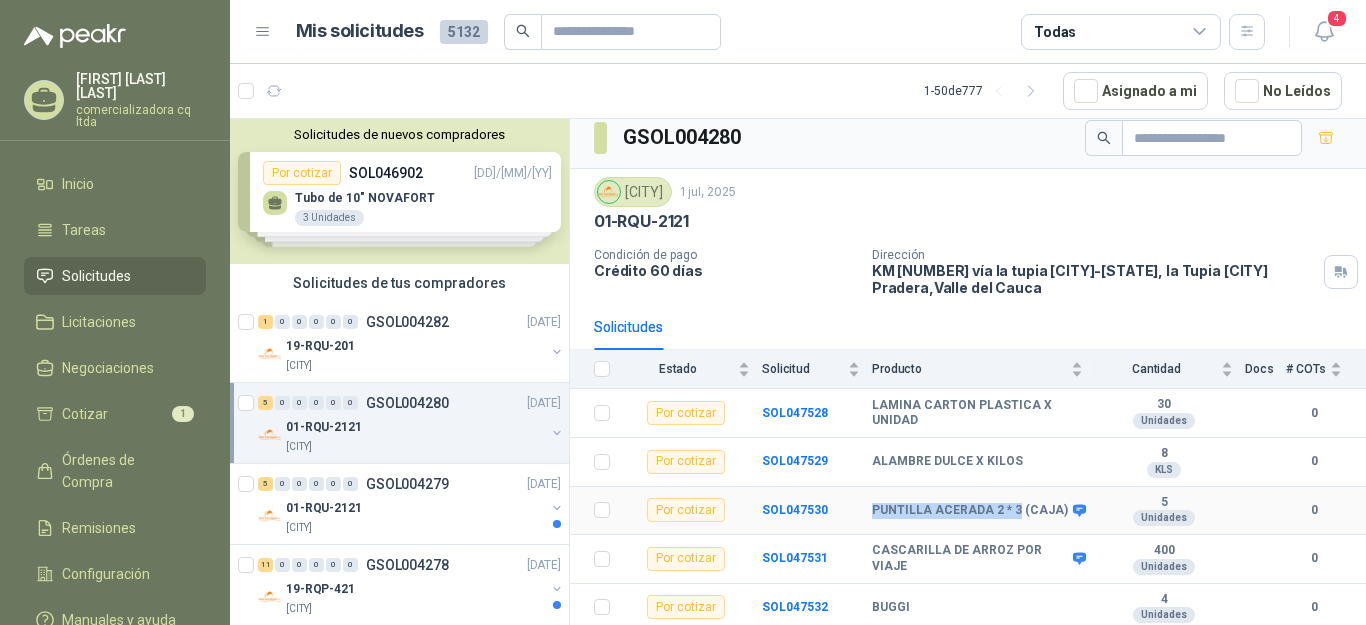 drag, startPoint x: 873, startPoint y: 501, endPoint x: 1032, endPoint y: 499, distance: 159.01257 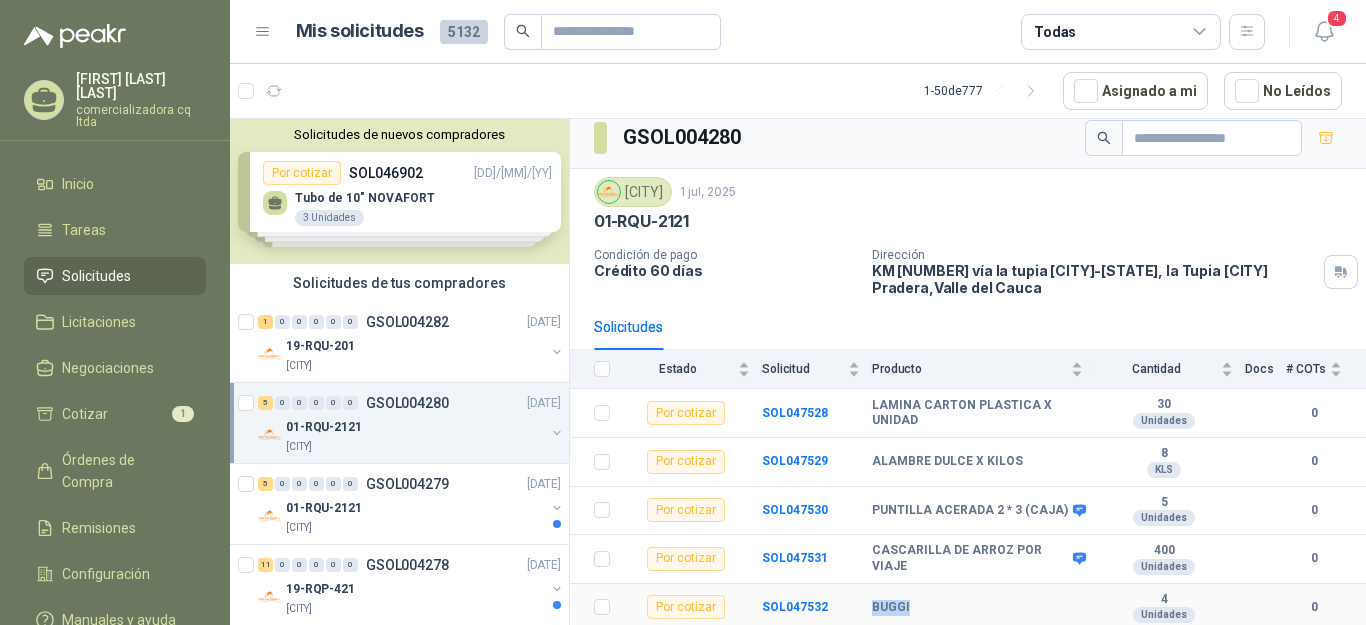 drag, startPoint x: 874, startPoint y: 603, endPoint x: 913, endPoint y: 603, distance: 39 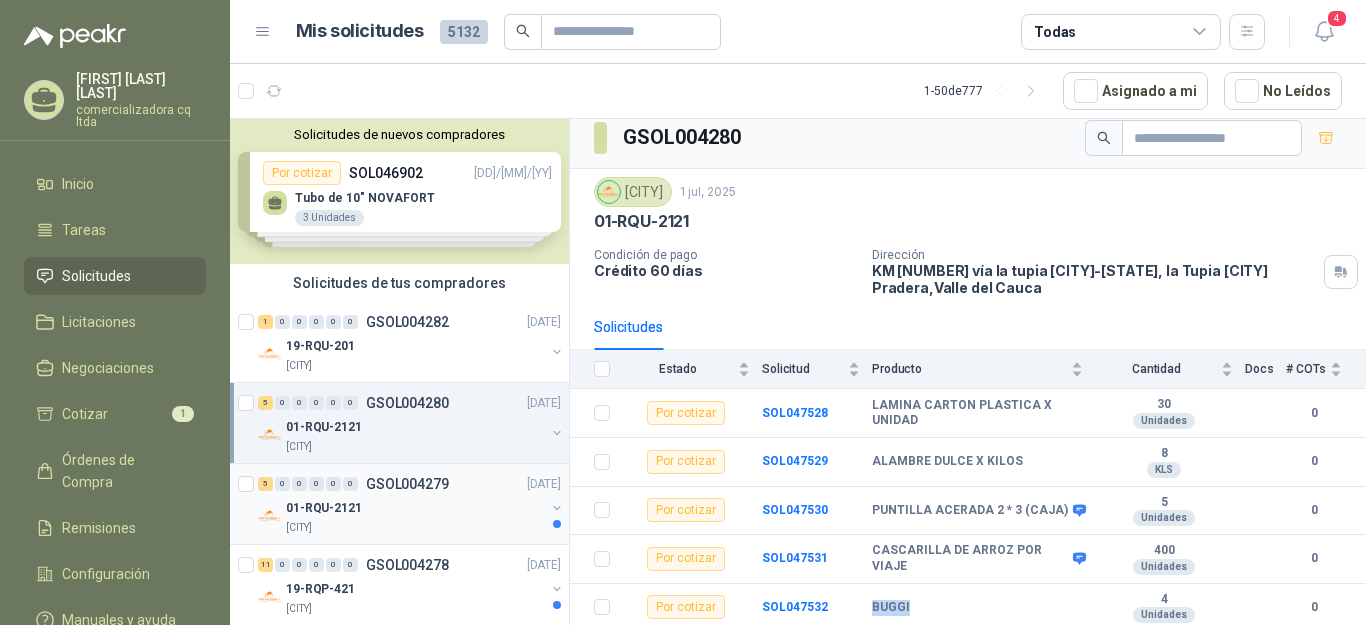 click on "GSOL004279" at bounding box center [407, 484] 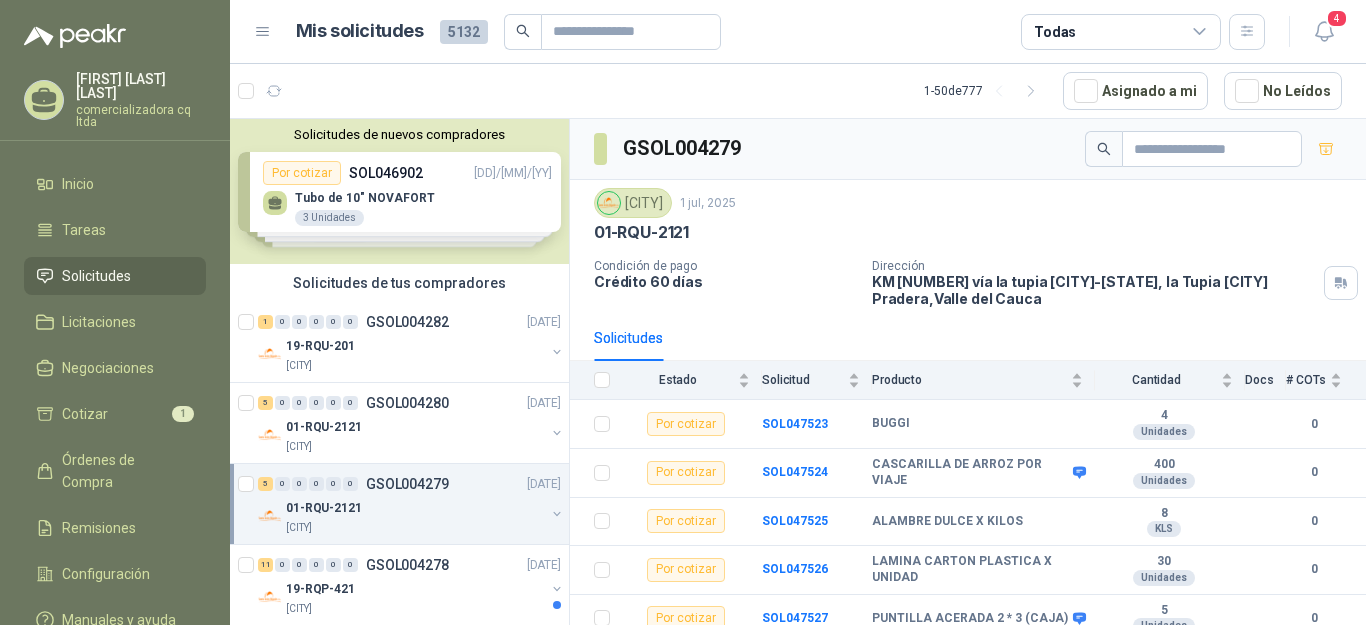 scroll, scrollTop: 11, scrollLeft: 0, axis: vertical 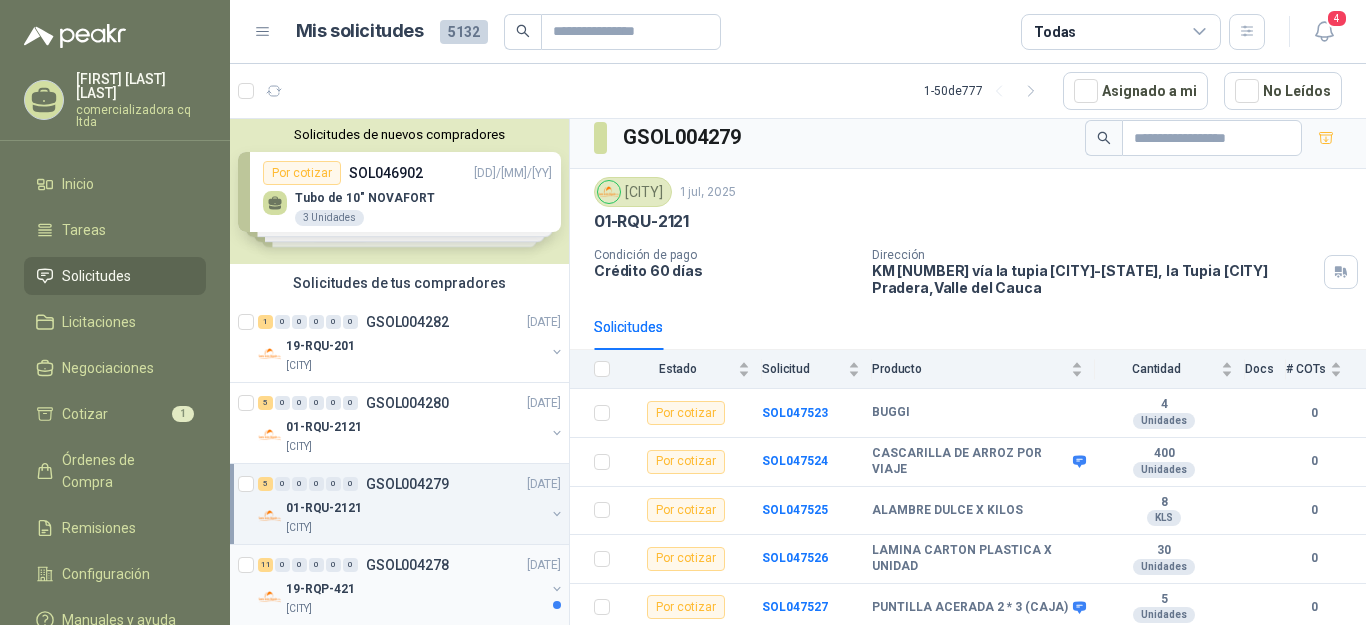 click on "GSOL004278" at bounding box center [407, 565] 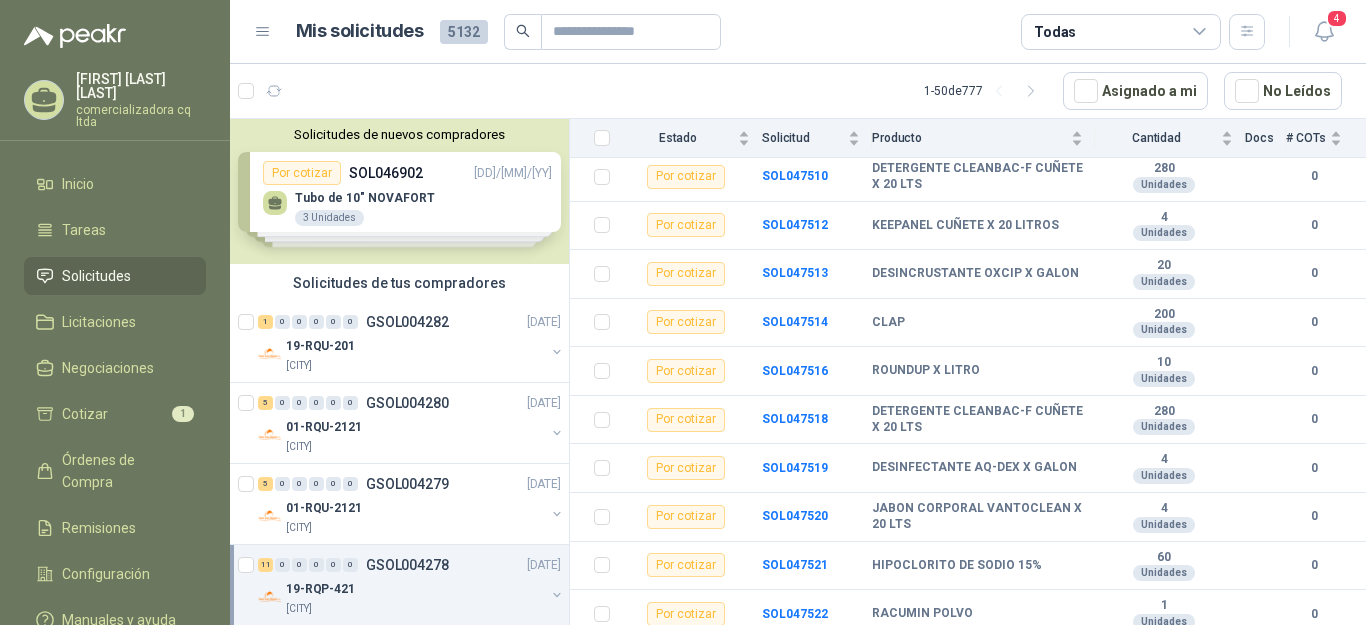 scroll, scrollTop: 303, scrollLeft: 0, axis: vertical 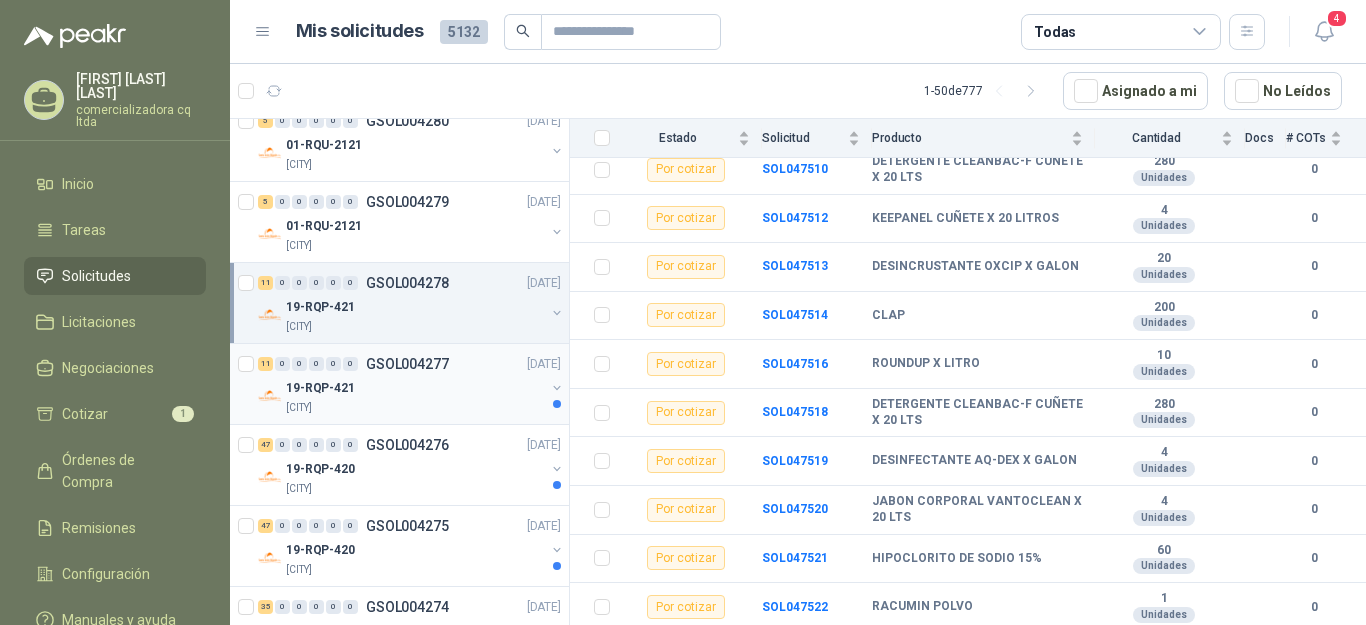 click on "GSOL004277" at bounding box center (407, 364) 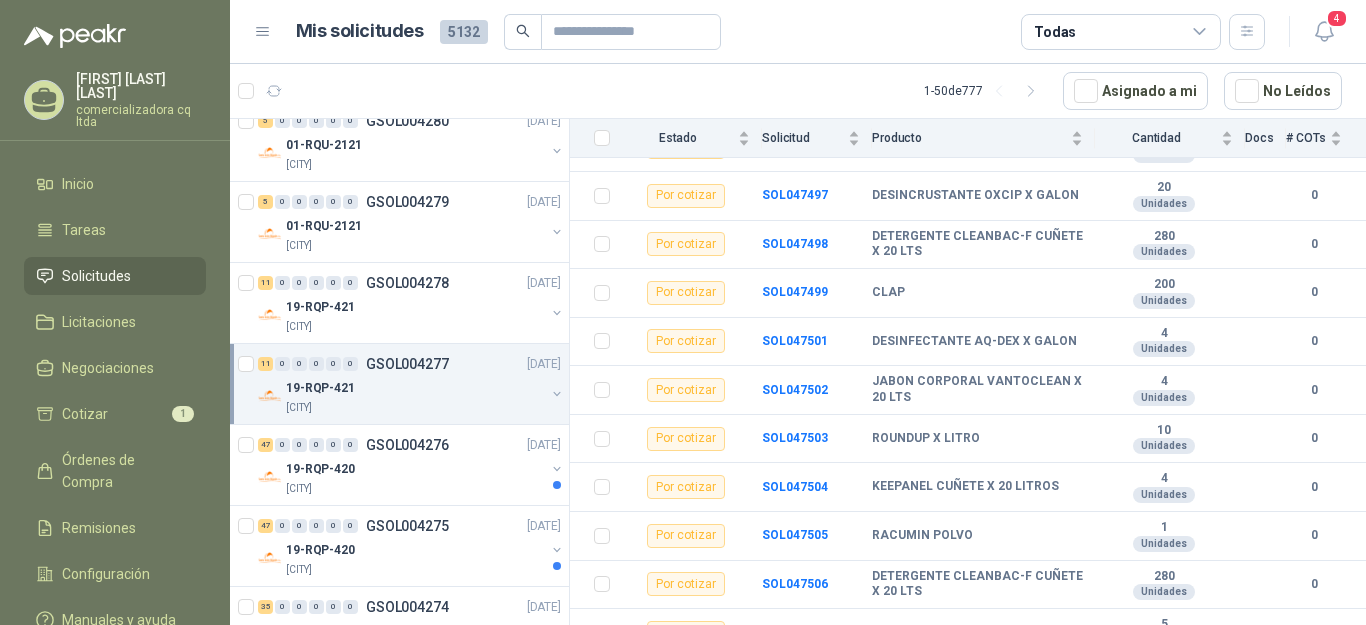 scroll, scrollTop: 303, scrollLeft: 0, axis: vertical 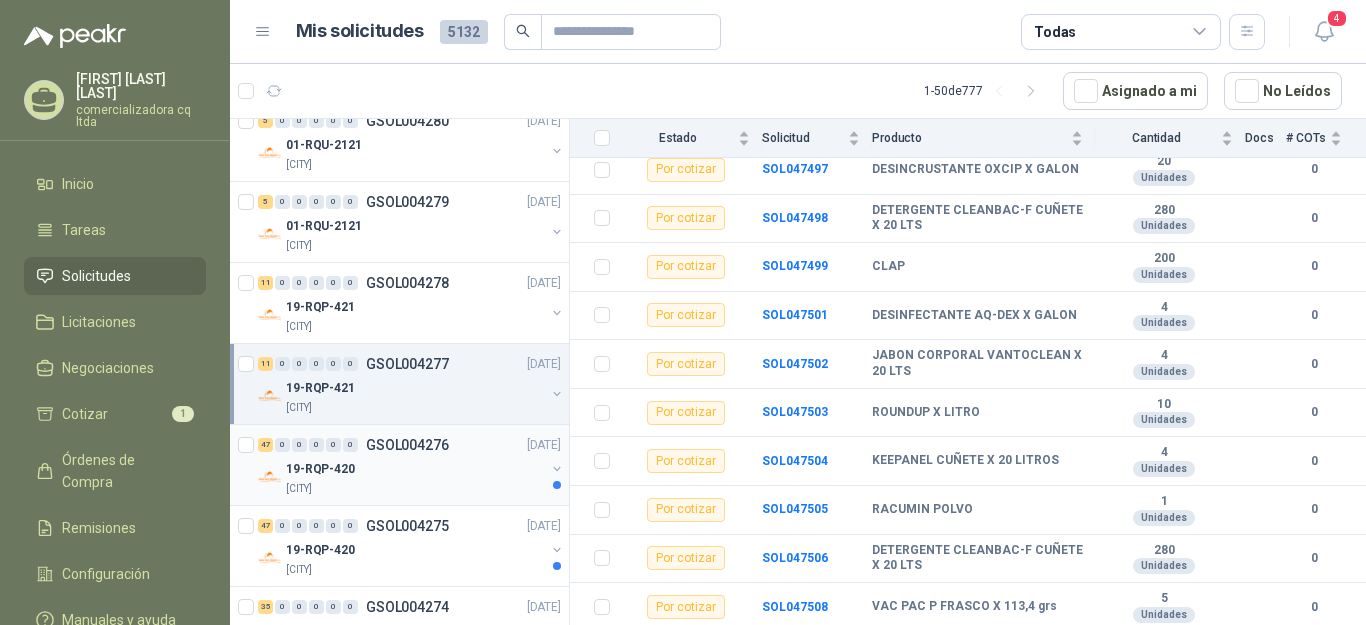 click on "GSOL004276" at bounding box center [407, 445] 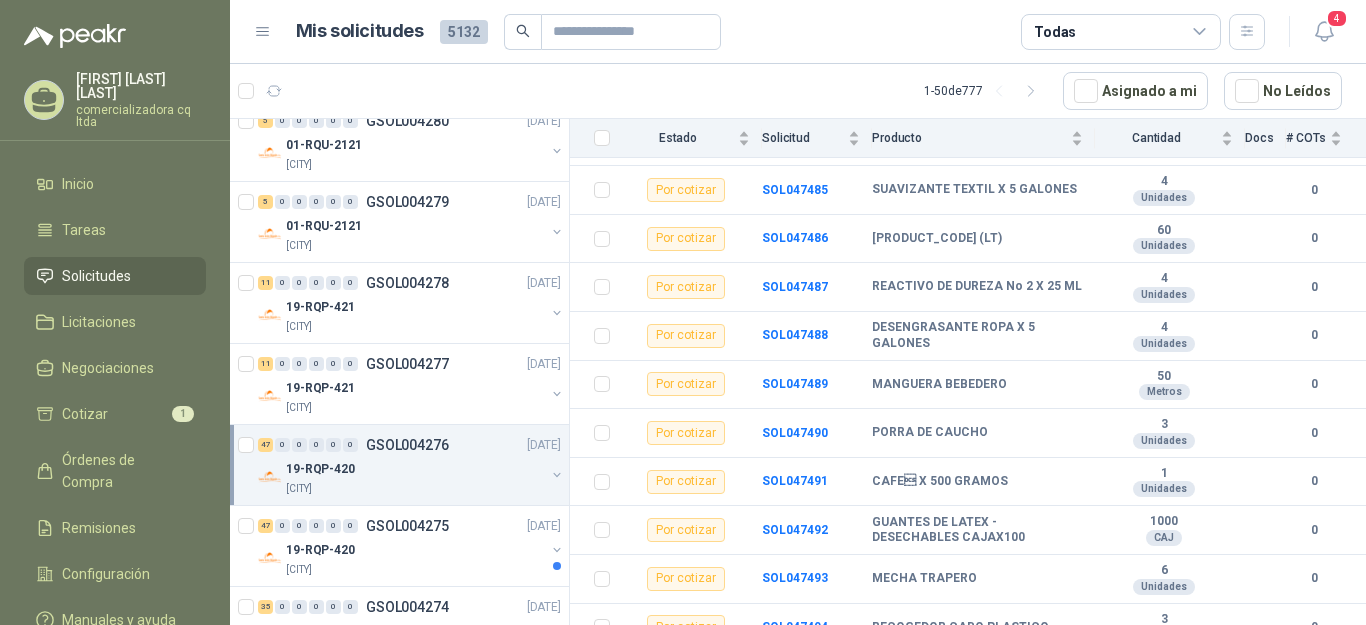 scroll, scrollTop: 2052, scrollLeft: 0, axis: vertical 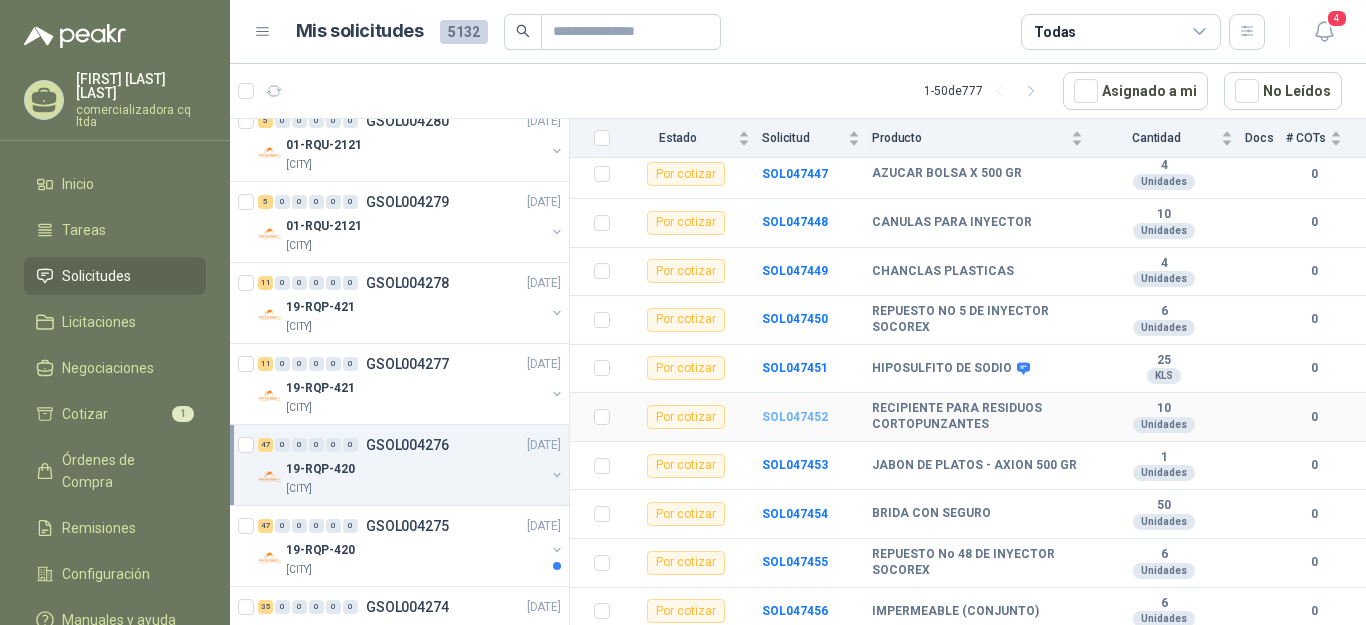 click on "SOL047452" at bounding box center [795, 417] 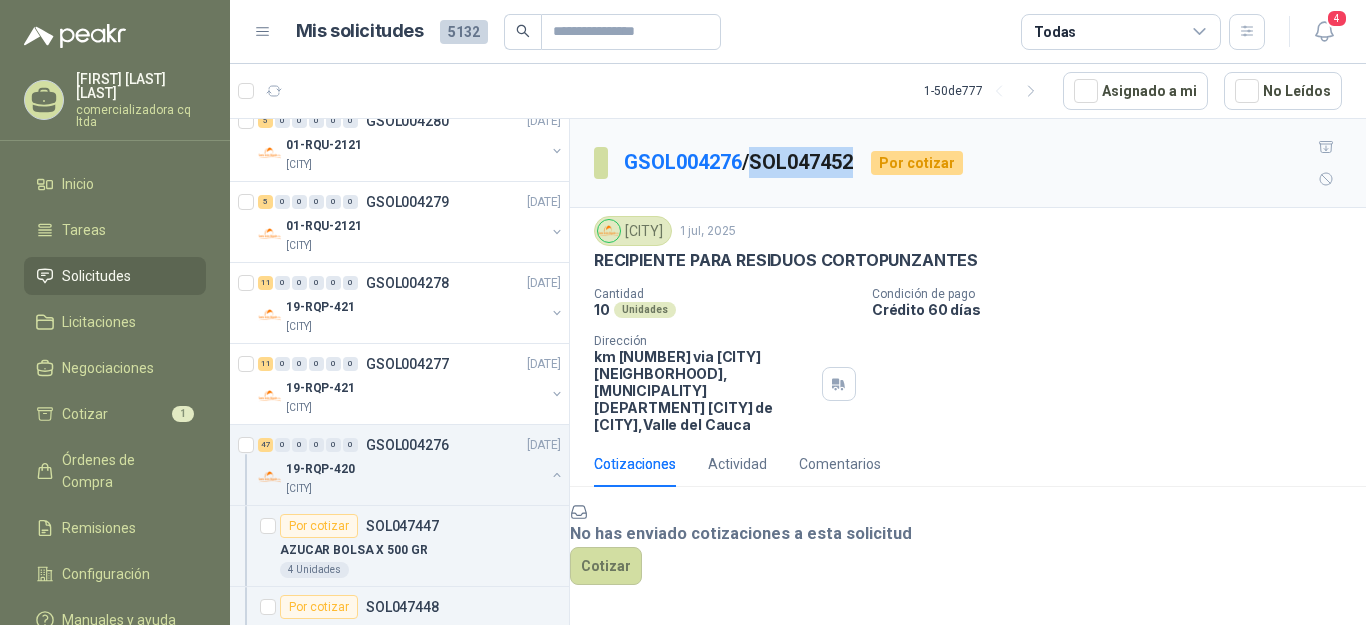 drag, startPoint x: 762, startPoint y: 144, endPoint x: 863, endPoint y: 144, distance: 101 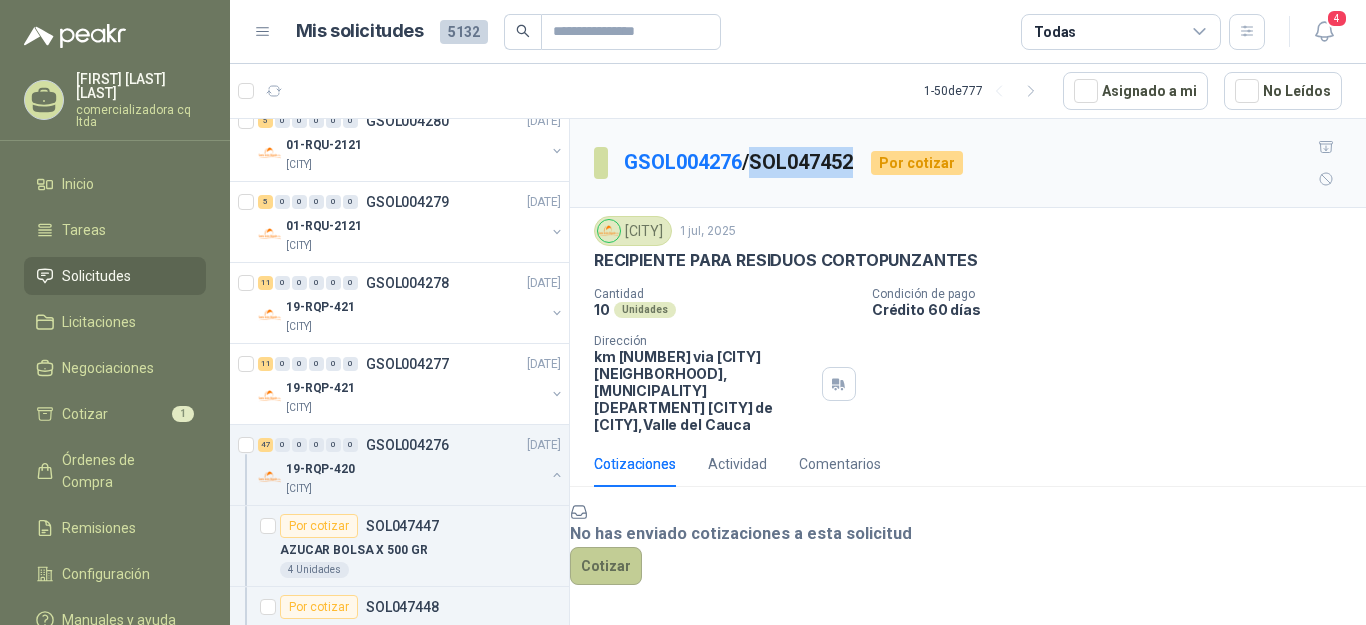 click on "Cotizar" at bounding box center (606, 549) 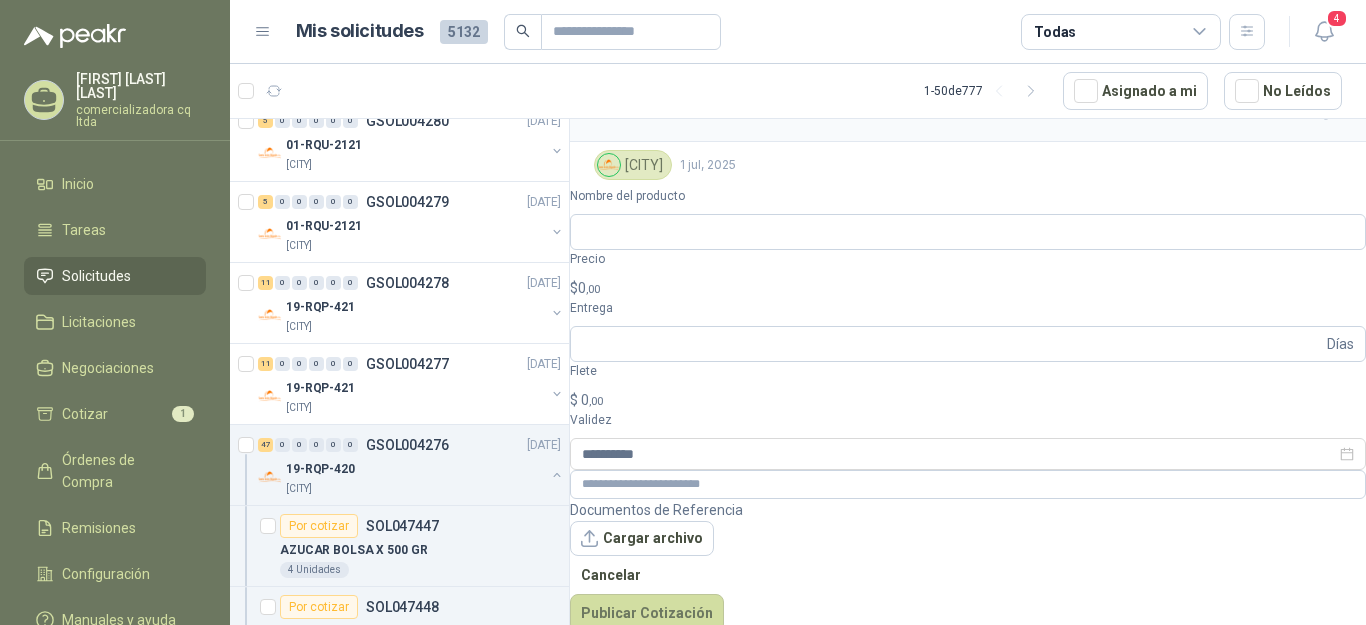 scroll, scrollTop: 64, scrollLeft: 0, axis: vertical 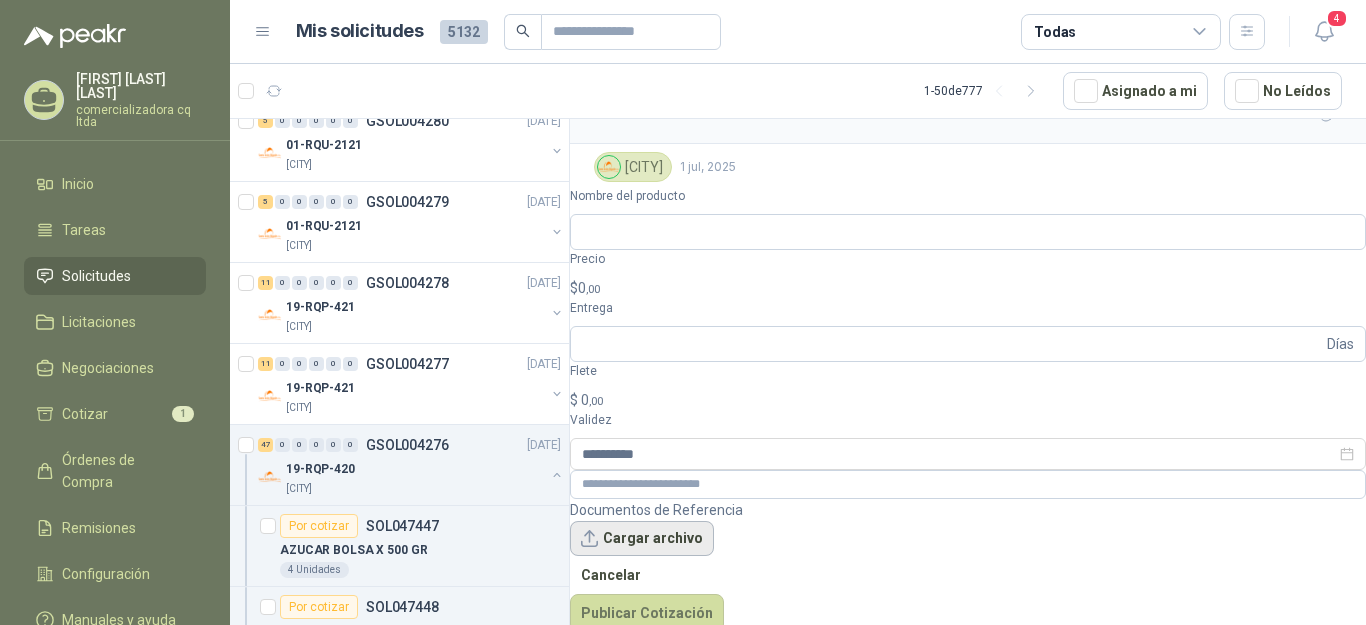 click on "Cargar archivo" at bounding box center (642, 539) 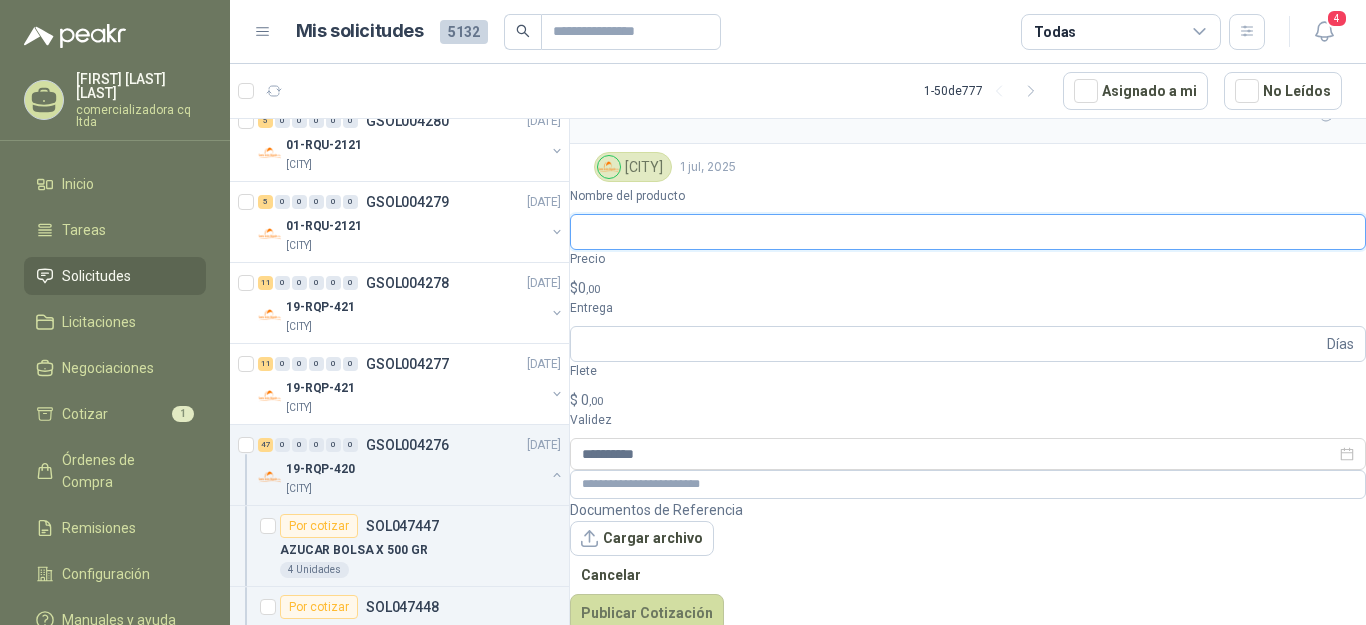 click on "Nombre del producto" at bounding box center (968, 232) 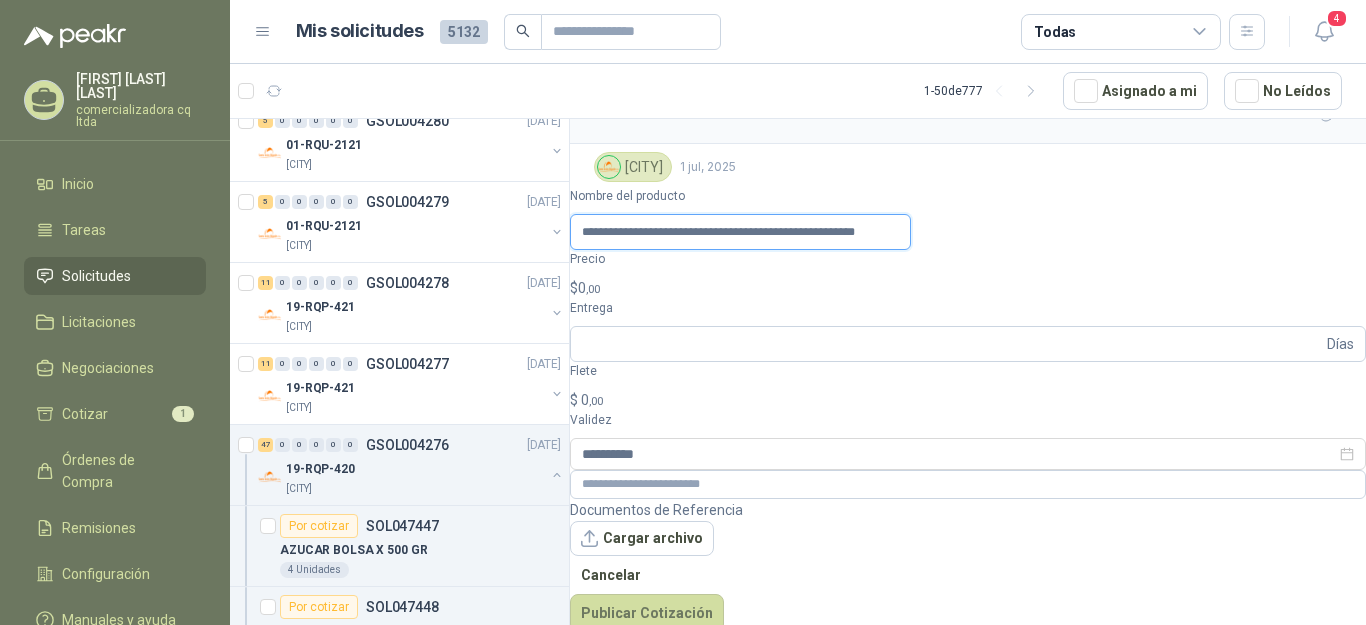 scroll, scrollTop: 0, scrollLeft: 60, axis: horizontal 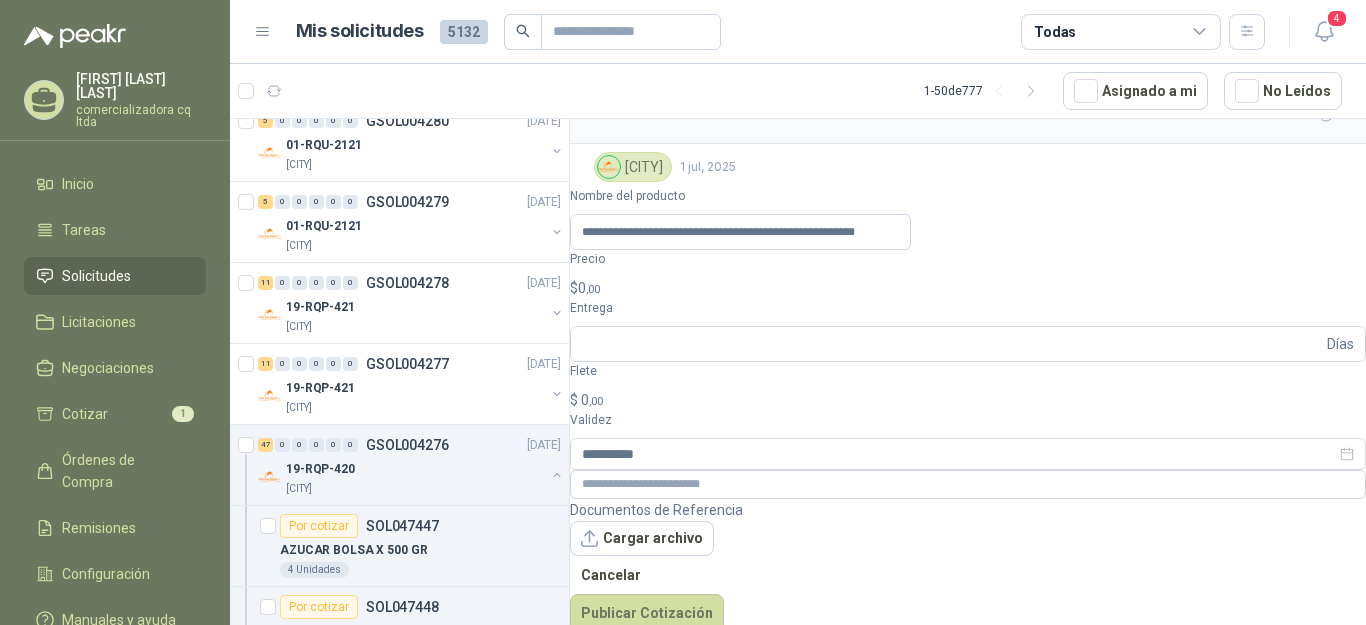 click on "$  0 ,00" at bounding box center (968, 288) 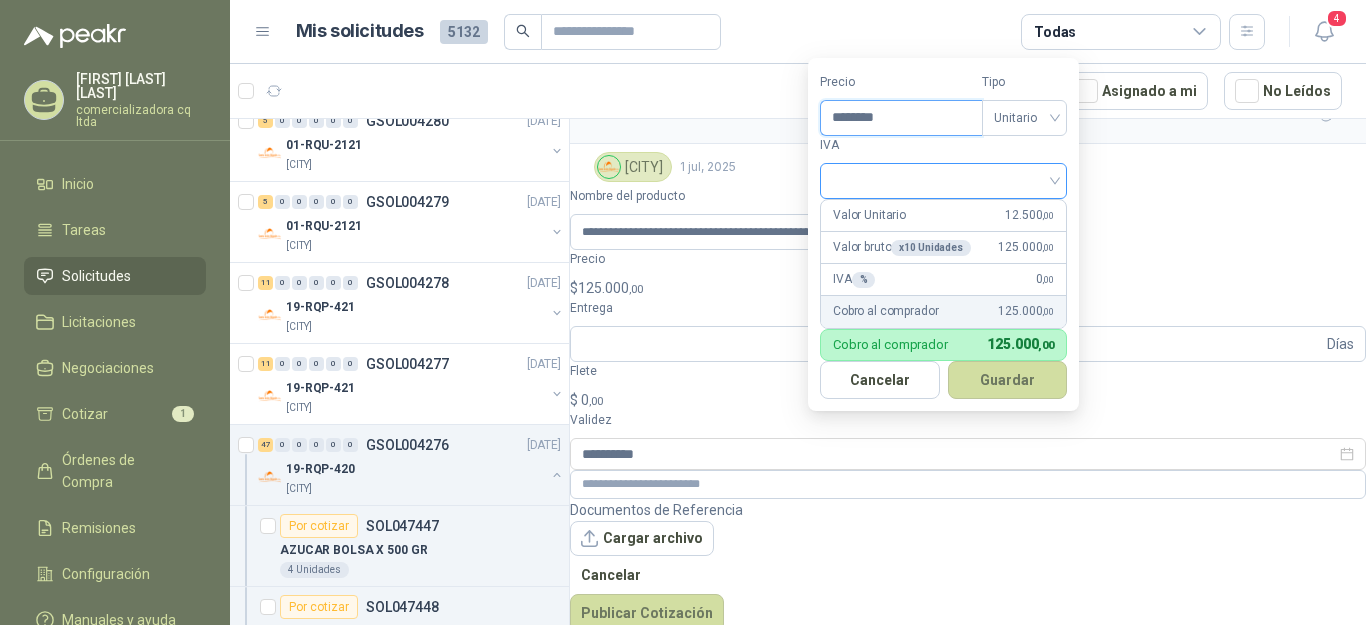type on "********" 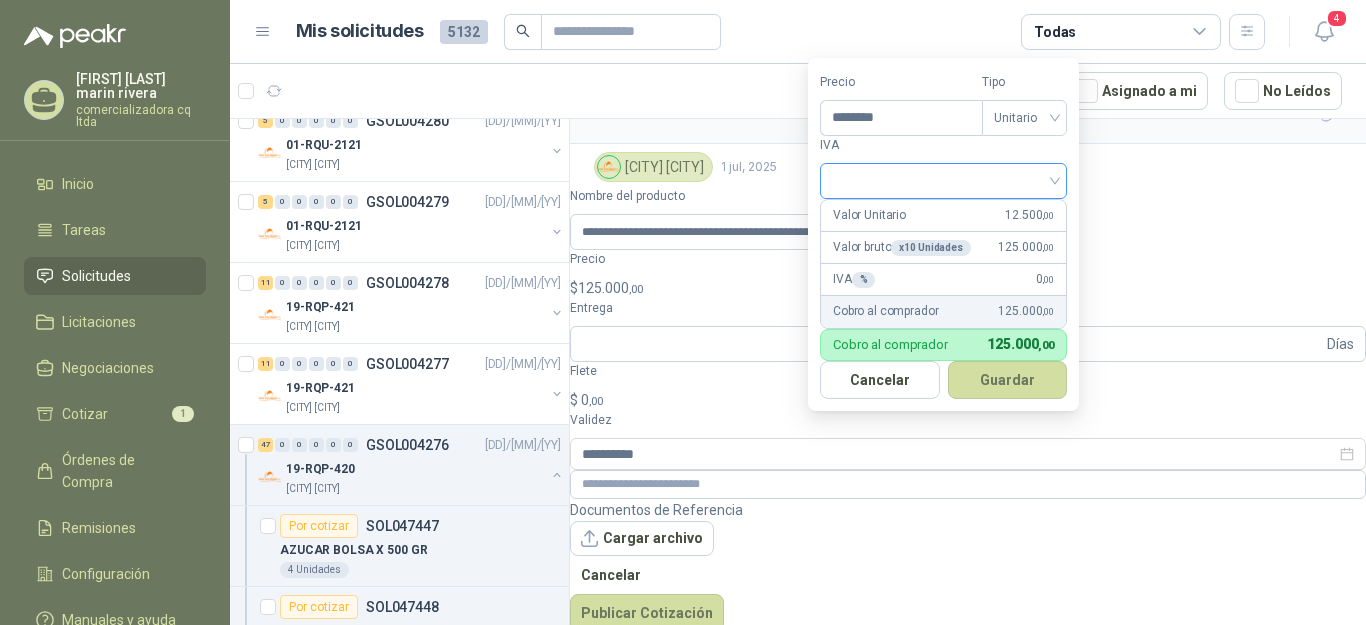 click at bounding box center (943, 179) 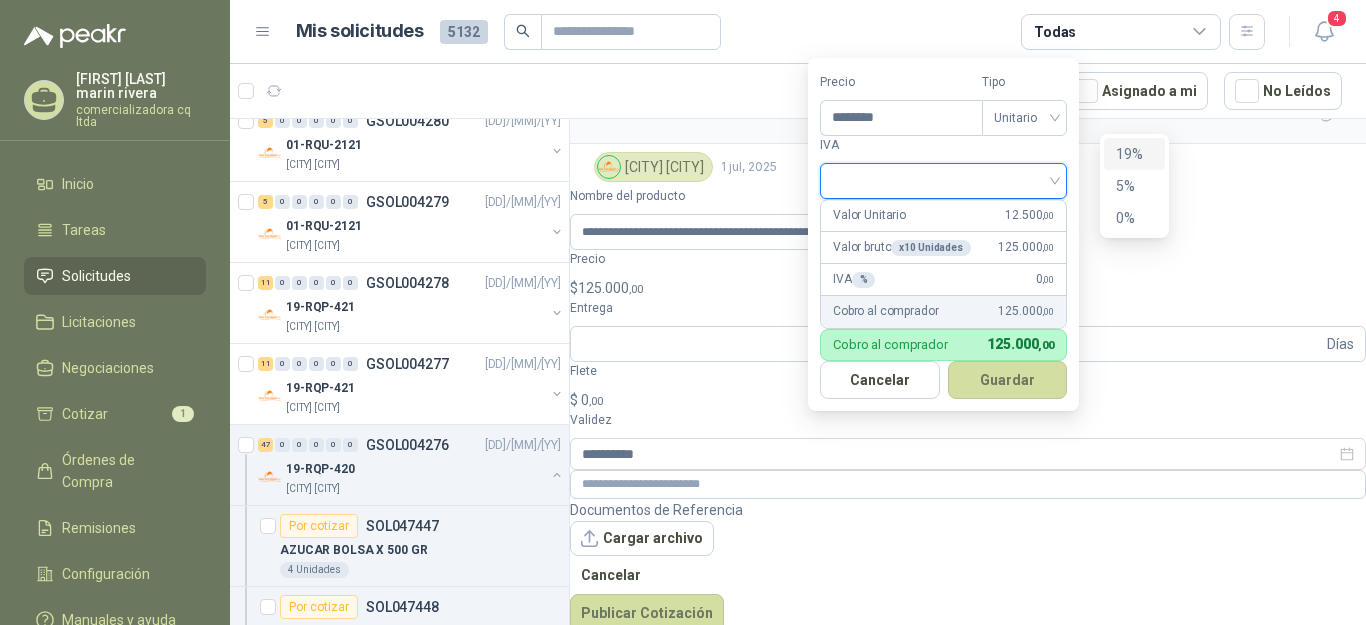 click on "19%" at bounding box center (1134, 154) 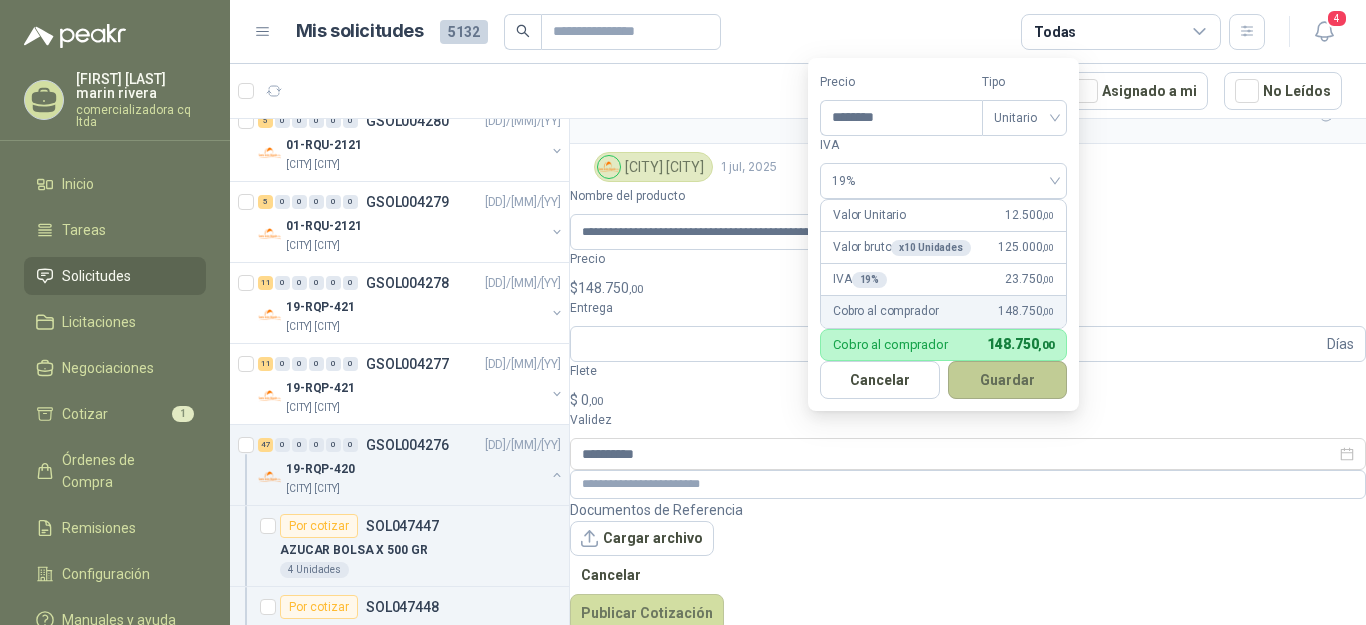 click on "Guardar" at bounding box center [1008, 380] 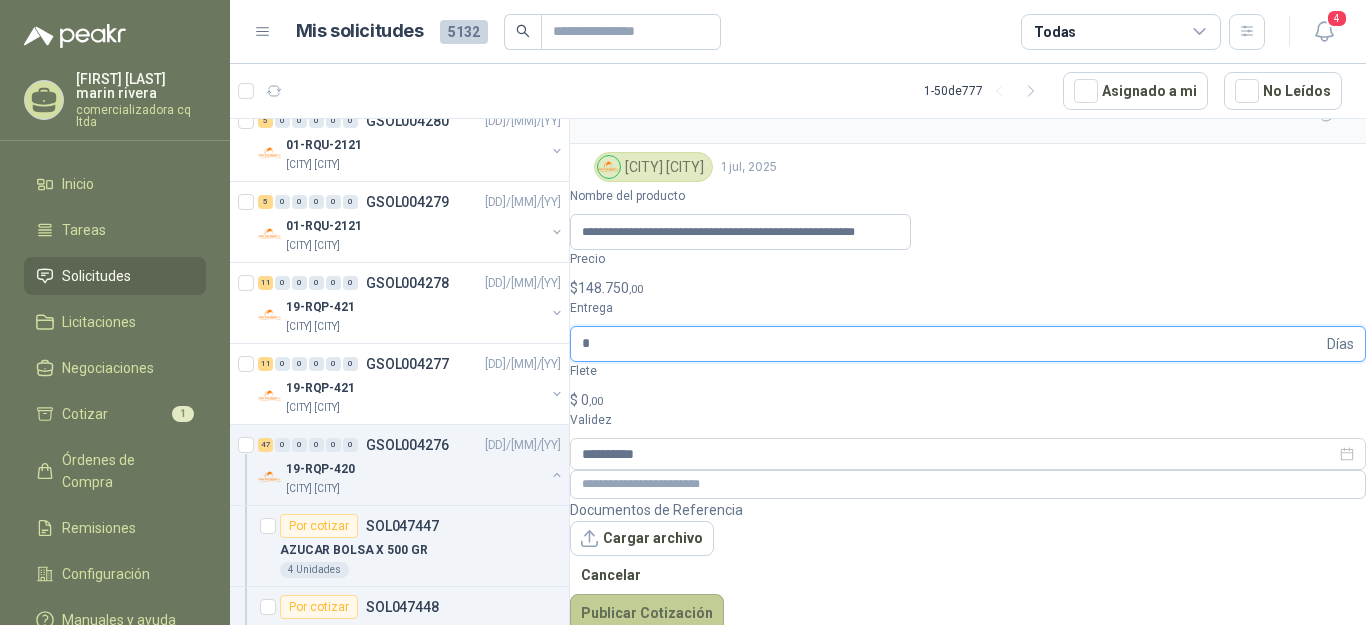 type on "*" 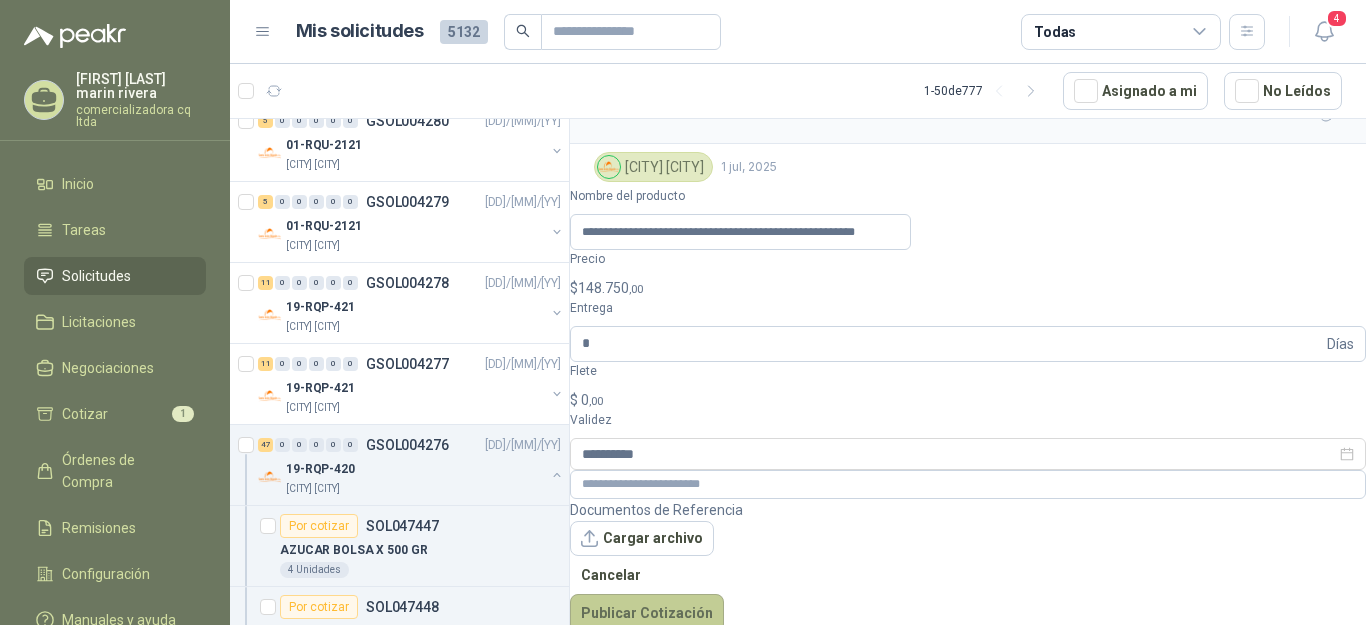 click on "Publicar Cotización" at bounding box center (647, 613) 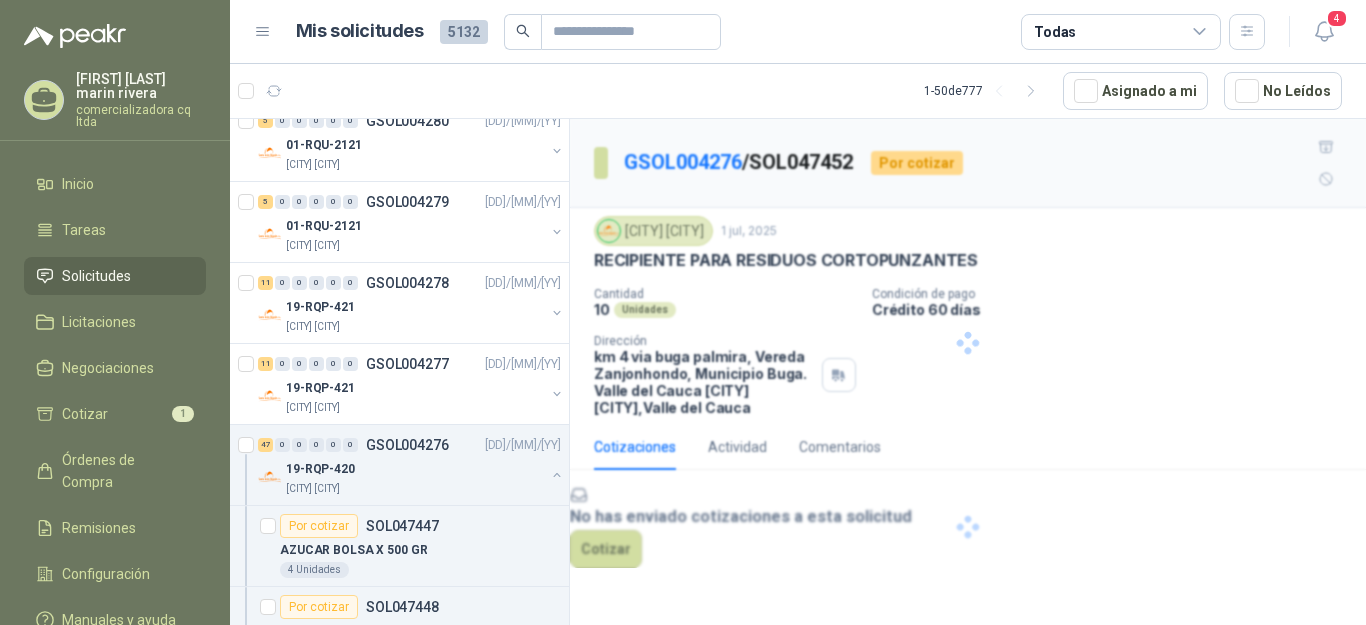 scroll, scrollTop: 0, scrollLeft: 0, axis: both 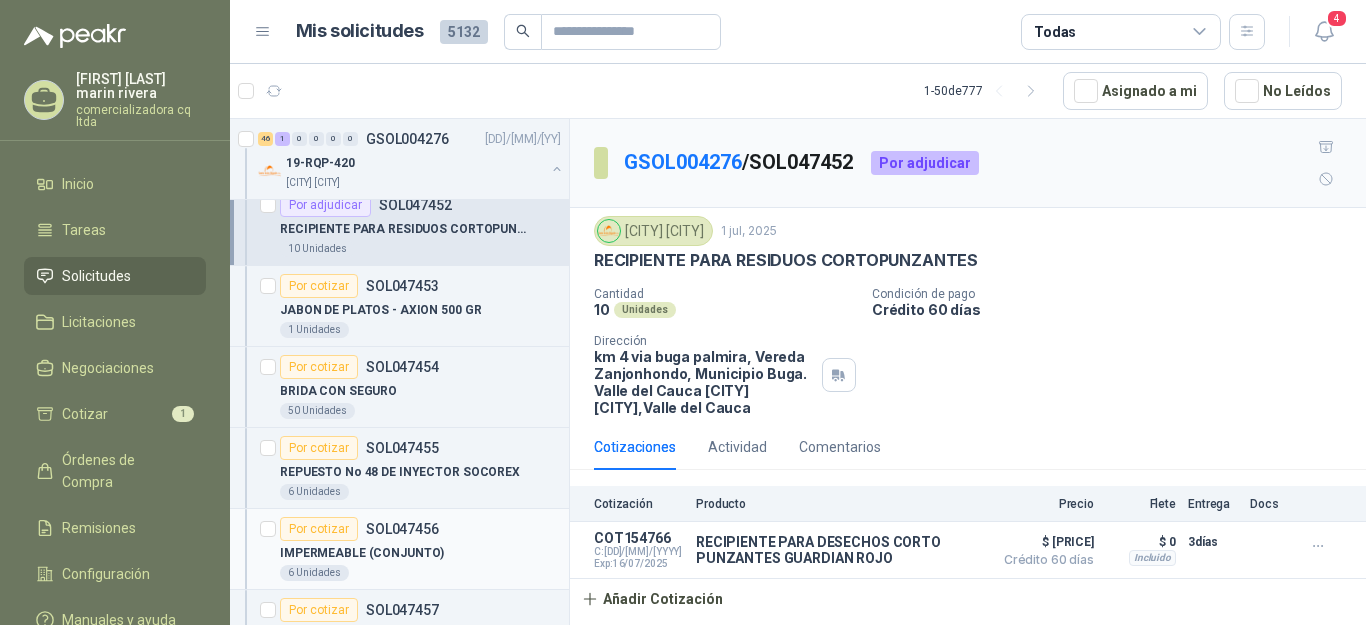 click on "IMPERMEABLE (CONJUNTO)" at bounding box center [362, 553] 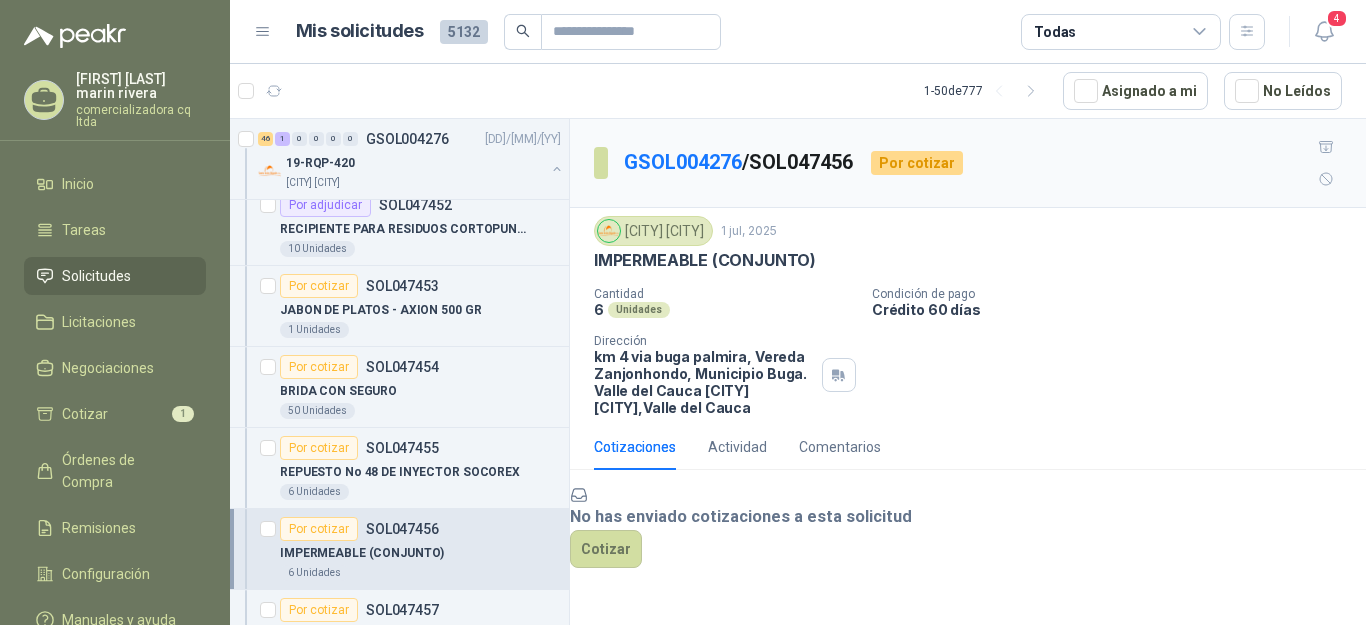 scroll, scrollTop: 0, scrollLeft: 0, axis: both 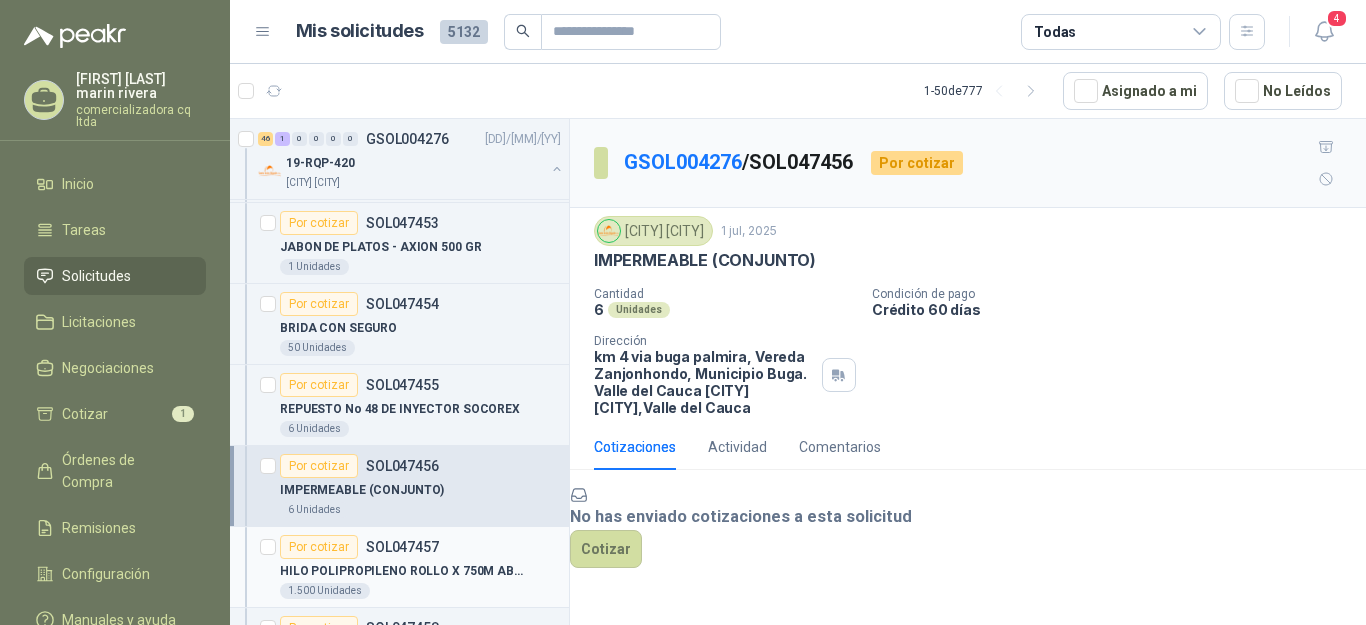 click on "HILO POLIPROPILENO ROLLO X 750M ABONO" at bounding box center (404, 571) 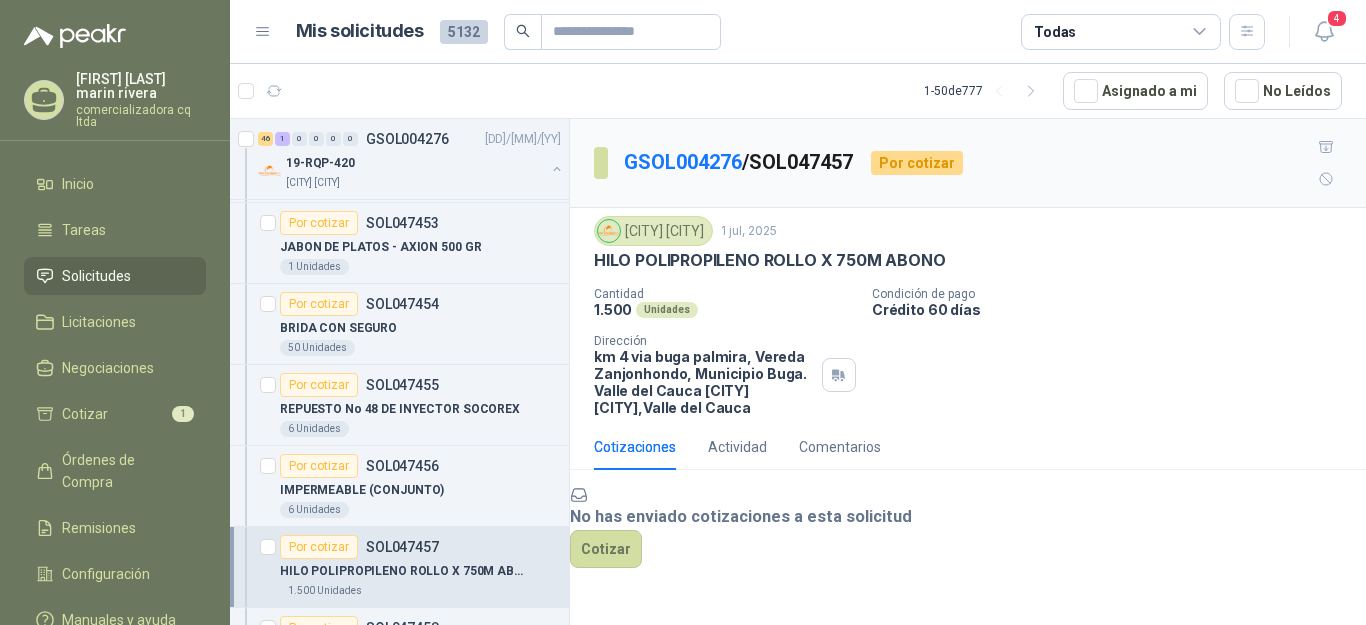 scroll, scrollTop: 53, scrollLeft: 0, axis: vertical 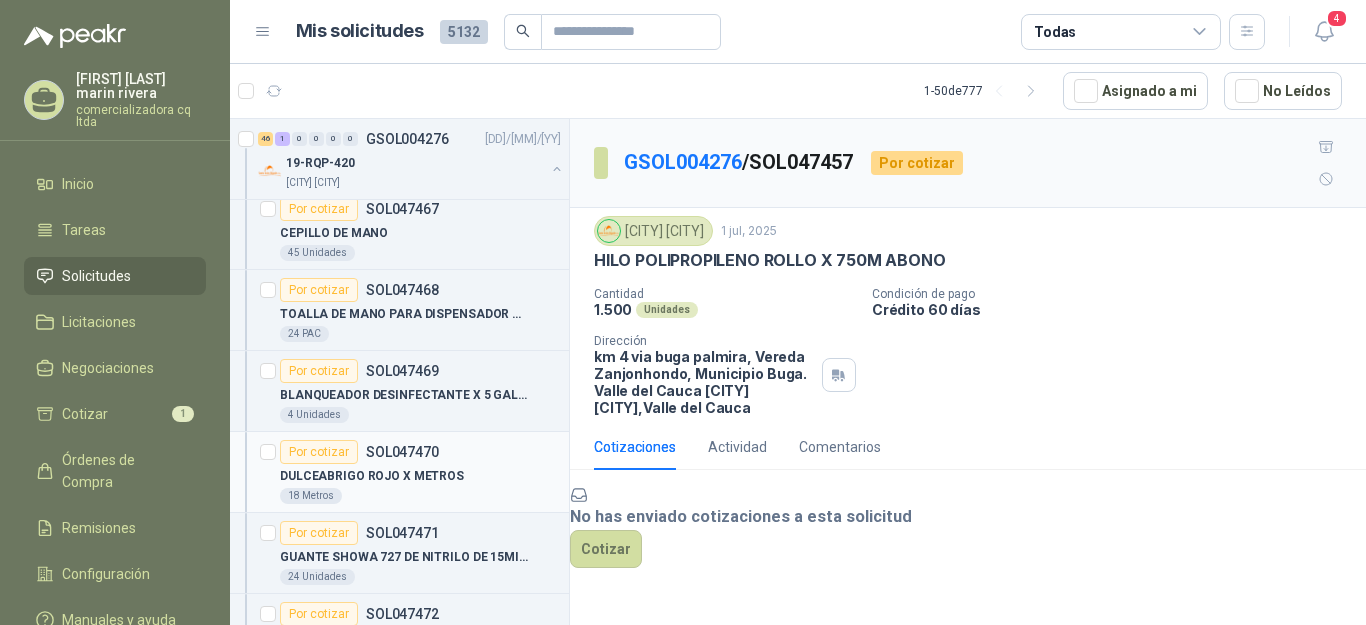 click on "Por cotizar SOL047470" at bounding box center [359, 452] 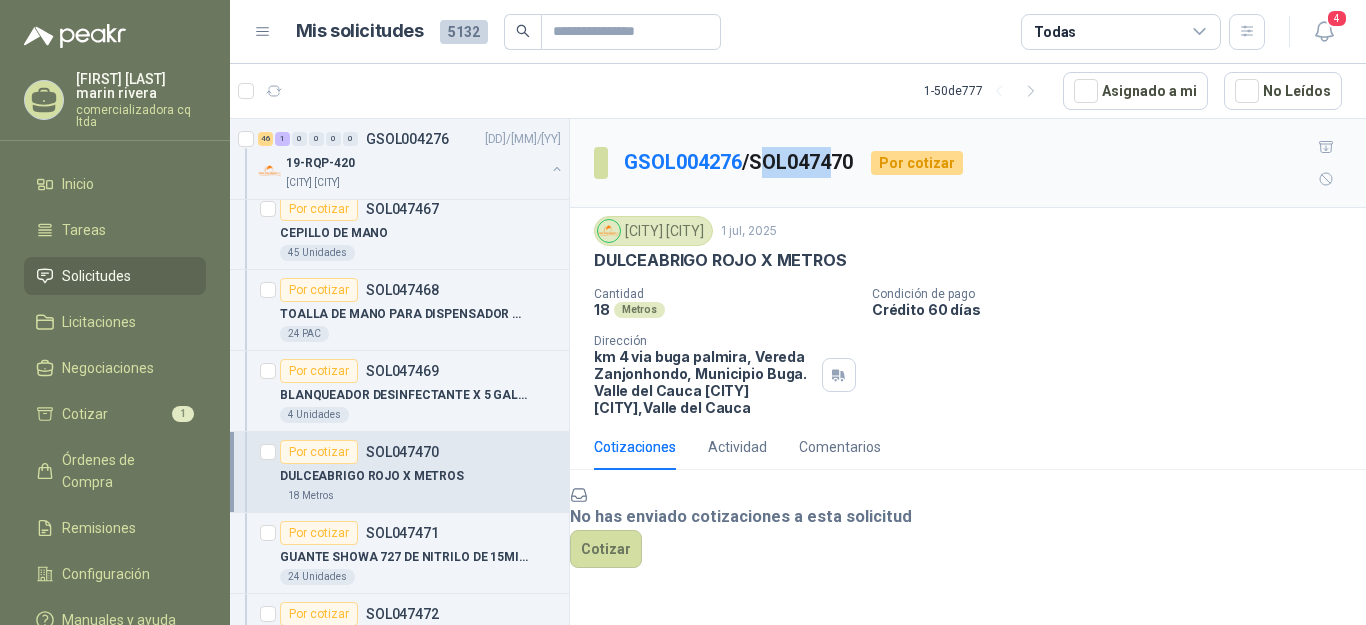 drag, startPoint x: 766, startPoint y: 144, endPoint x: 838, endPoint y: 148, distance: 72.11102 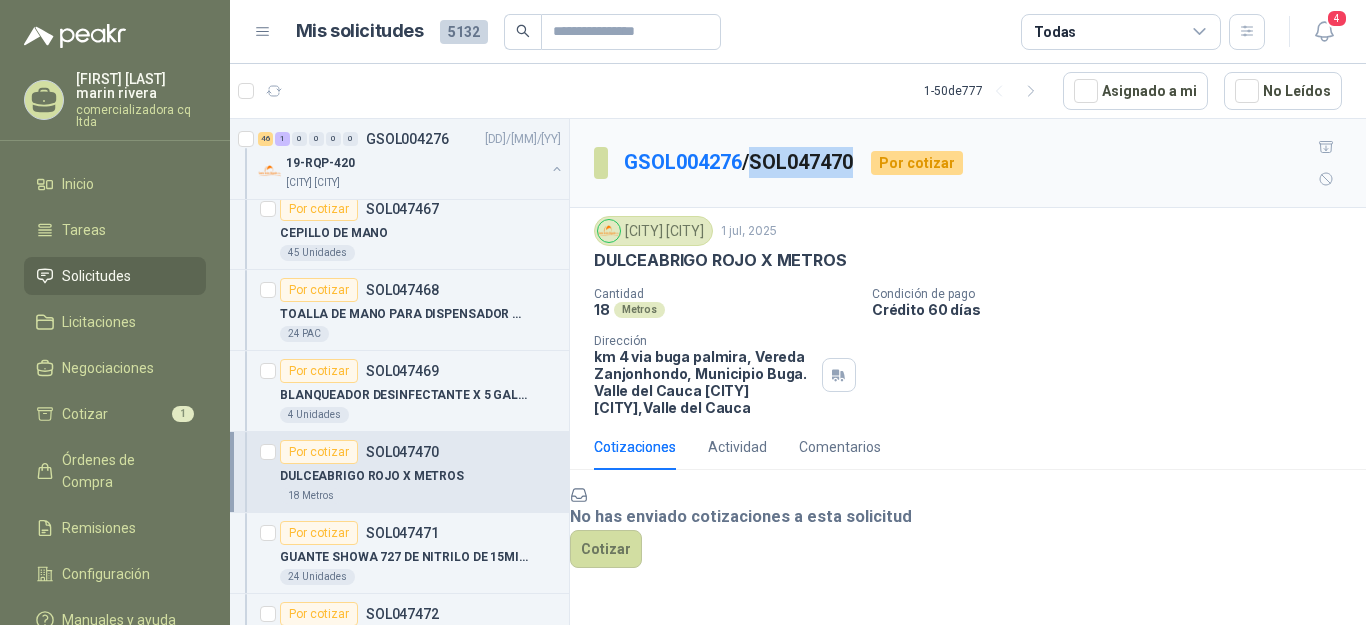 drag, startPoint x: 760, startPoint y: 143, endPoint x: 865, endPoint y: 141, distance: 105.01904 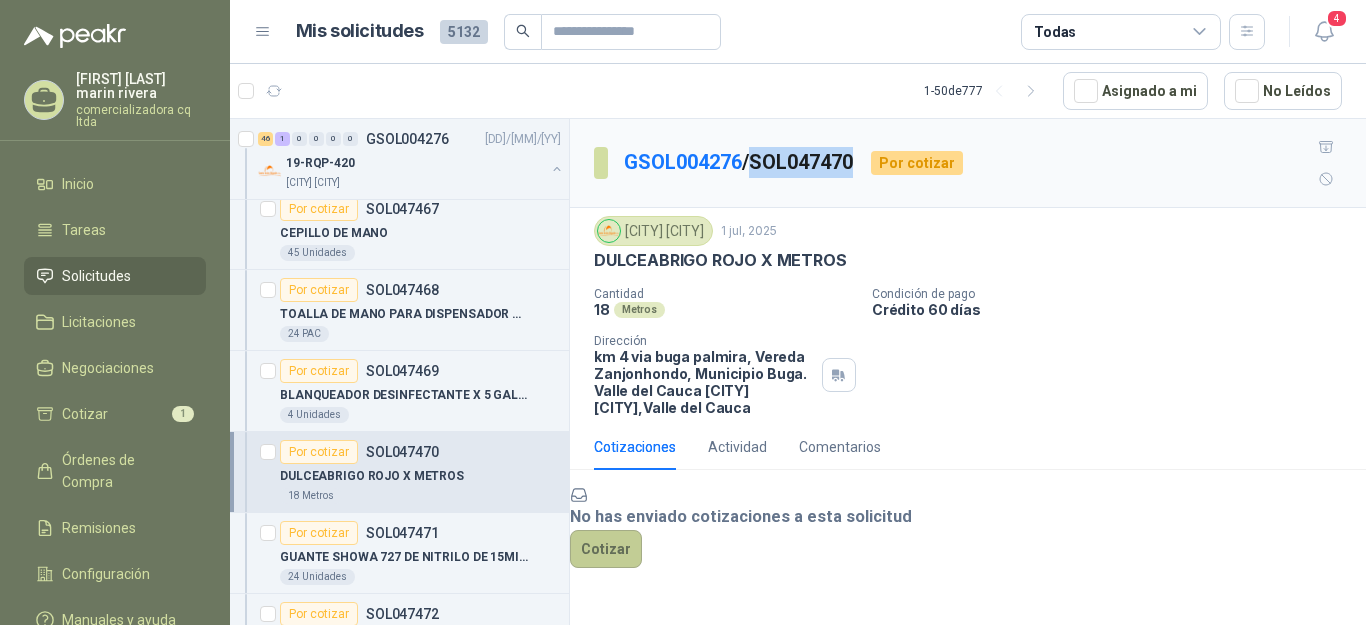 click on "Cotizar" at bounding box center [606, 549] 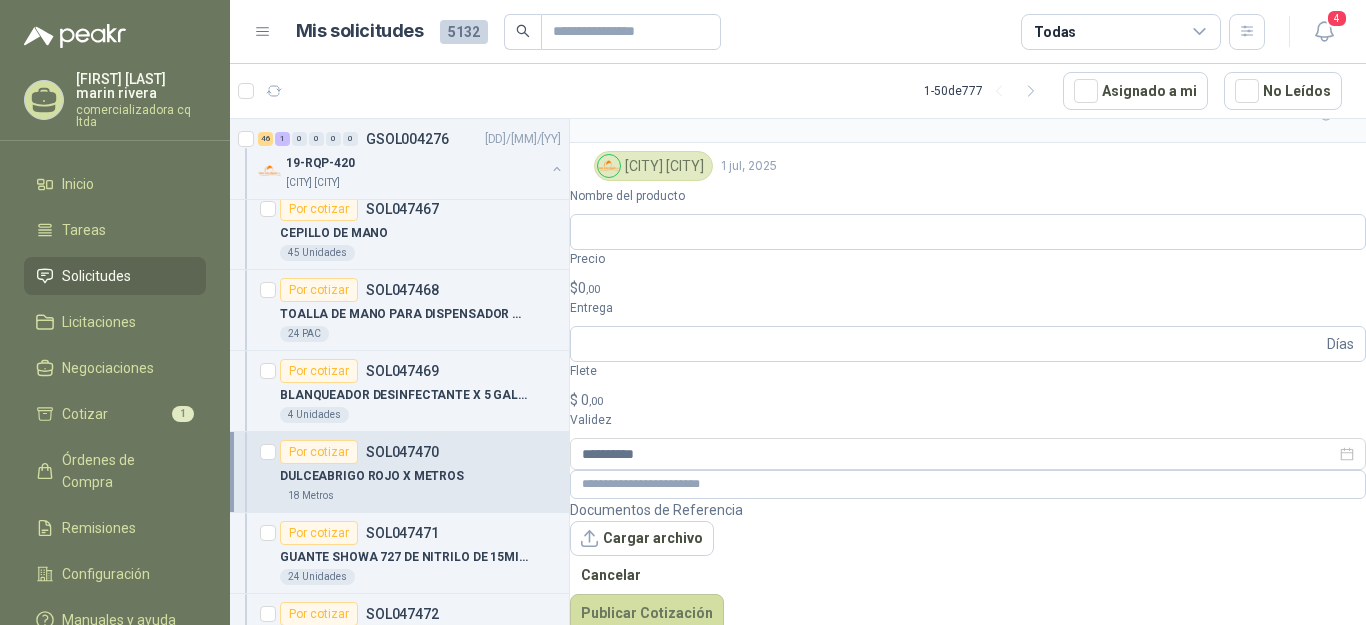 scroll, scrollTop: 64, scrollLeft: 0, axis: vertical 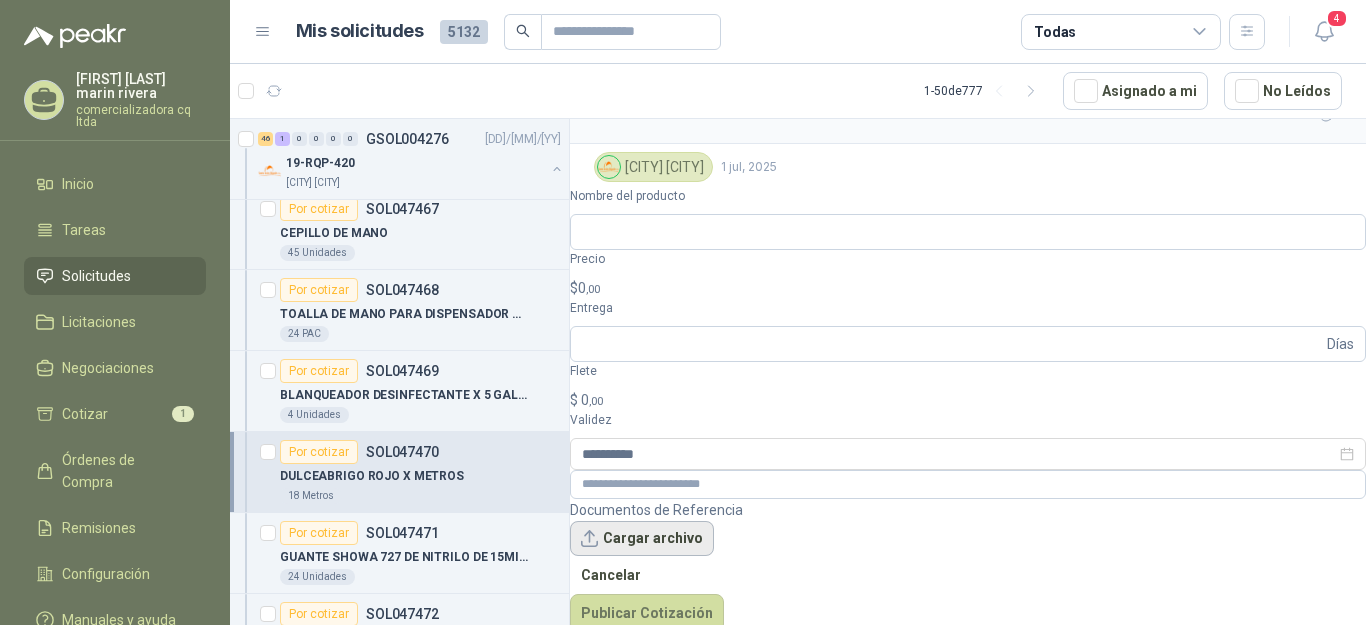 click on "Cargar archivo" at bounding box center [642, 539] 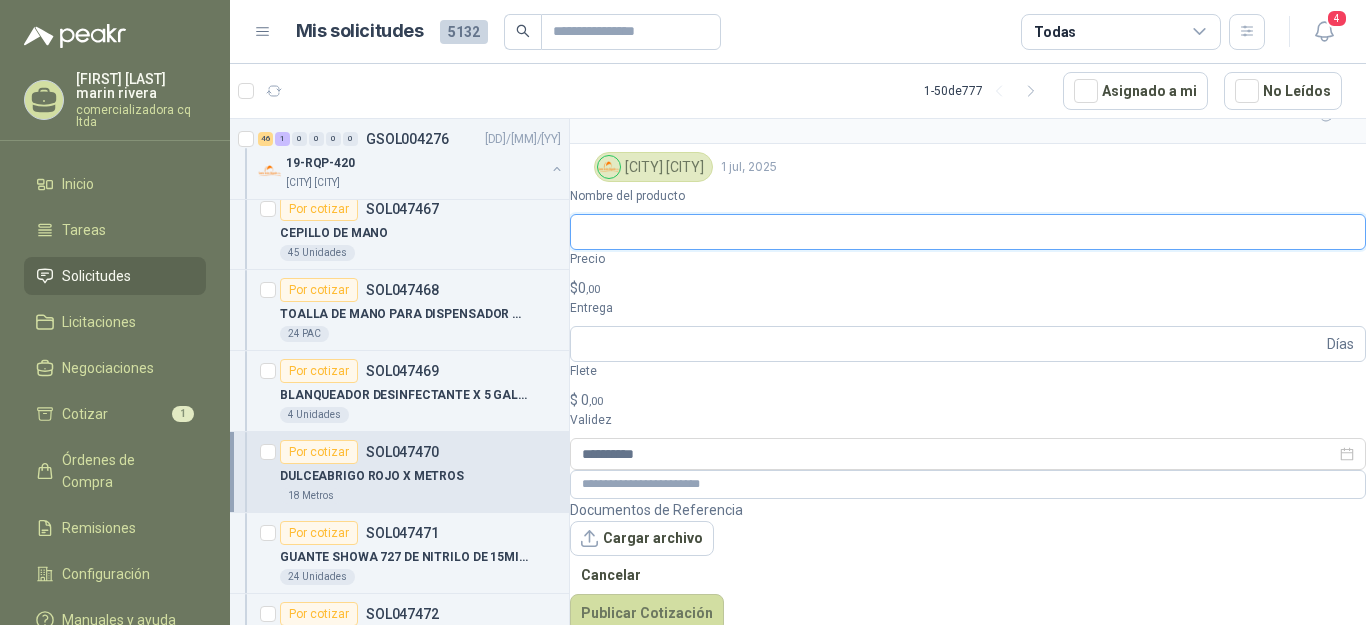 click on "Nombre del producto" at bounding box center (968, 232) 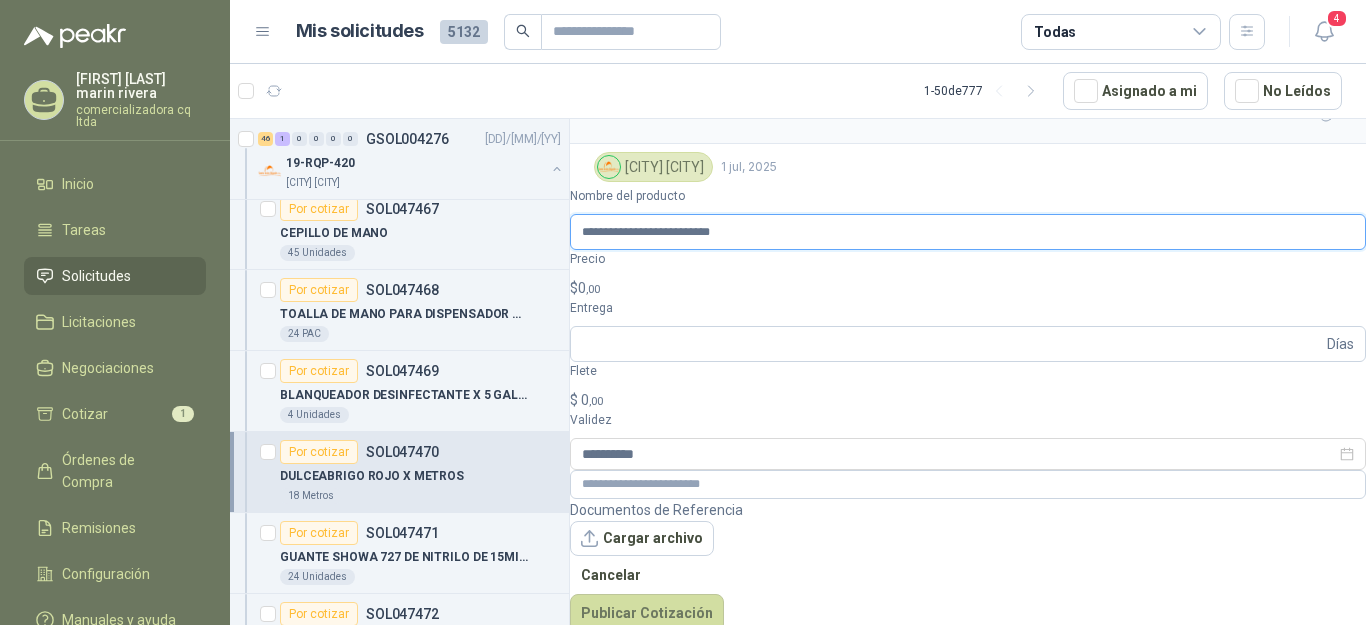 type on "**********" 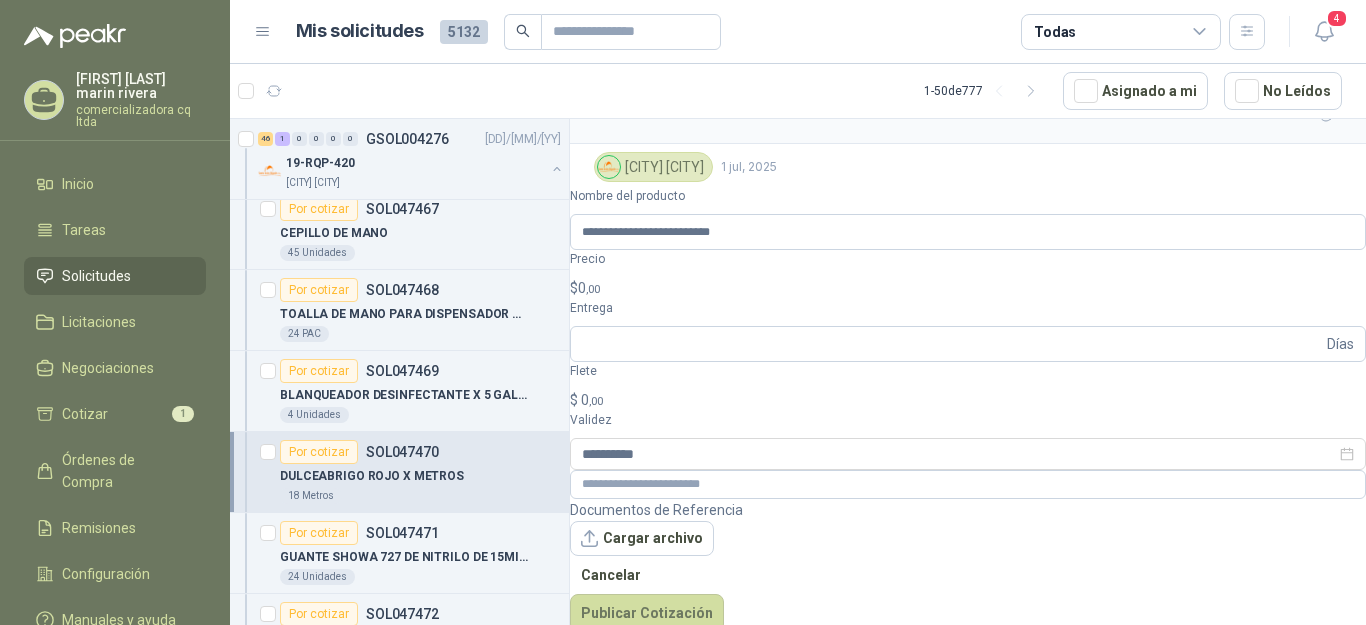 click on "$  0 ,00" at bounding box center [968, 288] 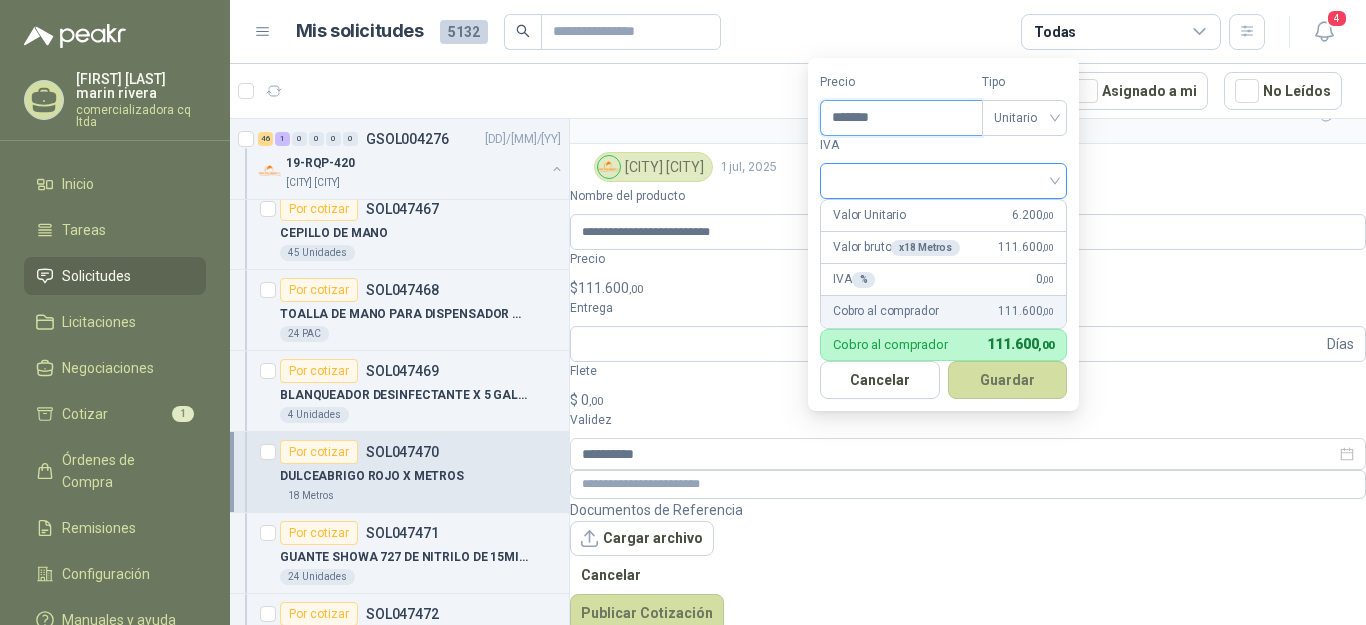 type on "*******" 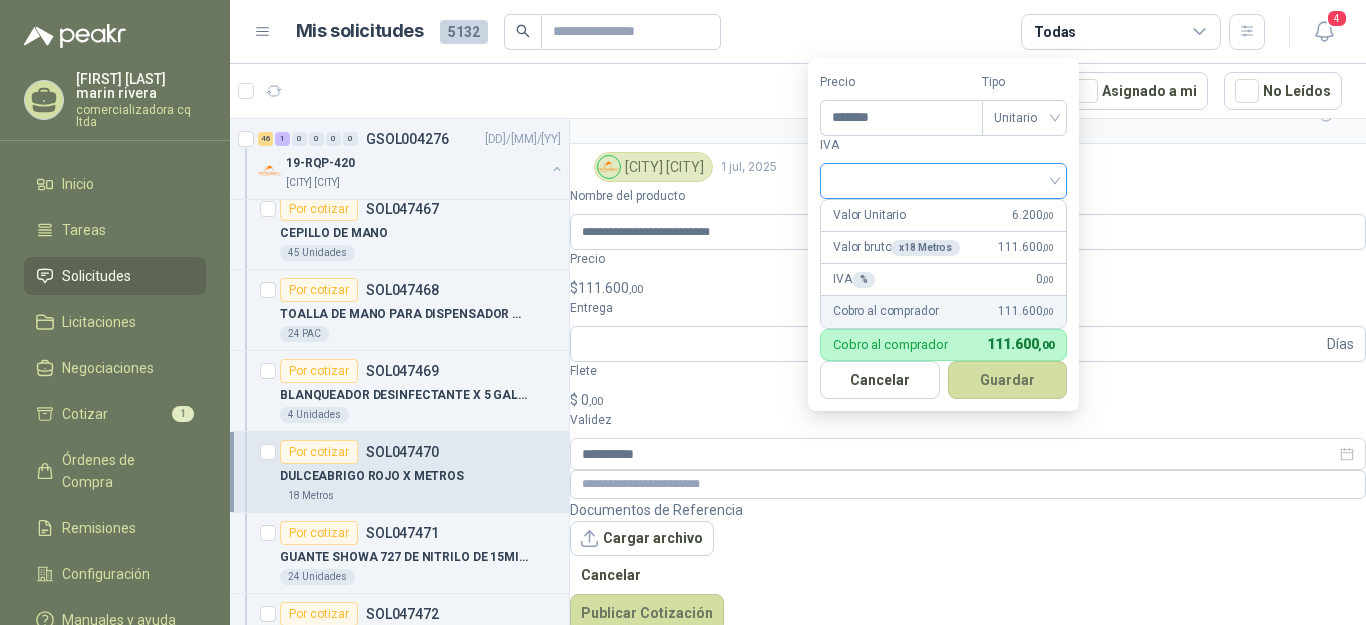 click at bounding box center (943, 179) 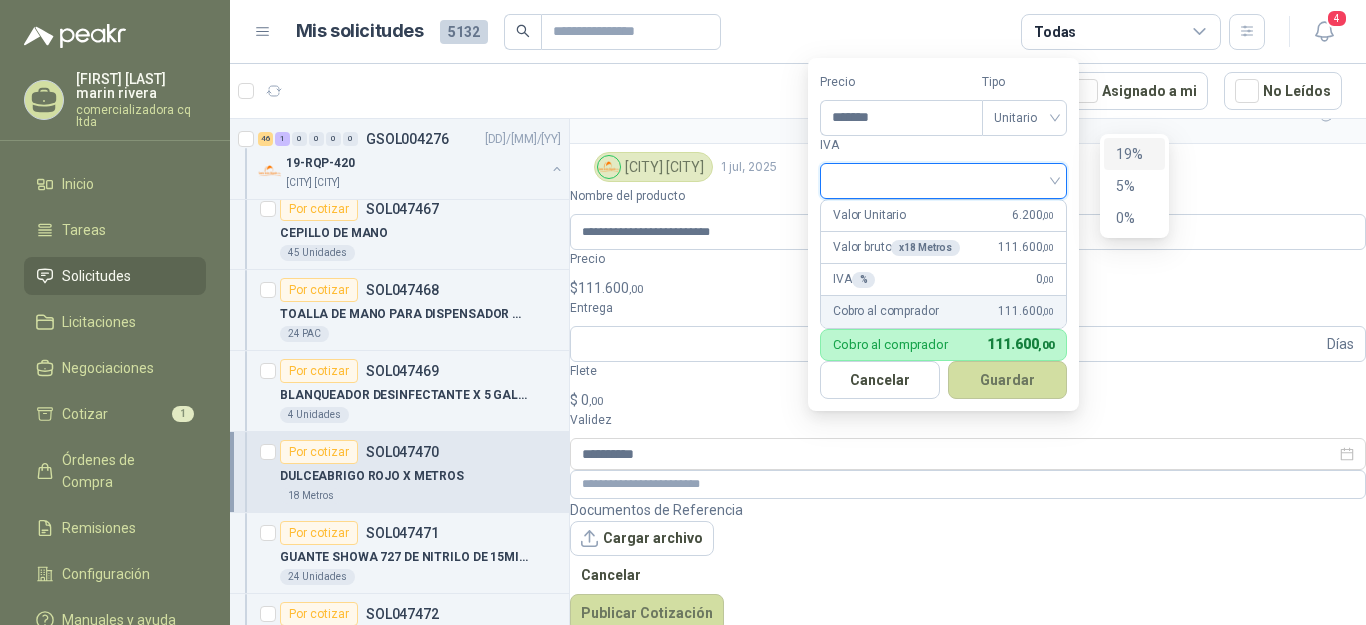 click on "19%" at bounding box center (1134, 154) 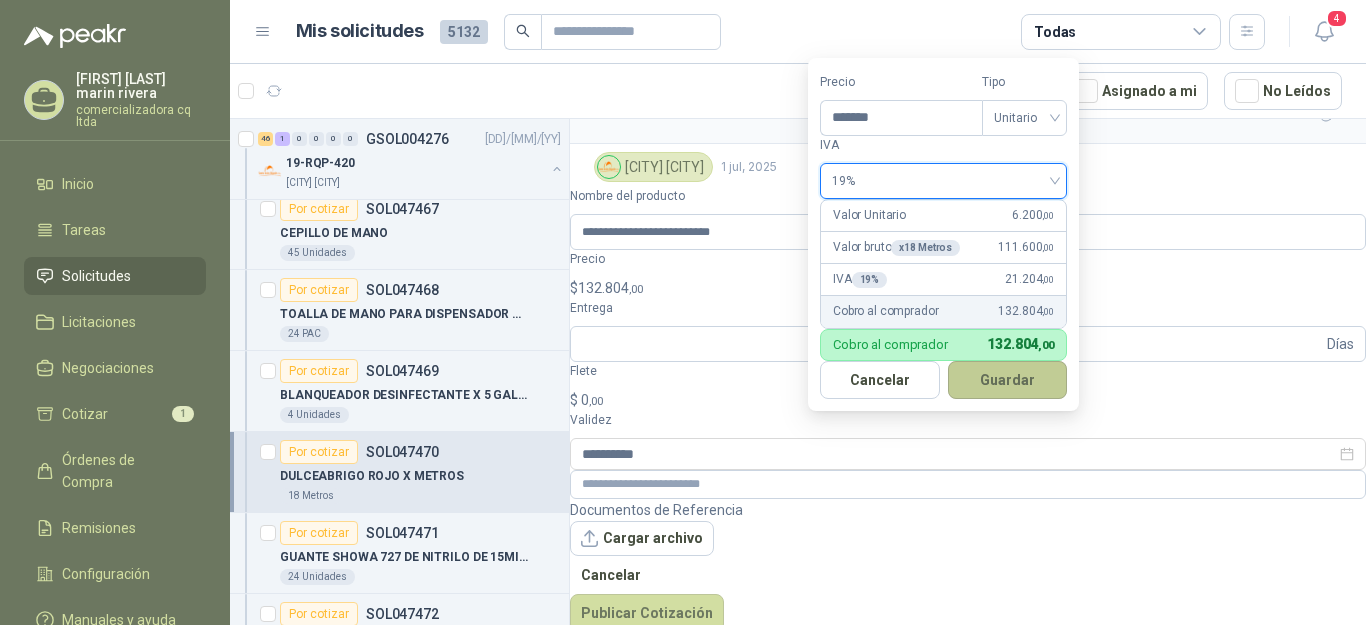 click on "Guardar" at bounding box center (1008, 380) 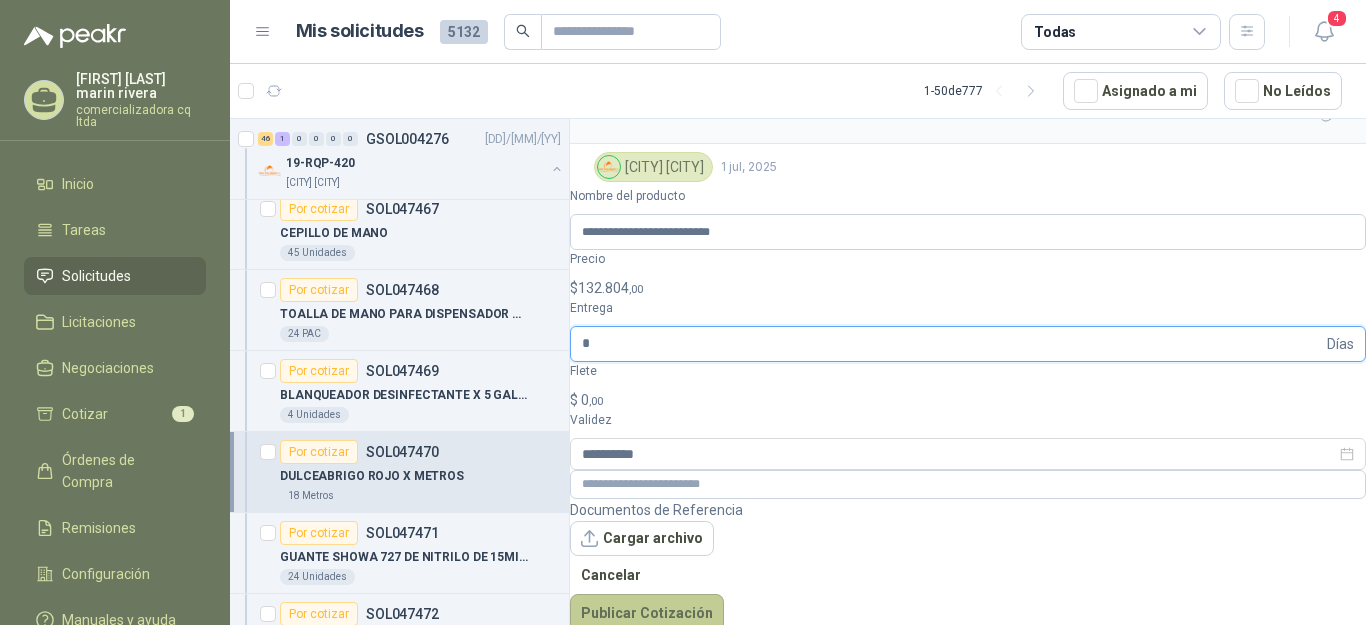 type on "*" 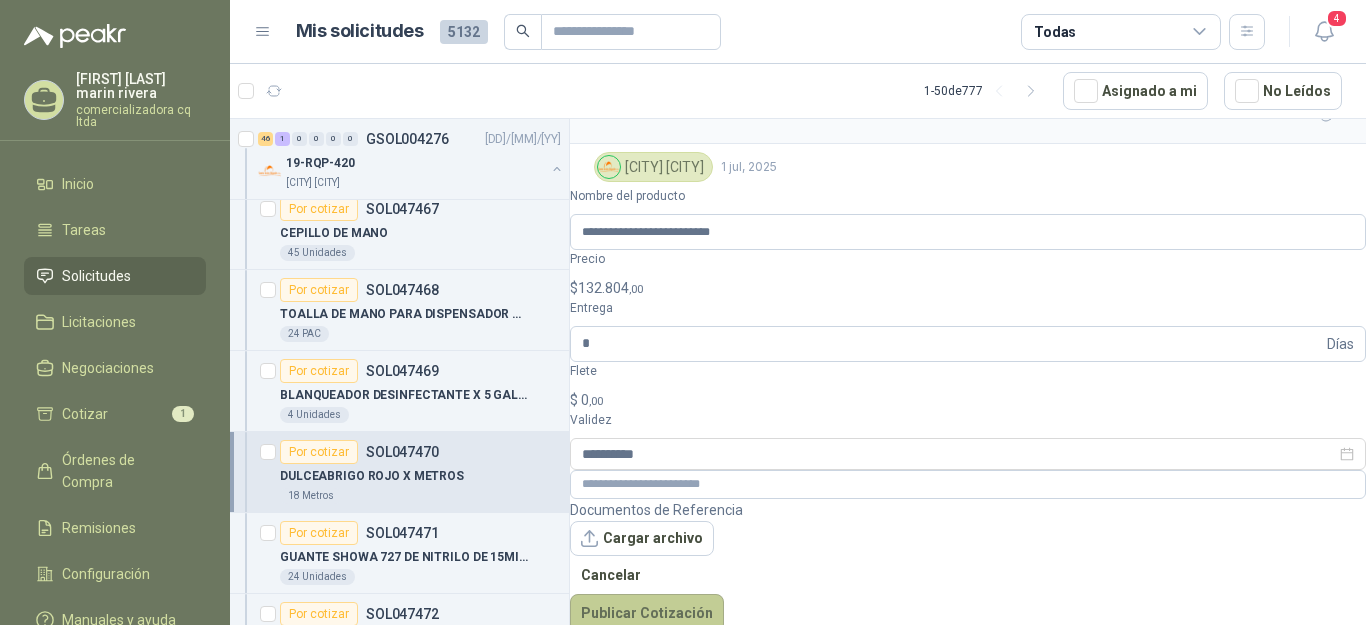 click on "Publicar Cotización" at bounding box center [647, 613] 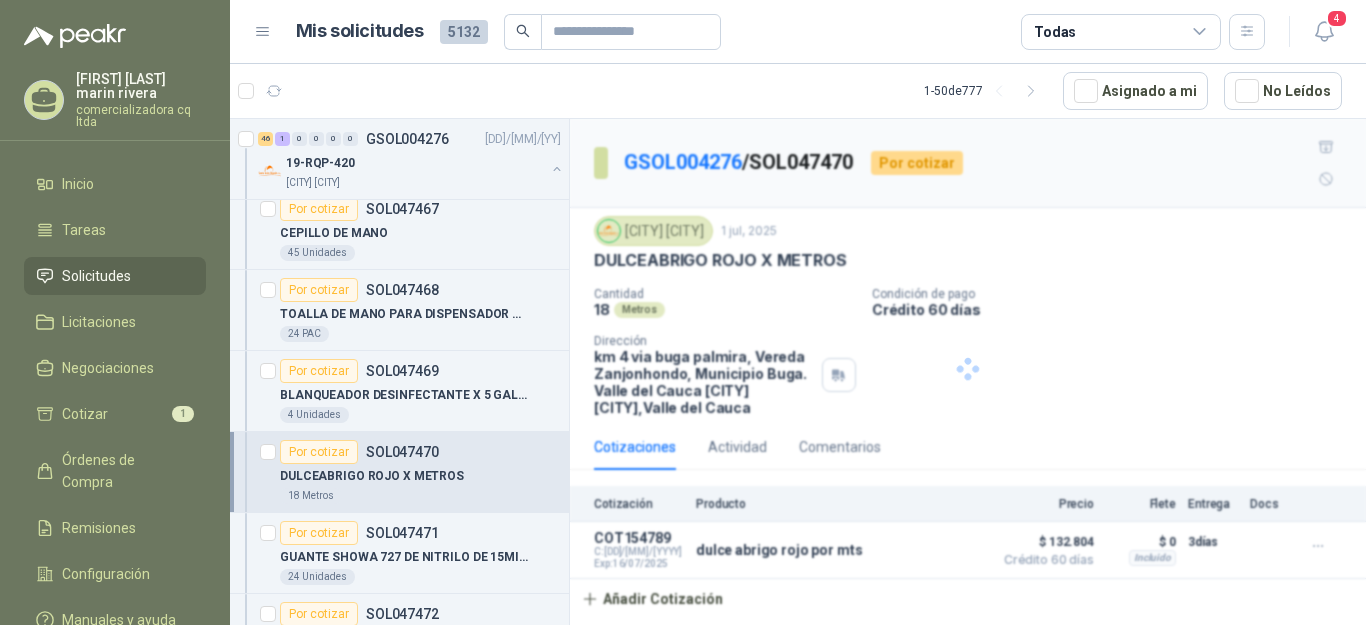scroll, scrollTop: 0, scrollLeft: 0, axis: both 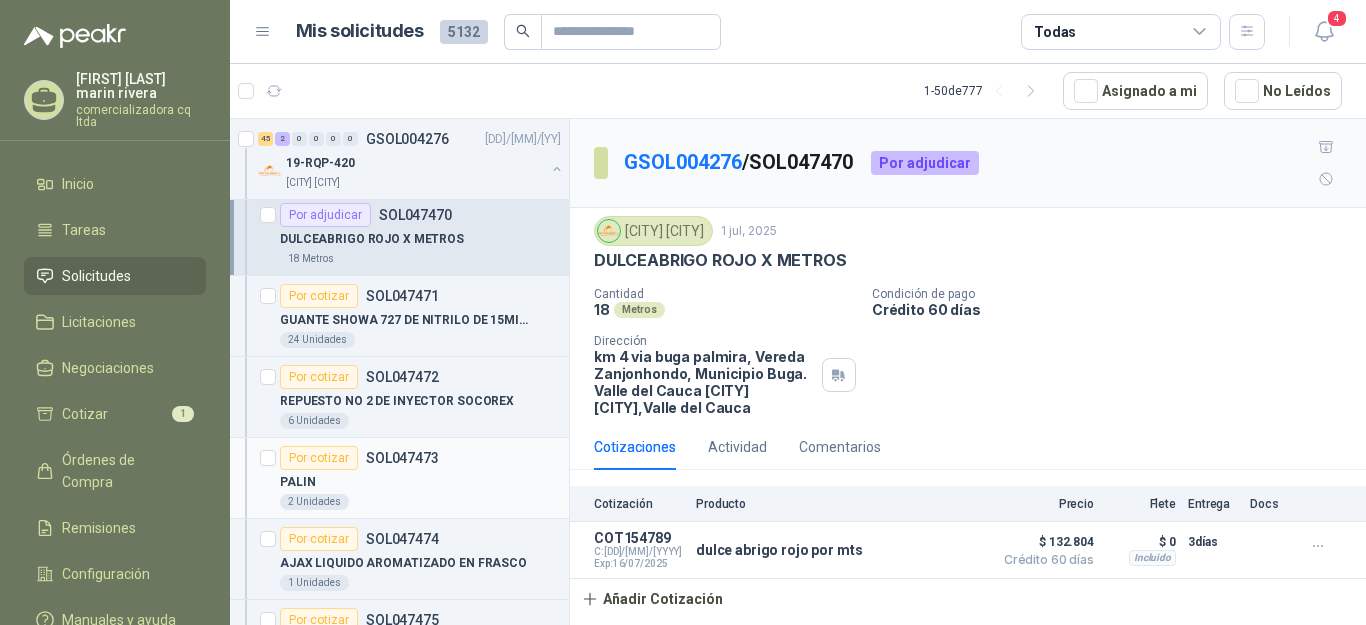 click on "SOL047473" at bounding box center (402, 458) 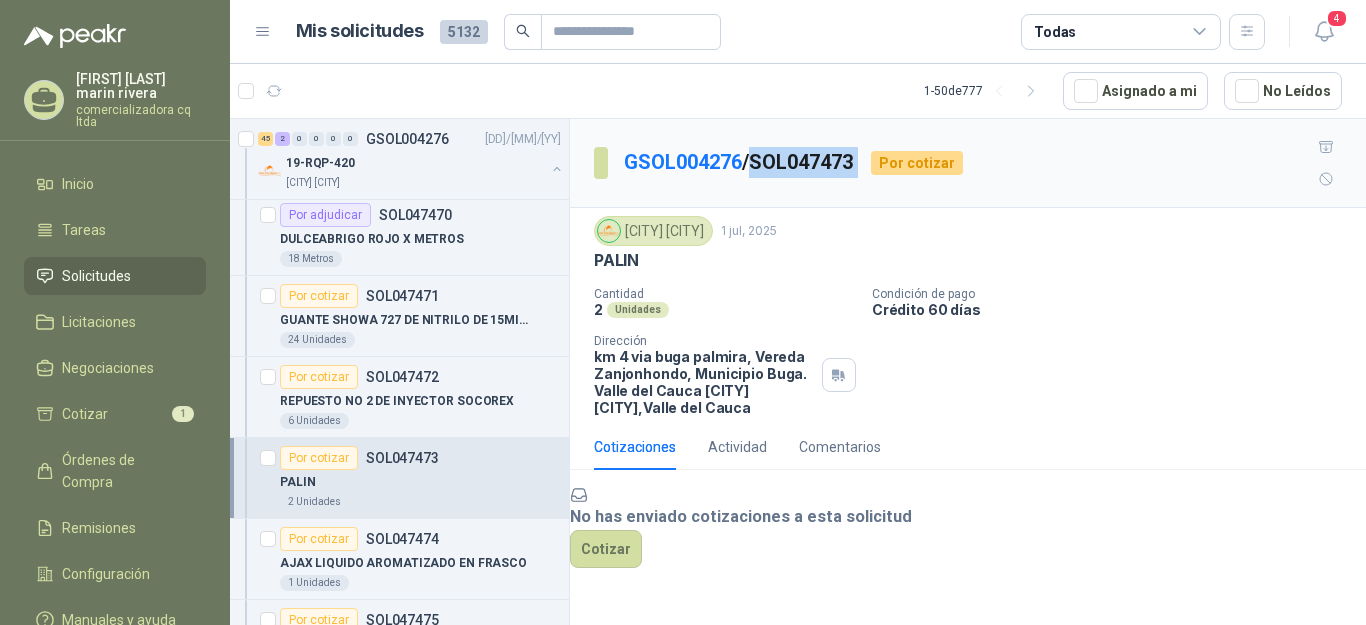 drag, startPoint x: 757, startPoint y: 139, endPoint x: 881, endPoint y: 147, distance: 124.2578 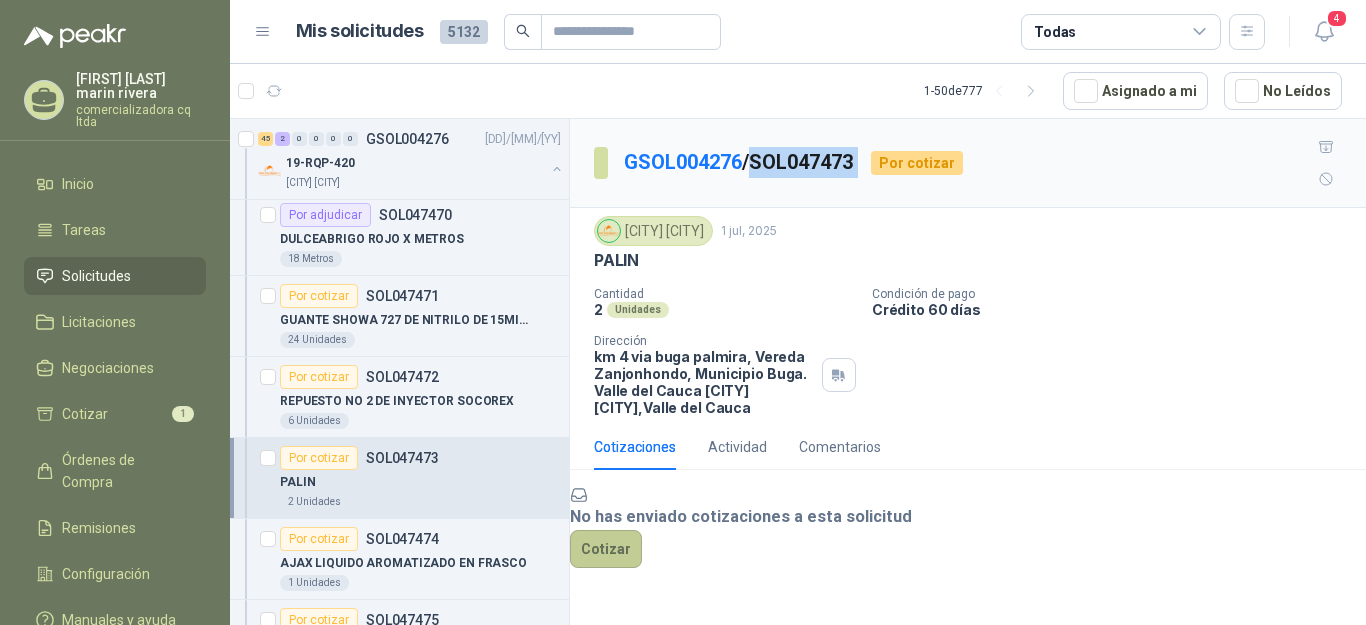 click on "Cotizar" at bounding box center [606, 549] 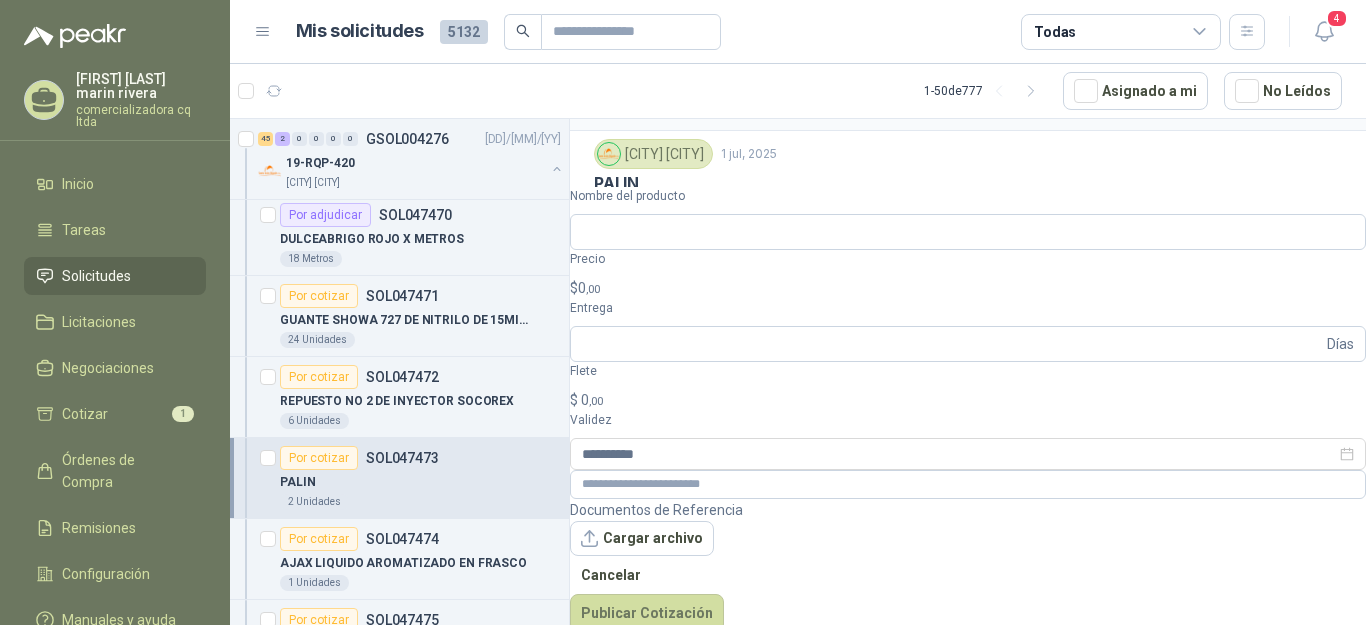 scroll, scrollTop: 64, scrollLeft: 0, axis: vertical 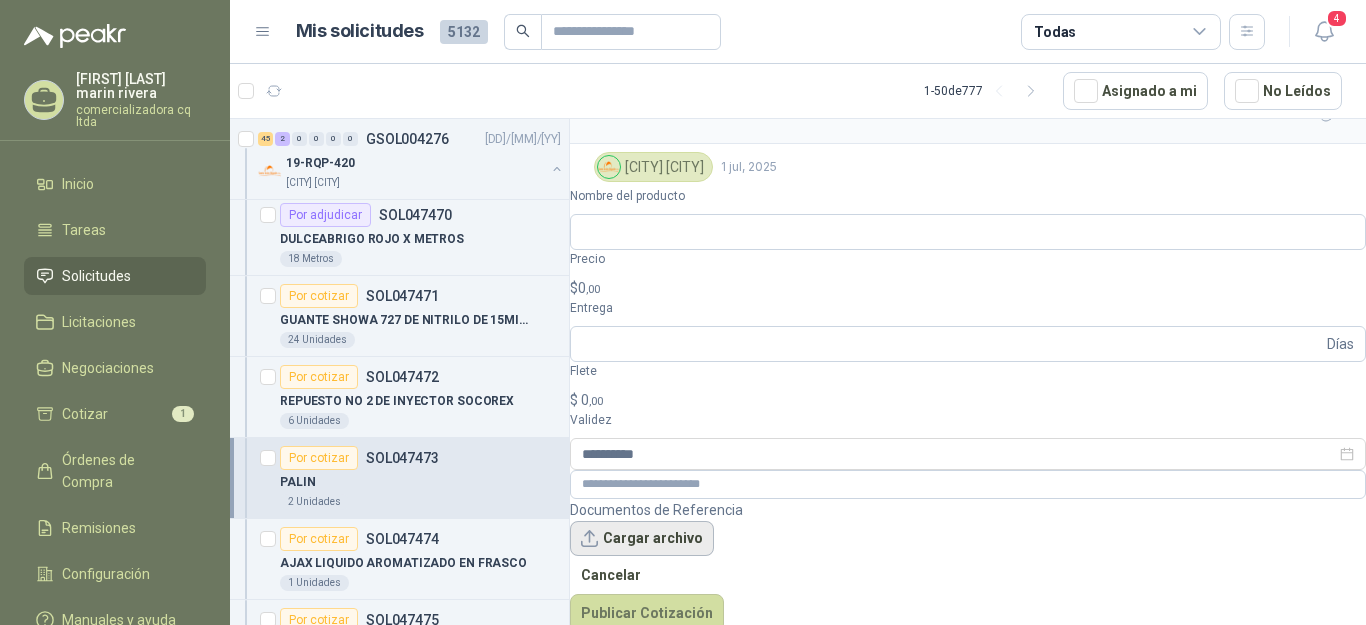 click on "Cargar archivo" at bounding box center [642, 539] 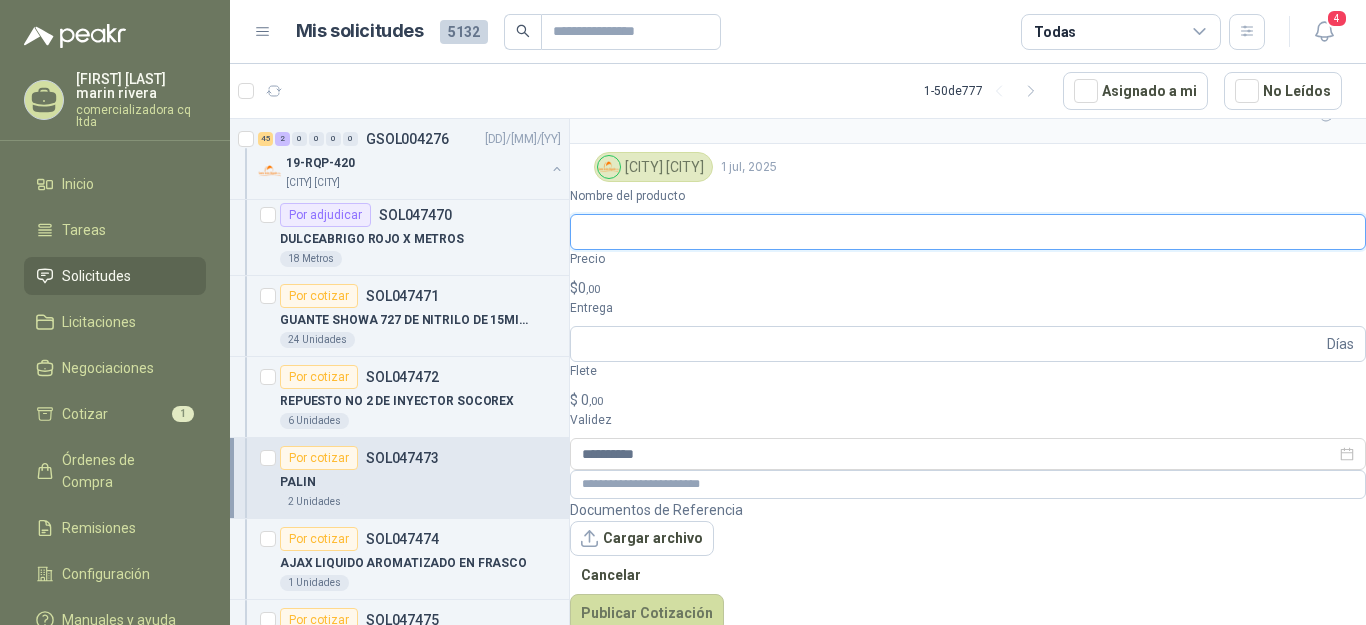 click on "Nombre del producto" at bounding box center (968, 232) 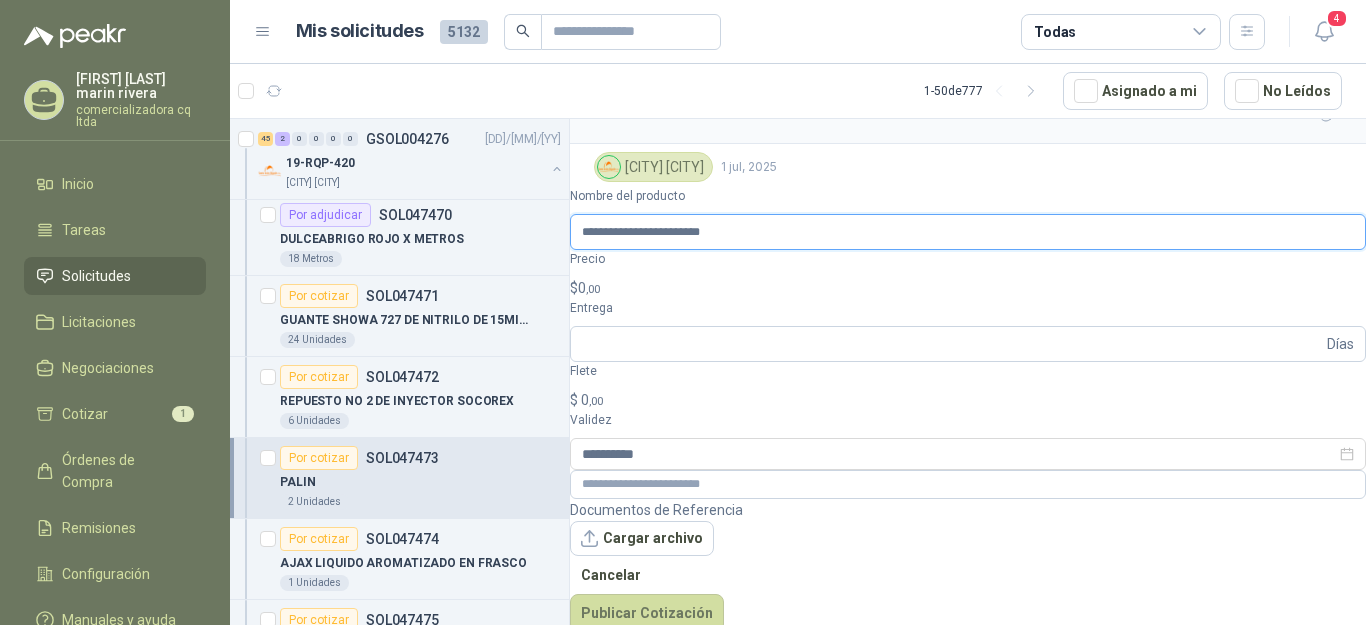 type on "**********" 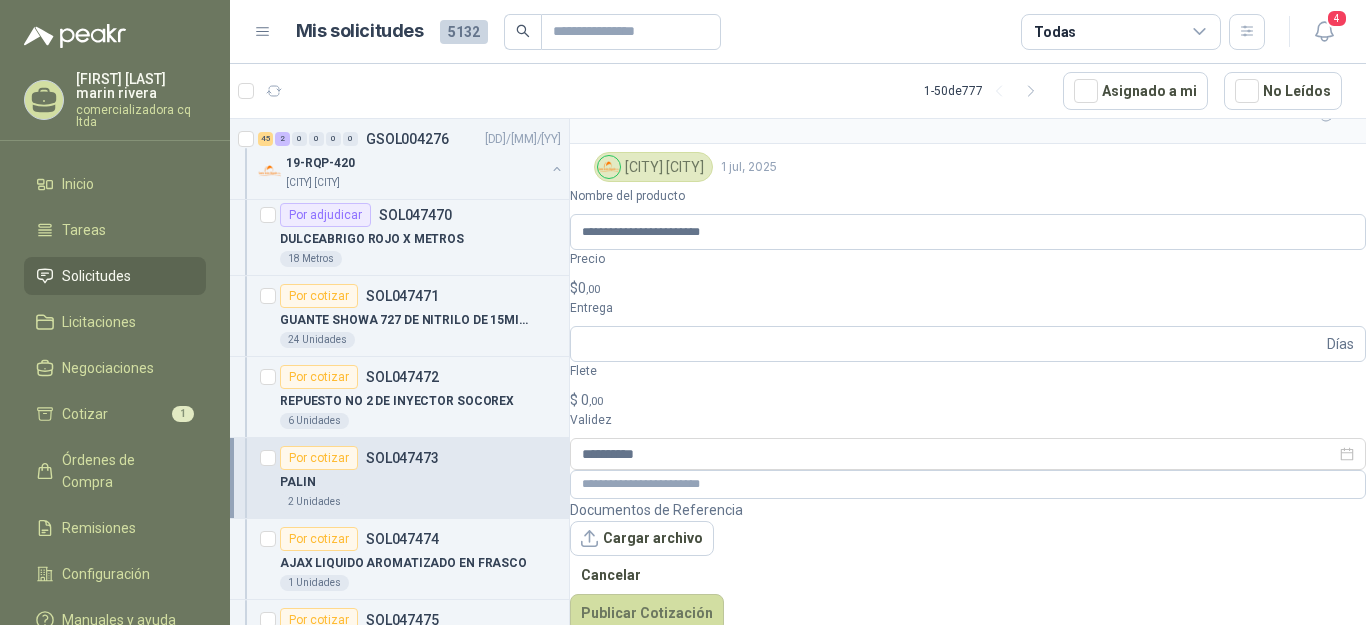 click on ",00" at bounding box center [593, 289] 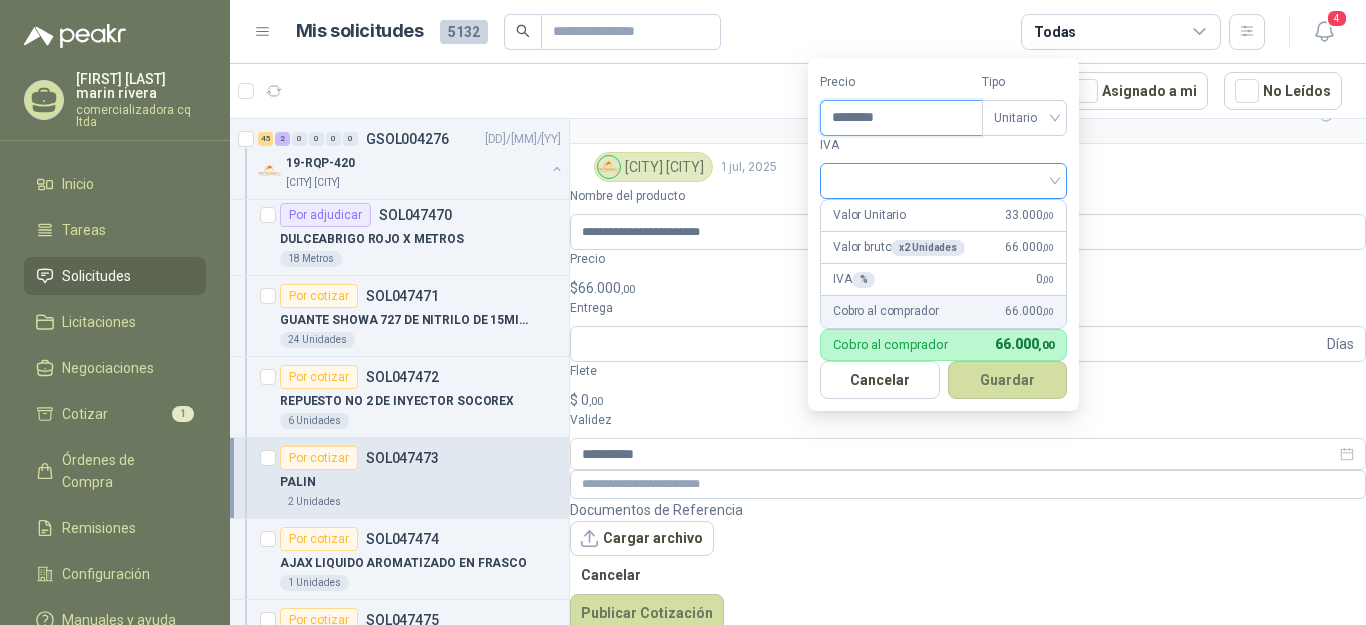 type on "********" 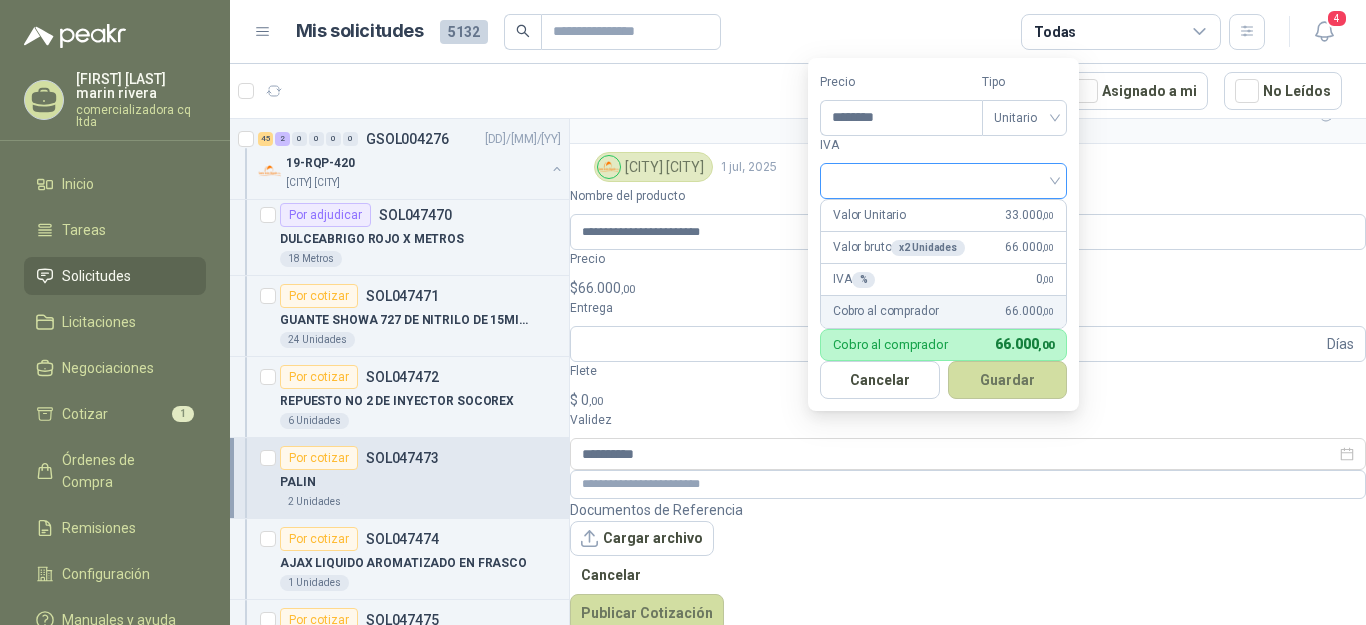 click at bounding box center (943, 179) 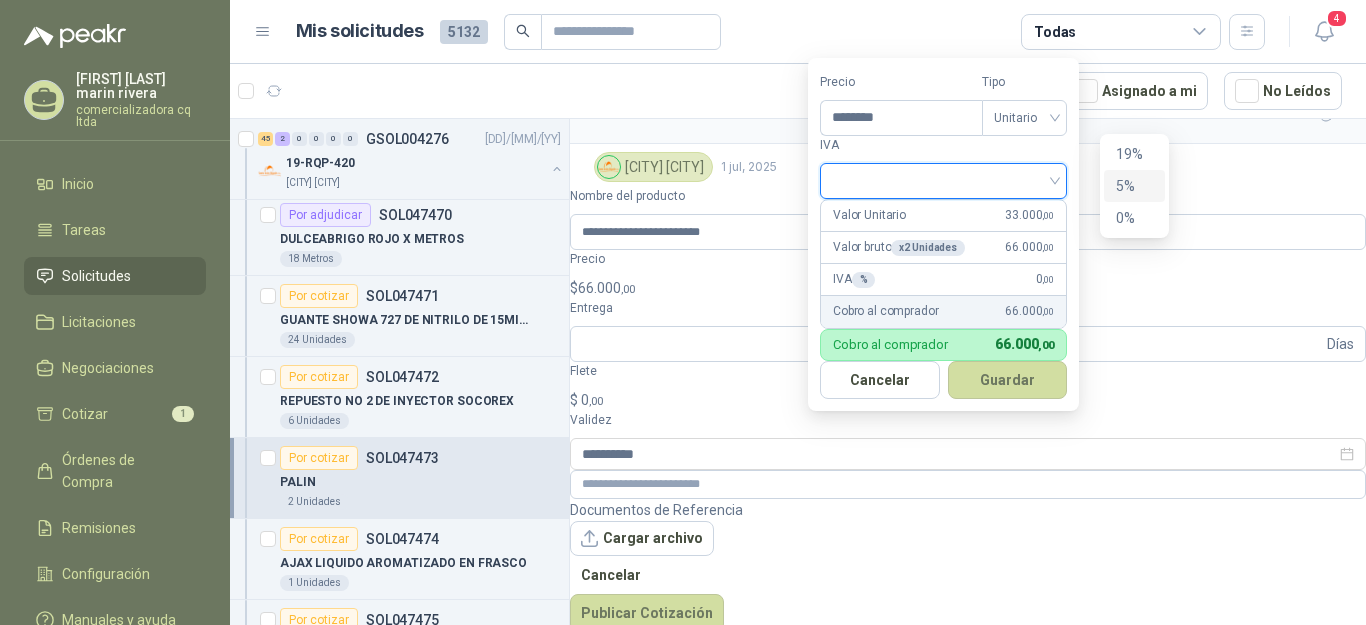 click on "5%" at bounding box center (1134, 186) 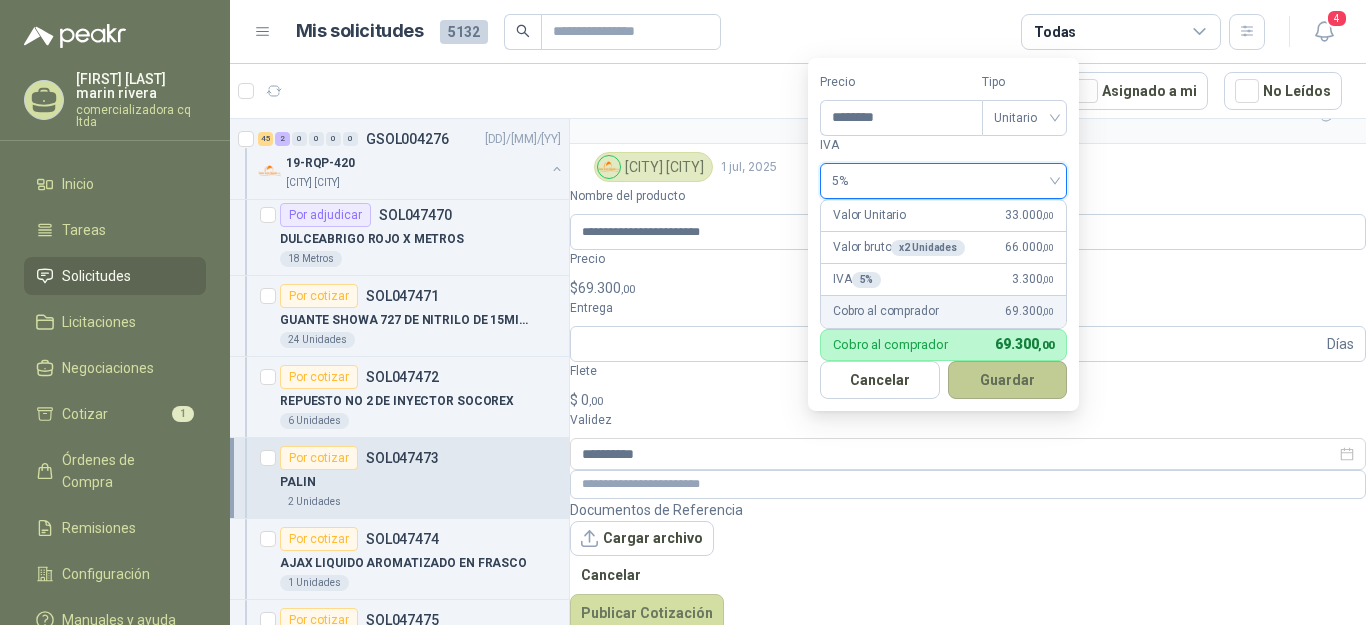 click on "Guardar" at bounding box center [1008, 380] 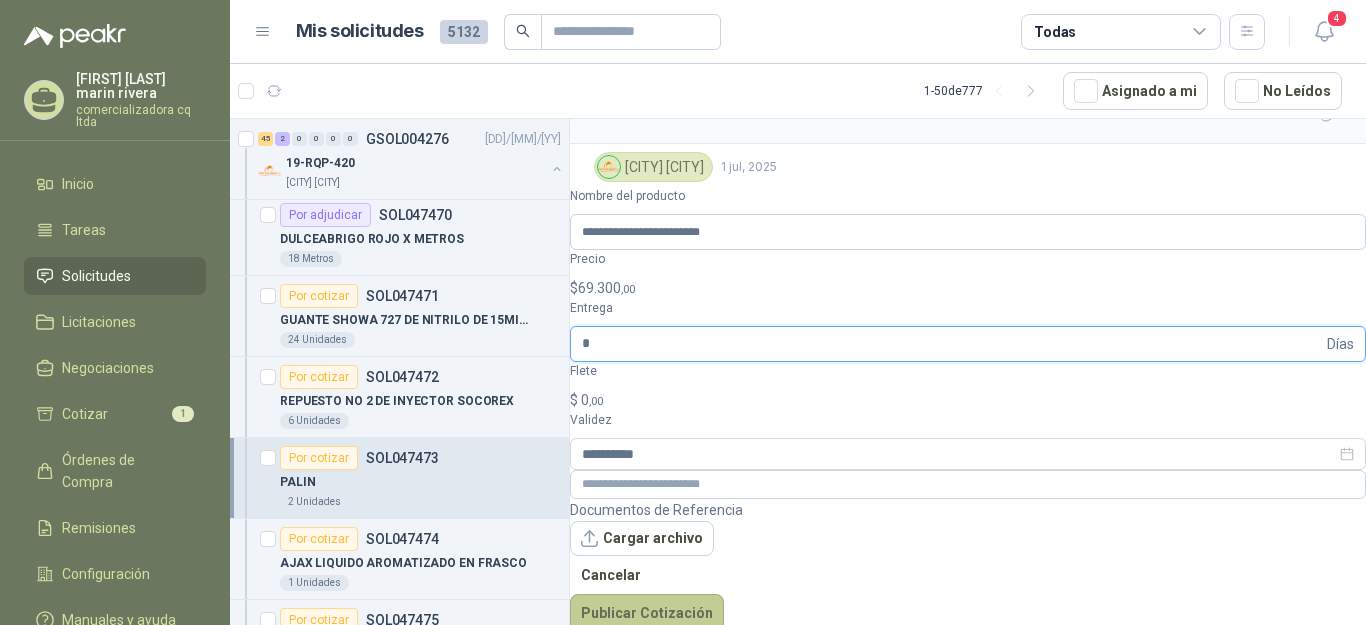 type on "*" 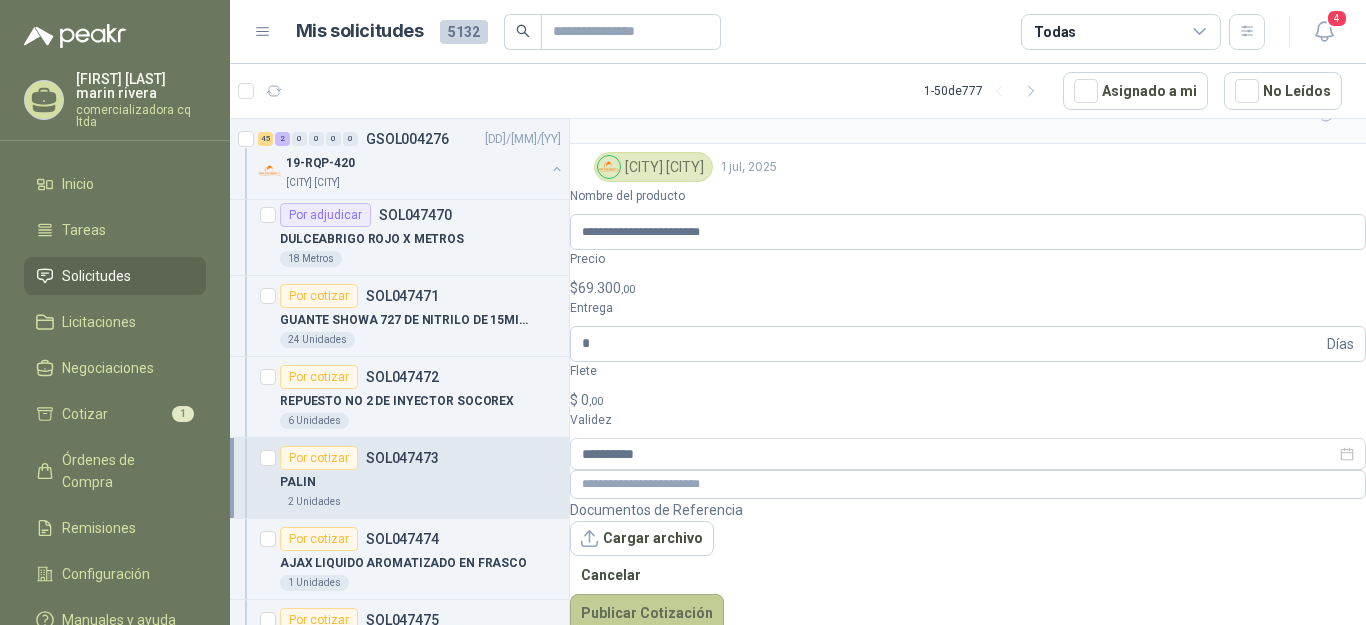 click on "Publicar Cotización" at bounding box center [647, 613] 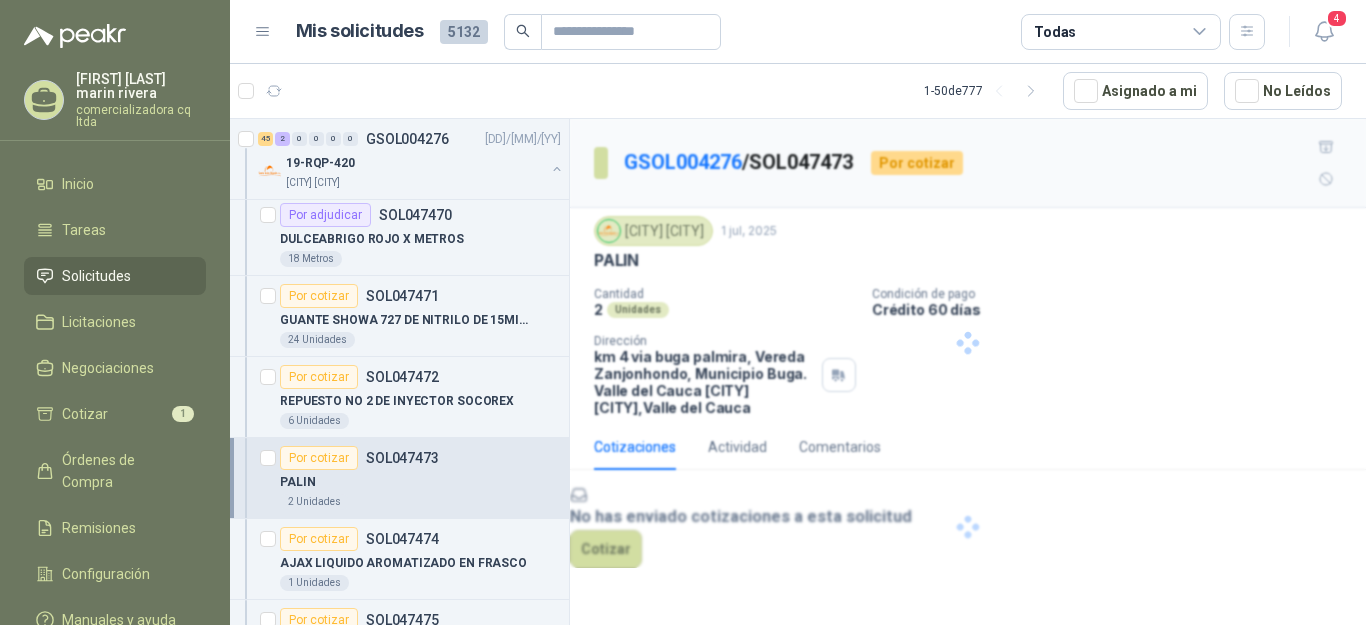 scroll, scrollTop: 0, scrollLeft: 0, axis: both 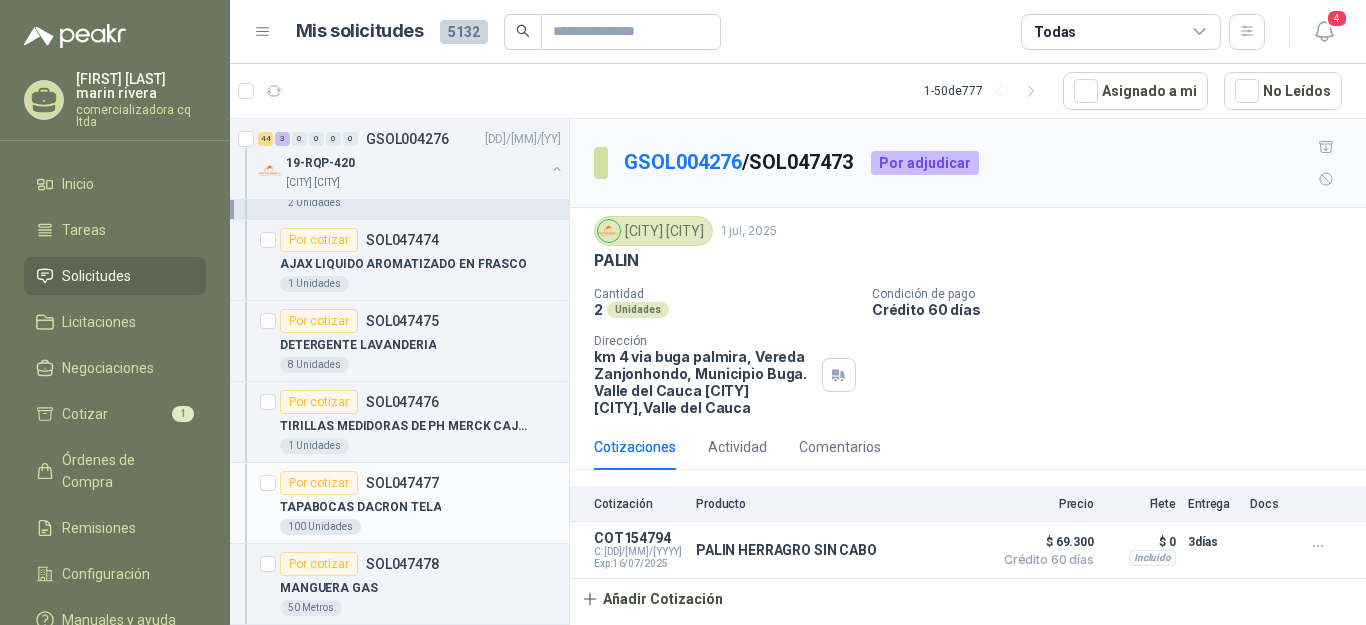 click on "TAPABOCAS DACRON TELA" at bounding box center [360, 507] 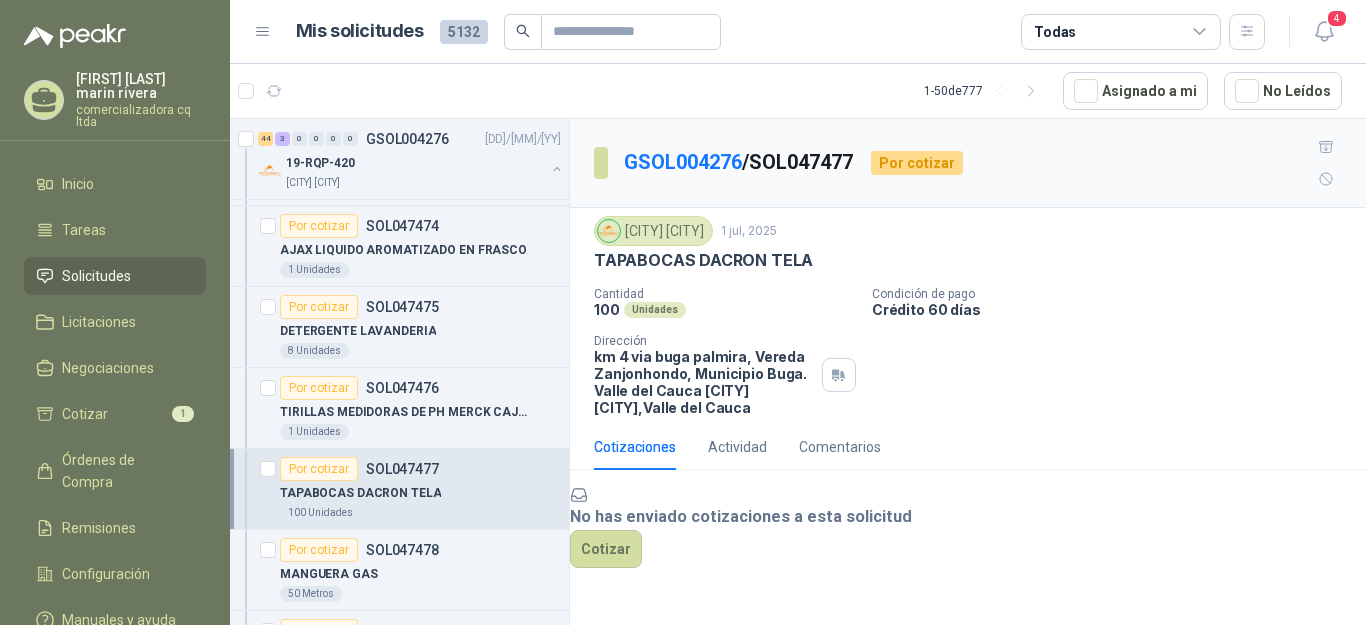 scroll, scrollTop: 2896, scrollLeft: 0, axis: vertical 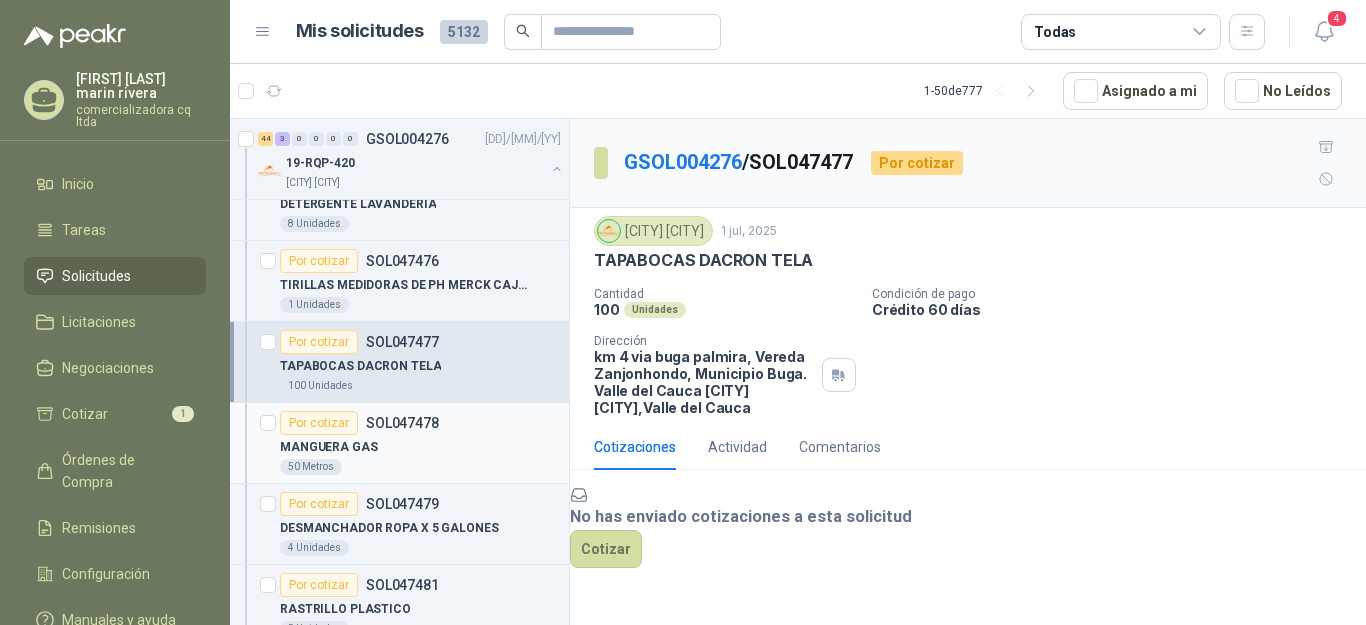 click on "MANGUERA GAS" at bounding box center (329, 447) 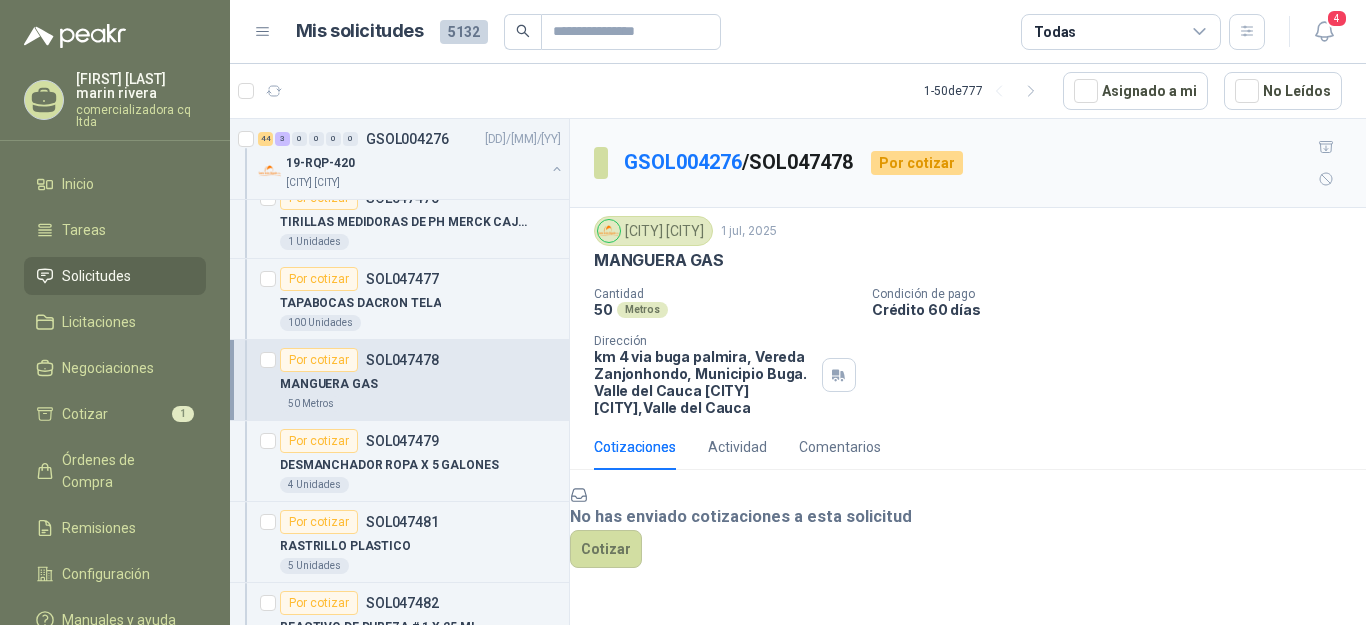 scroll, scrollTop: 2991, scrollLeft: 0, axis: vertical 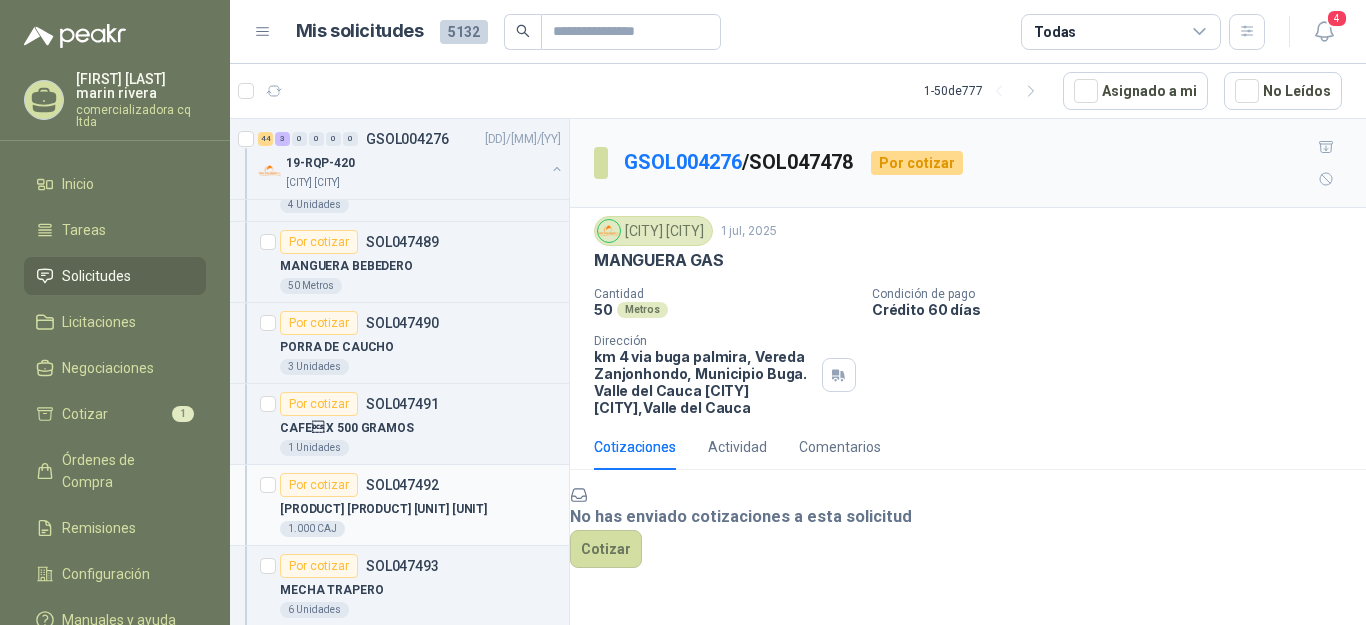 click on "[PRODUCT] [PRODUCT] [UNIT] [UNIT]" at bounding box center (383, 509) 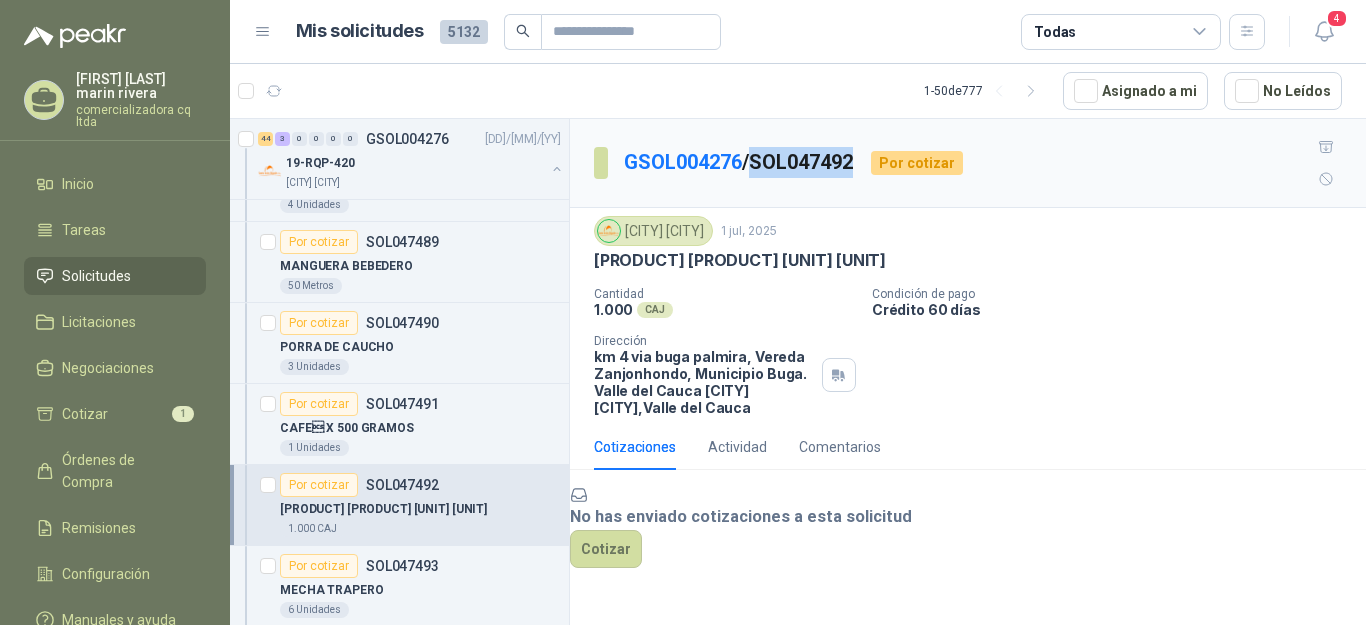 drag, startPoint x: 763, startPoint y: 142, endPoint x: 868, endPoint y: 134, distance: 105.30432 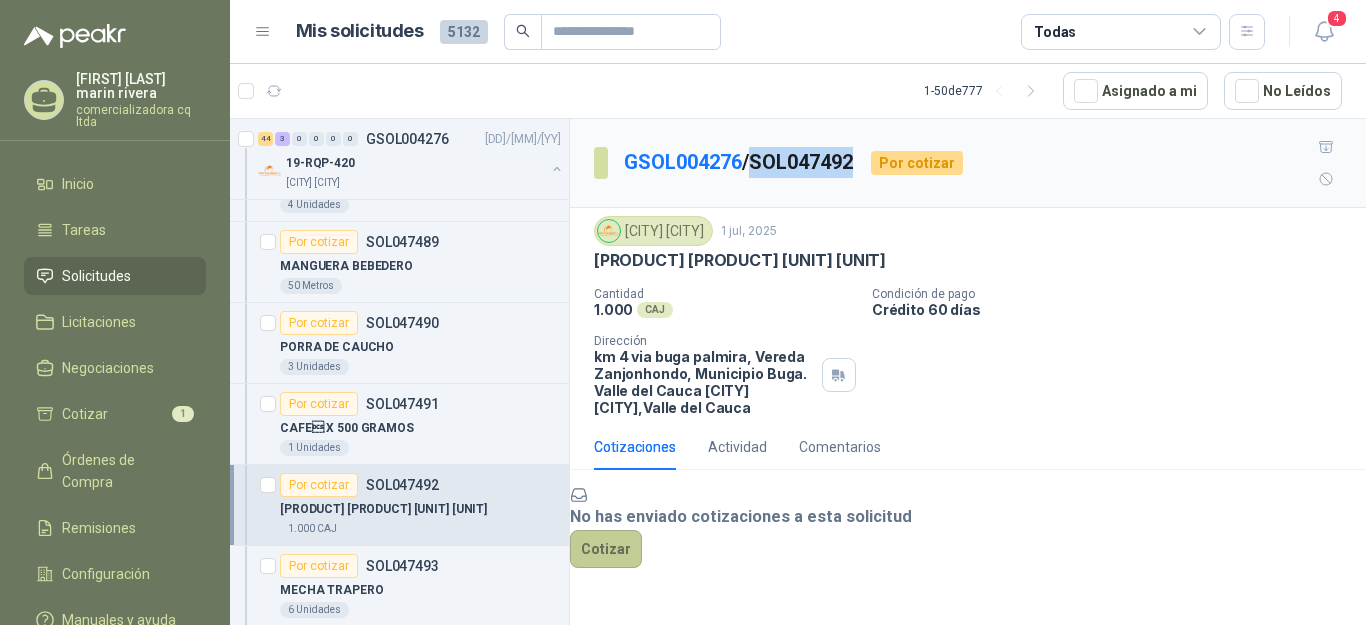 click on "Cotizar" at bounding box center (606, 549) 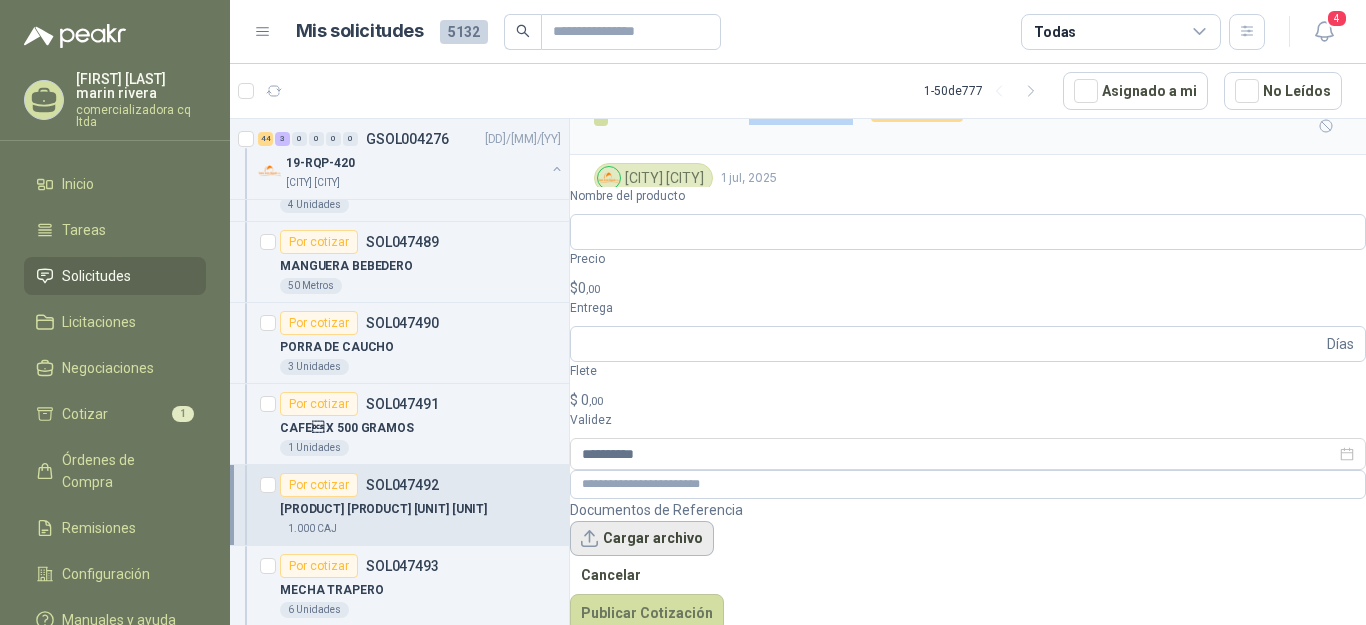 click on "Cargar archivo" at bounding box center [642, 539] 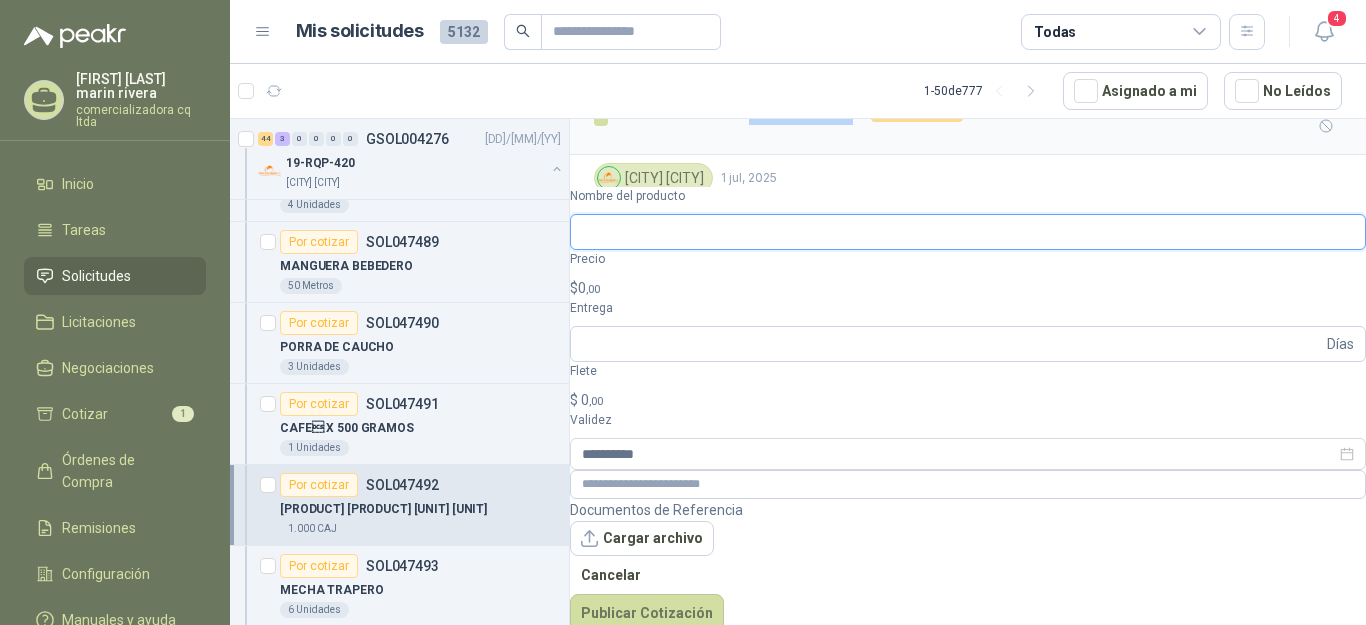 click on "Nombre del producto" at bounding box center (968, 232) 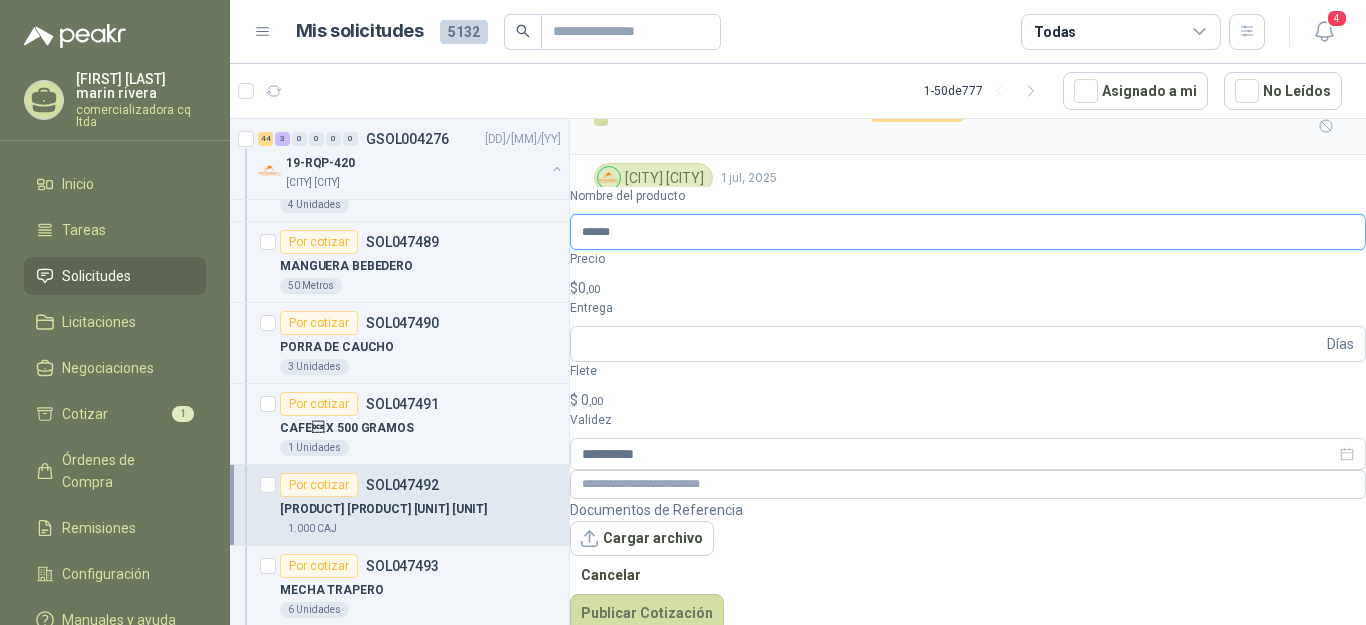 type on "**********" 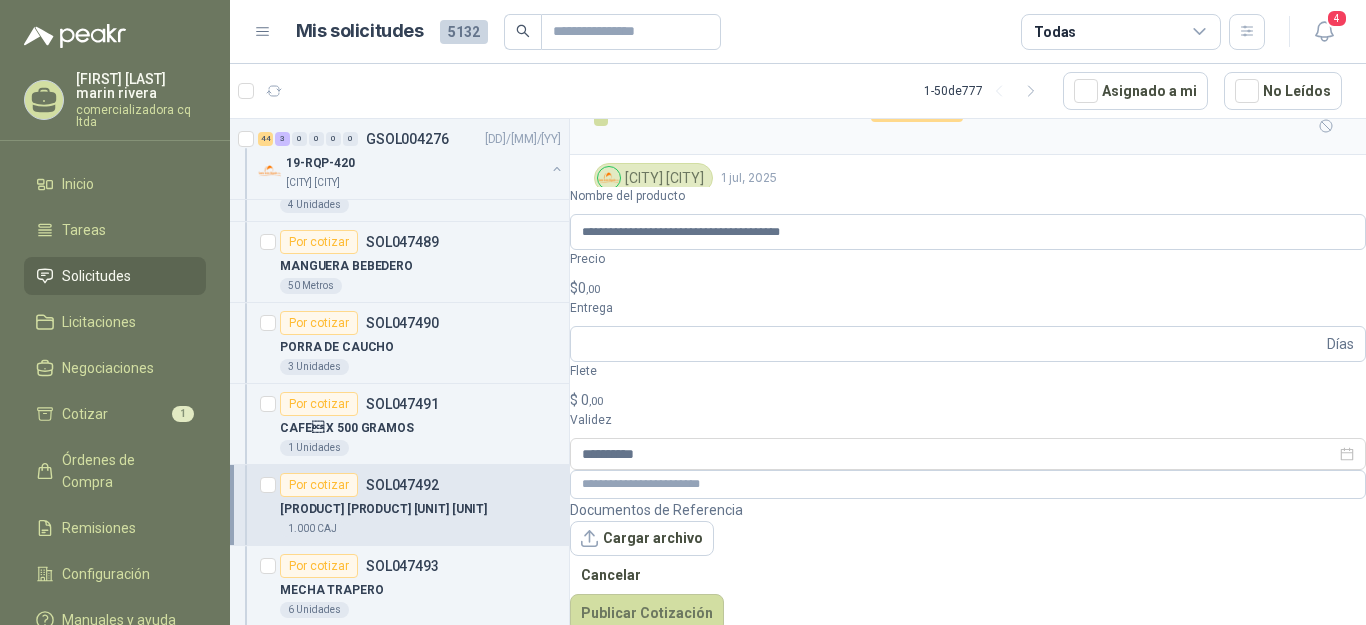 click on "$  0 ,00" at bounding box center (968, 288) 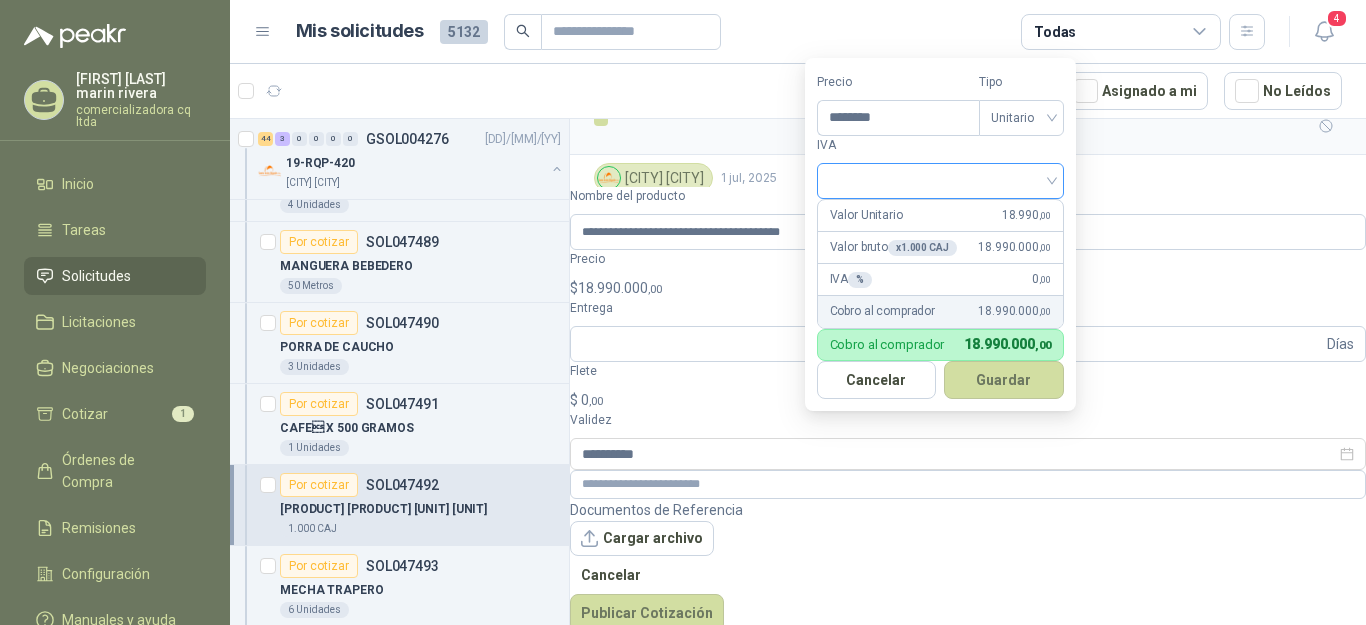 click at bounding box center (940, 181) 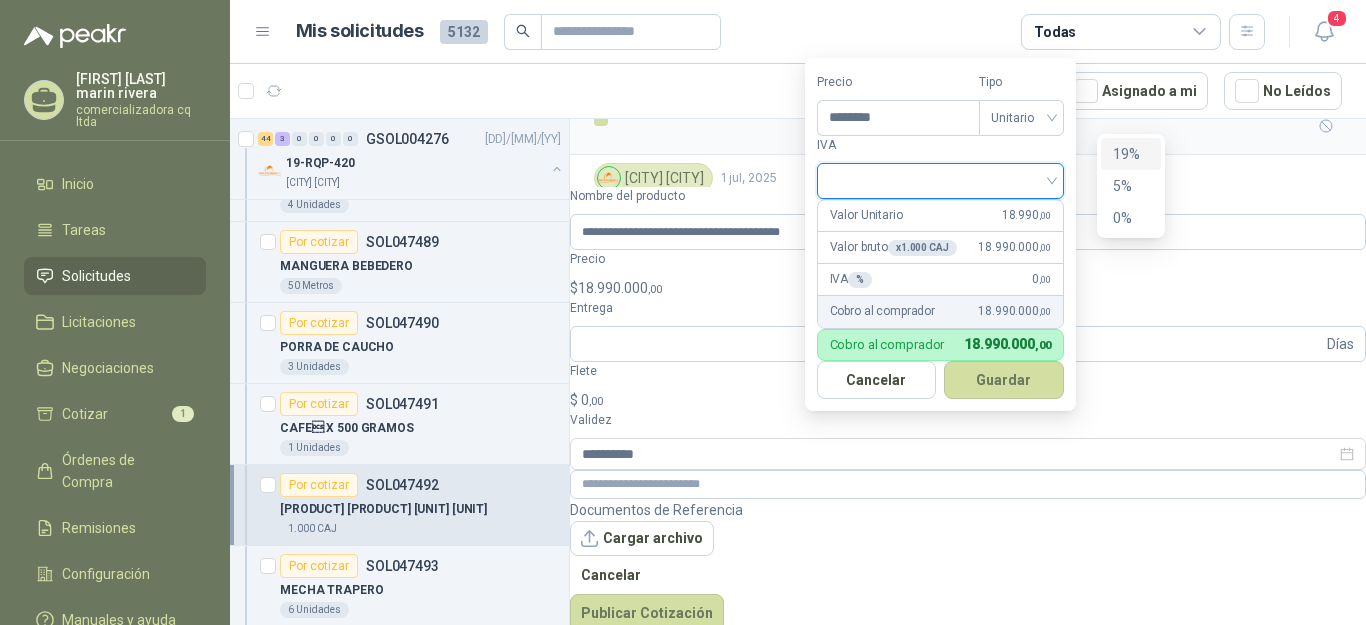 click on "19%" at bounding box center [1131, 154] 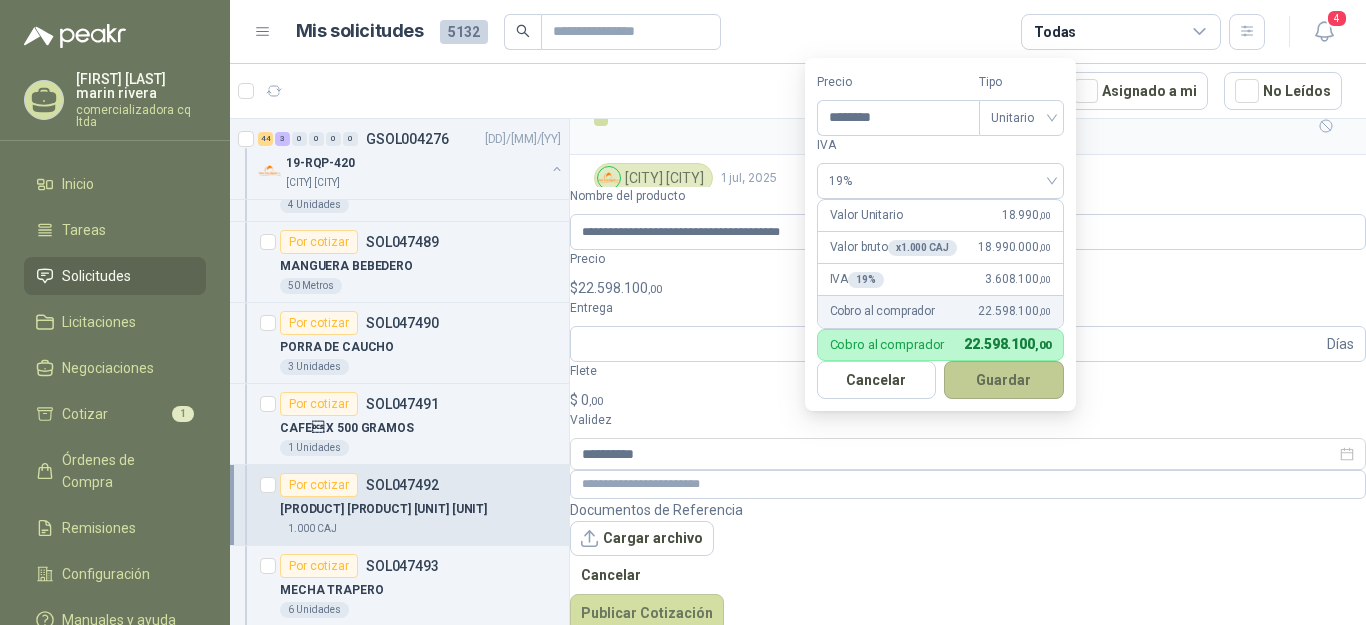 click on "Guardar" at bounding box center (1004, 380) 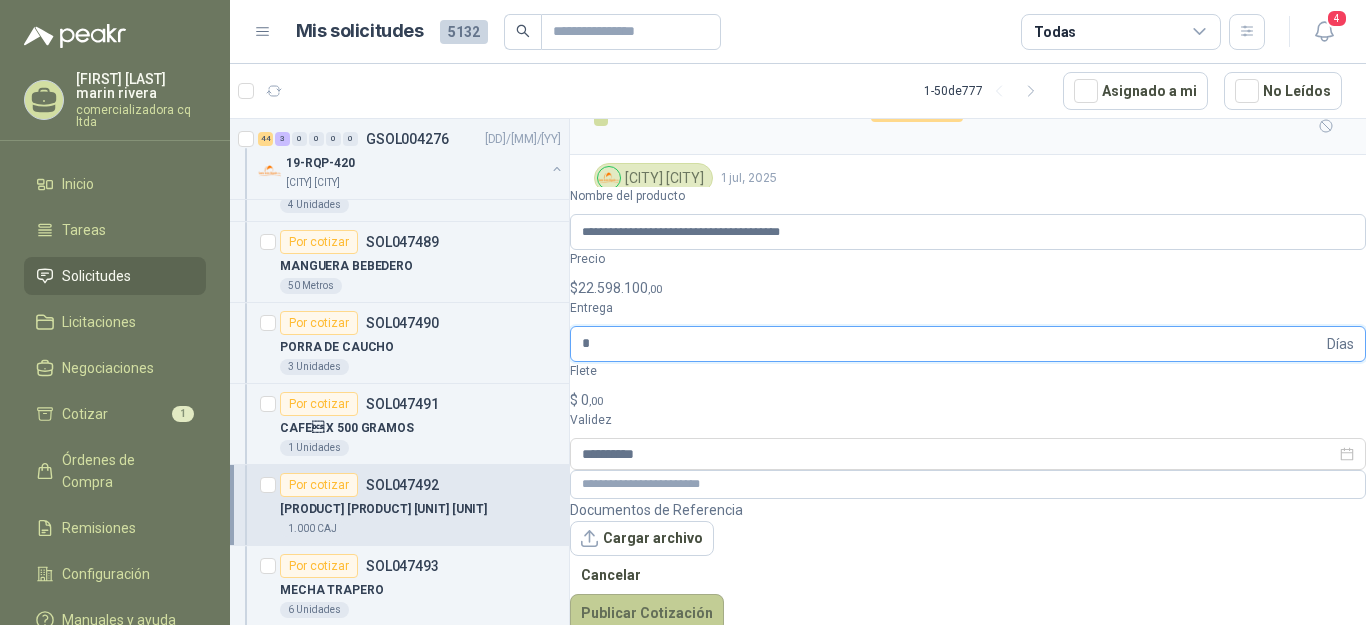 type on "*" 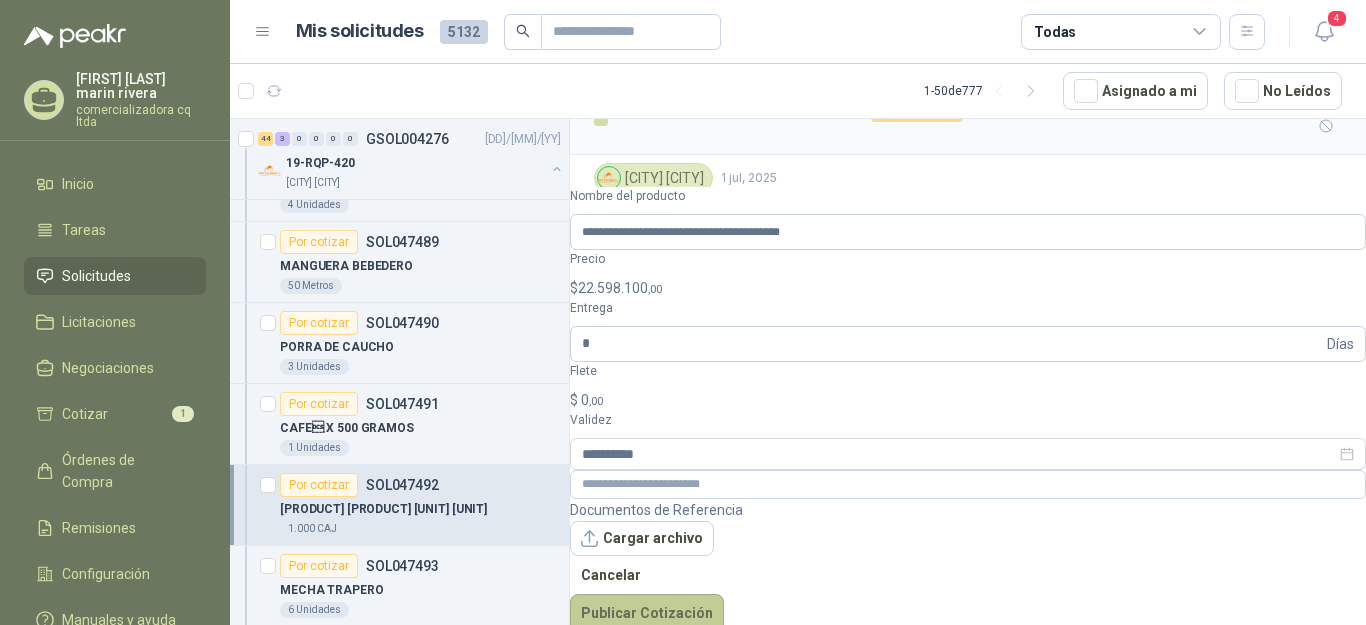 click on "Publicar Cotización" at bounding box center (647, 613) 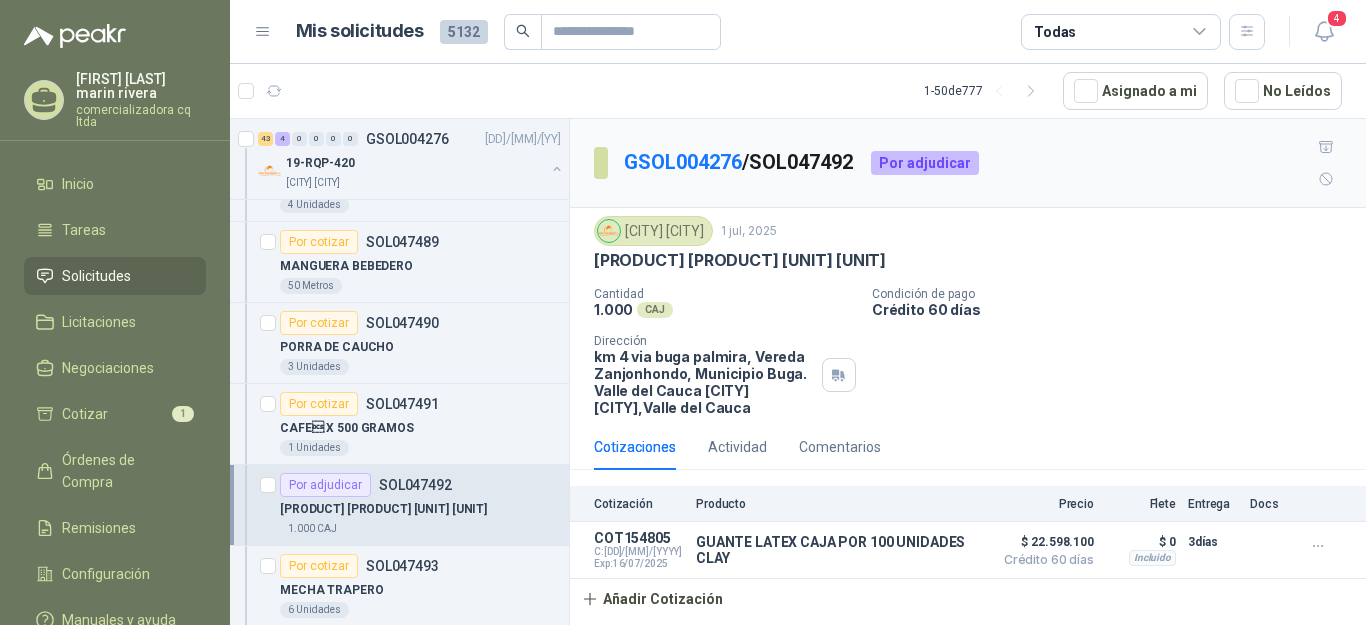 scroll, scrollTop: 0, scrollLeft: 0, axis: both 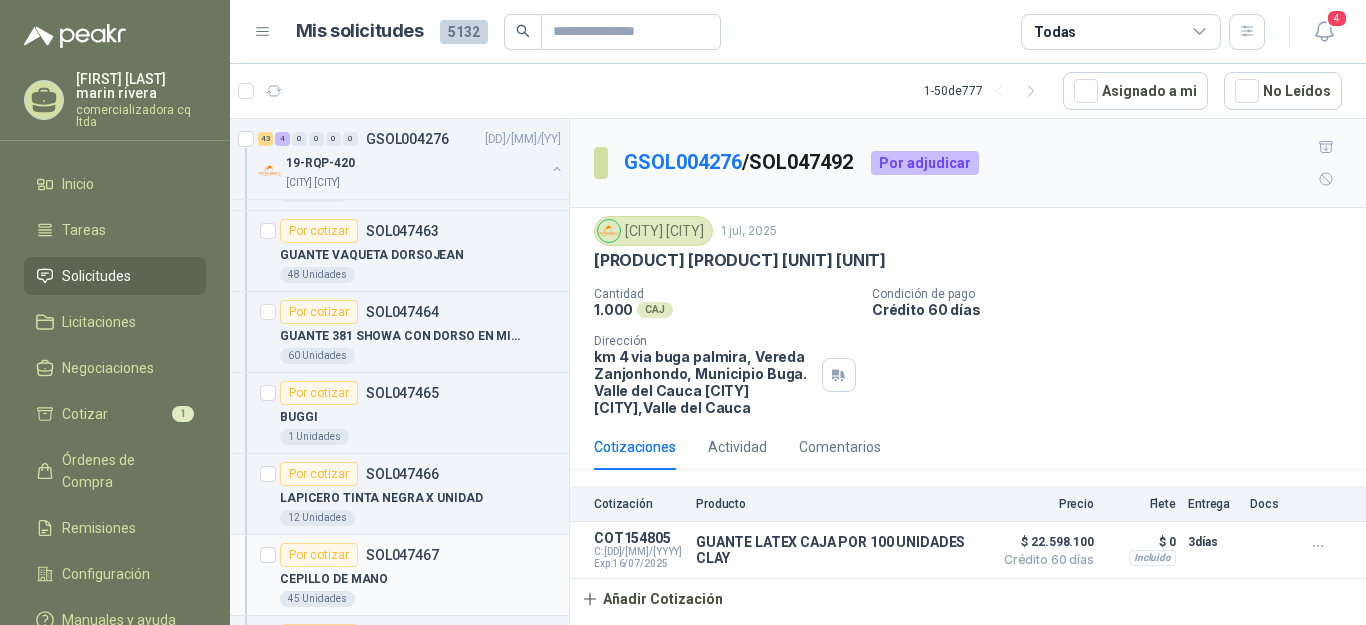 click on "CEPILLO DE MANO" at bounding box center (420, 579) 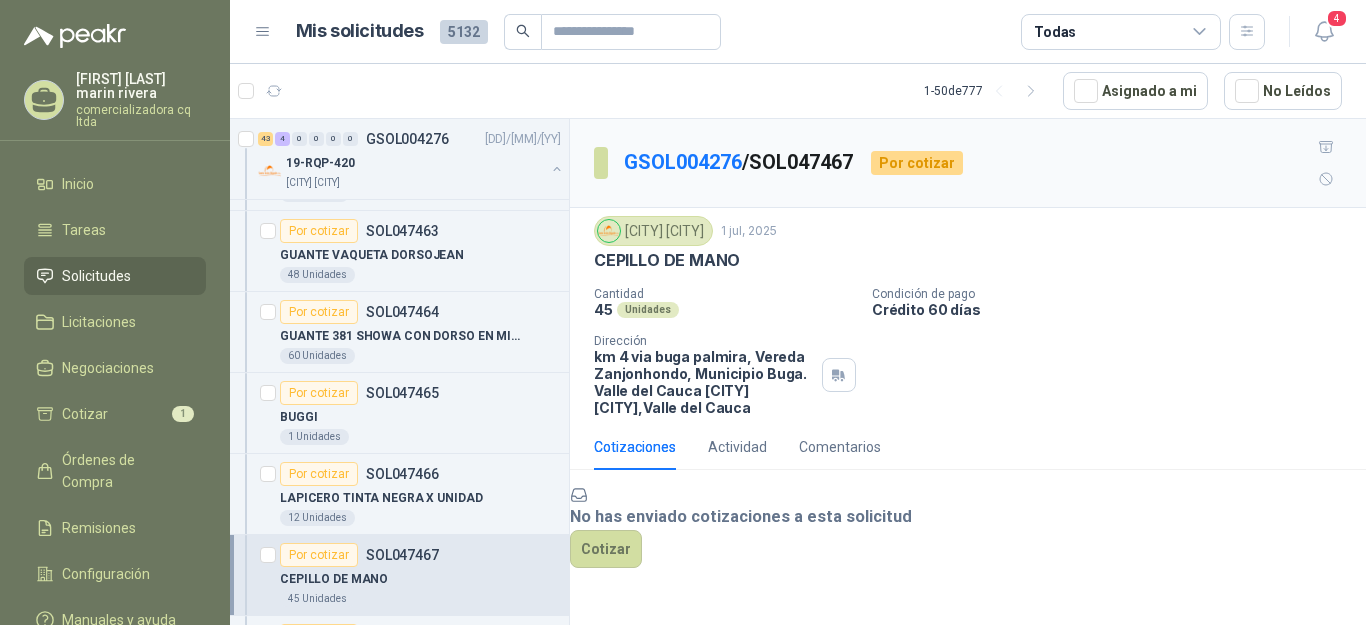 scroll, scrollTop: 32, scrollLeft: 0, axis: vertical 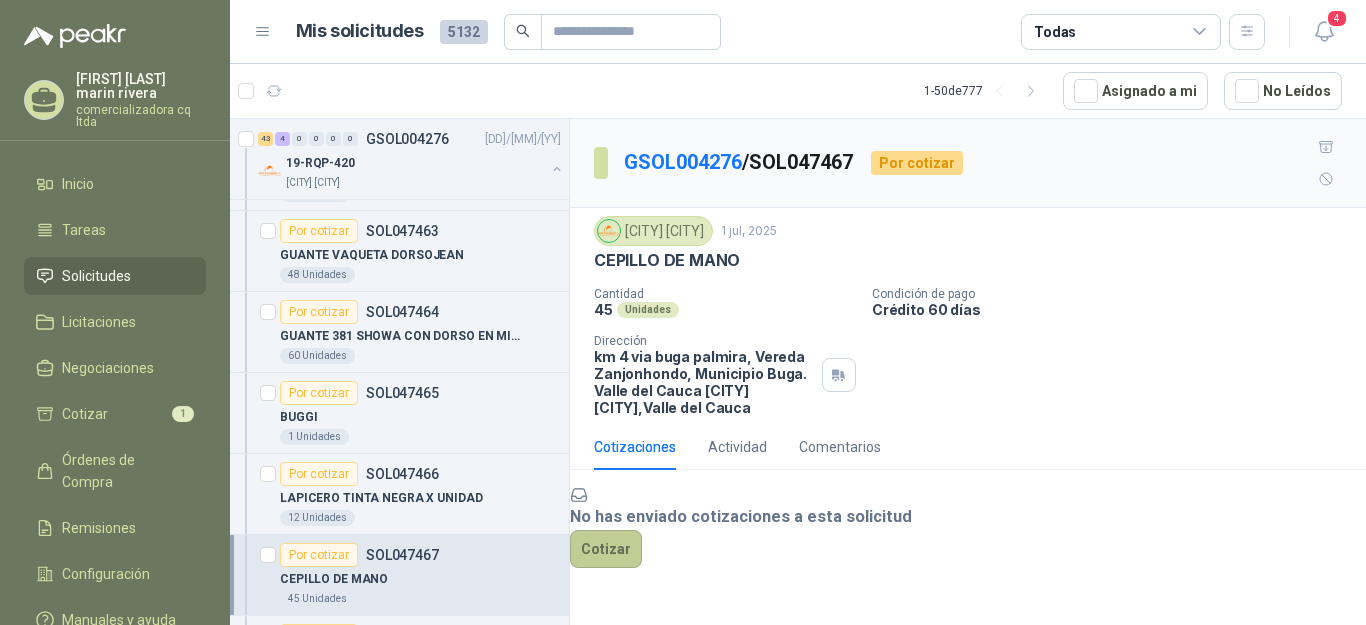 click on "Cotizar" at bounding box center (606, 549) 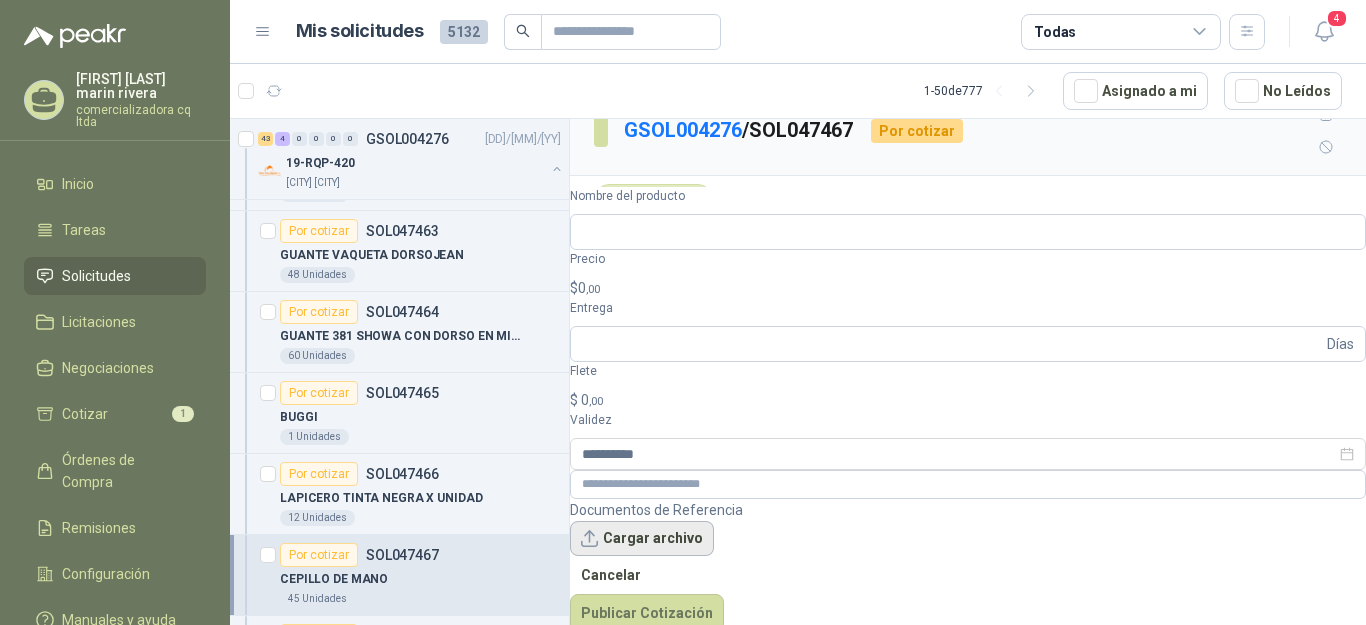 click on "Cargar archivo" at bounding box center [642, 539] 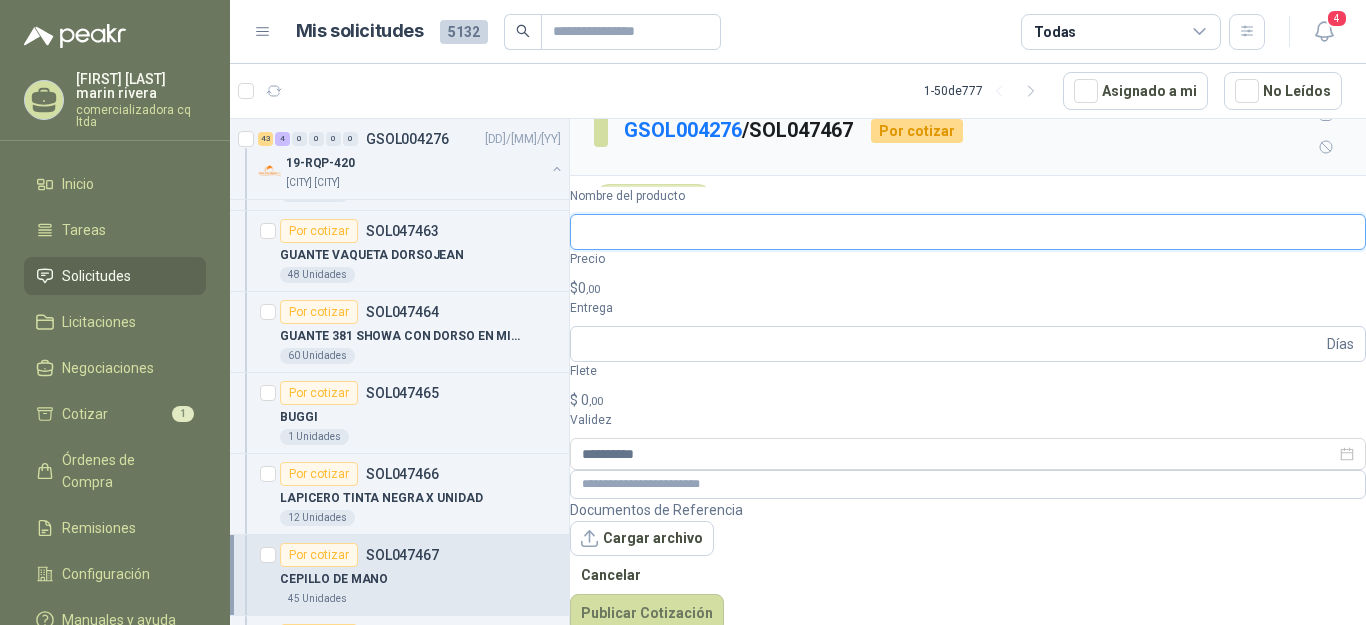 click on "Nombre del producto" at bounding box center [968, 232] 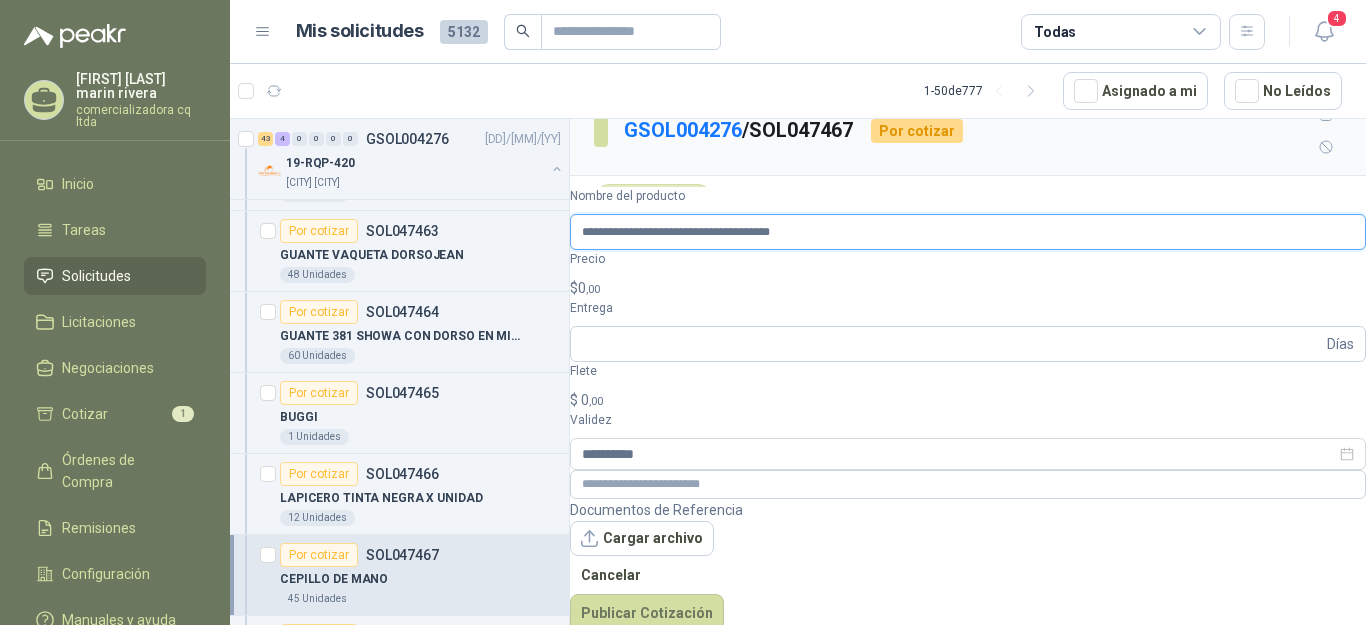 type on "**********" 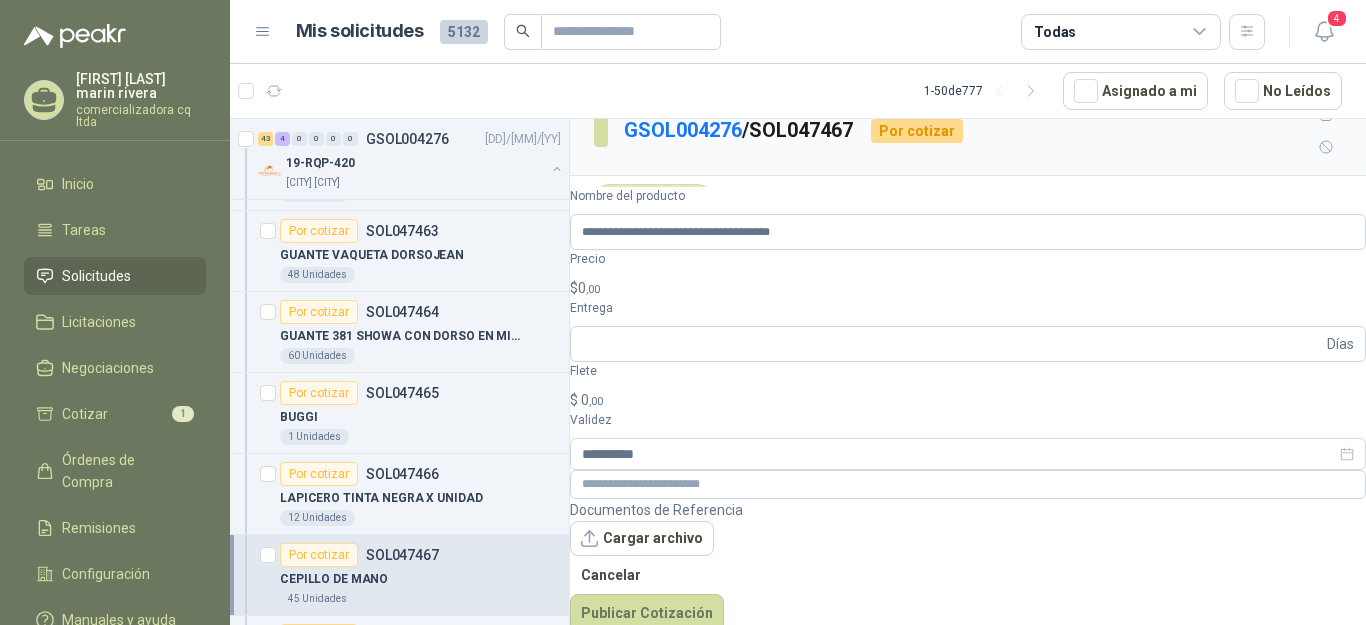 click on "$  0 ,00" at bounding box center (968, 288) 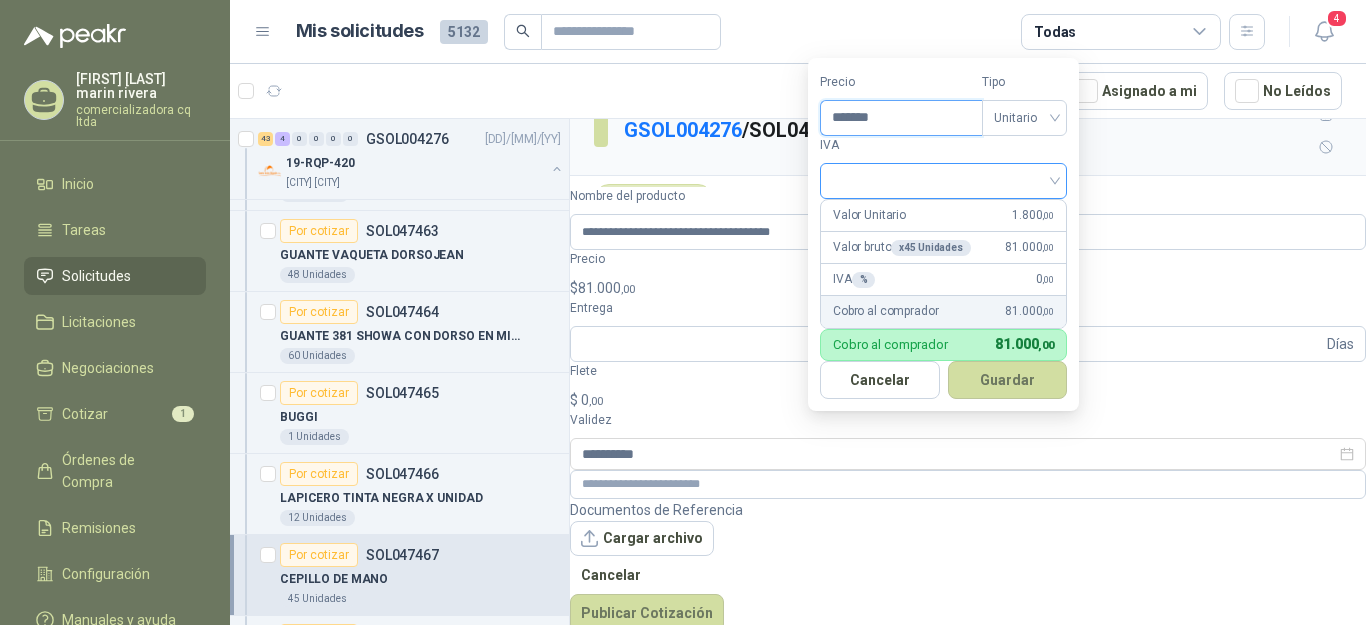 click at bounding box center (943, 181) 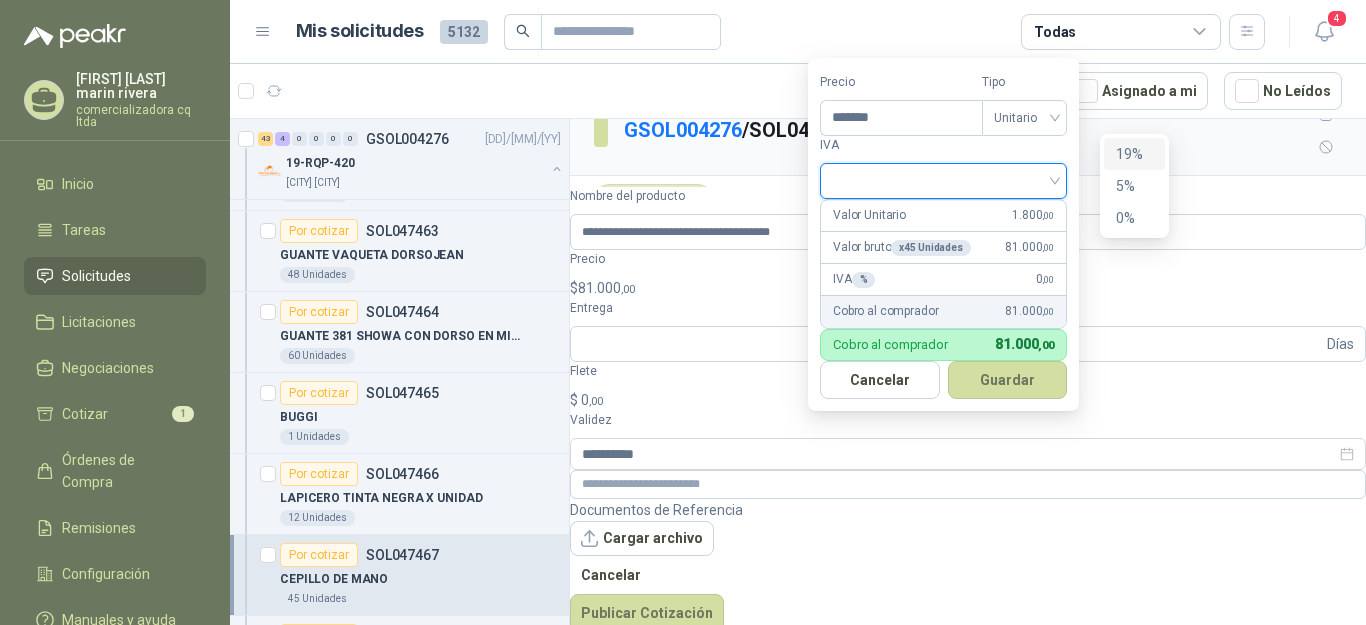 click on "19%" at bounding box center (1134, 154) 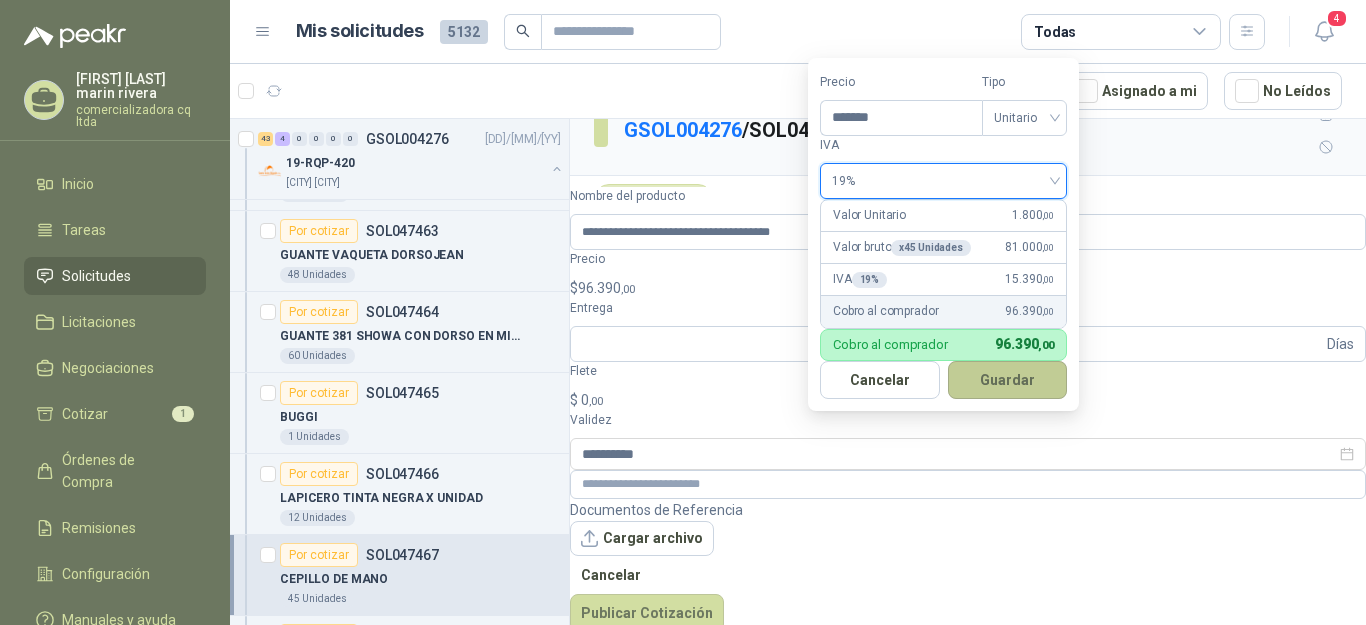 click on "Guardar" at bounding box center (1008, 380) 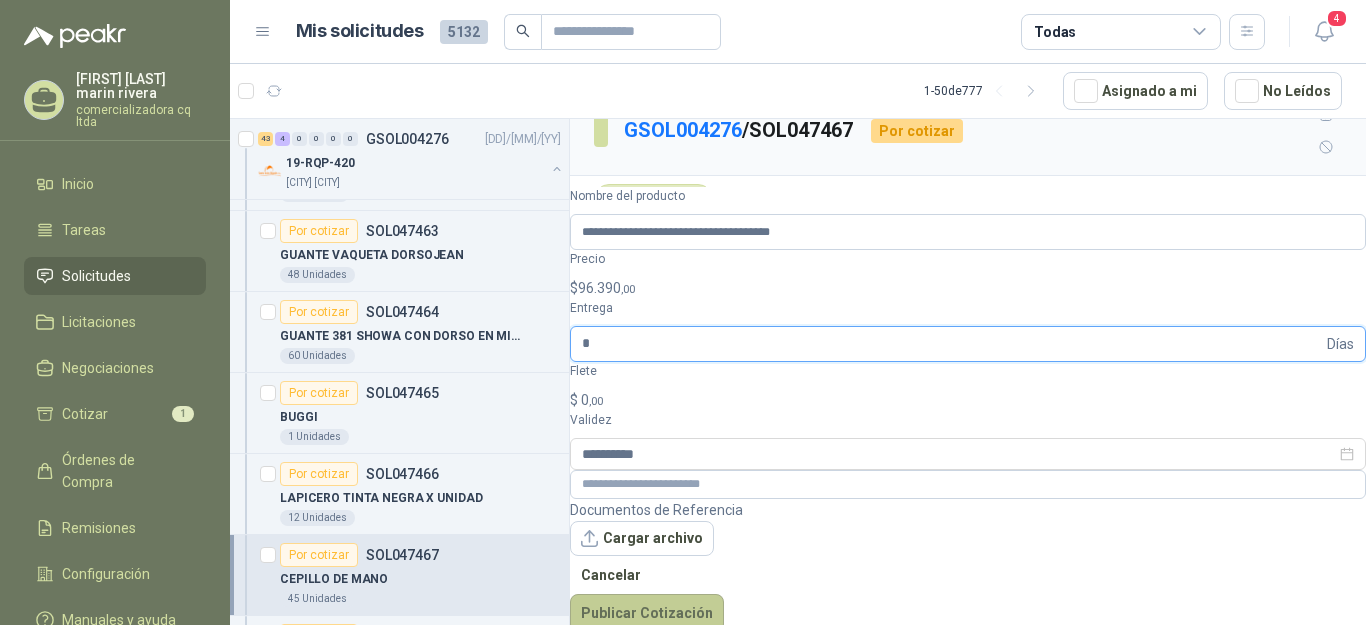 type on "*" 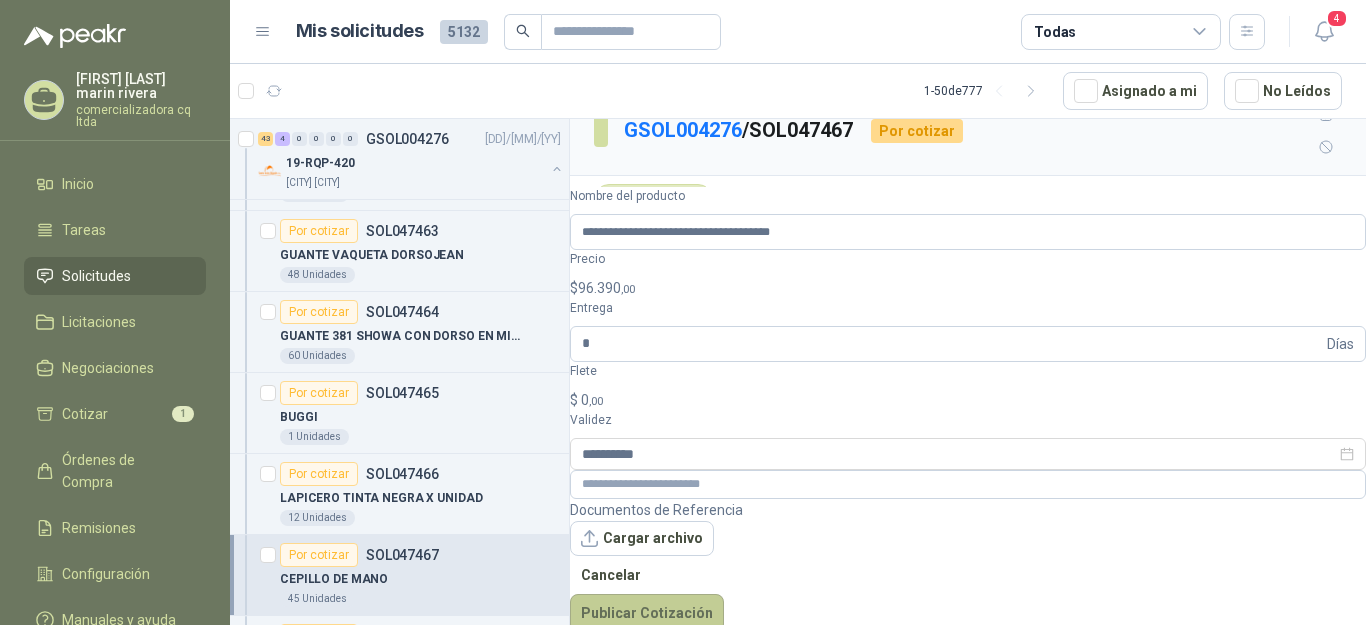 click on "Publicar Cotización" at bounding box center [647, 613] 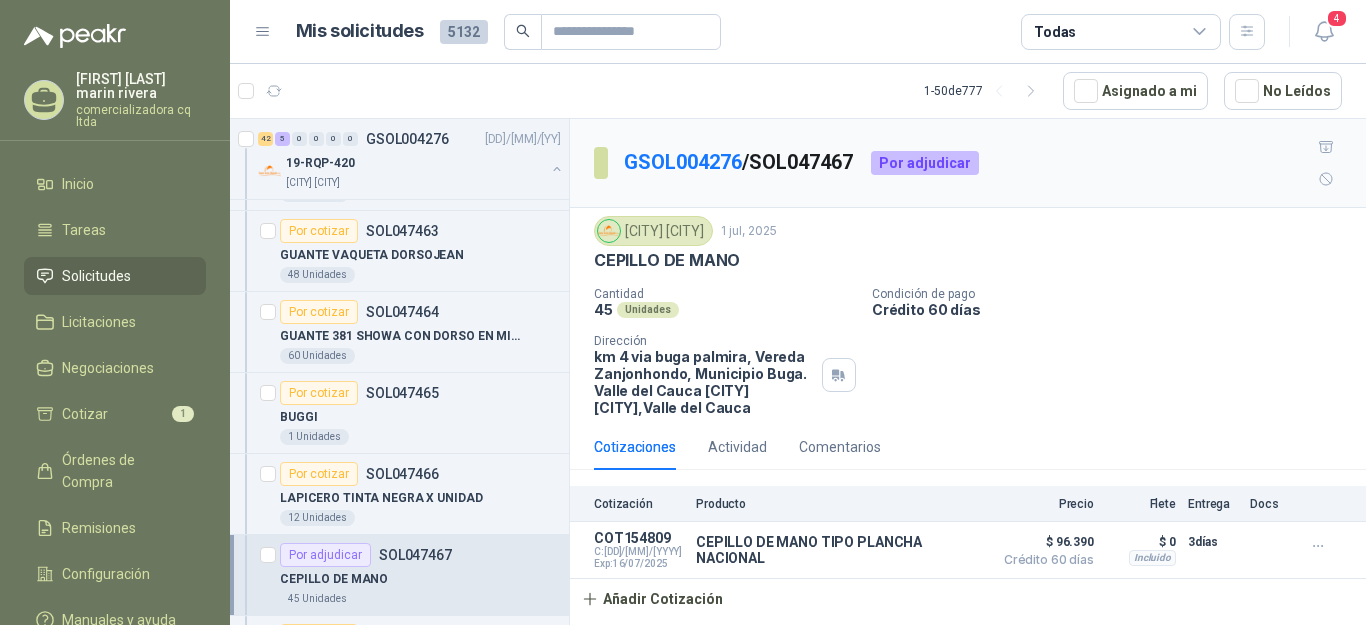scroll, scrollTop: 0, scrollLeft: 0, axis: both 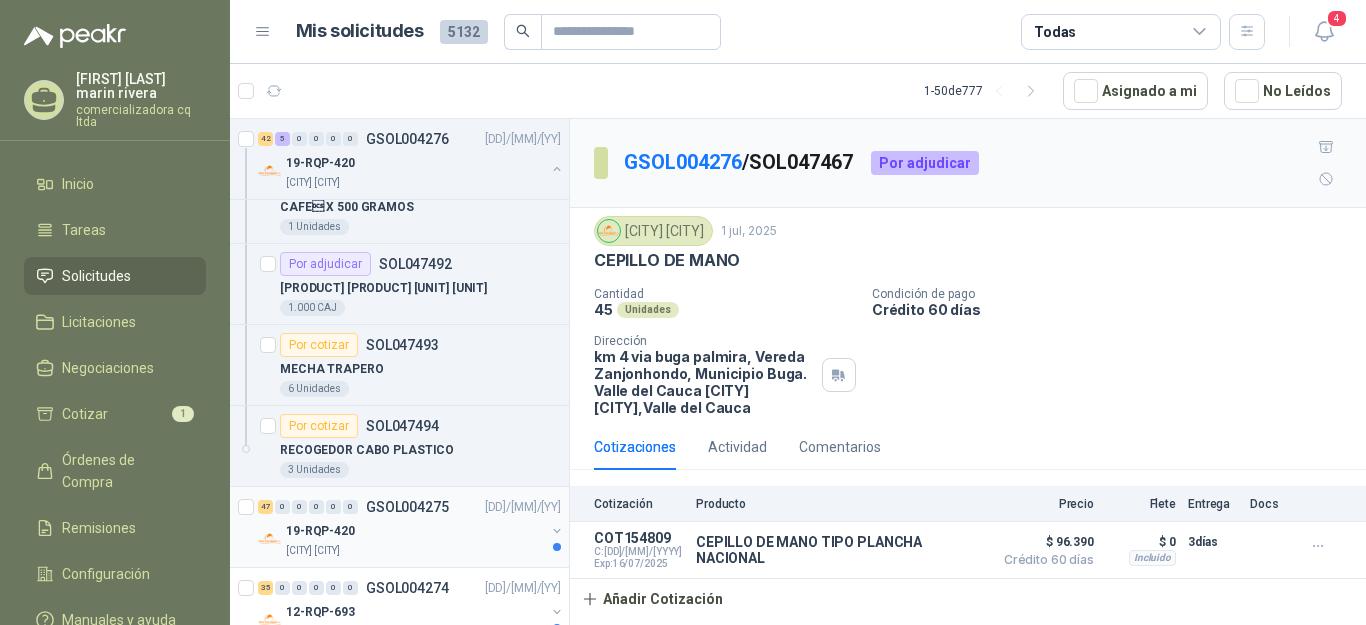 click on "[CITY] [CITY]" at bounding box center (313, 551) 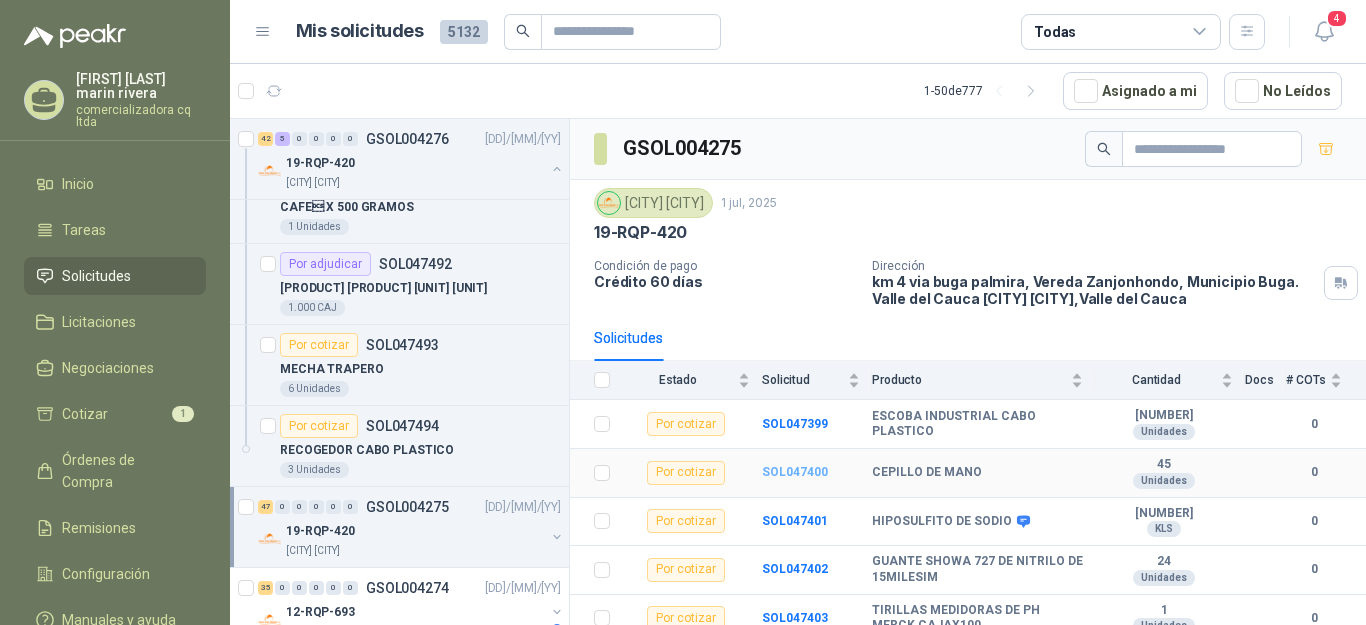 click on "SOL047400" at bounding box center (795, 472) 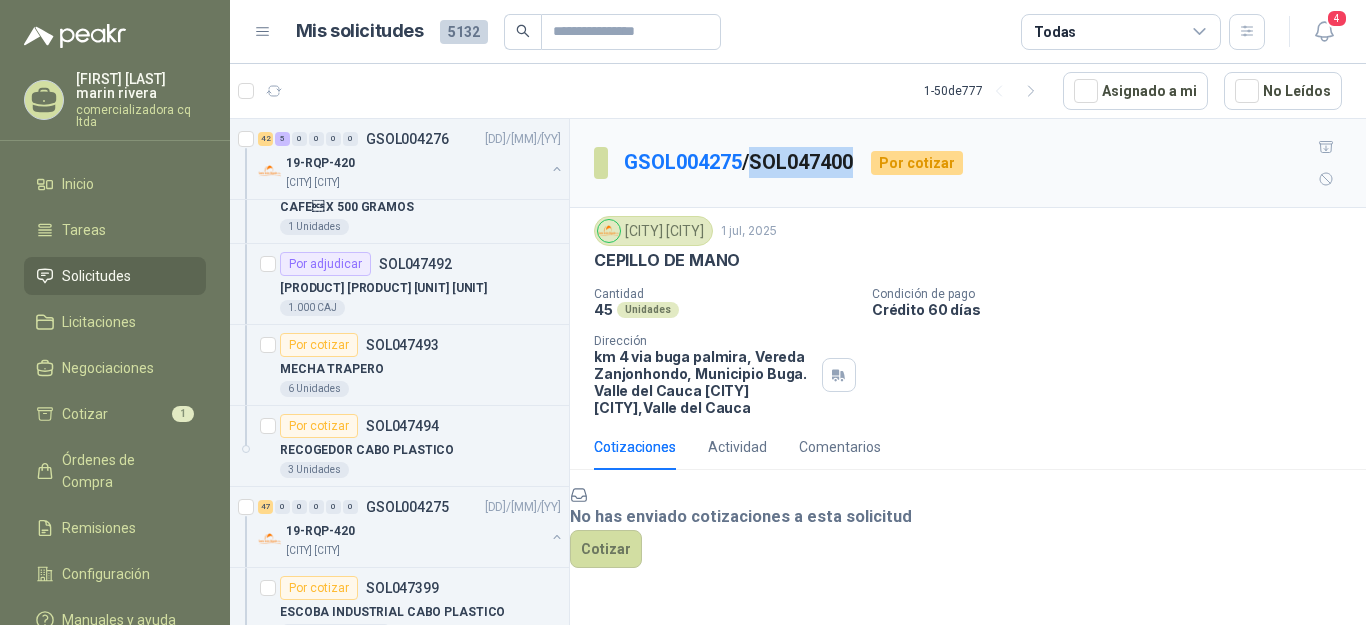 drag, startPoint x: 762, startPoint y: 143, endPoint x: 864, endPoint y: 139, distance: 102.0784 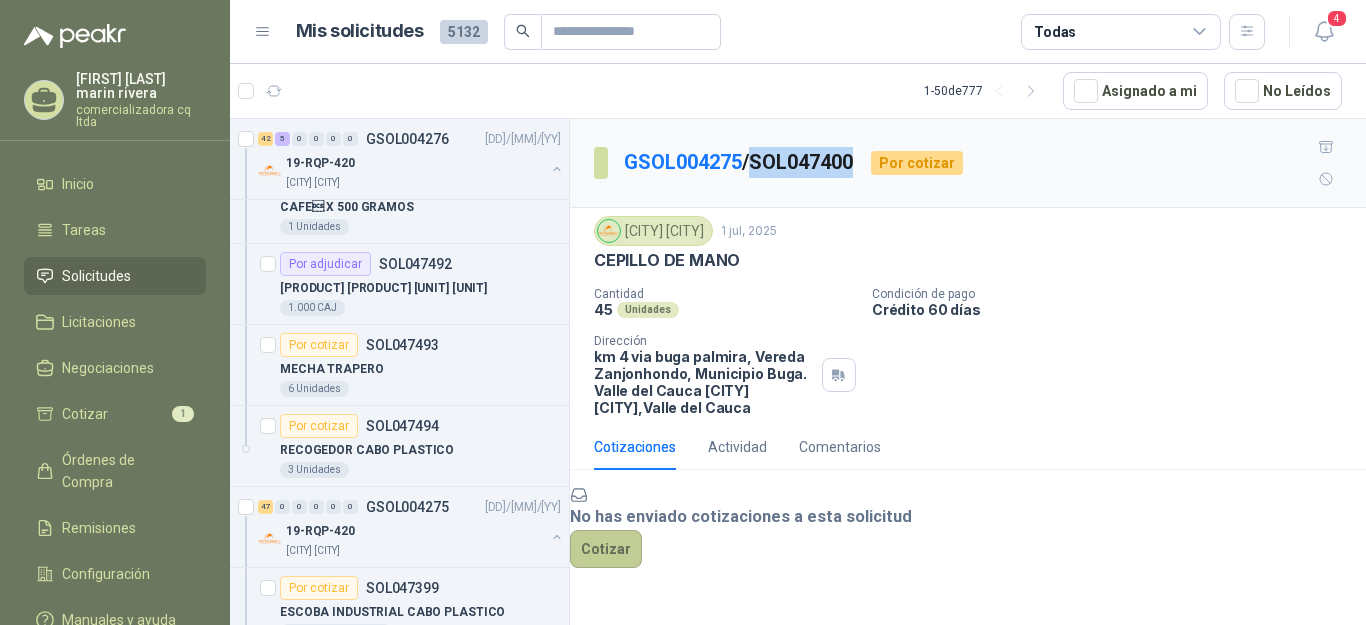 click on "Cotizar" at bounding box center (606, 549) 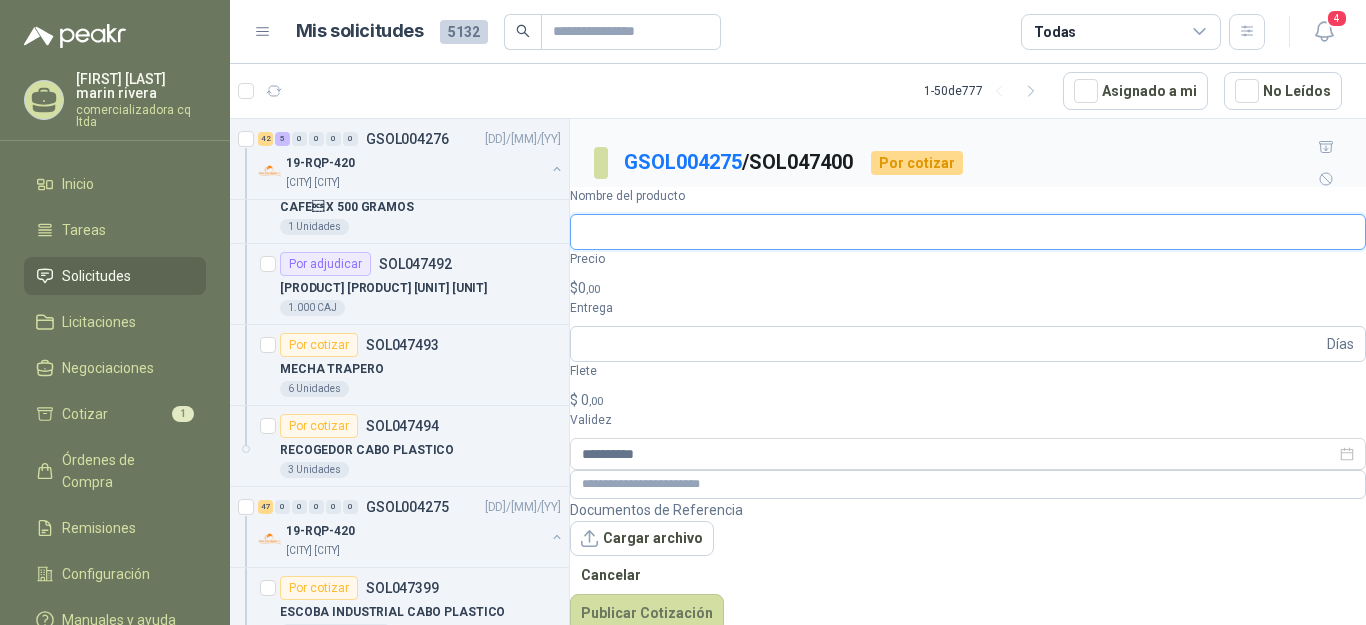 click on "Nombre del producto" at bounding box center (968, 232) 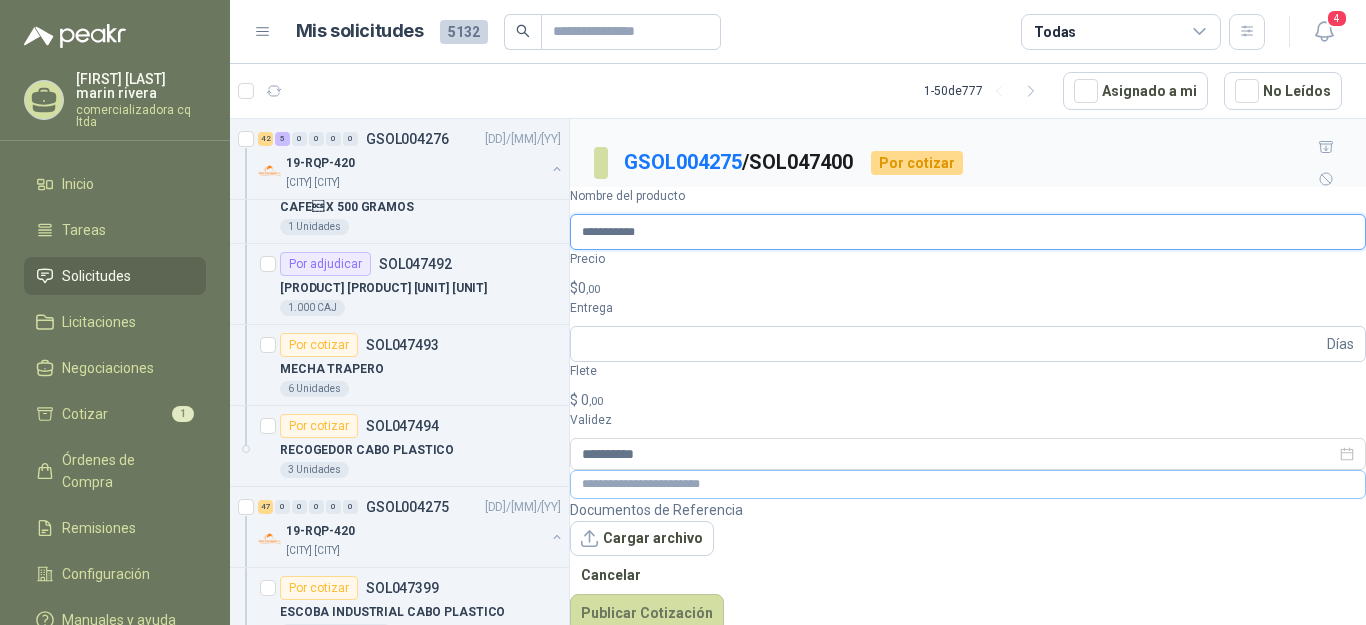 type on "**********" 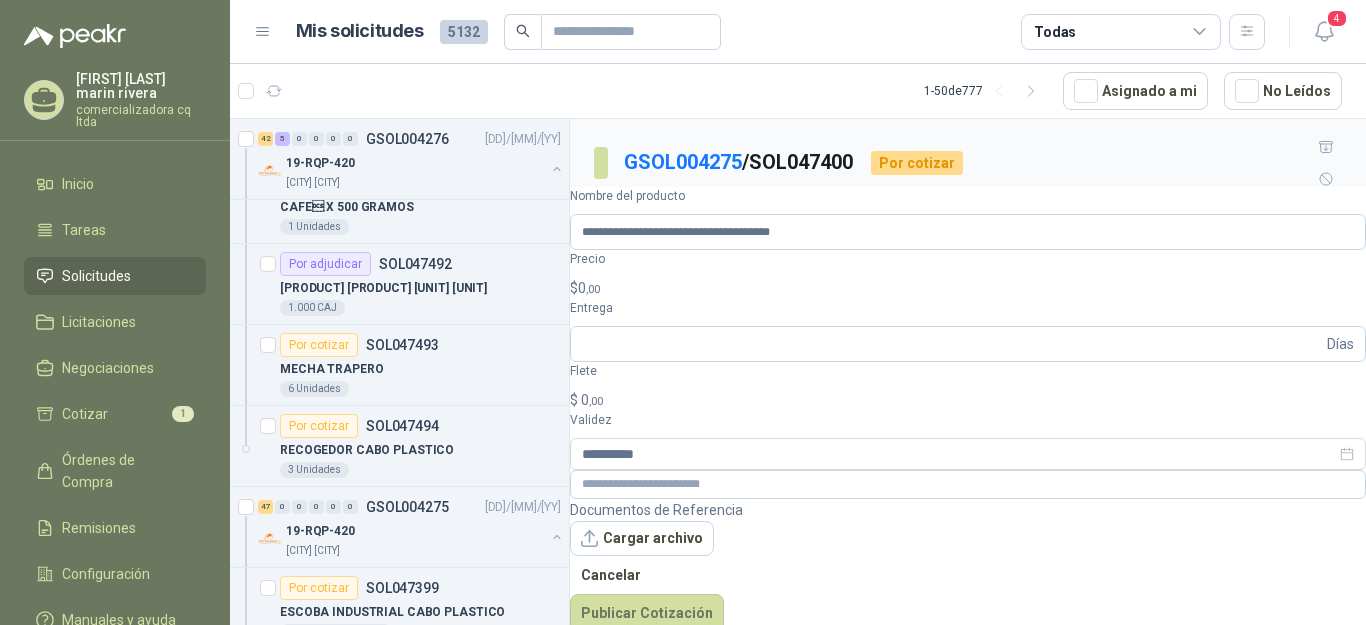 click on ",00" at bounding box center (593, 289) 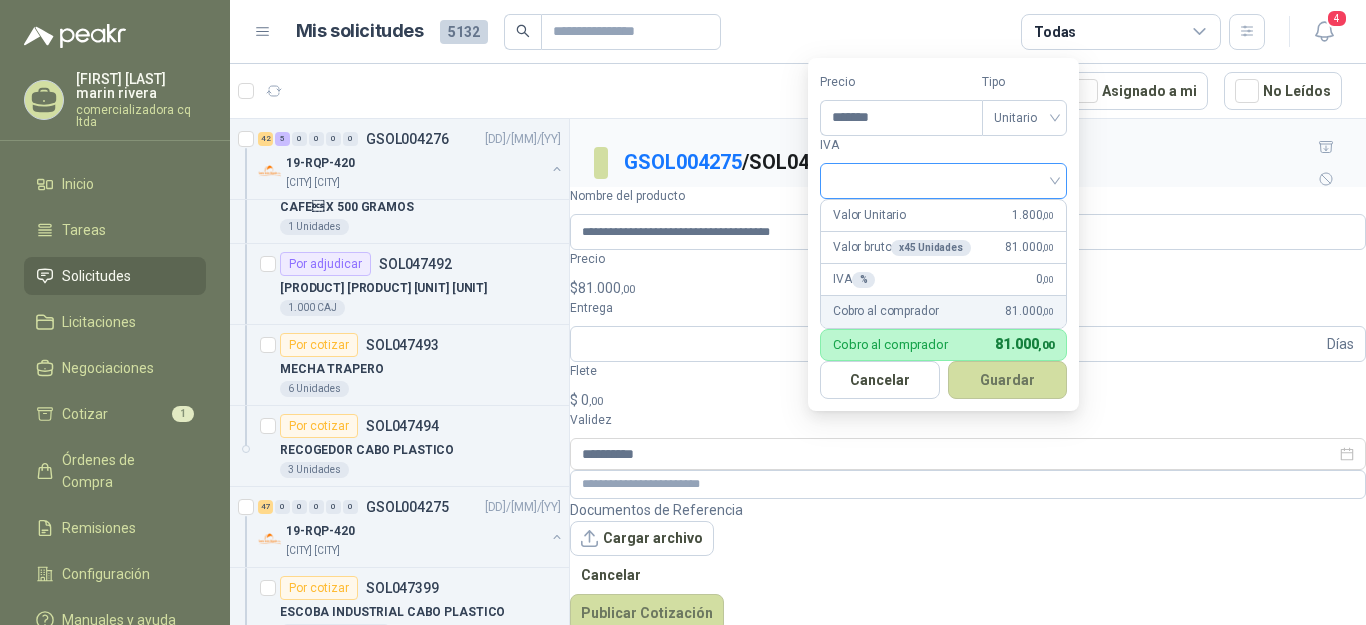 type on "*******" 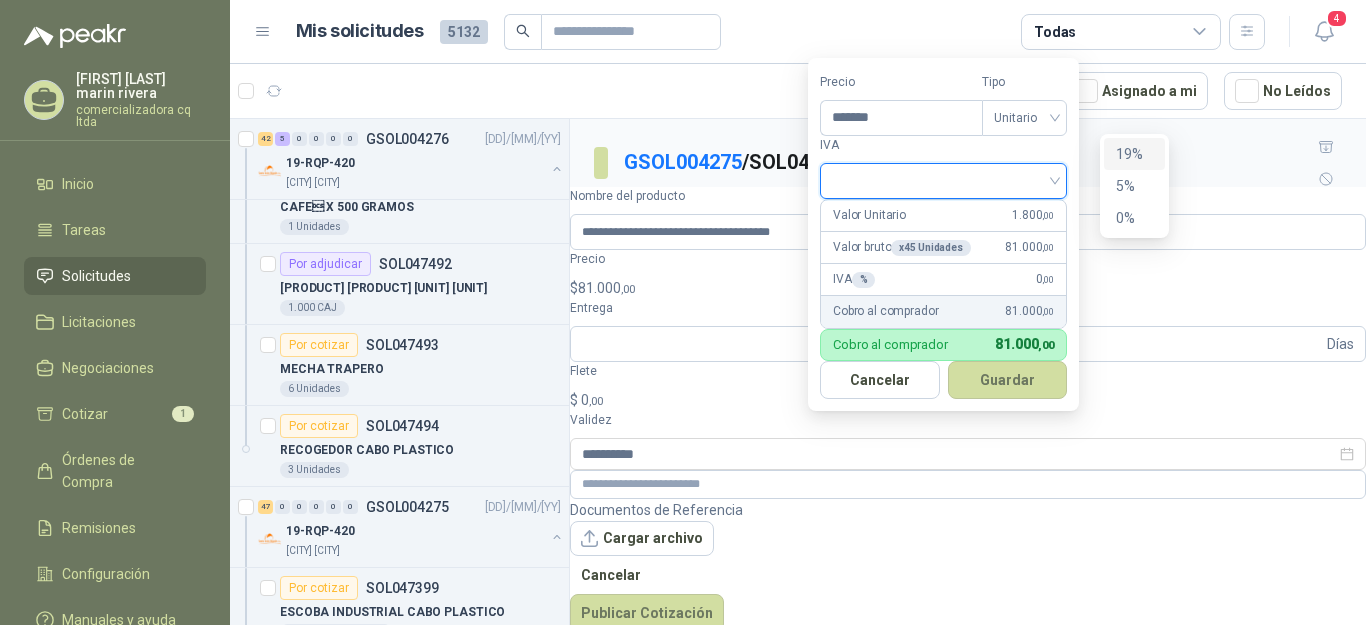 click on "19%" at bounding box center (1134, 154) 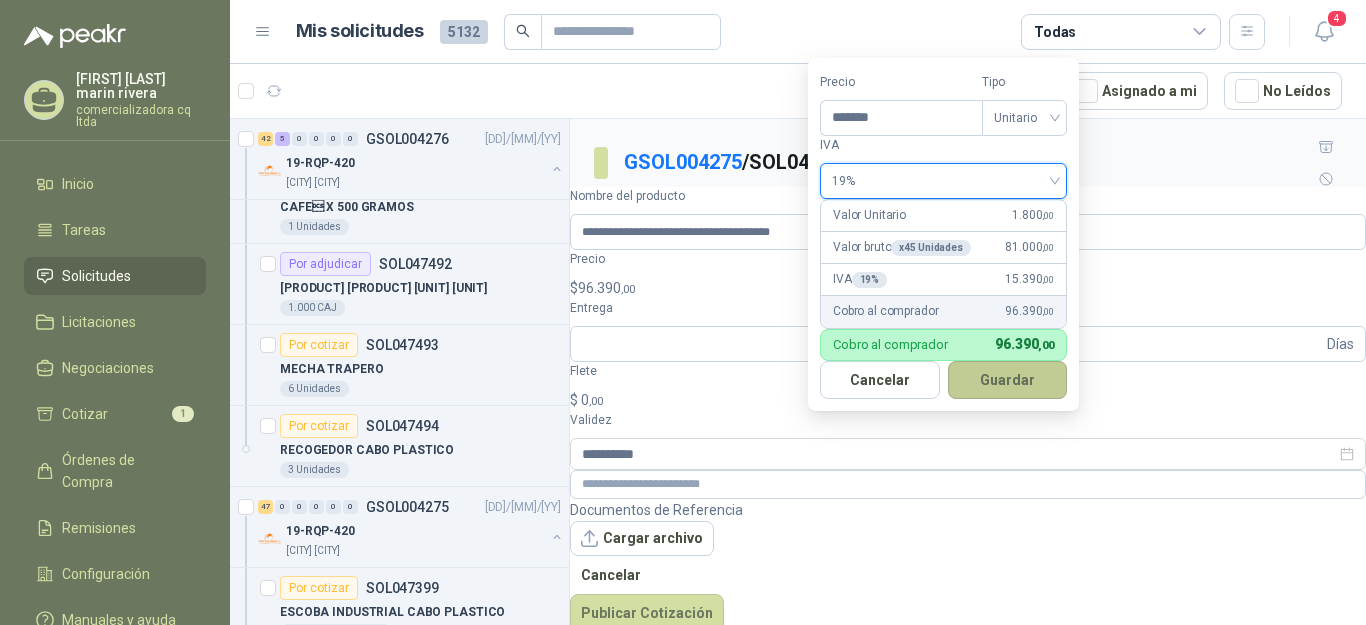 click on "Guardar" at bounding box center (1008, 380) 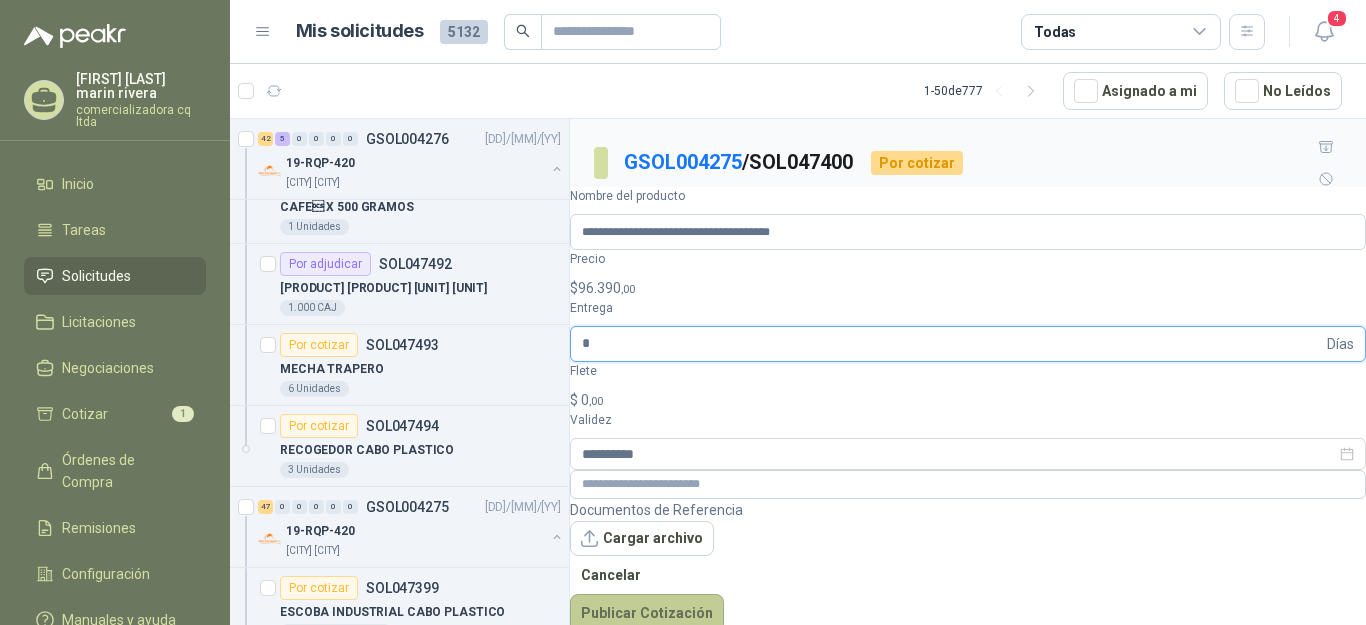 type on "*" 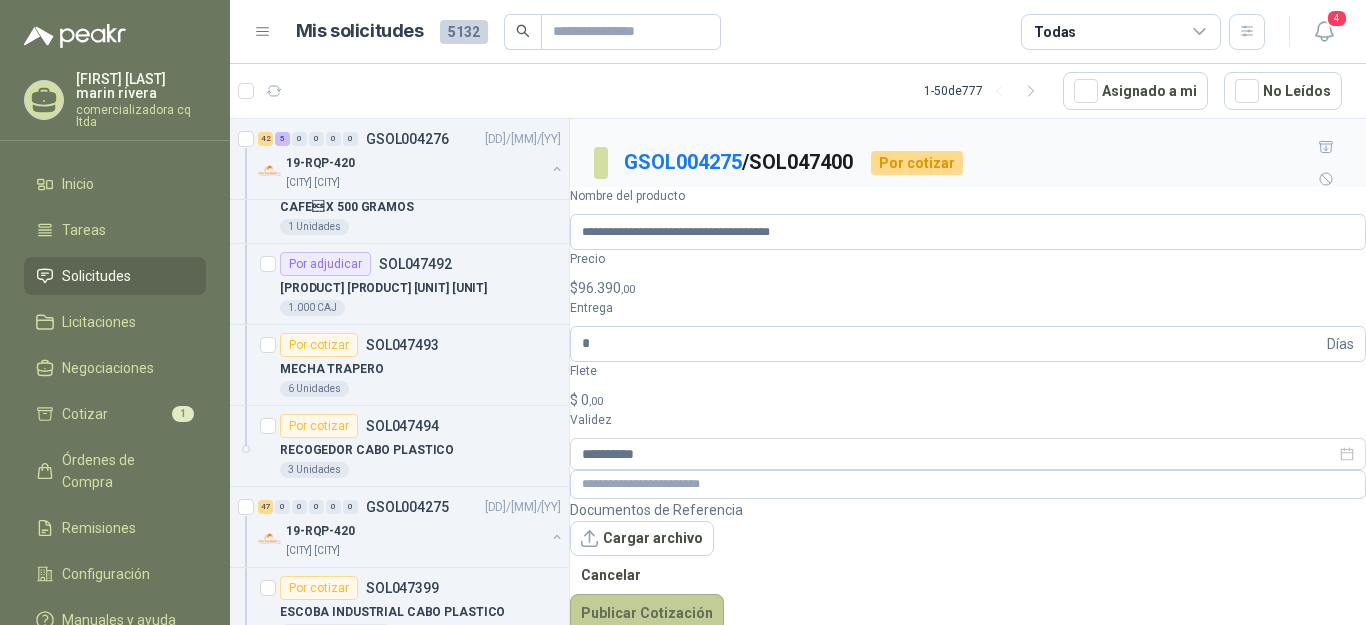 click on "Publicar Cotización" at bounding box center [647, 613] 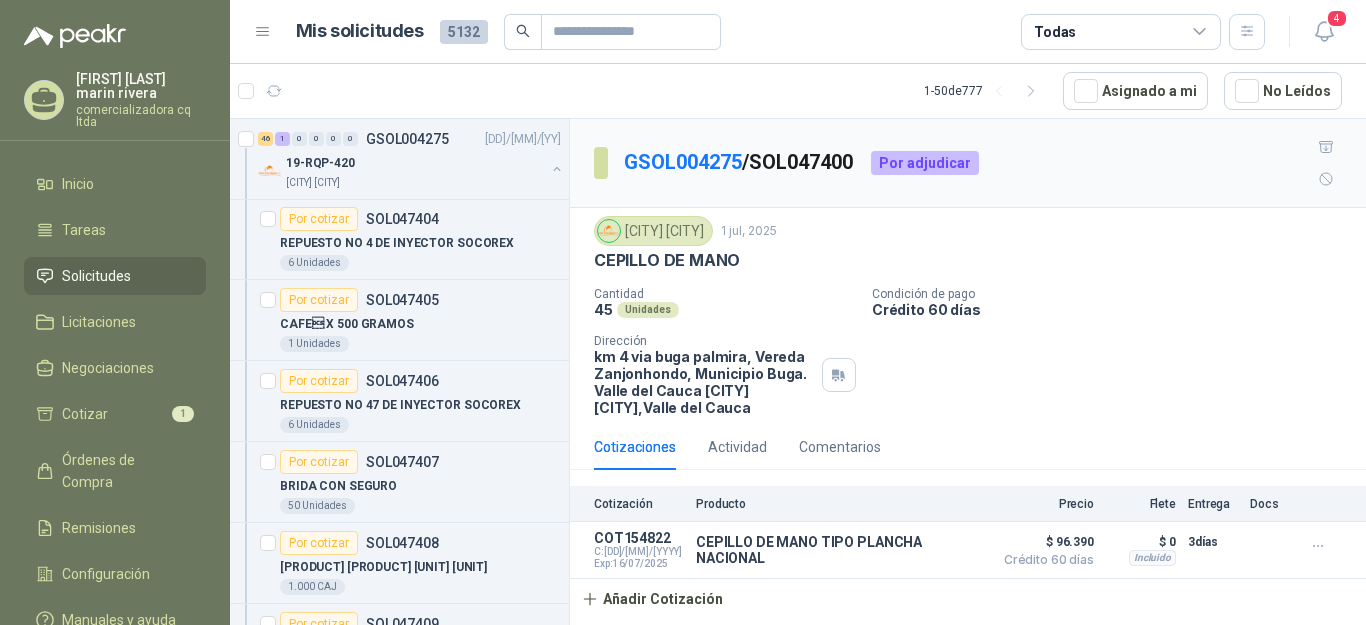 scroll, scrollTop: 5045, scrollLeft: 0, axis: vertical 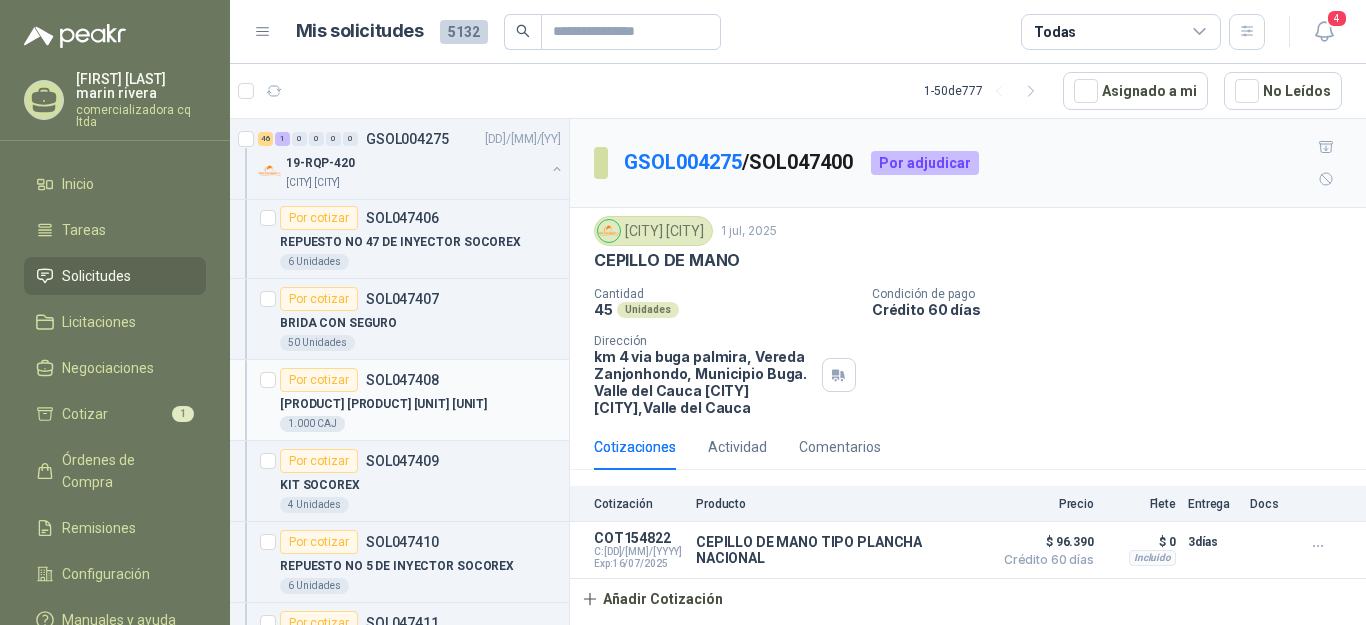 click on "[PRODUCT] [PRODUCT] [UNIT] [UNIT]" at bounding box center (383, 404) 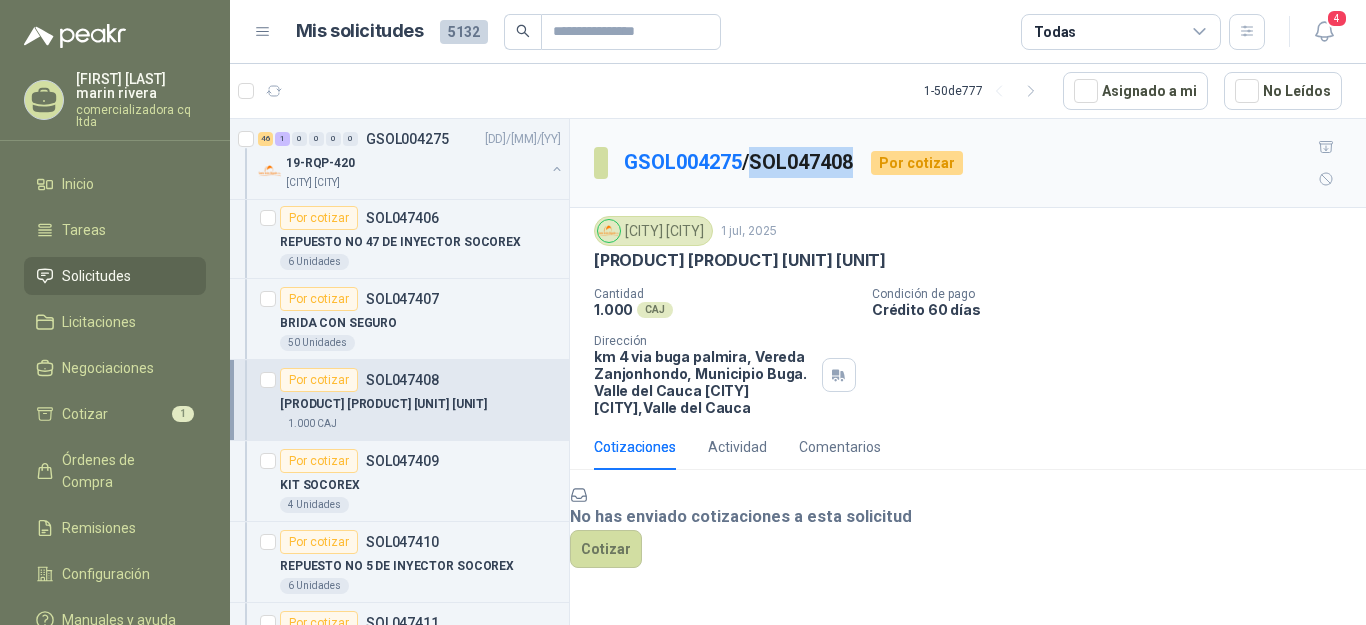 drag, startPoint x: 759, startPoint y: 139, endPoint x: 869, endPoint y: 143, distance: 110.0727 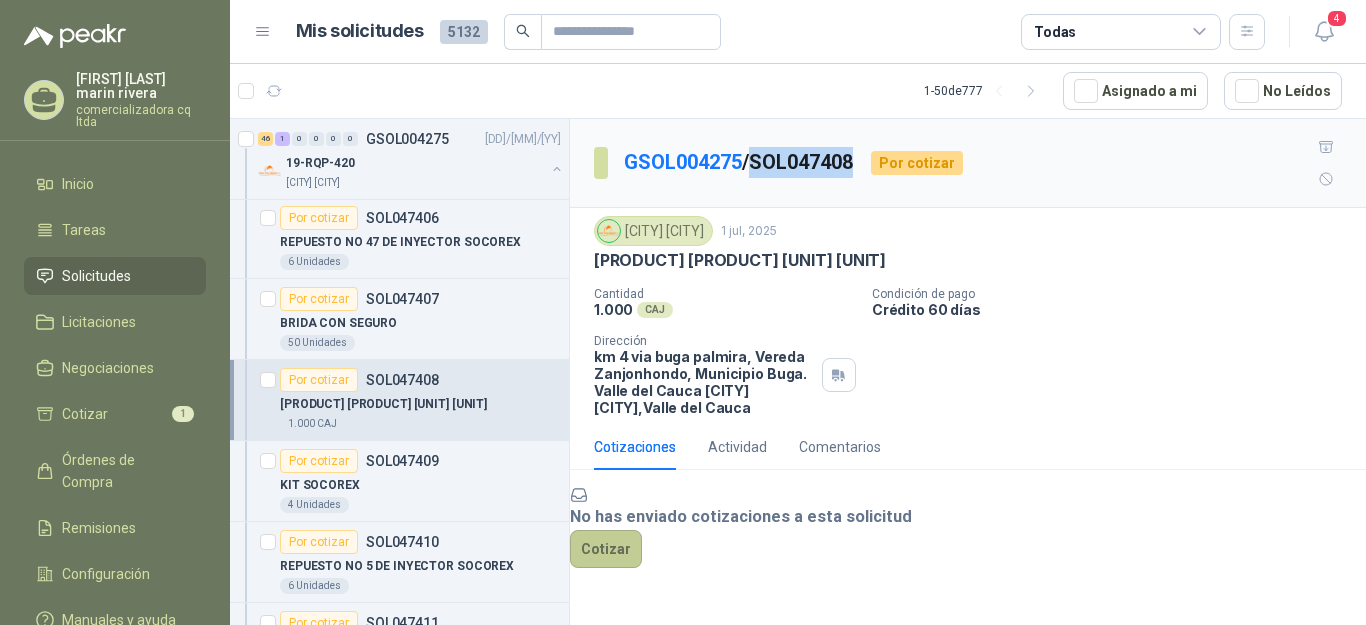 click on "Cotizar" at bounding box center [606, 549] 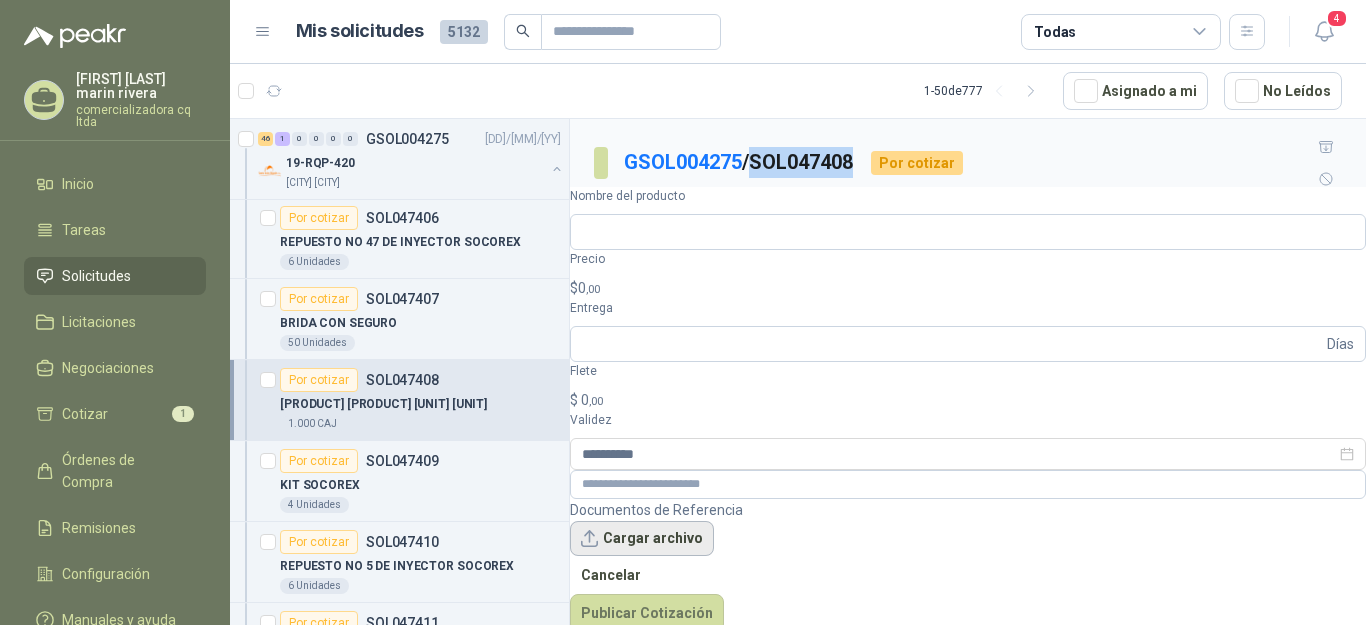 click on "Cargar archivo" at bounding box center [642, 539] 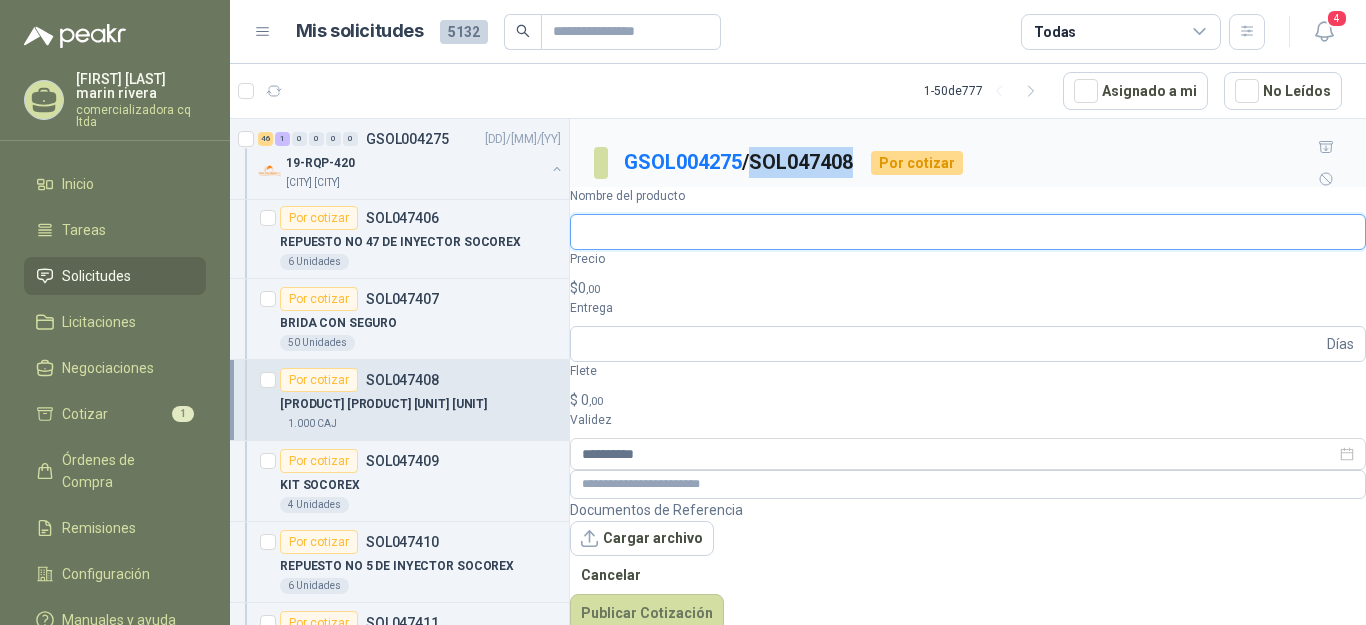 click on "Nombre del producto" at bounding box center [968, 232] 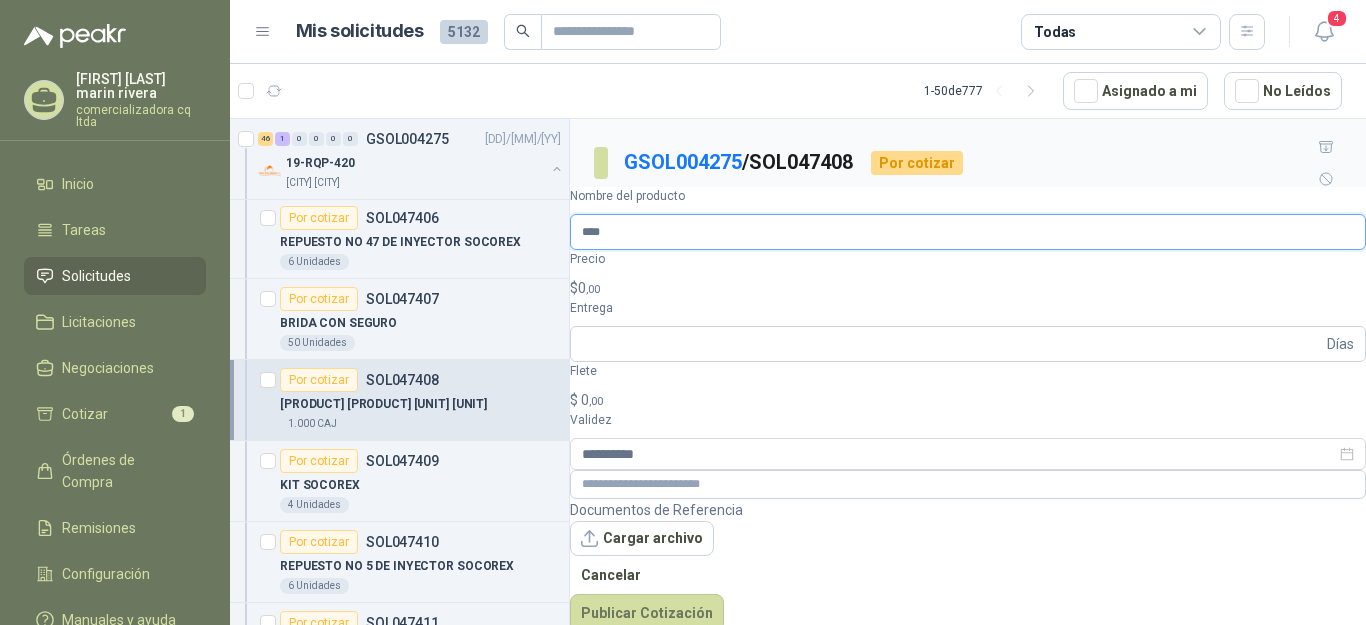 type on "**********" 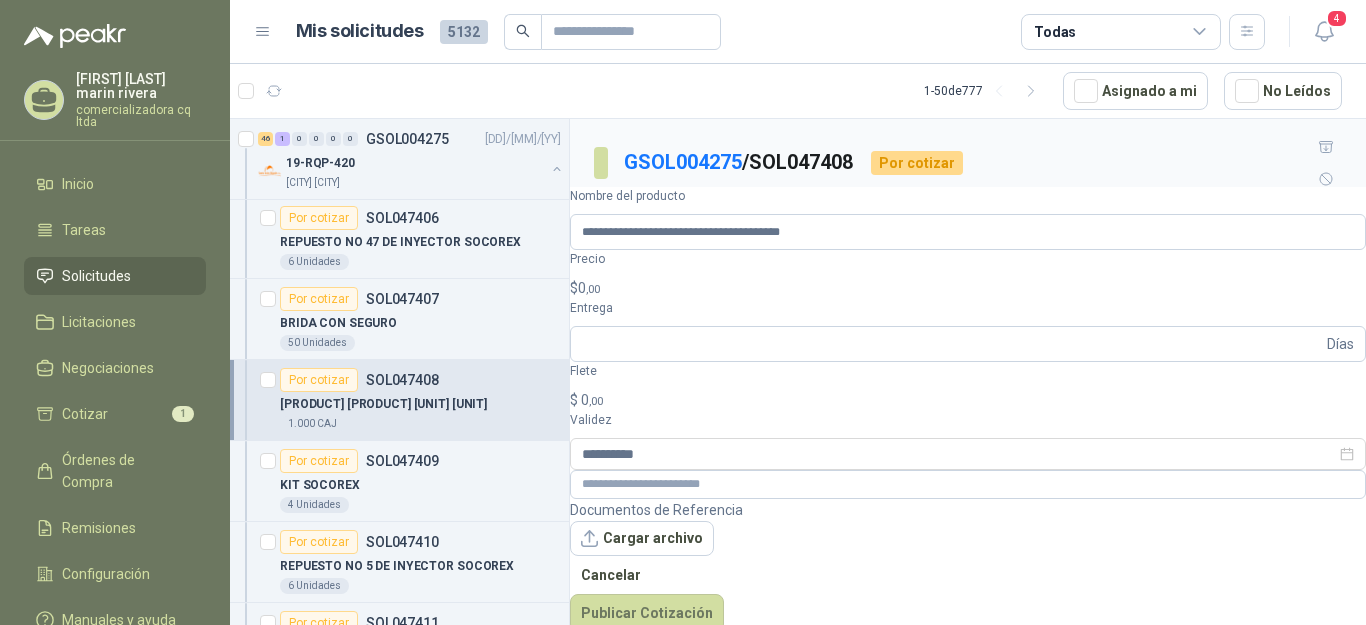click on "$  0 ,00" at bounding box center [968, 288] 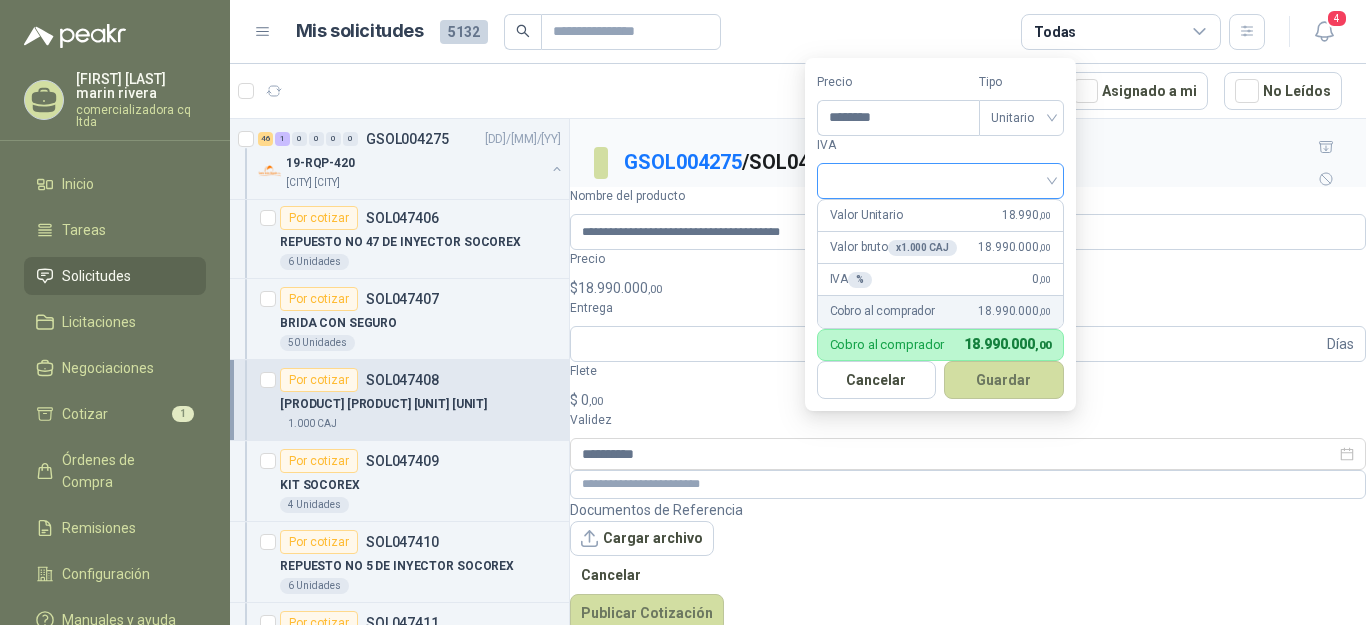 type on "********" 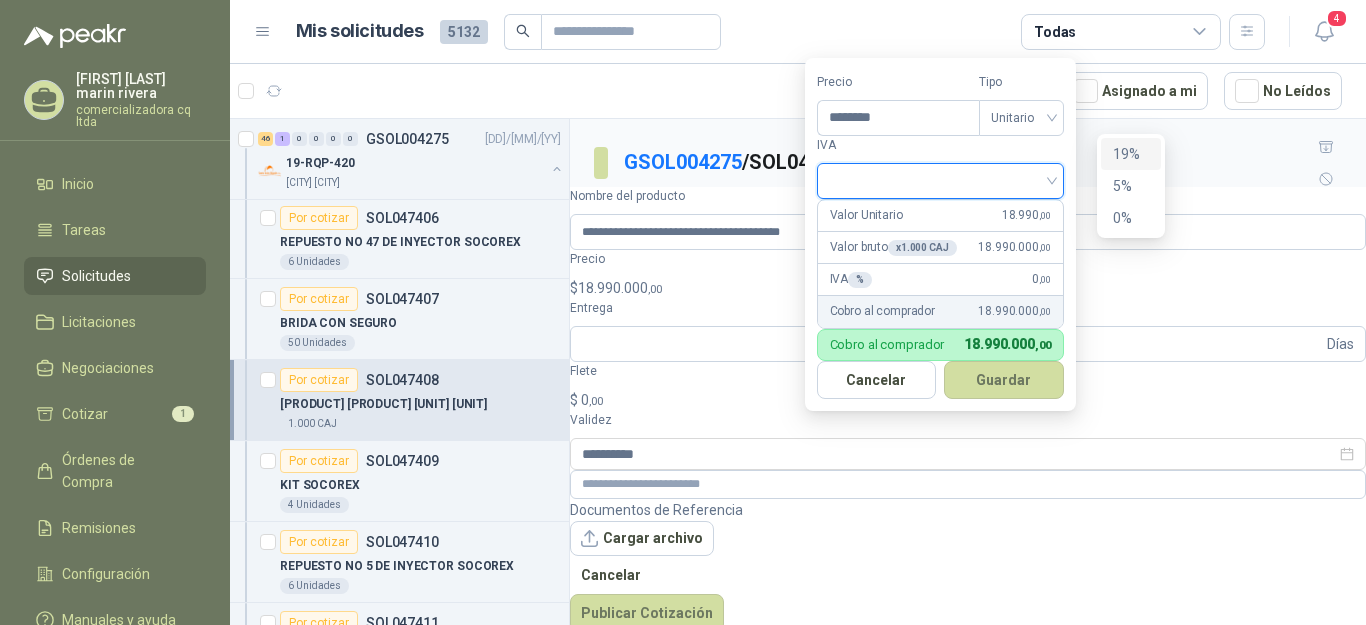 click on "19%" at bounding box center [1131, 154] 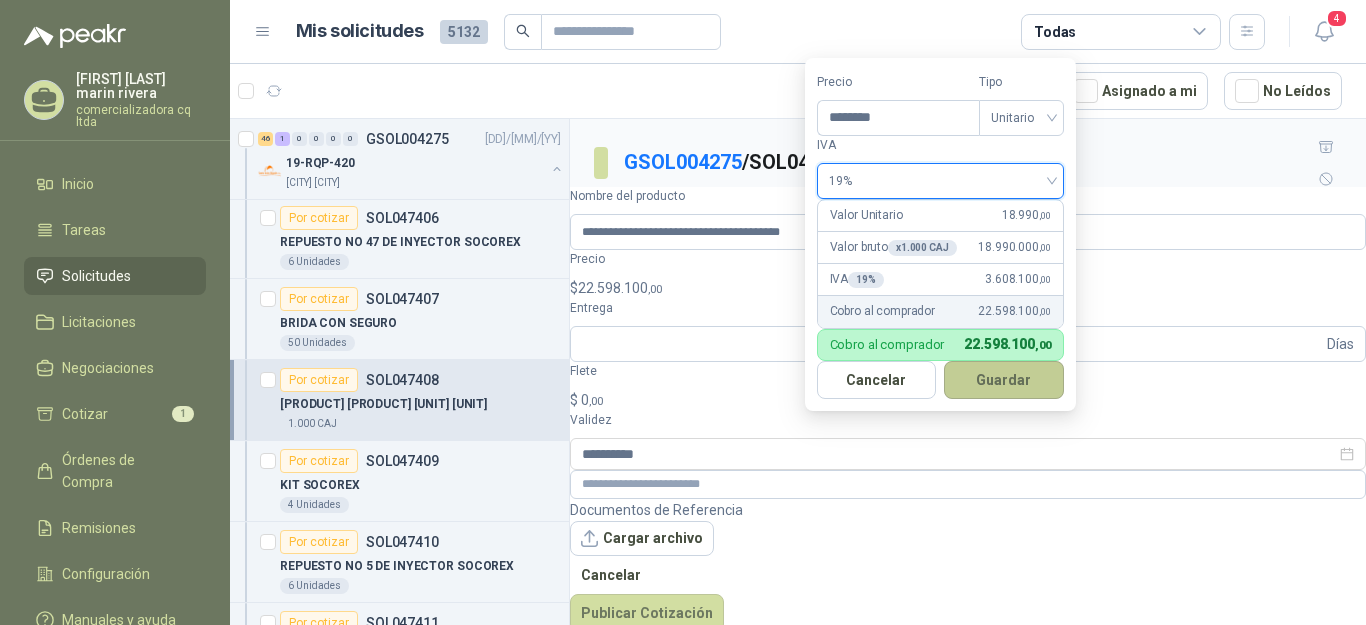 click on "Guardar" at bounding box center (1004, 380) 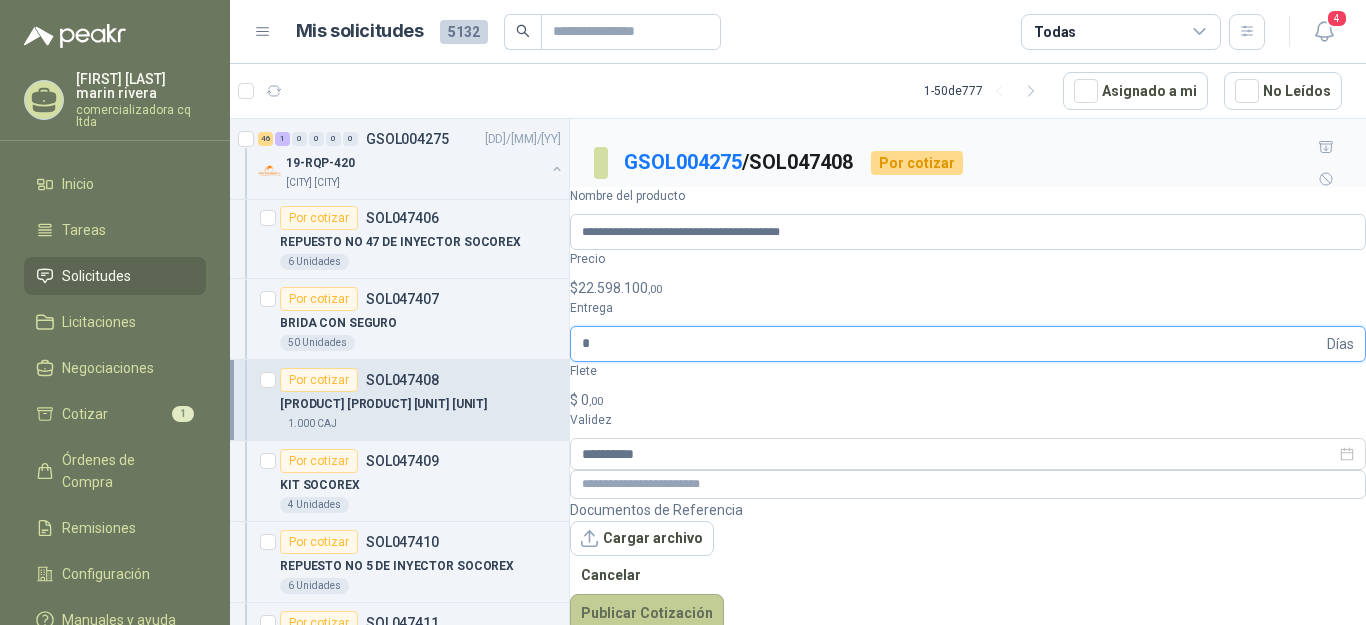 type on "*" 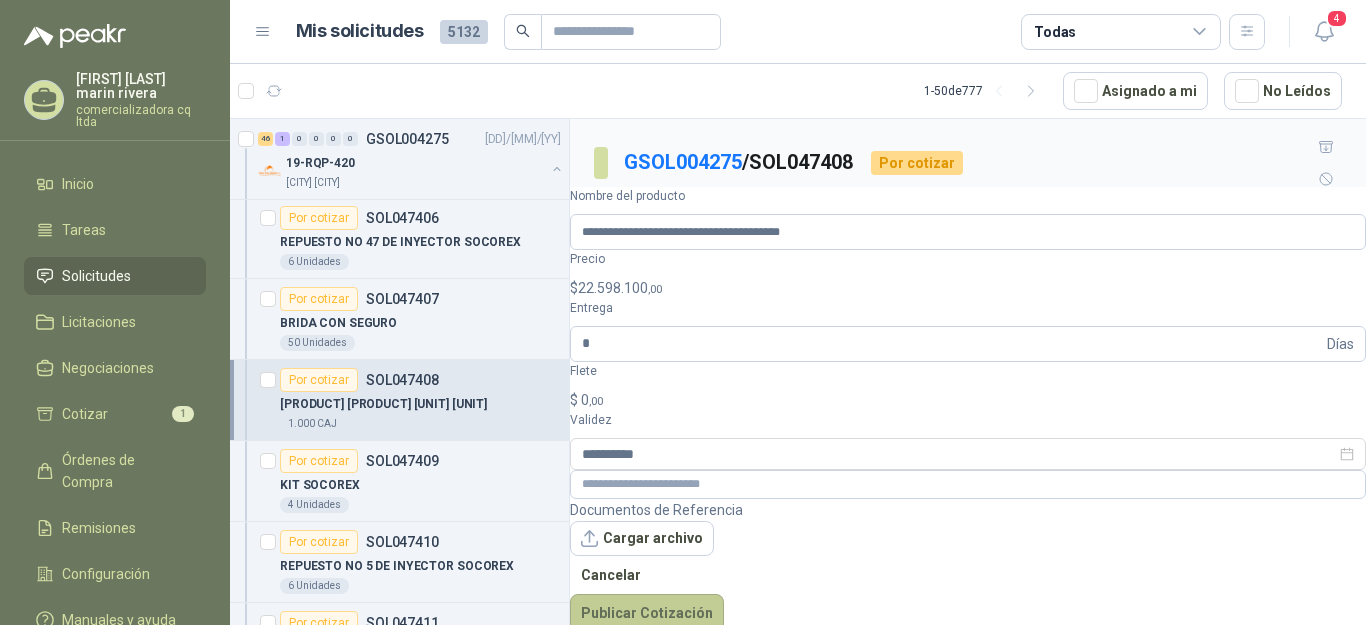 click on "Publicar Cotización" at bounding box center (647, 613) 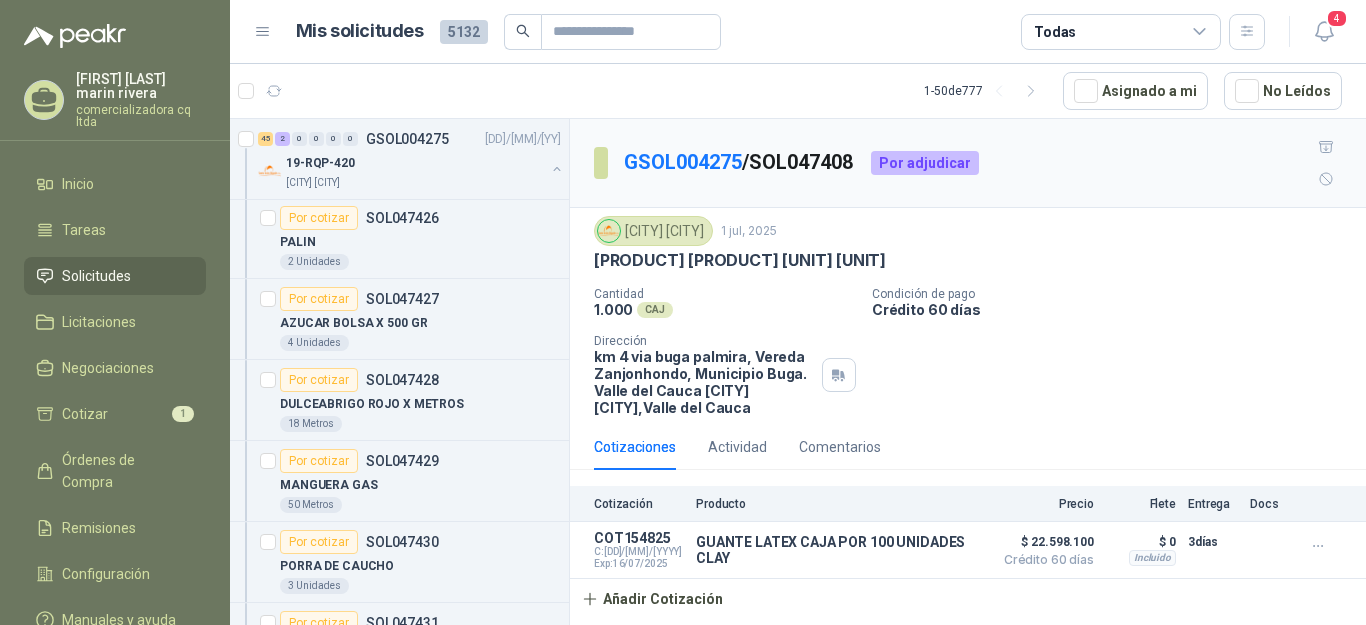scroll, scrollTop: 6734, scrollLeft: 0, axis: vertical 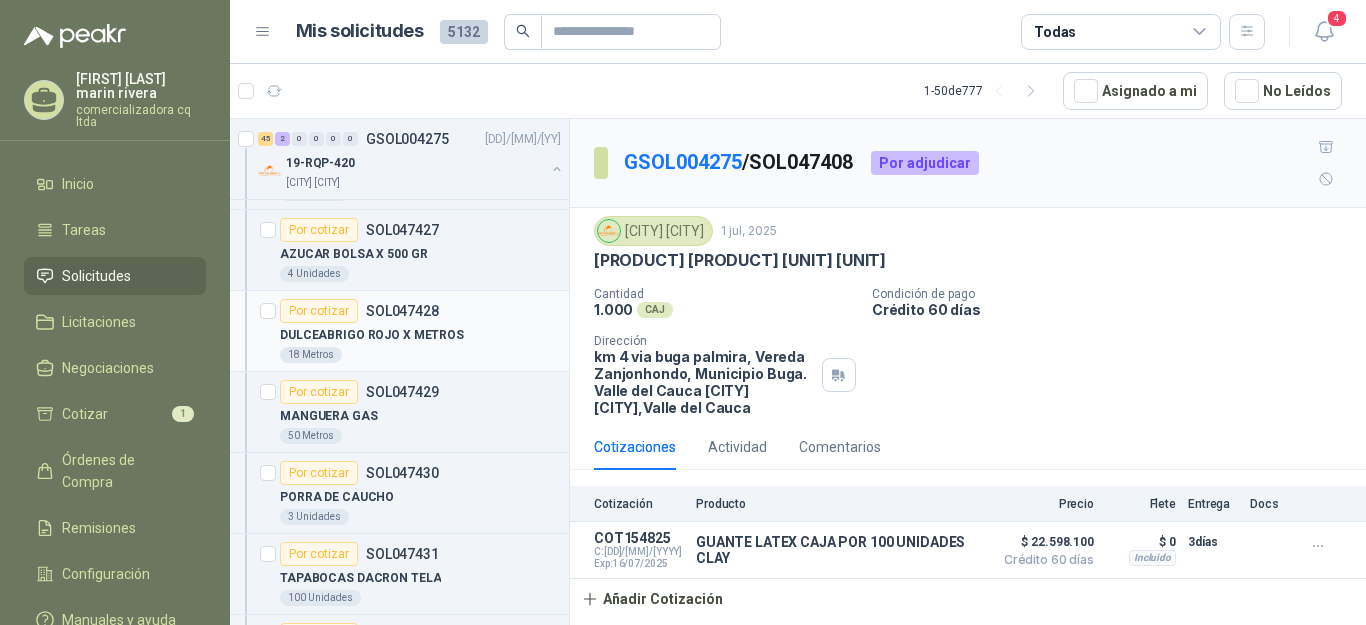 click on "Por cotizar" at bounding box center [319, 311] 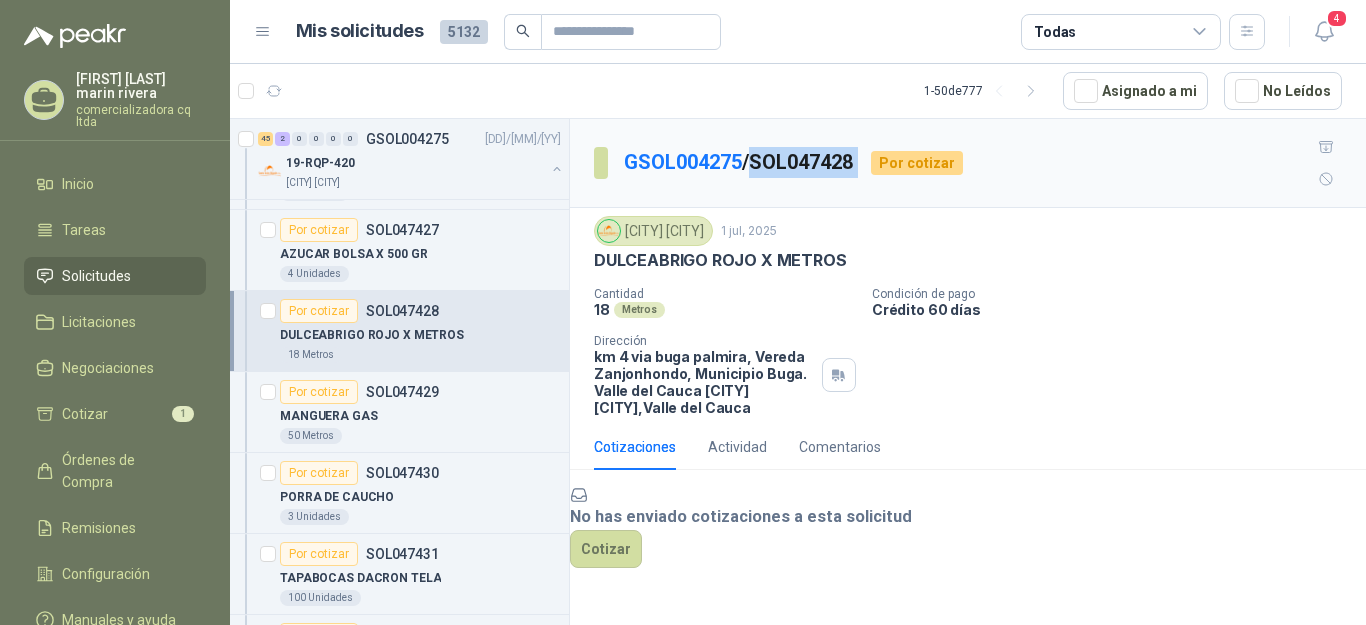 drag, startPoint x: 758, startPoint y: 146, endPoint x: 882, endPoint y: 143, distance: 124.036285 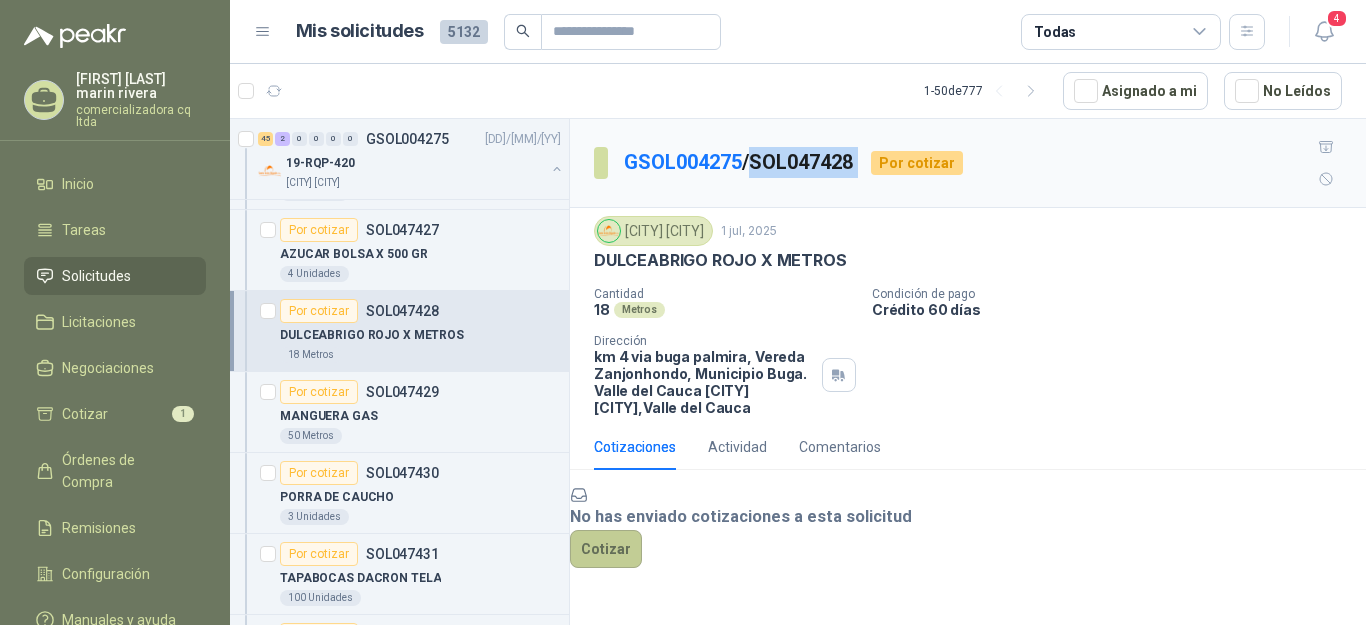 click on "Cotizar" at bounding box center [606, 549] 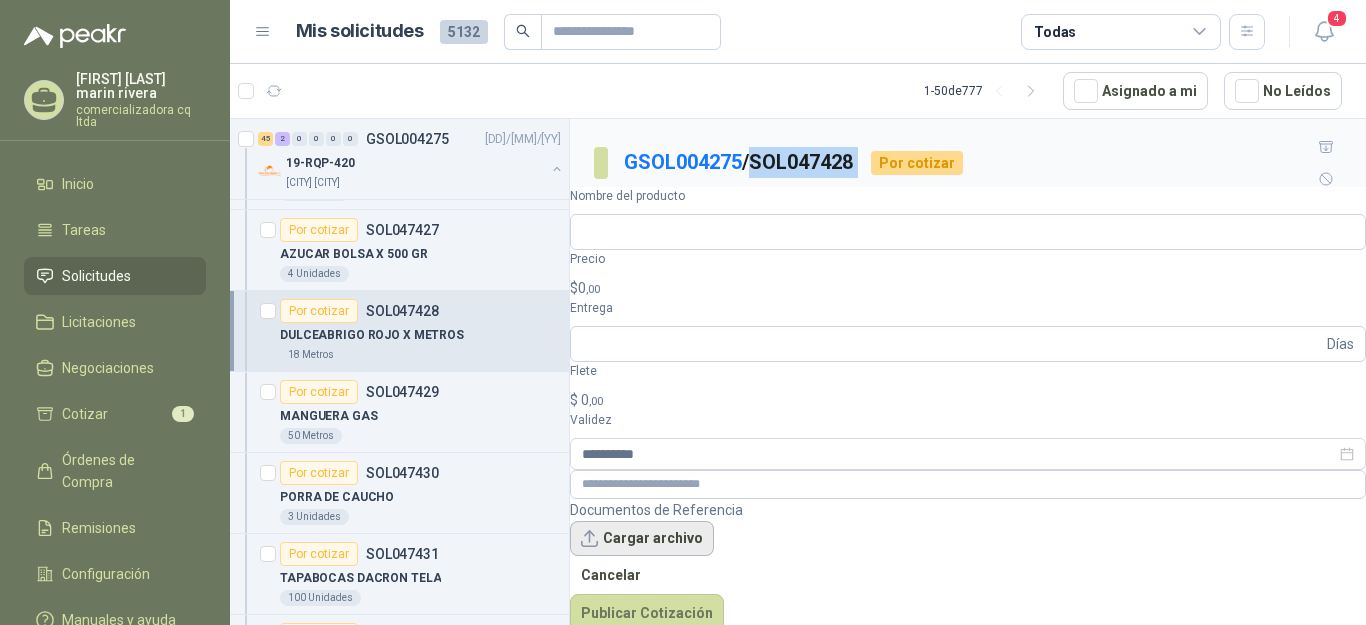 click on "Cargar archivo" at bounding box center [642, 539] 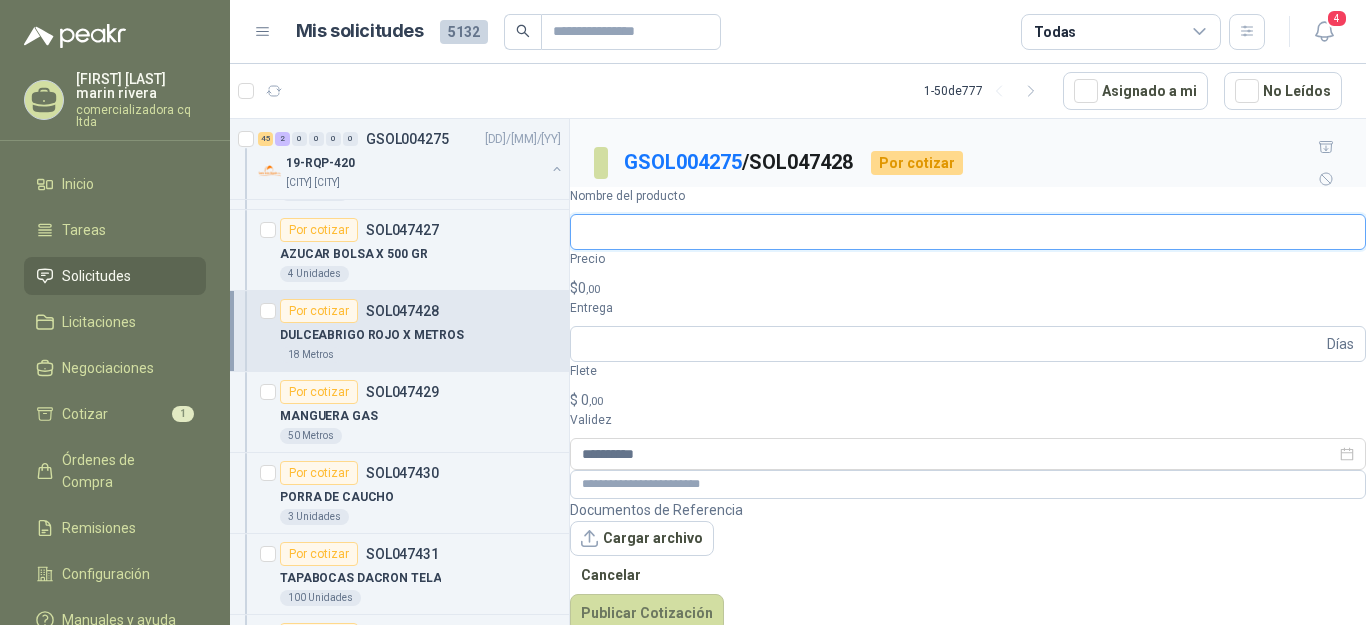 click on "Nombre del producto" at bounding box center (968, 232) 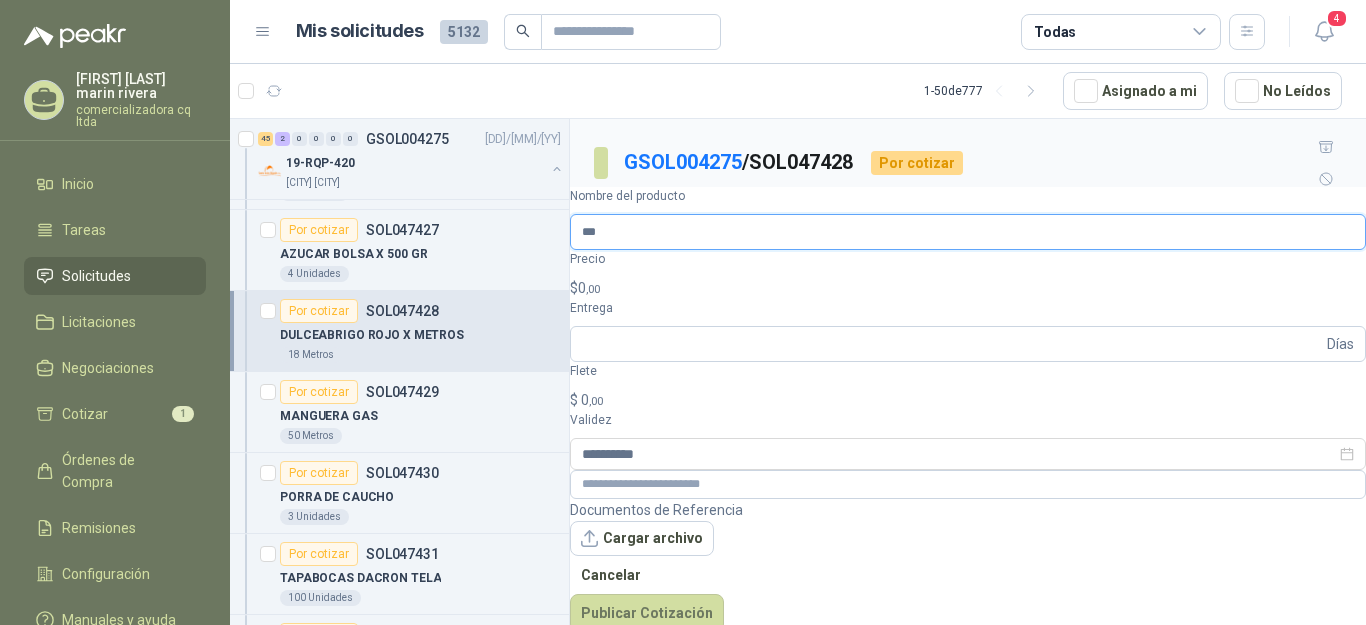 type on "**********" 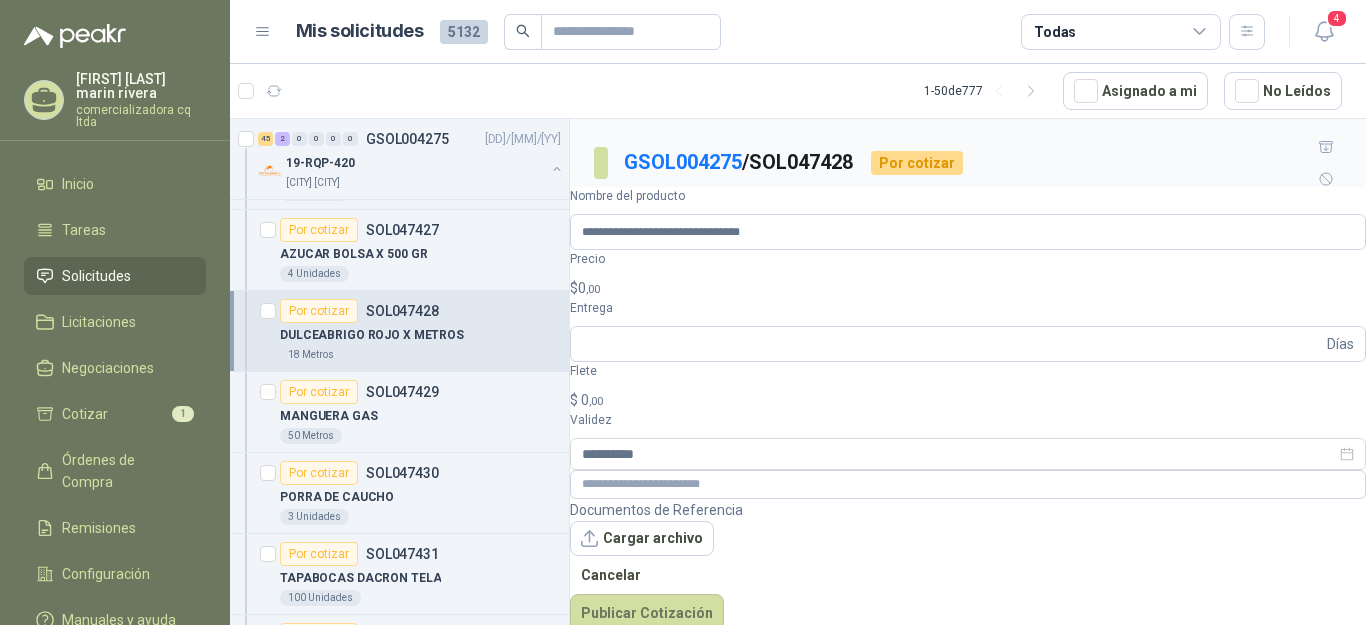 click on "$  0 ,00" at bounding box center (968, 288) 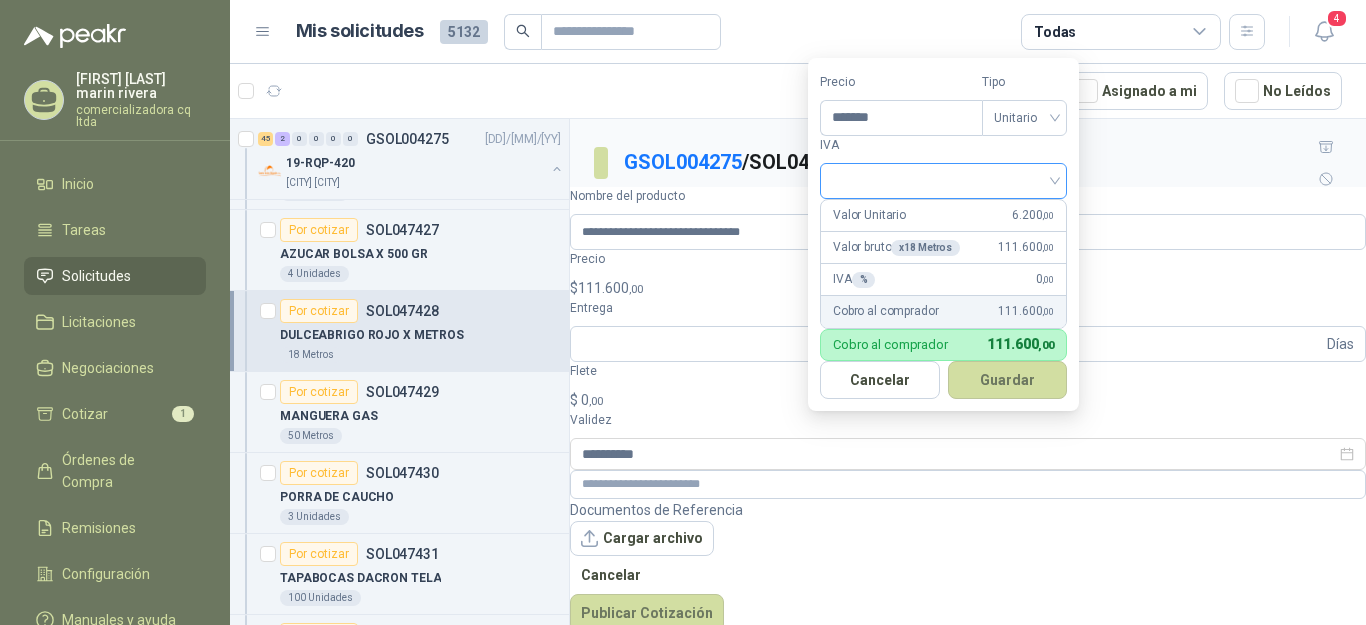 type on "*******" 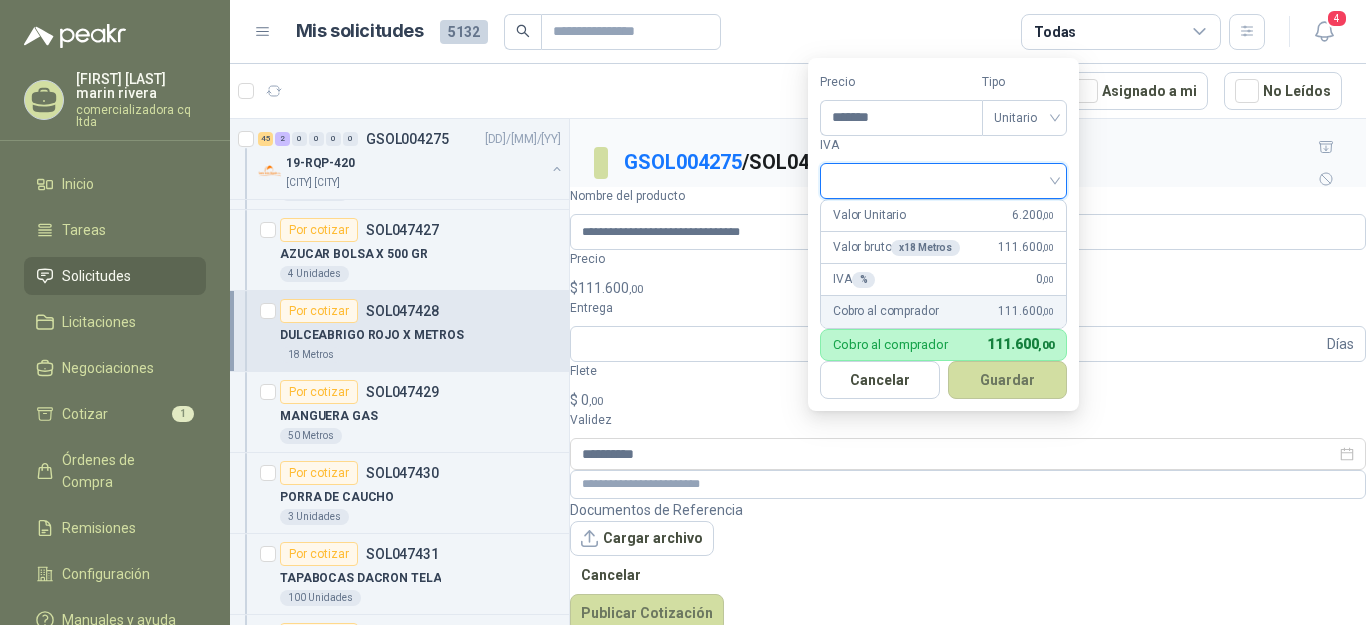 click at bounding box center [943, 179] 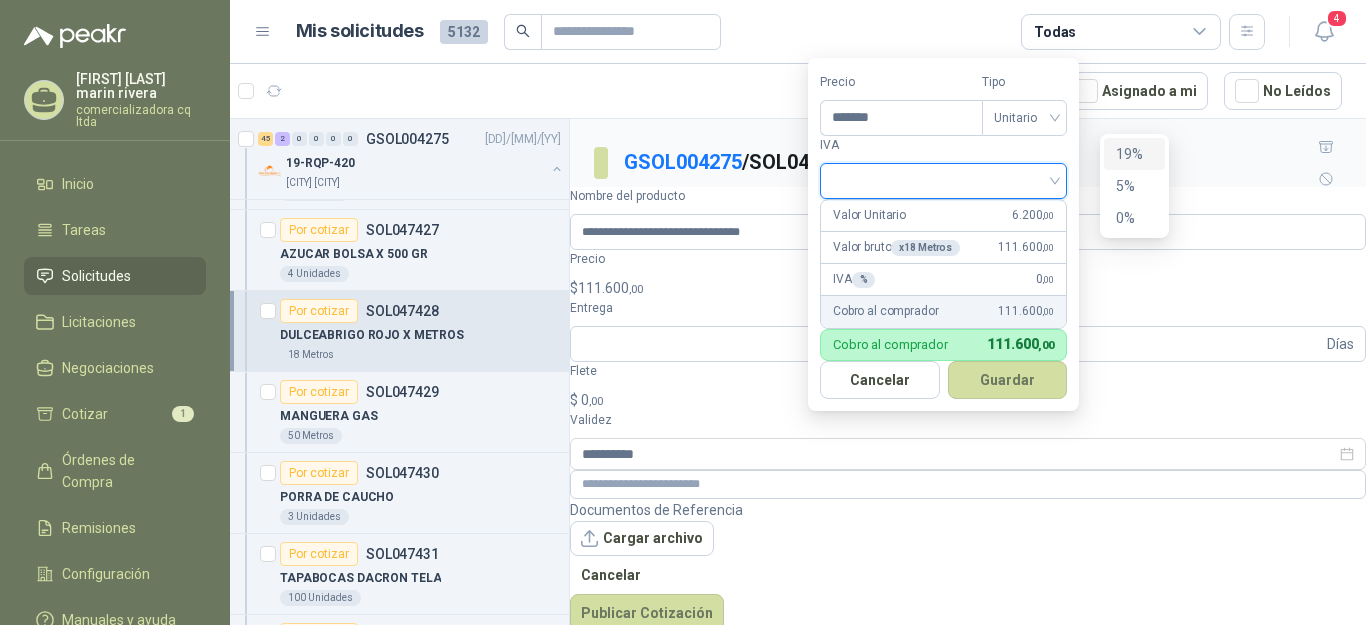 click on "19%" at bounding box center (1134, 154) 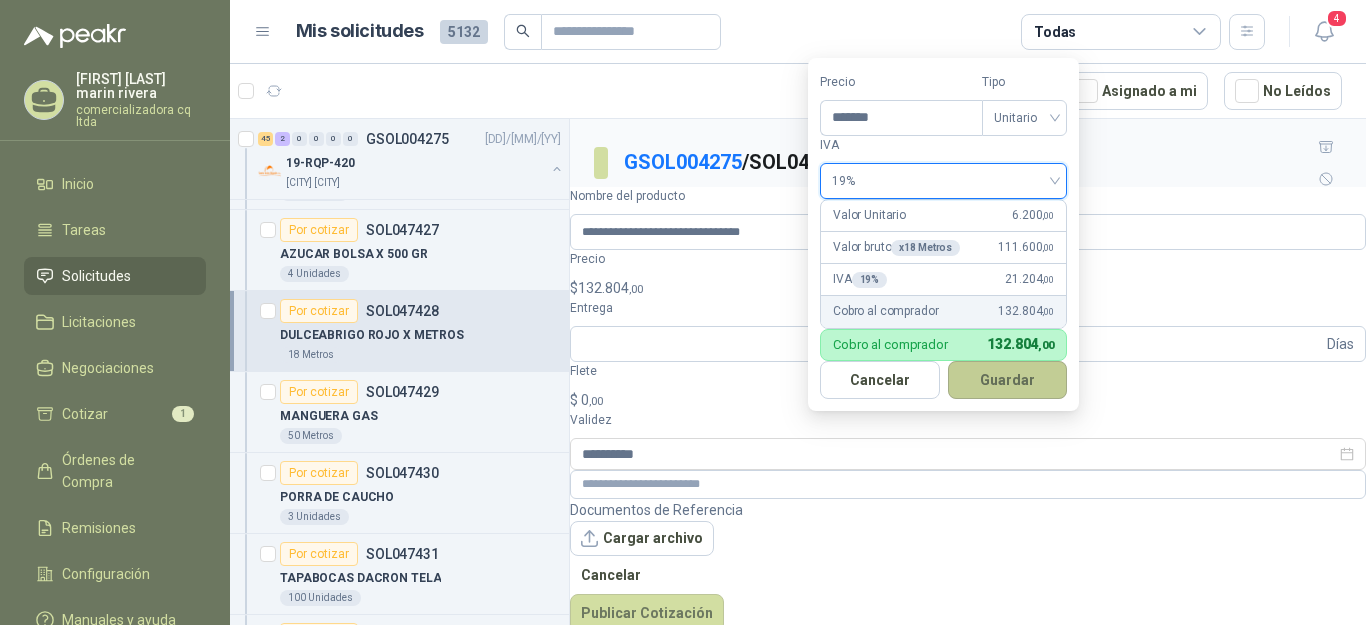 click on "Guardar" at bounding box center (1008, 380) 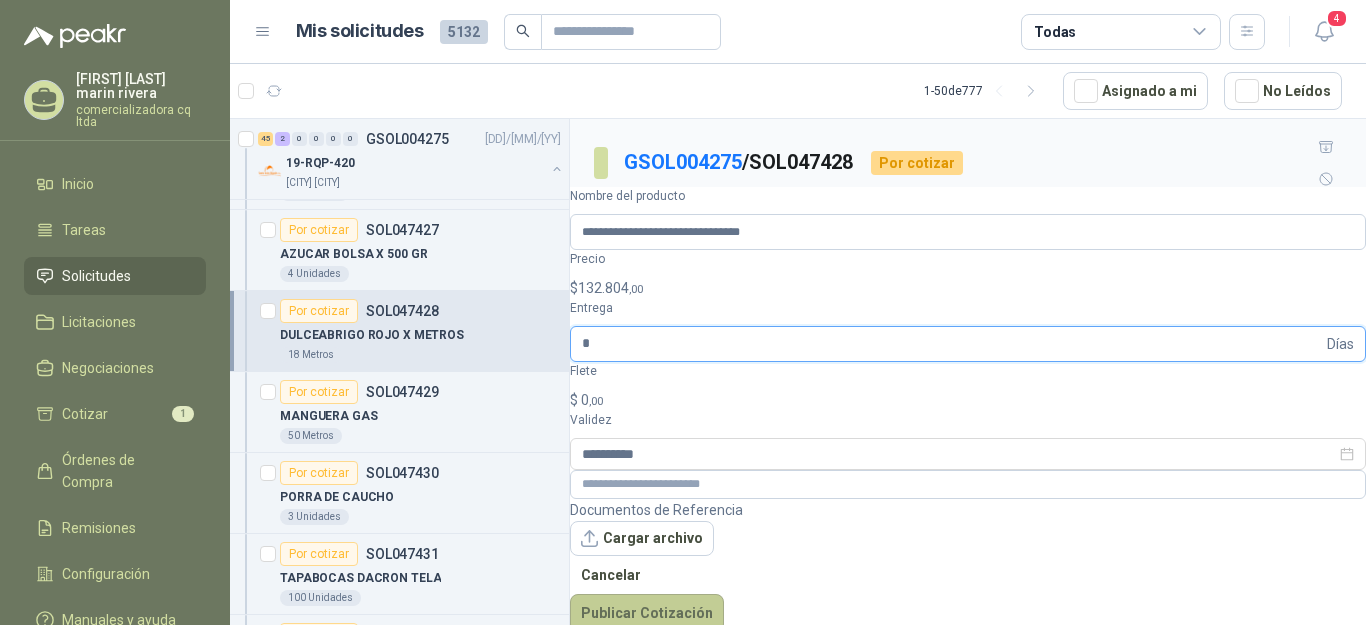 type on "*" 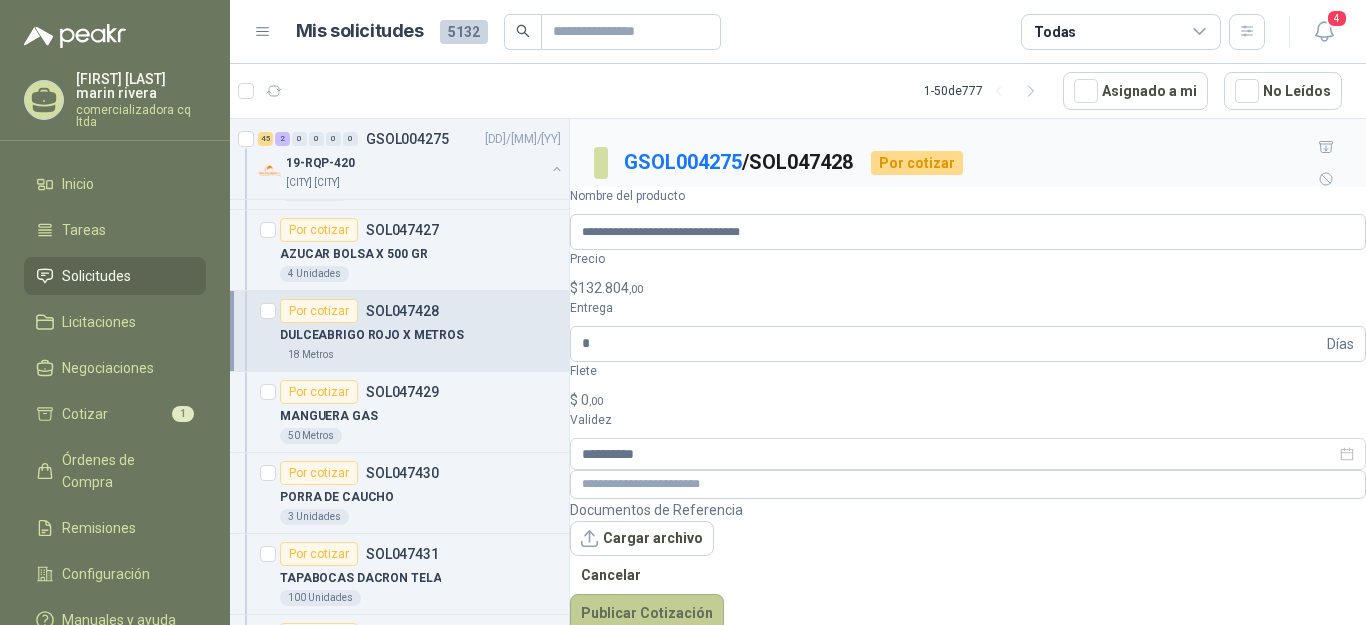 click on "Publicar Cotización" at bounding box center (647, 613) 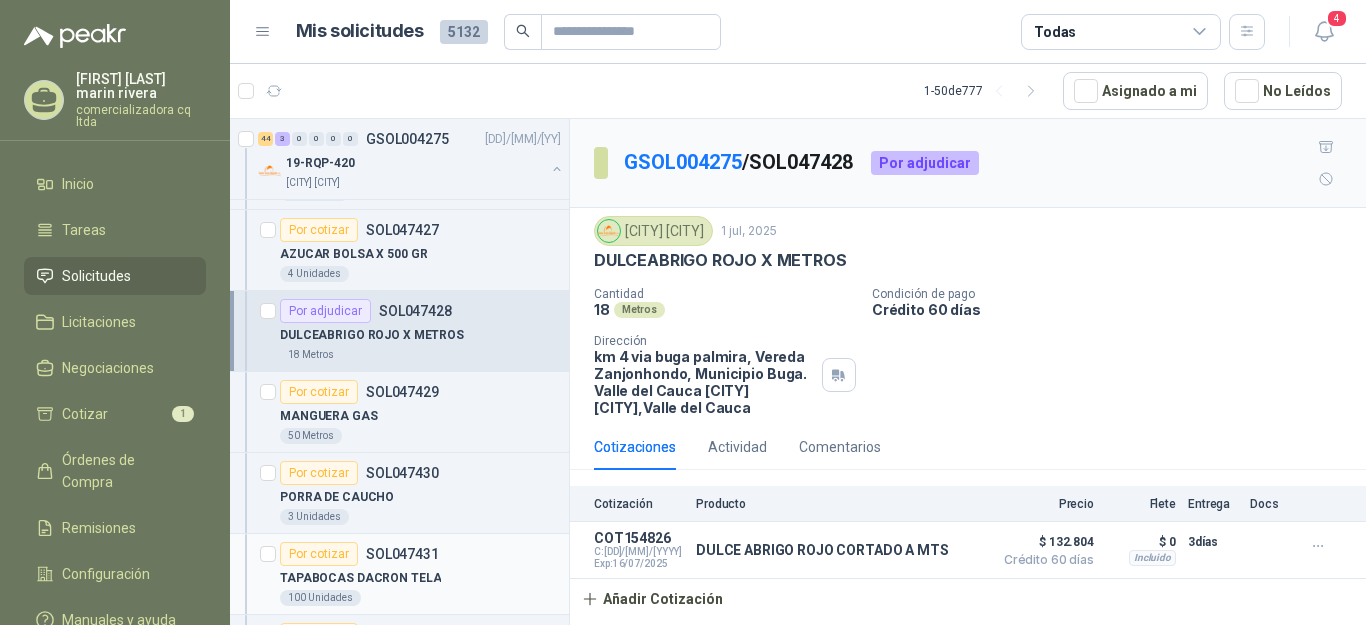 click on "TAPABOCAS DACRON TELA" at bounding box center (360, 578) 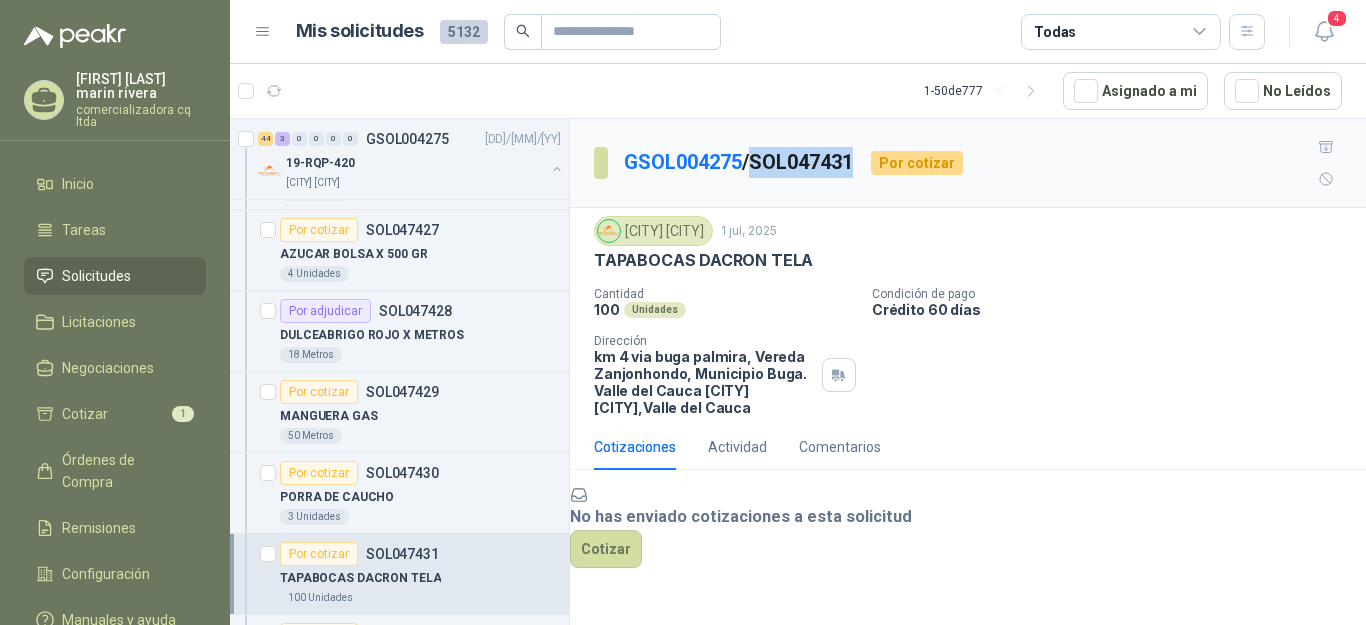 drag, startPoint x: 761, startPoint y: 141, endPoint x: 861, endPoint y: 148, distance: 100.2447 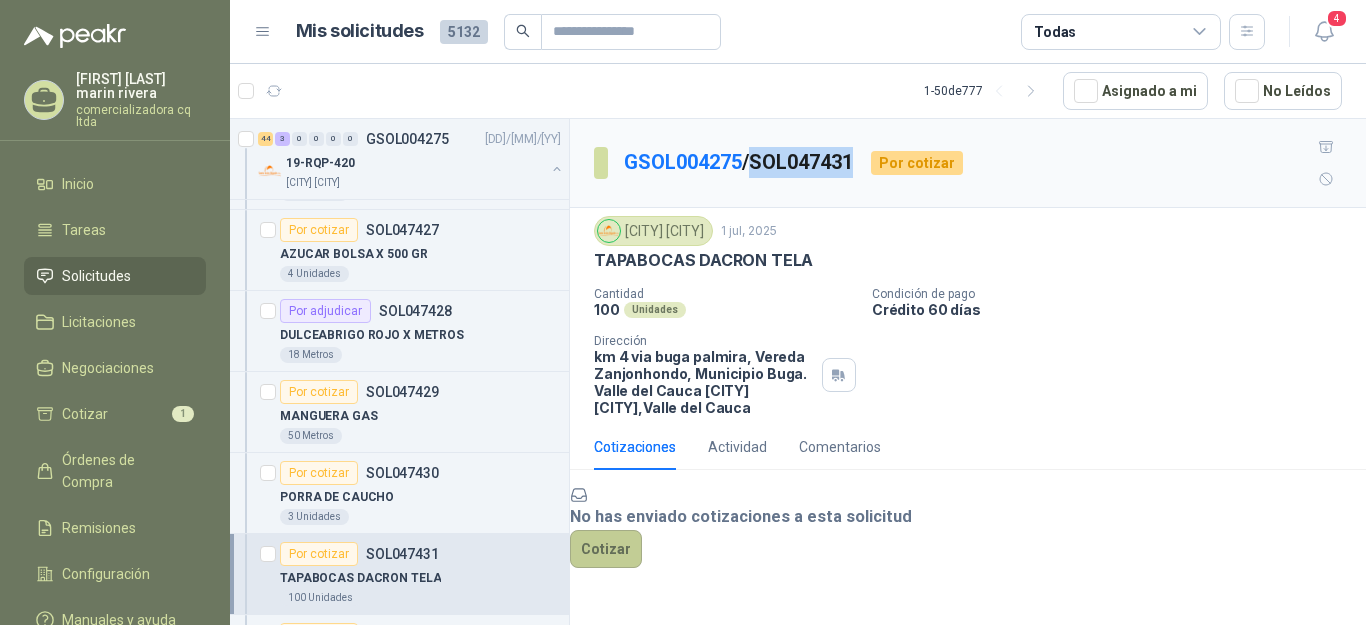 click on "Cotizar" at bounding box center (606, 549) 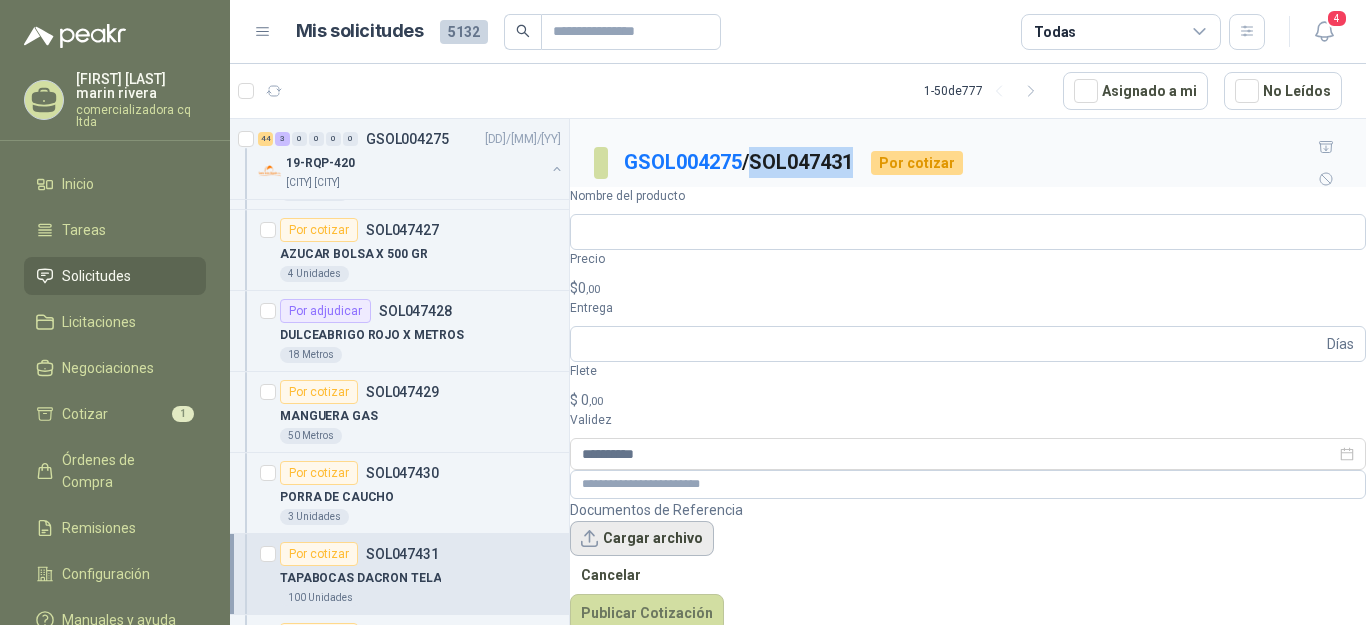 click on "Cargar archivo" at bounding box center (642, 539) 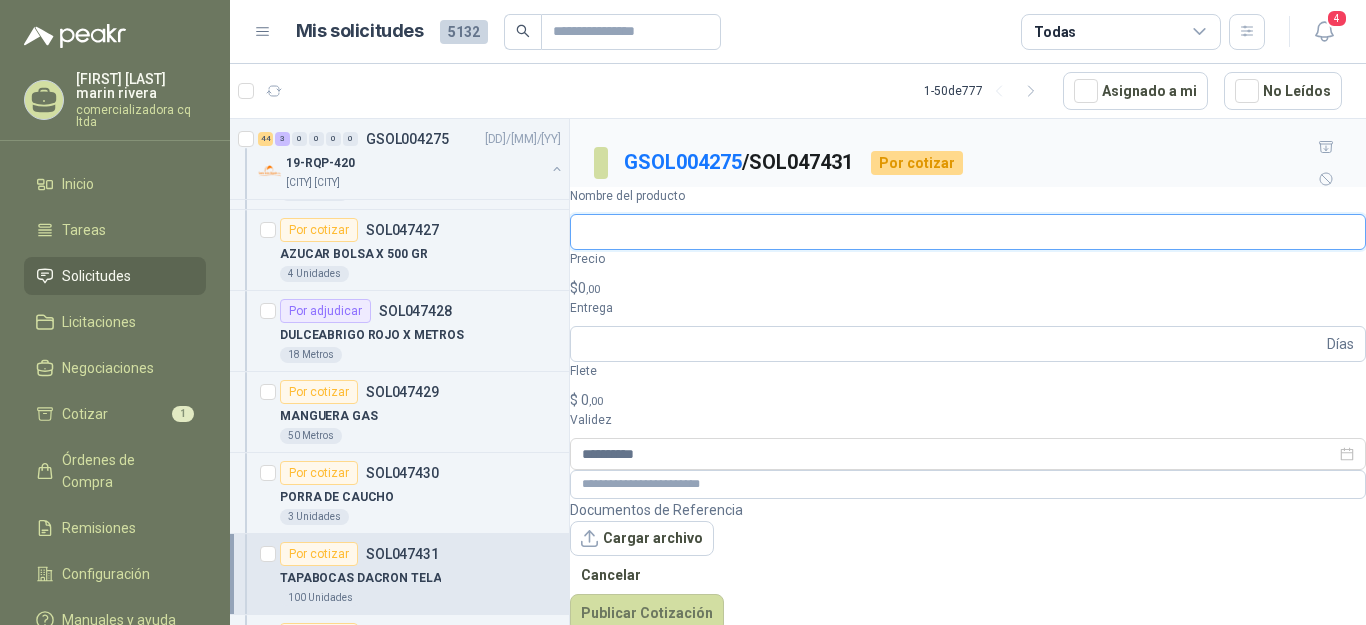 click on "Nombre del producto" at bounding box center [968, 232] 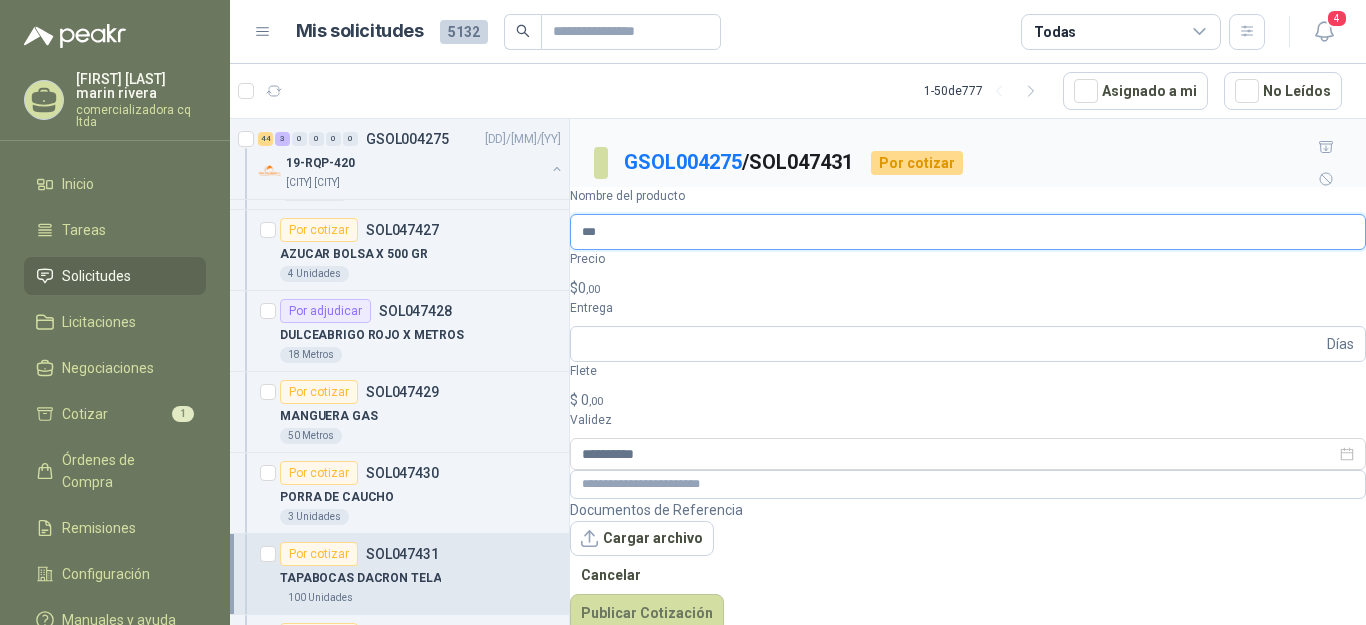 type on "**********" 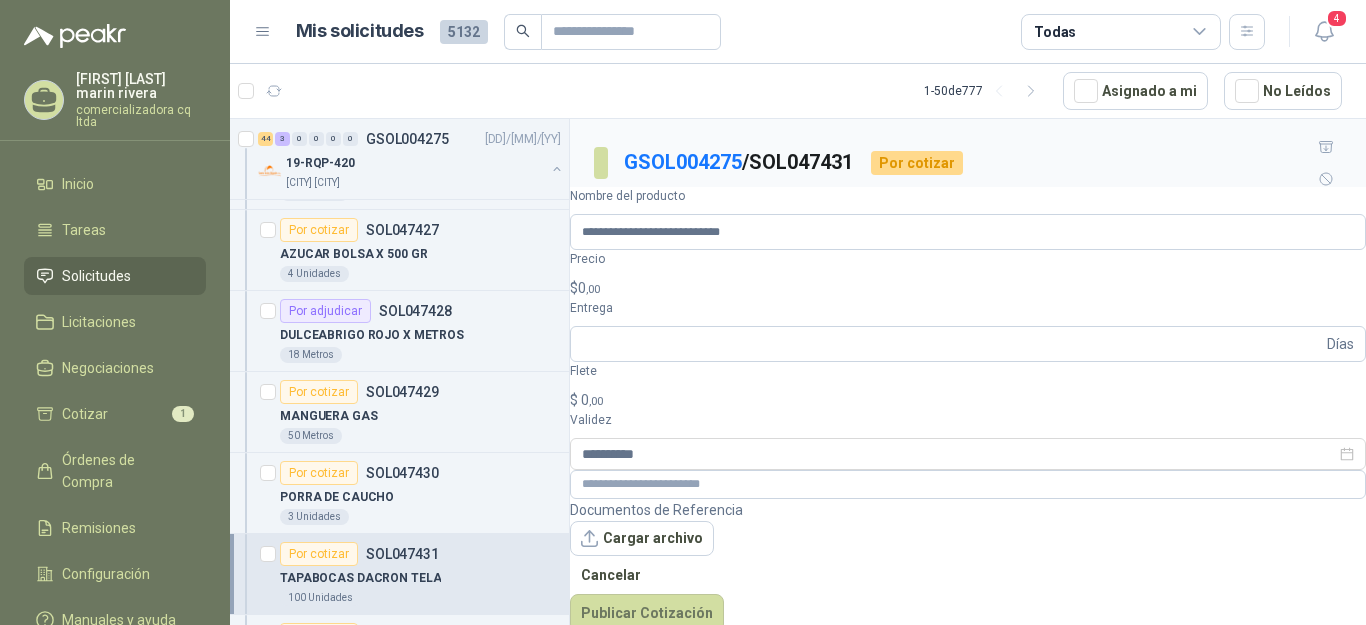 click on "$  0 ,00" at bounding box center [968, 288] 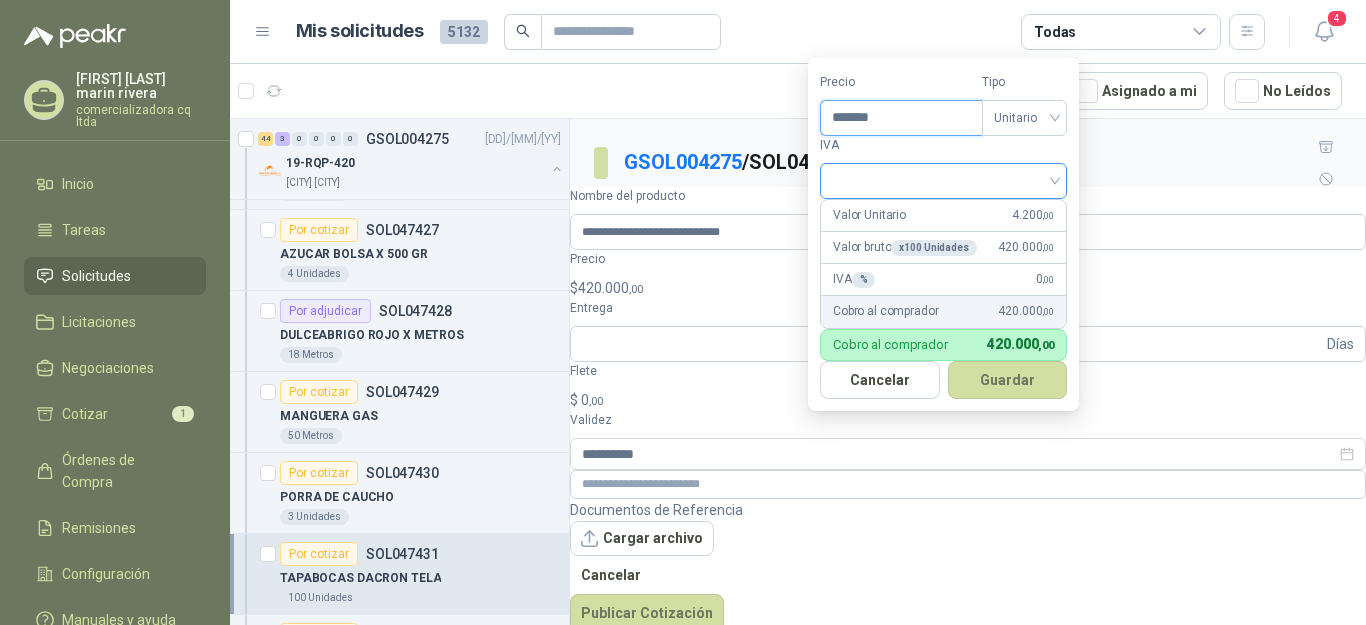 click at bounding box center [943, 181] 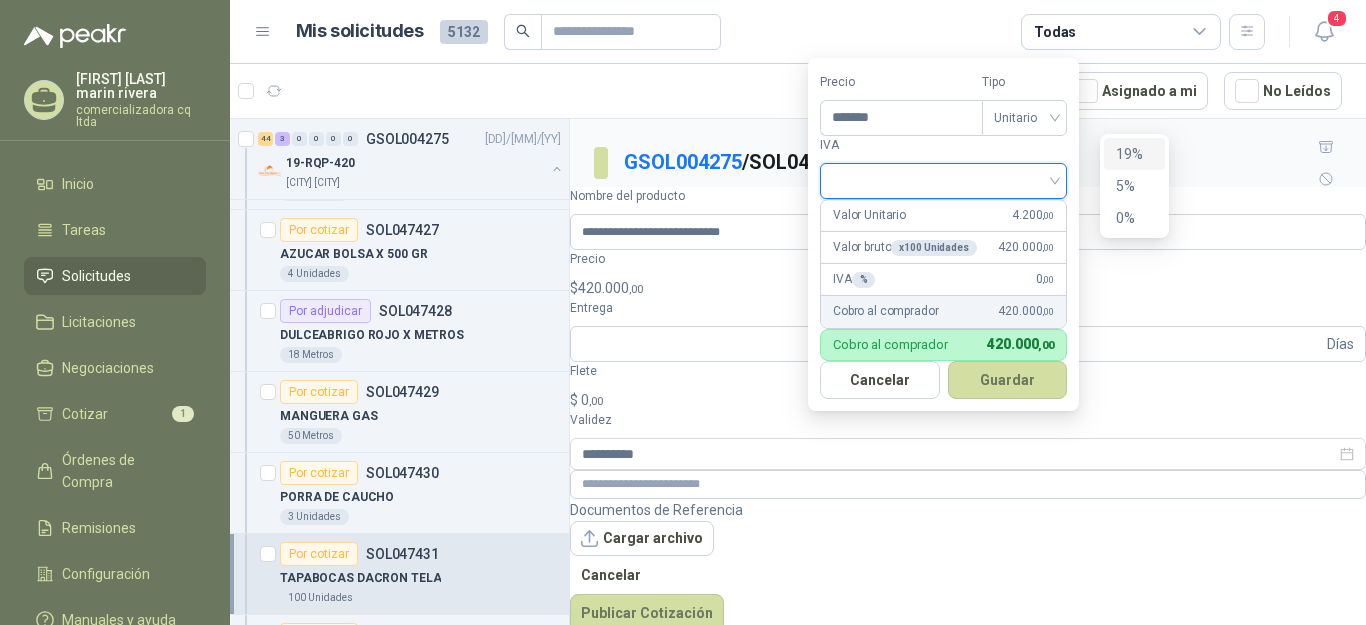click on "19%" at bounding box center [1134, 154] 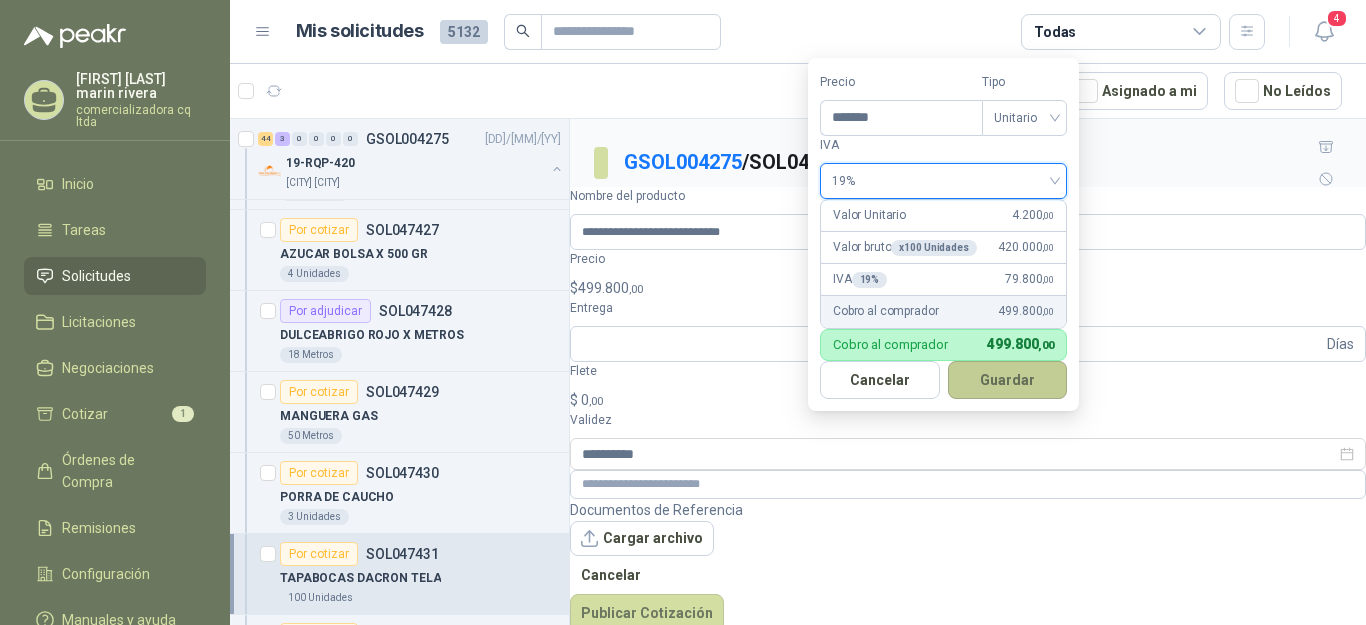 click on "Guardar" at bounding box center [1008, 380] 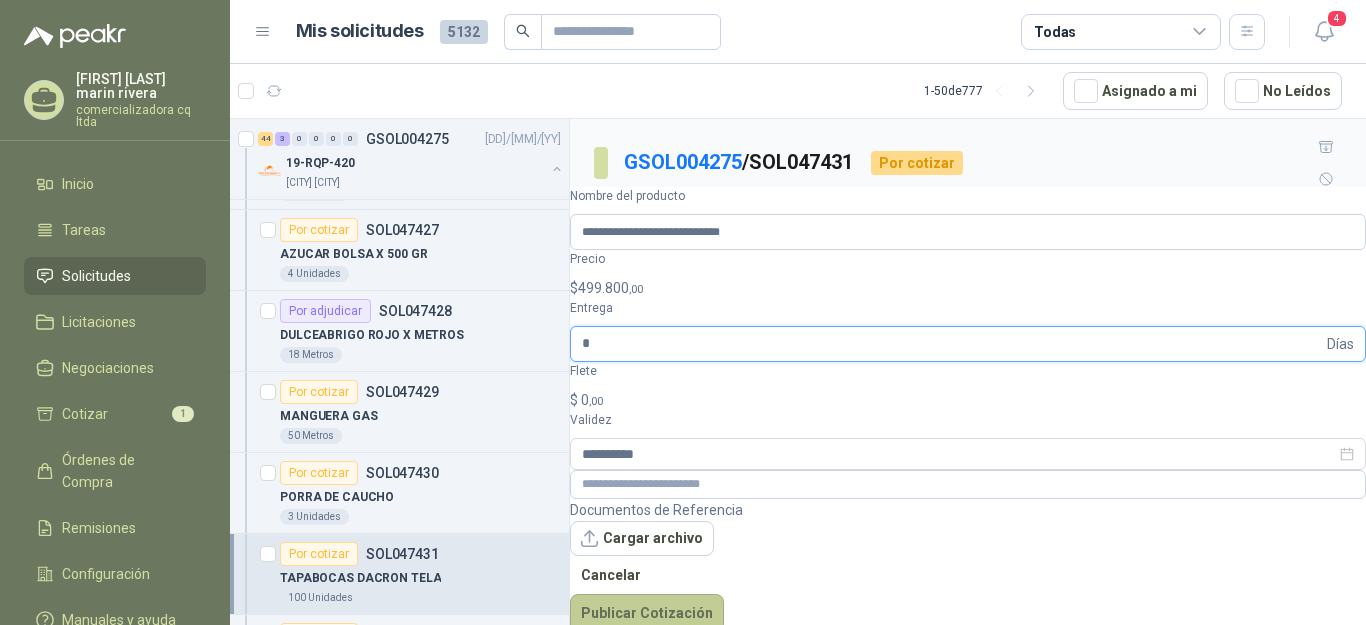 type on "*" 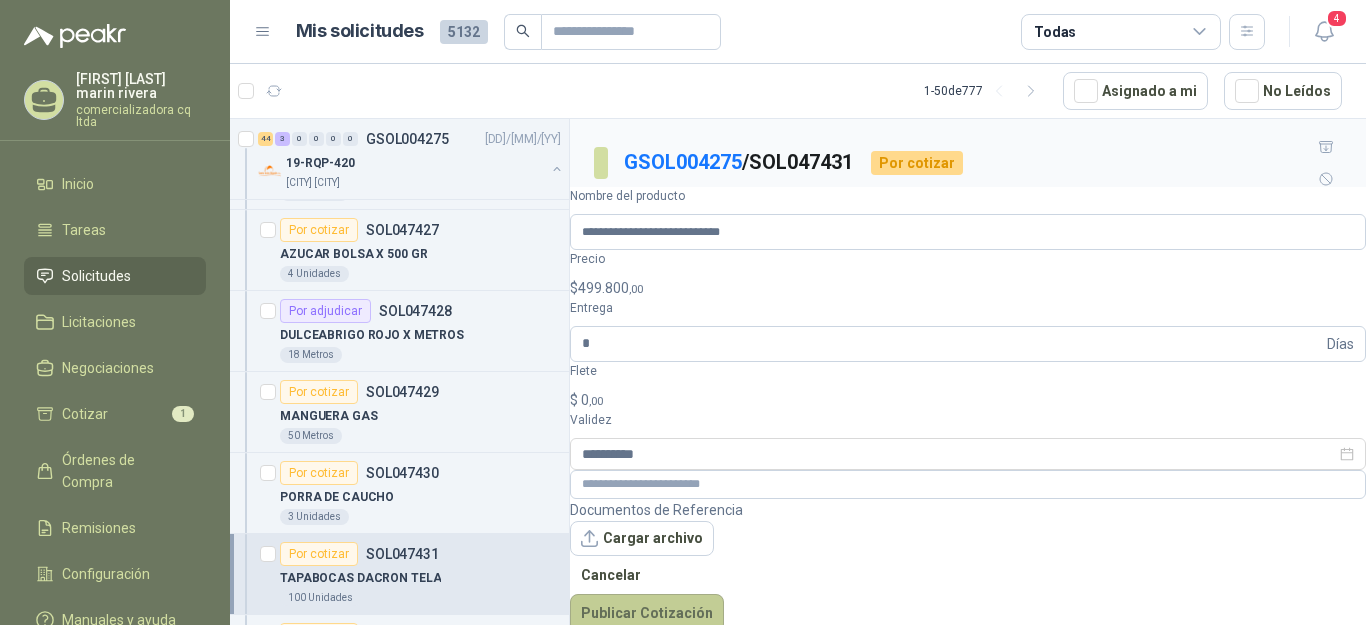 click on "Publicar Cotización" at bounding box center (647, 613) 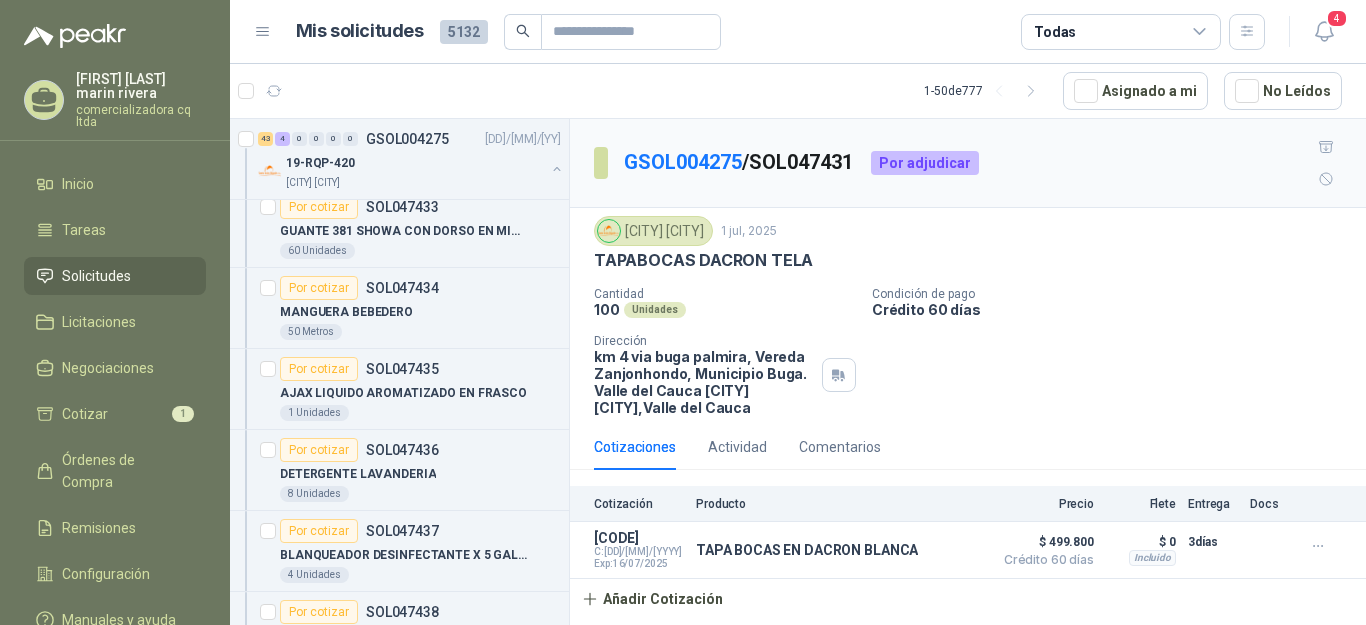 scroll, scrollTop: 7266, scrollLeft: 0, axis: vertical 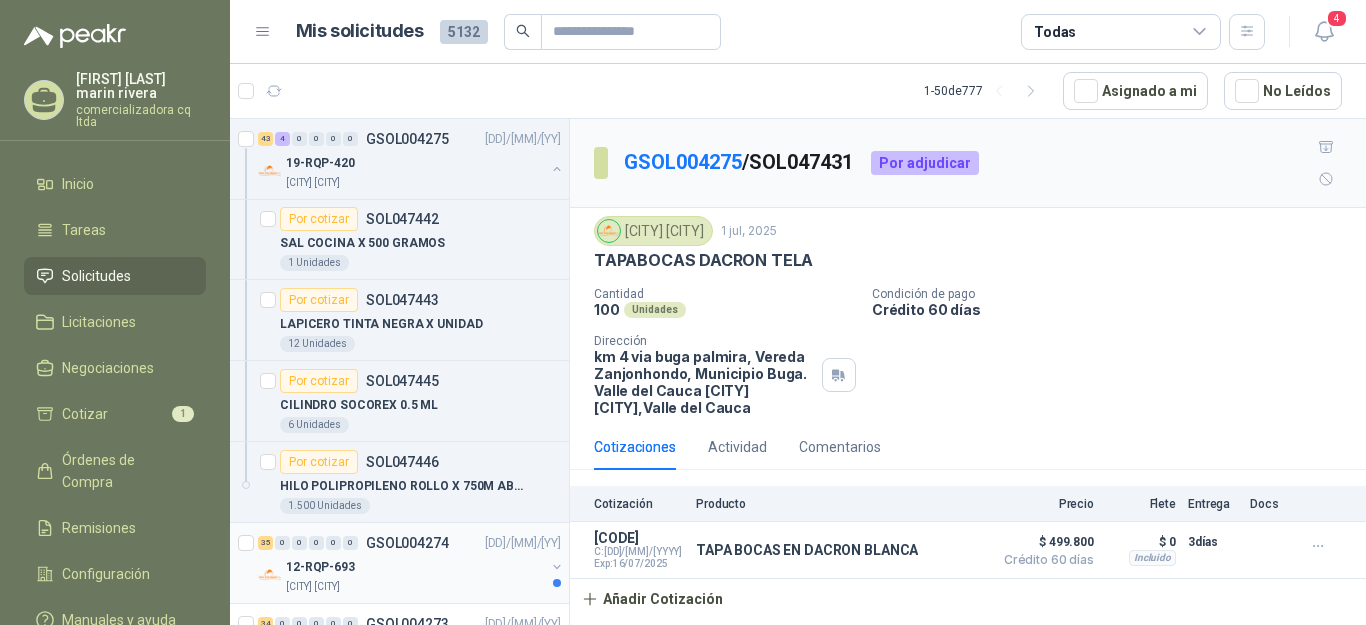 click on "12-RQP-693" at bounding box center (320, 567) 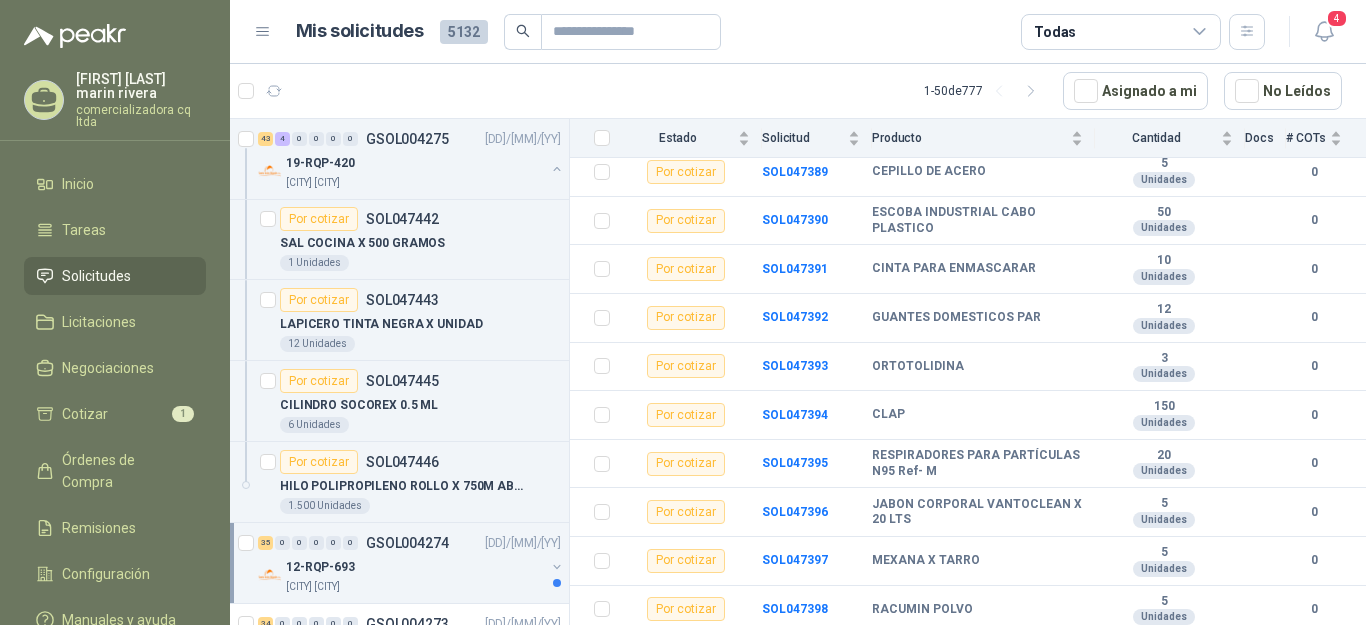 scroll, scrollTop: 1469, scrollLeft: 0, axis: vertical 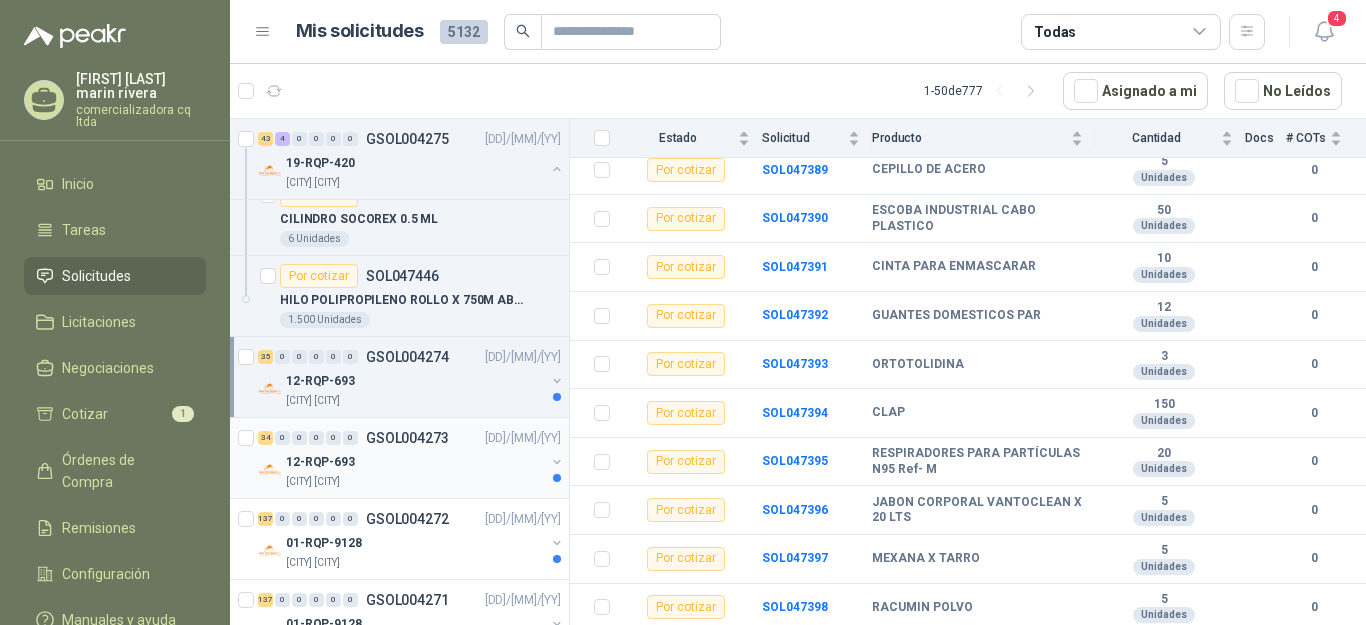 click on "12-RQP-693" at bounding box center [320, 462] 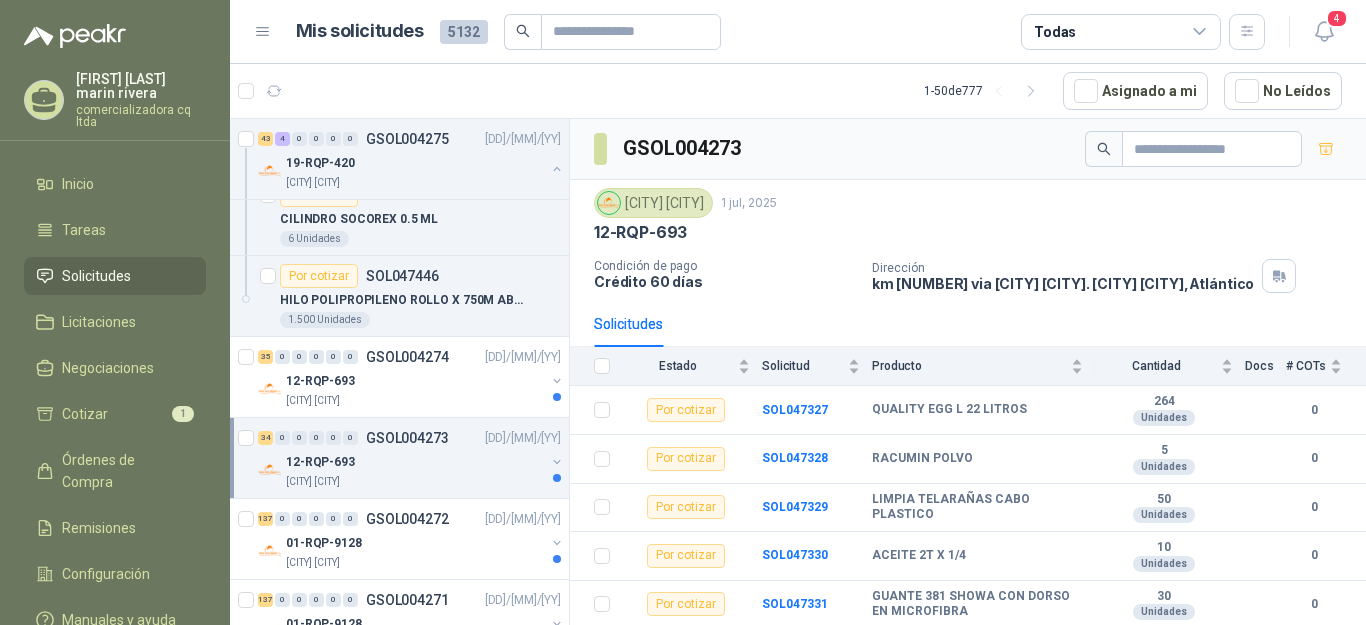 scroll, scrollTop: 8284, scrollLeft: 0, axis: vertical 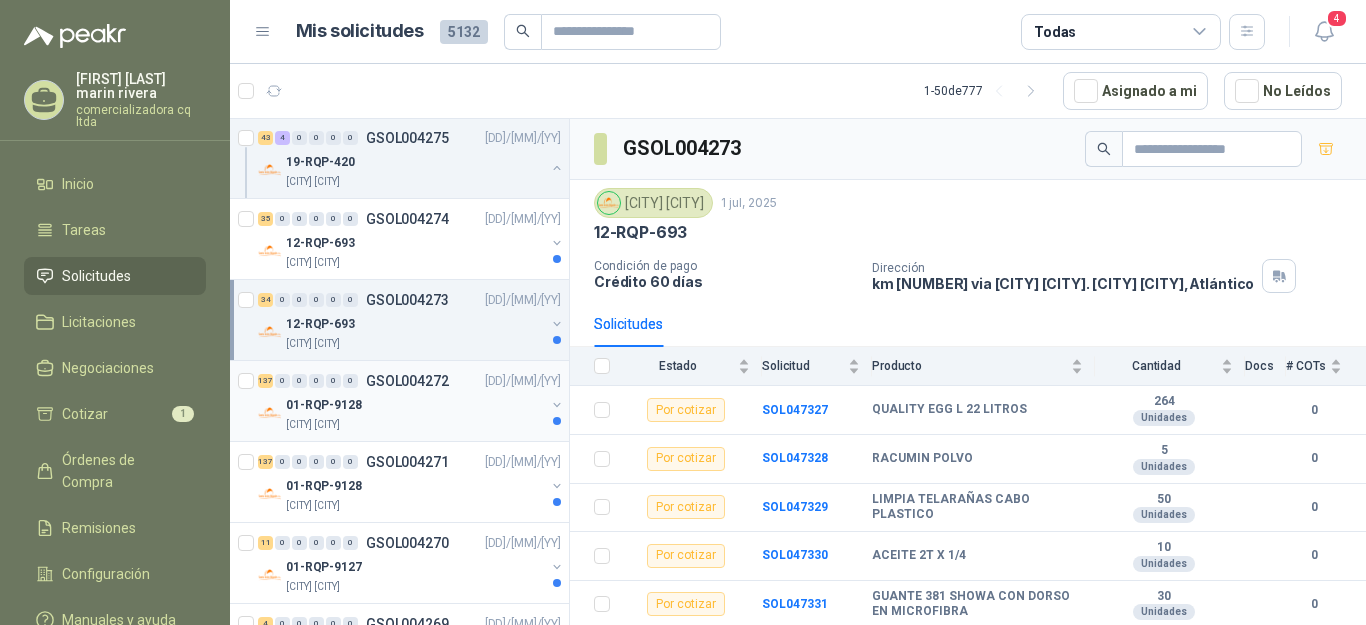 click on "01-RQP-9128" at bounding box center [324, 405] 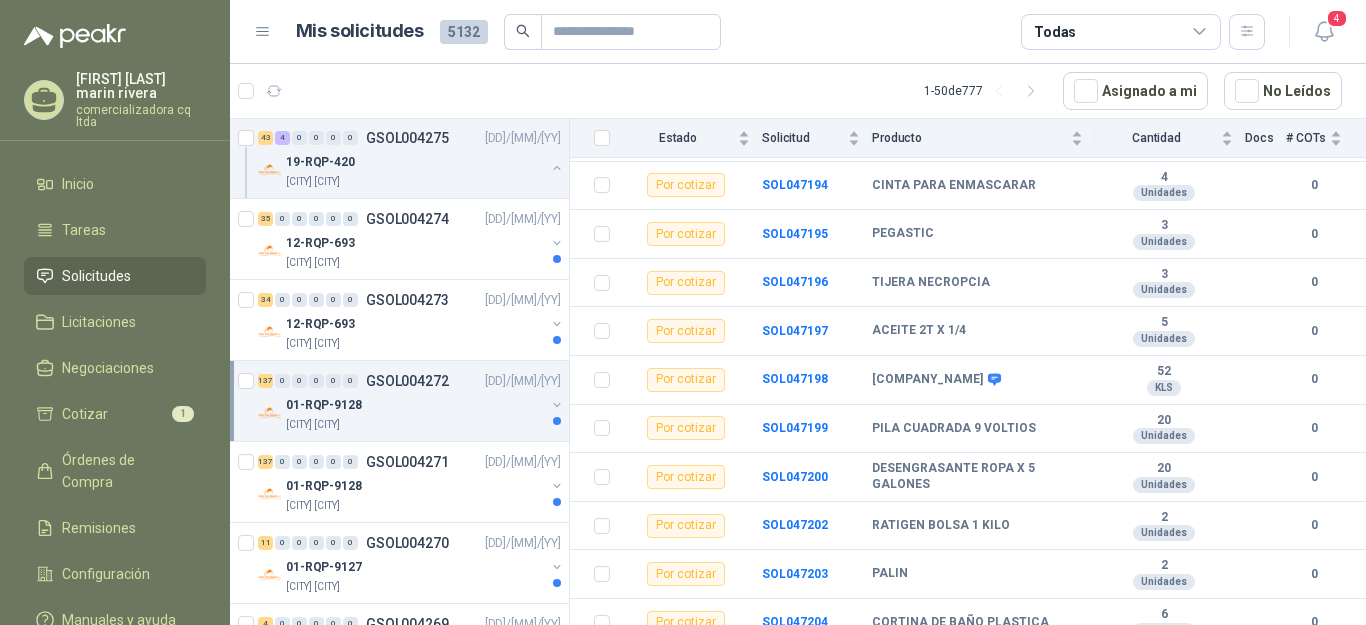 scroll, scrollTop: 690, scrollLeft: 0, axis: vertical 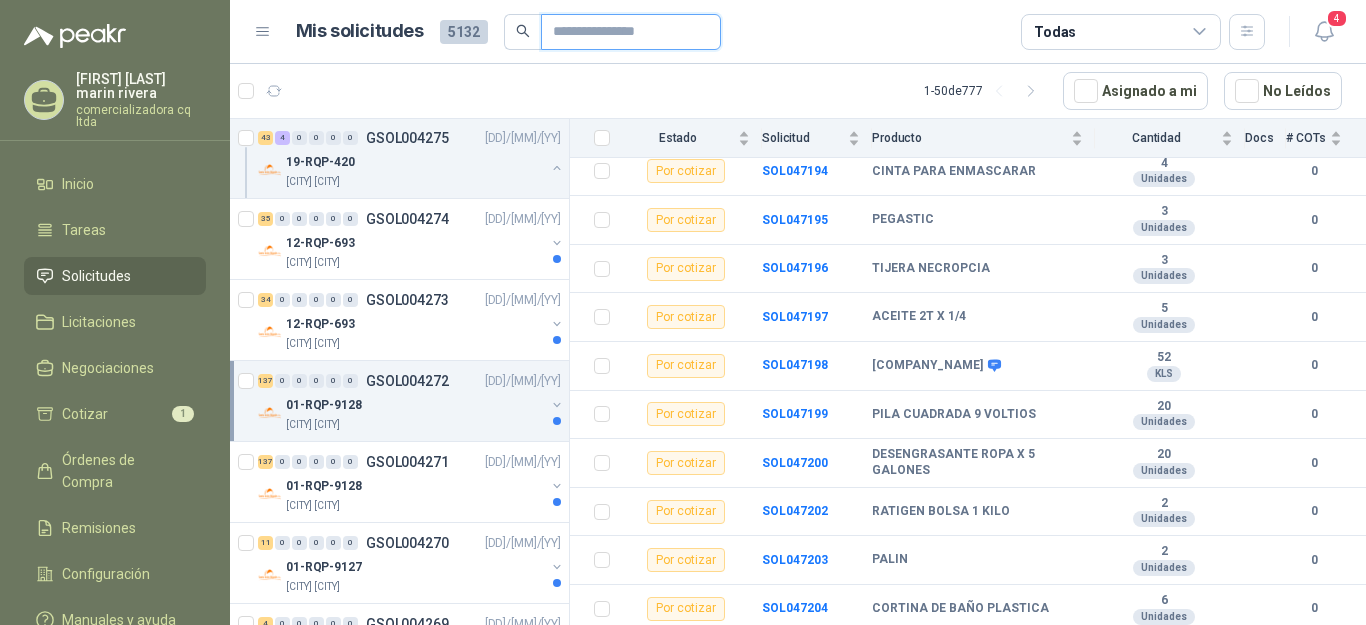 click at bounding box center [623, 32] 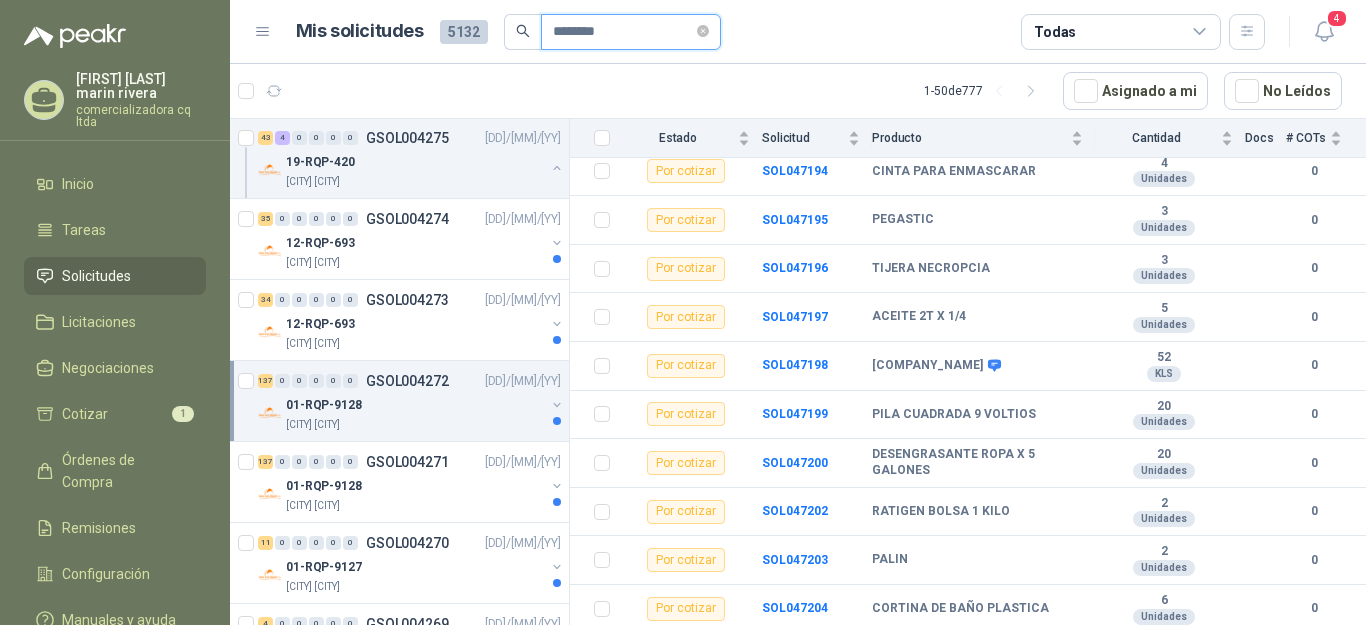 type on "********" 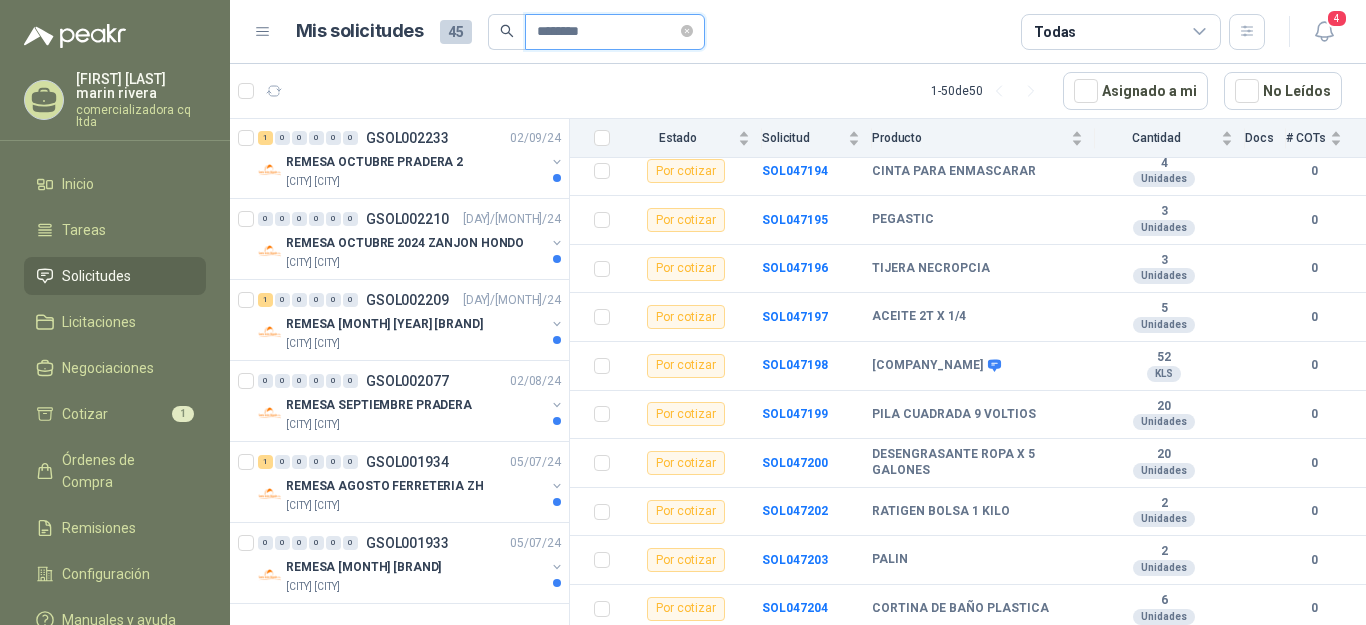 scroll, scrollTop: 4072, scrollLeft: 0, axis: vertical 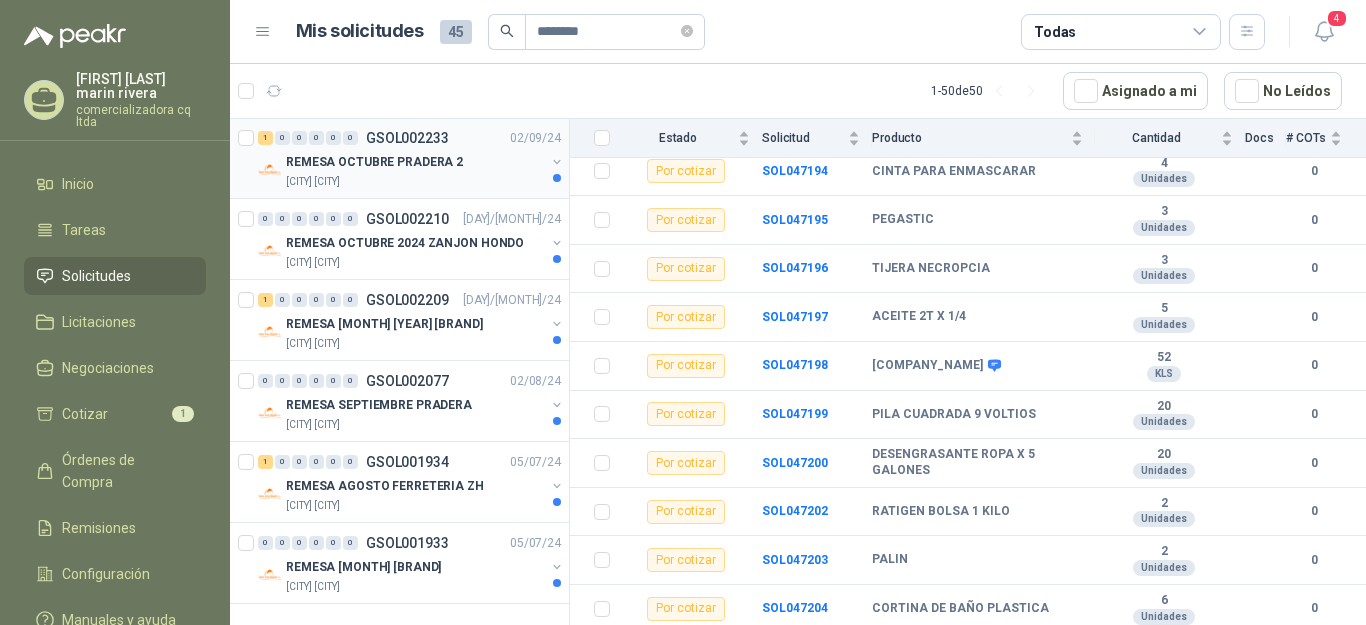 click on "REMESA OCTUBRE PRADERA 2" at bounding box center (374, 162) 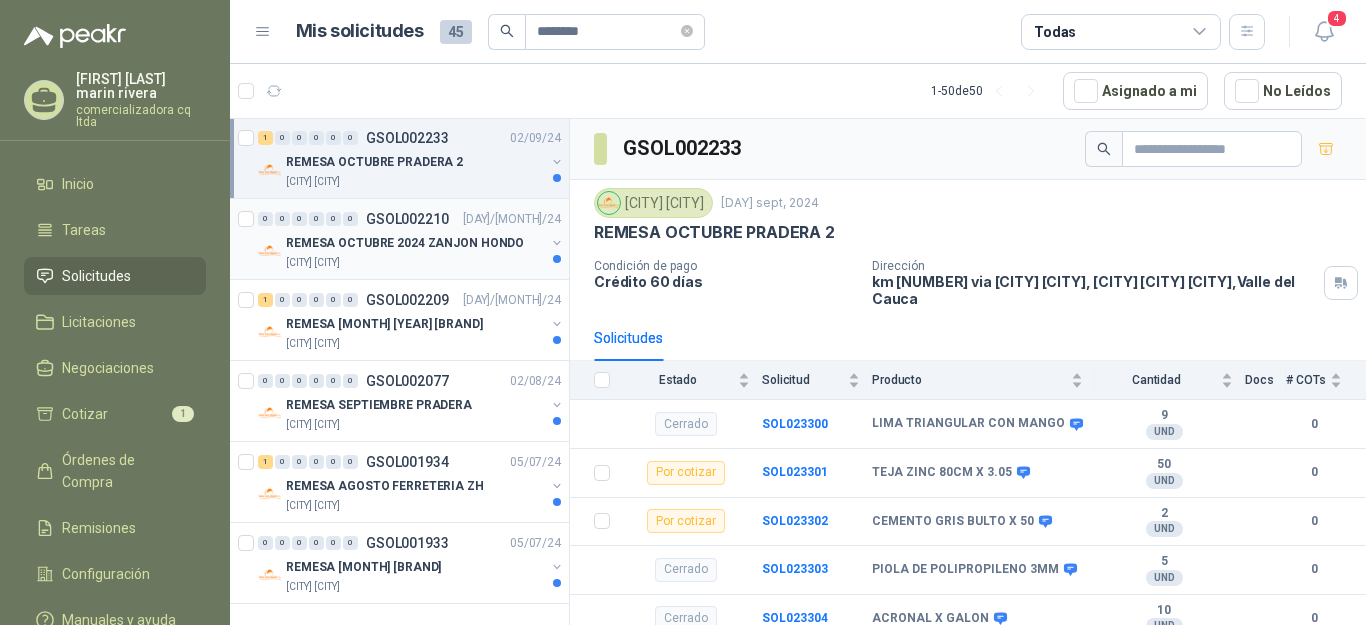 click on "REMESA OCTUBRE 2024 ZANJON HONDO" at bounding box center [405, 243] 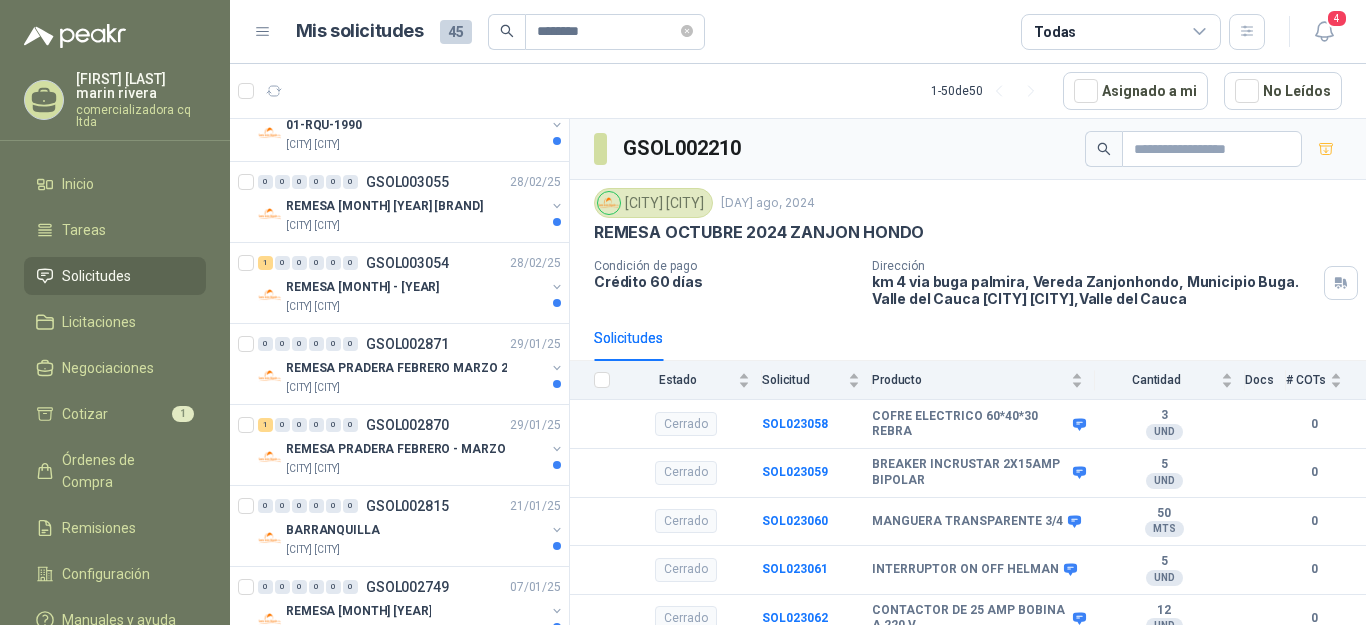 scroll, scrollTop: 2634, scrollLeft: 0, axis: vertical 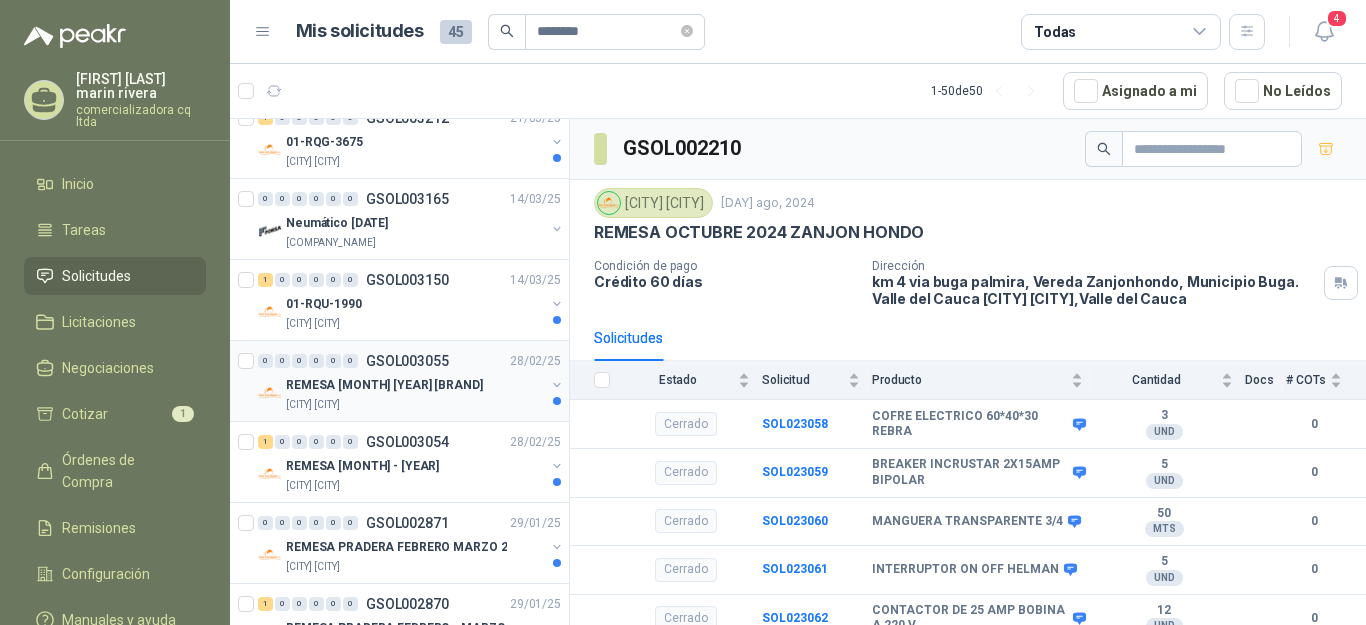 click on "REMESA [MONTH] [YEAR] [BRAND]" at bounding box center [384, 385] 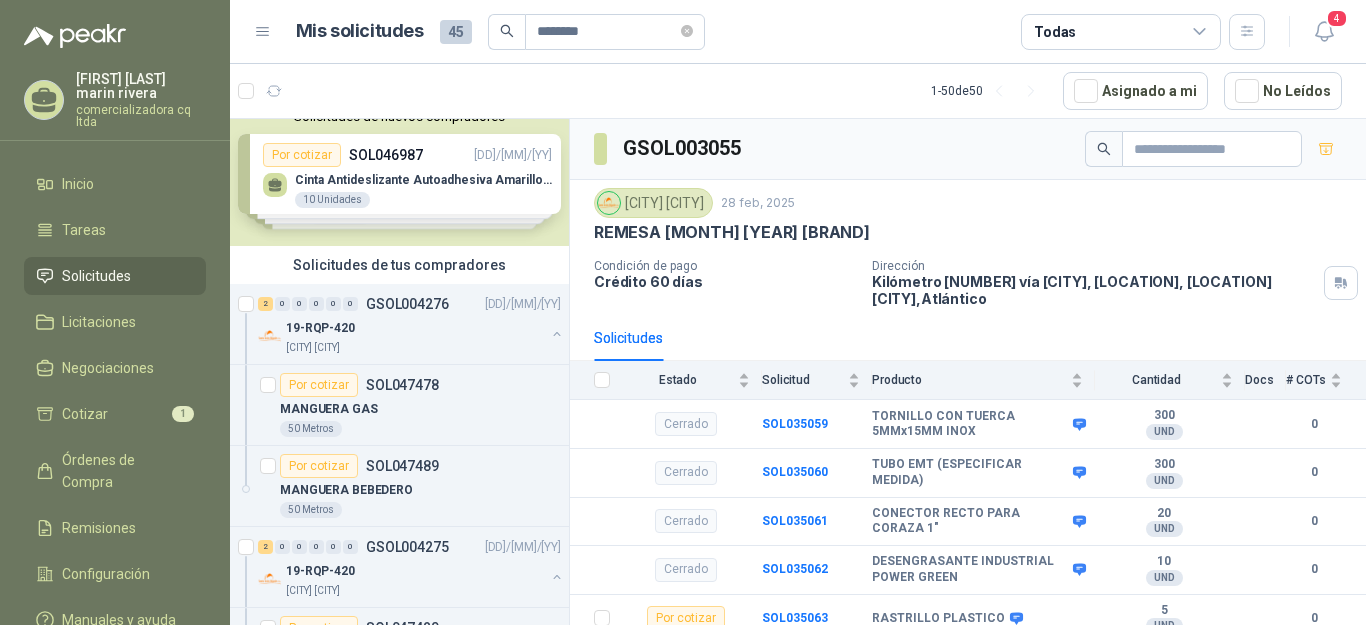 scroll, scrollTop: 0, scrollLeft: 0, axis: both 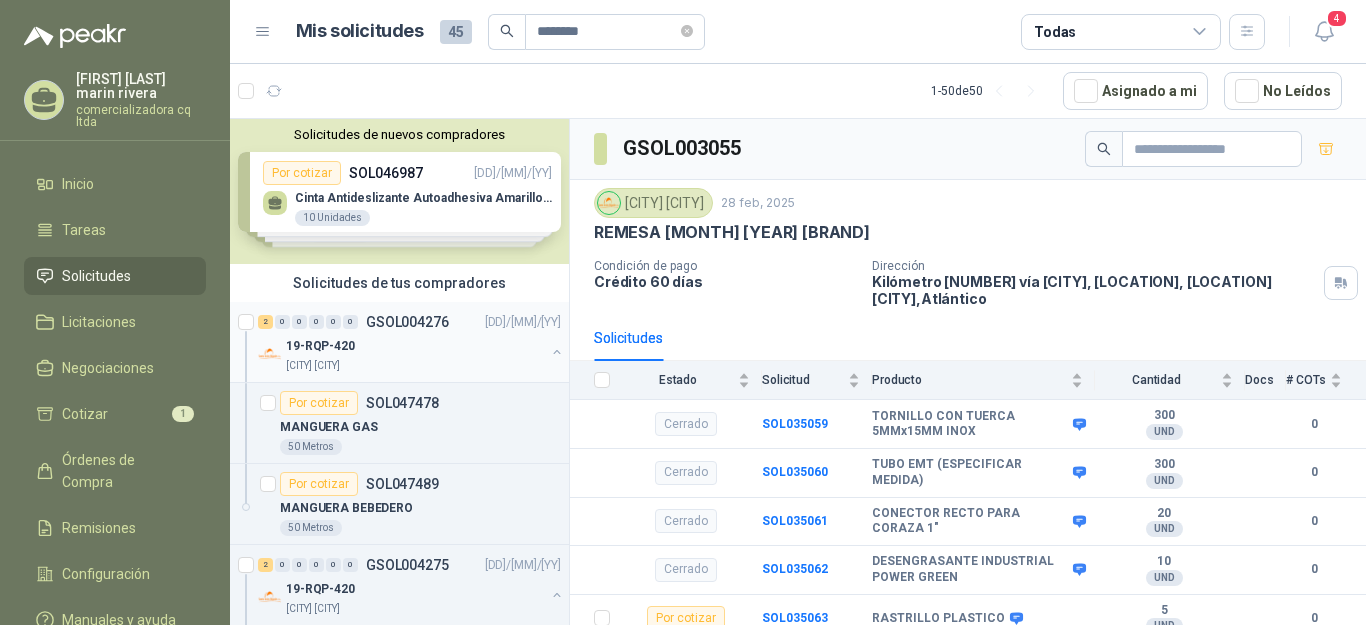 click on "[CITY] [CITY]" at bounding box center [313, 366] 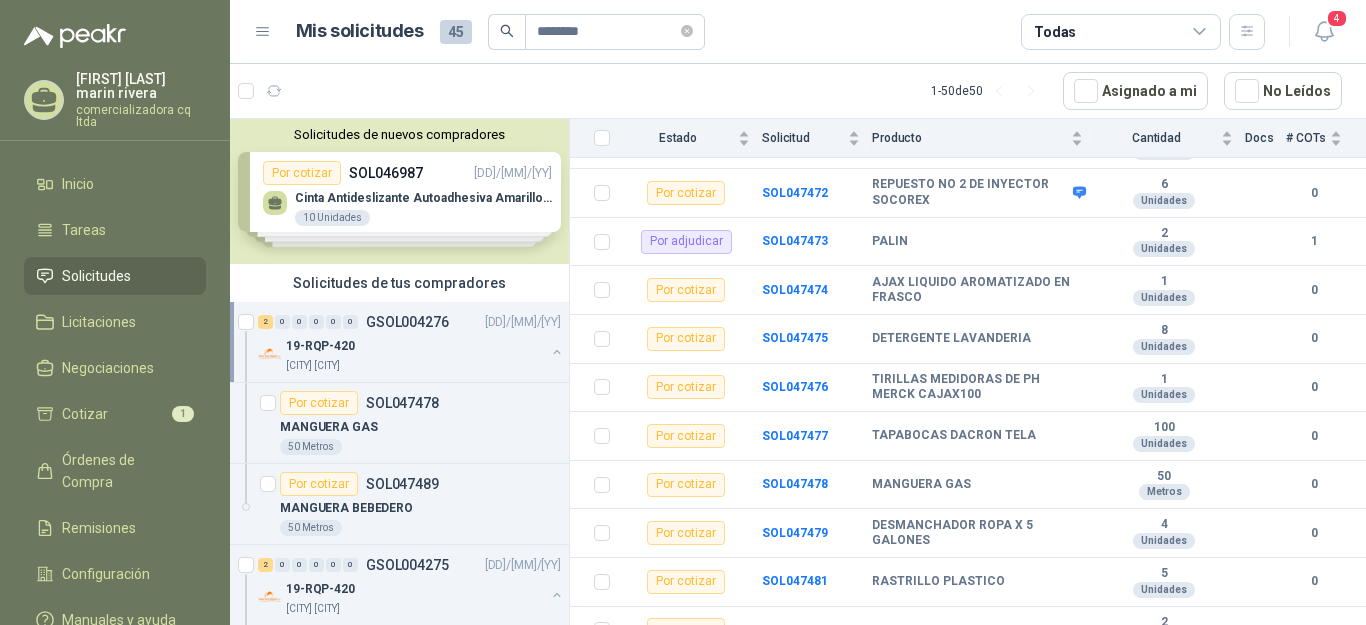 scroll, scrollTop: 1466, scrollLeft: 0, axis: vertical 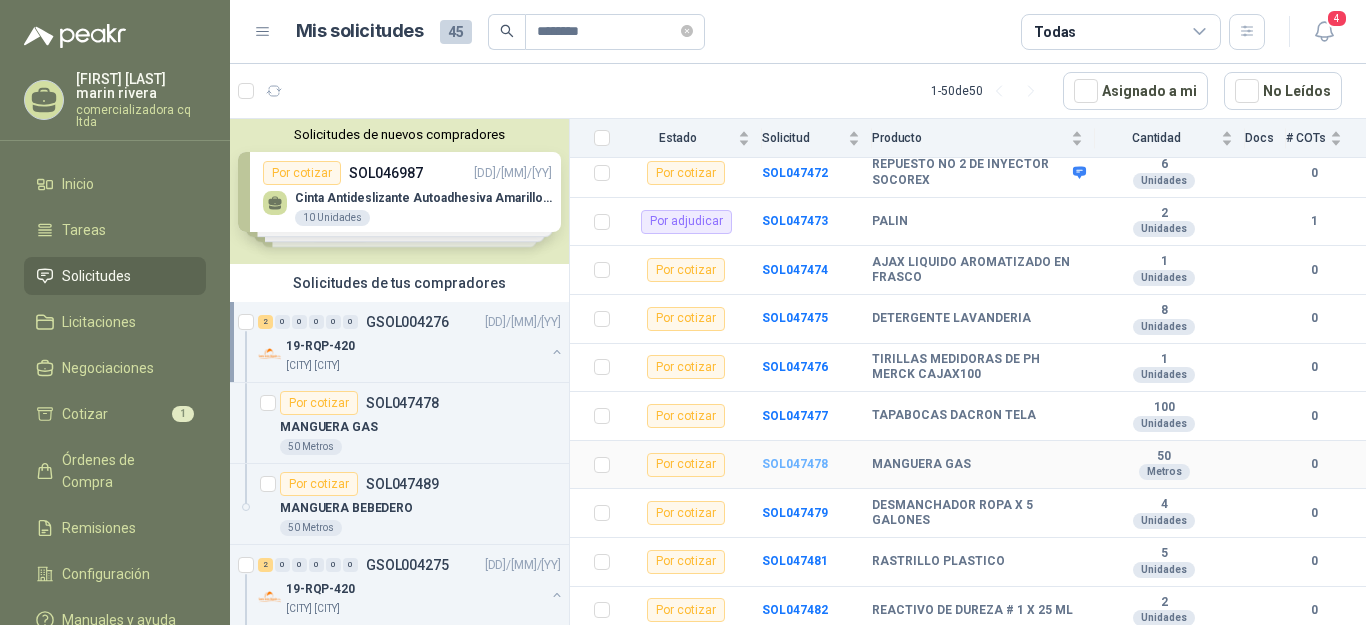 click on "SOL047478" at bounding box center (795, 464) 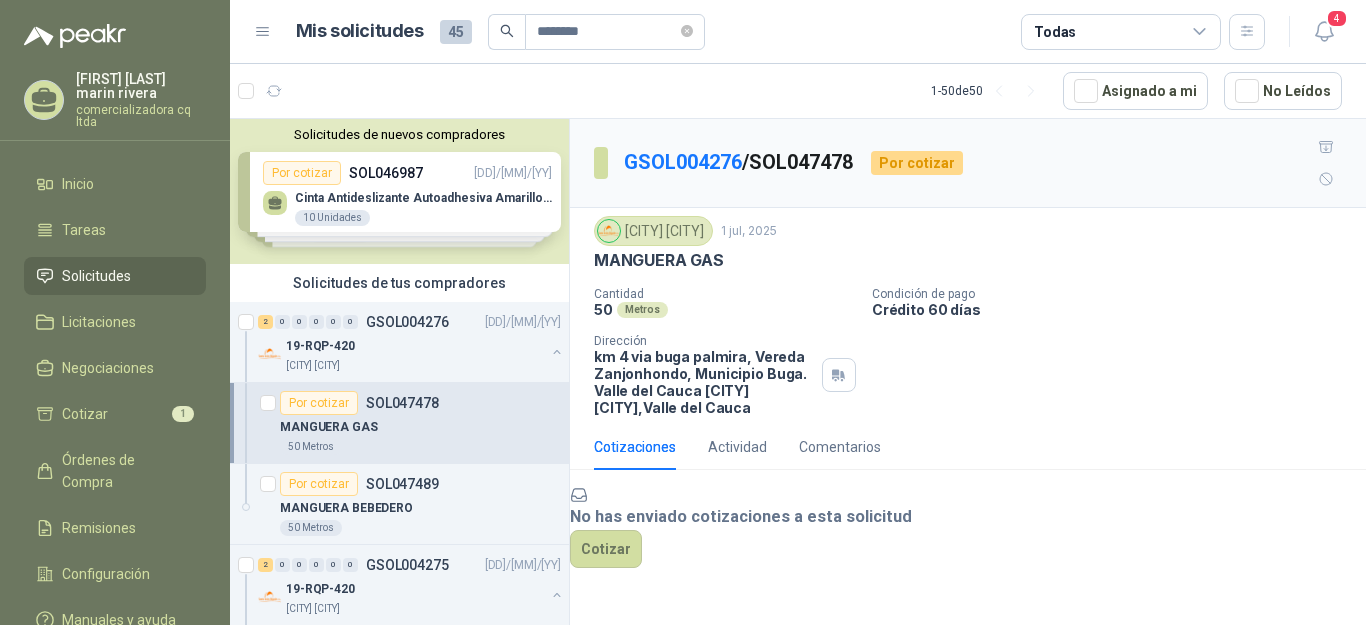 click on "Solicitudes de nuevos compradores Por cotizar [CODE] [DATE]   [PRODUCT] [PRODUCT] [NUMBER]   [UNIT] Por cotizar [CODE] [DATE]   [PRODUCT] [PRODUCT] [NUMBER]   [UNIT] Por cotizar [CODE] [DATE]   [PRODUCT] [PRODUCT] [NUMBER]   [UNIT] Por cotizar [CODE] [DATE]   [PRODUCT] [PRODUCT] [NUMBER]   [UNIT] ¿Quieres recibir  cientos de solicitudes de compra  como estas todos los días? Agenda una reunión" at bounding box center [399, 191] 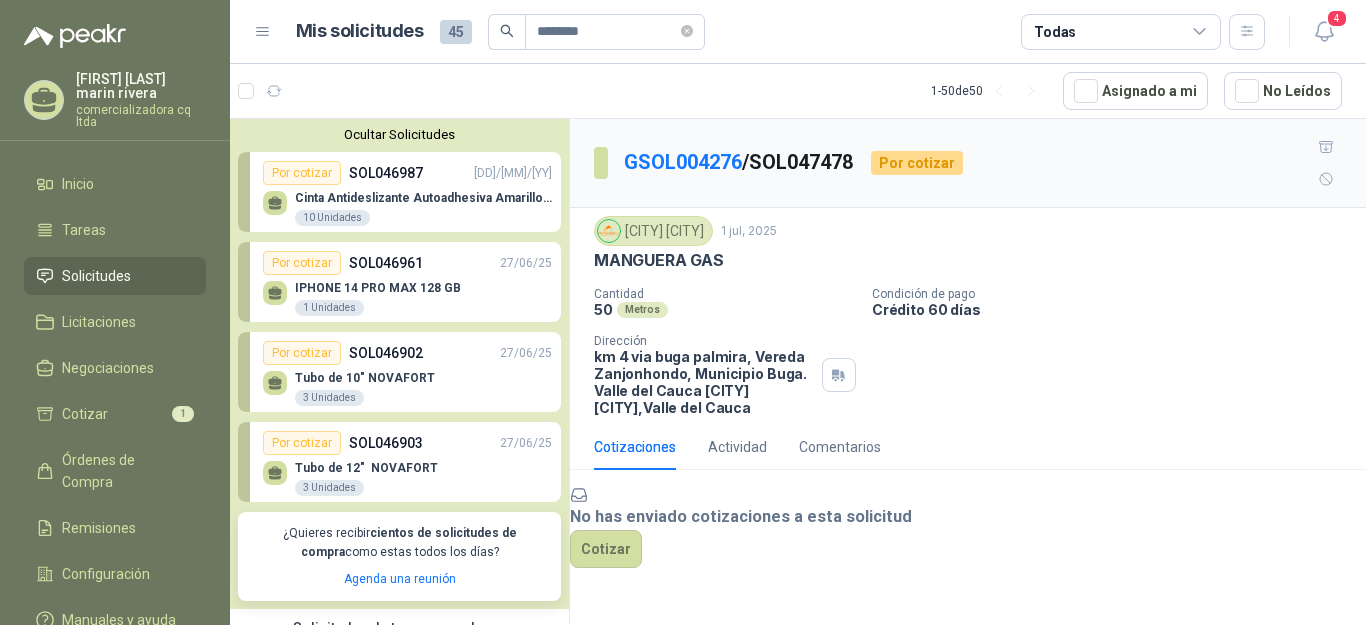 click on "Cinta Antideslizante Autoadhesiva Amarillo/Negra" at bounding box center [423, 198] 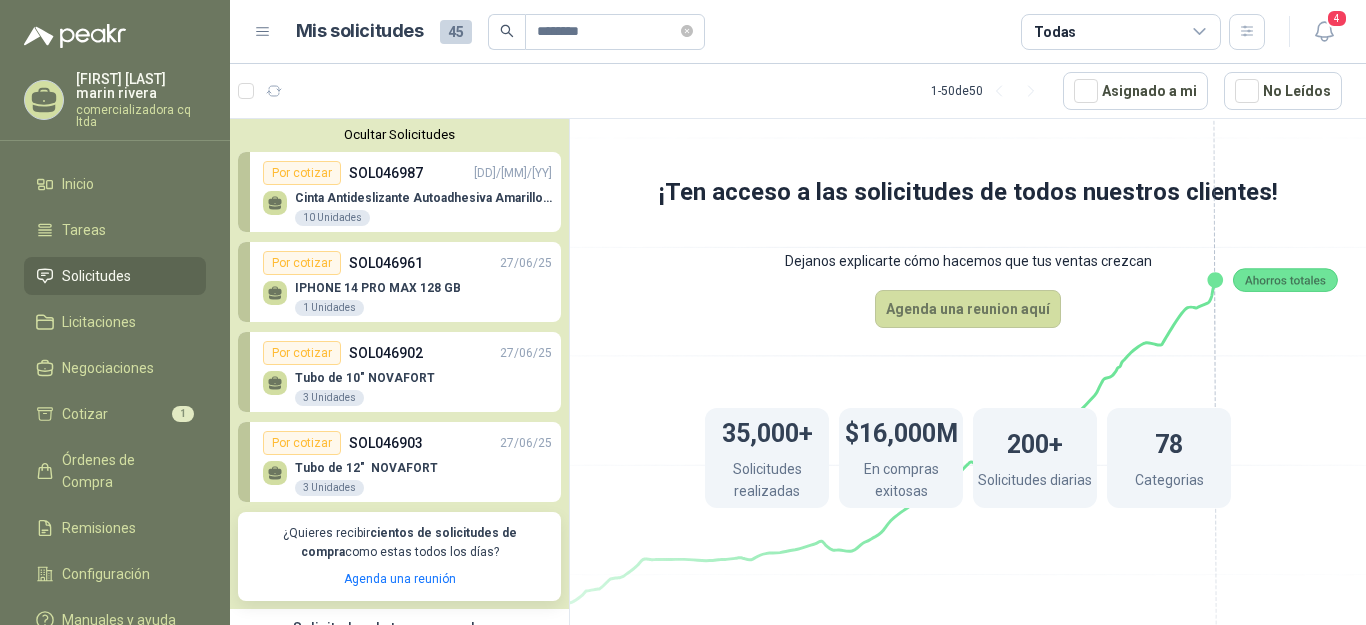 click on "Ocultar Solicitudes" at bounding box center [399, 134] 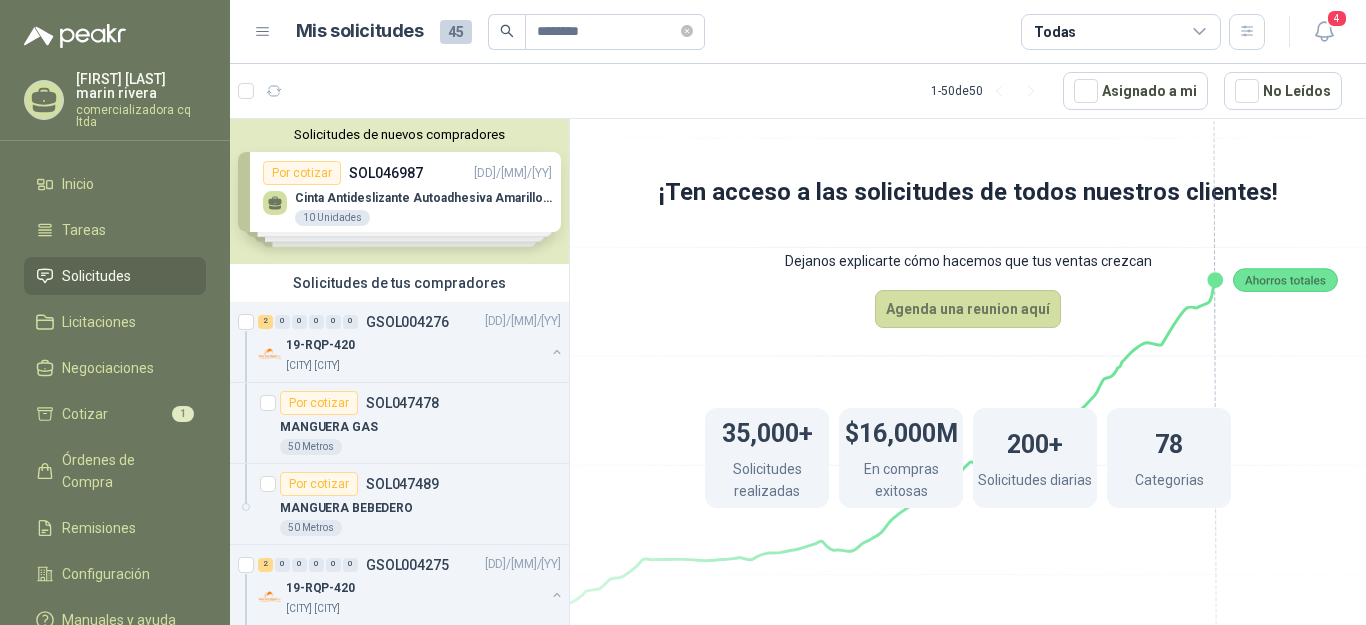 click on "Solicitudes de nuevos compradores" at bounding box center [399, 134] 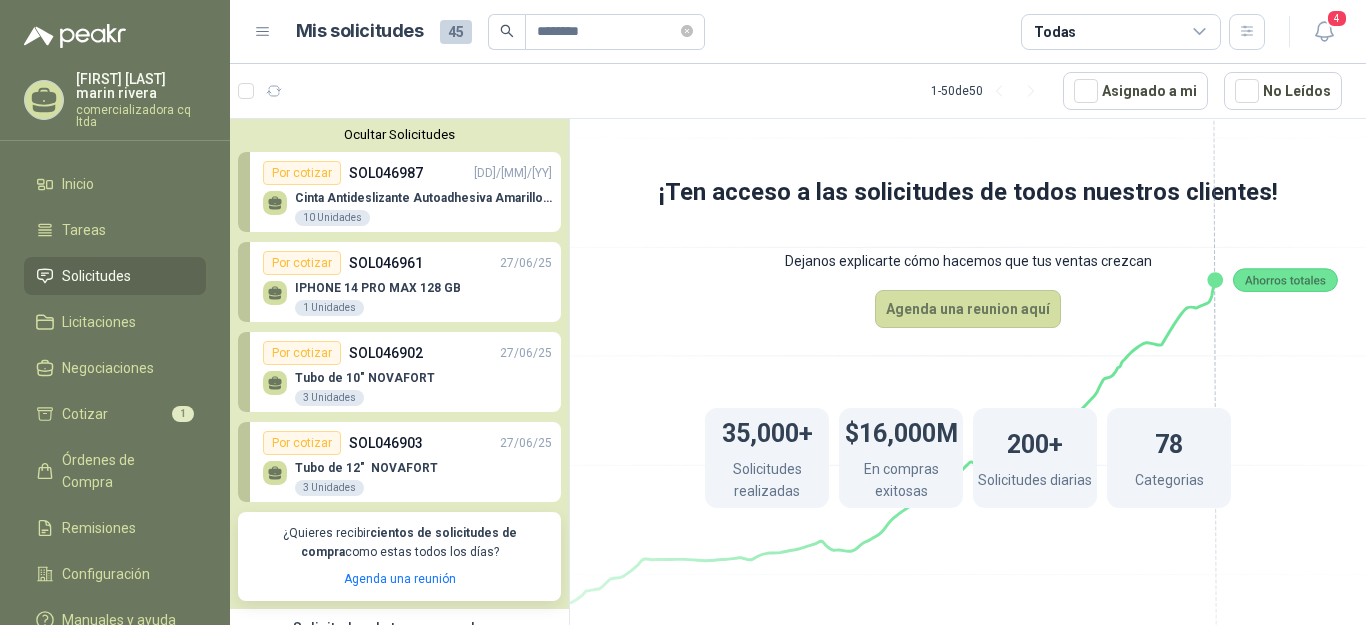 click at bounding box center [1199, 31] 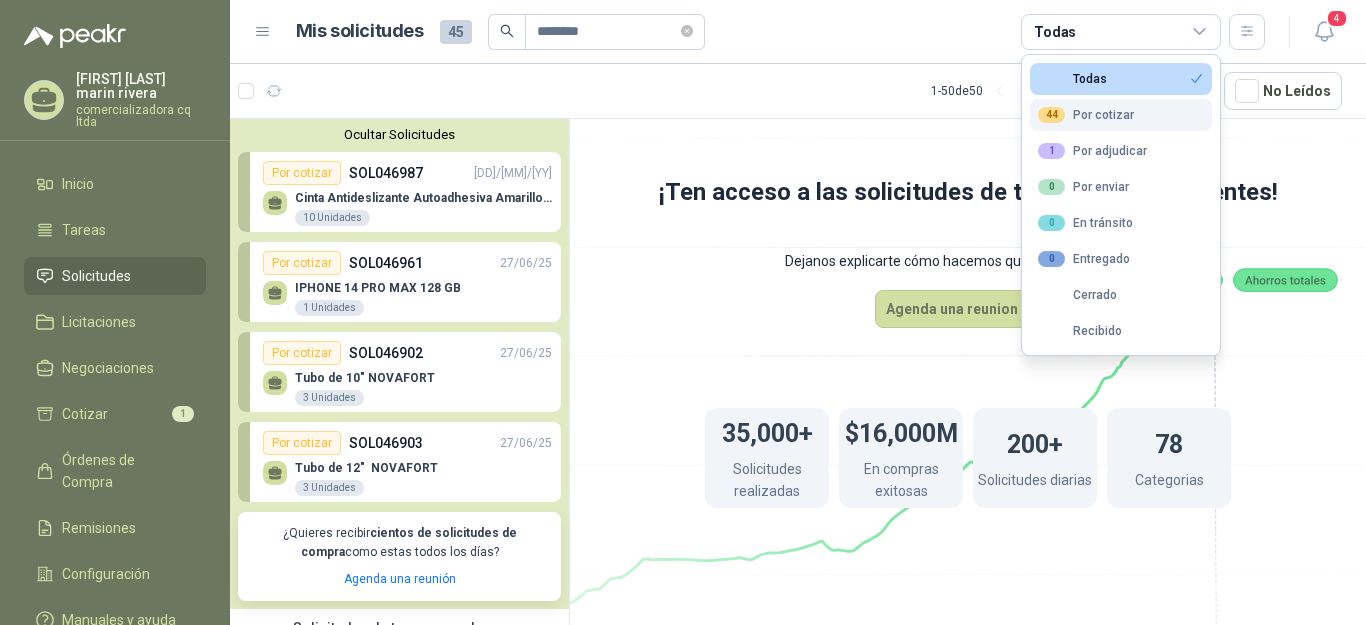 click on "44 Por cotizar" at bounding box center (1072, 79) 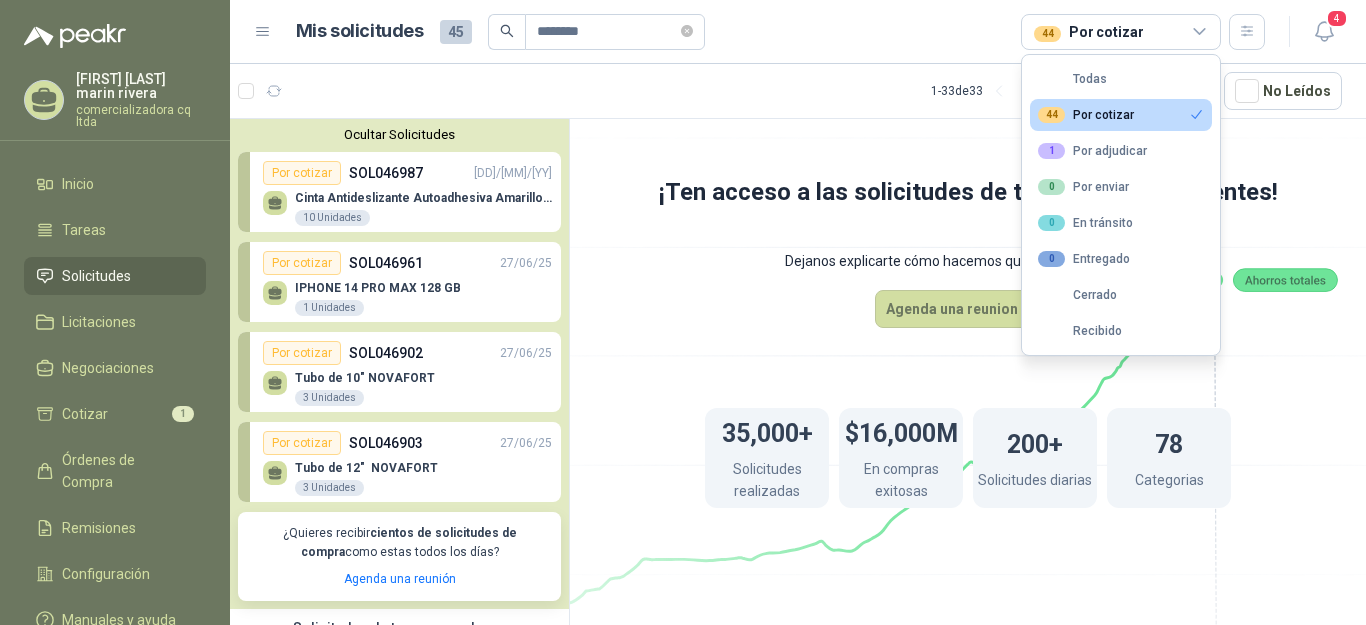 click on "Cinta Antideslizante Autoadhesiva Amarillo/Negra" at bounding box center (423, 198) 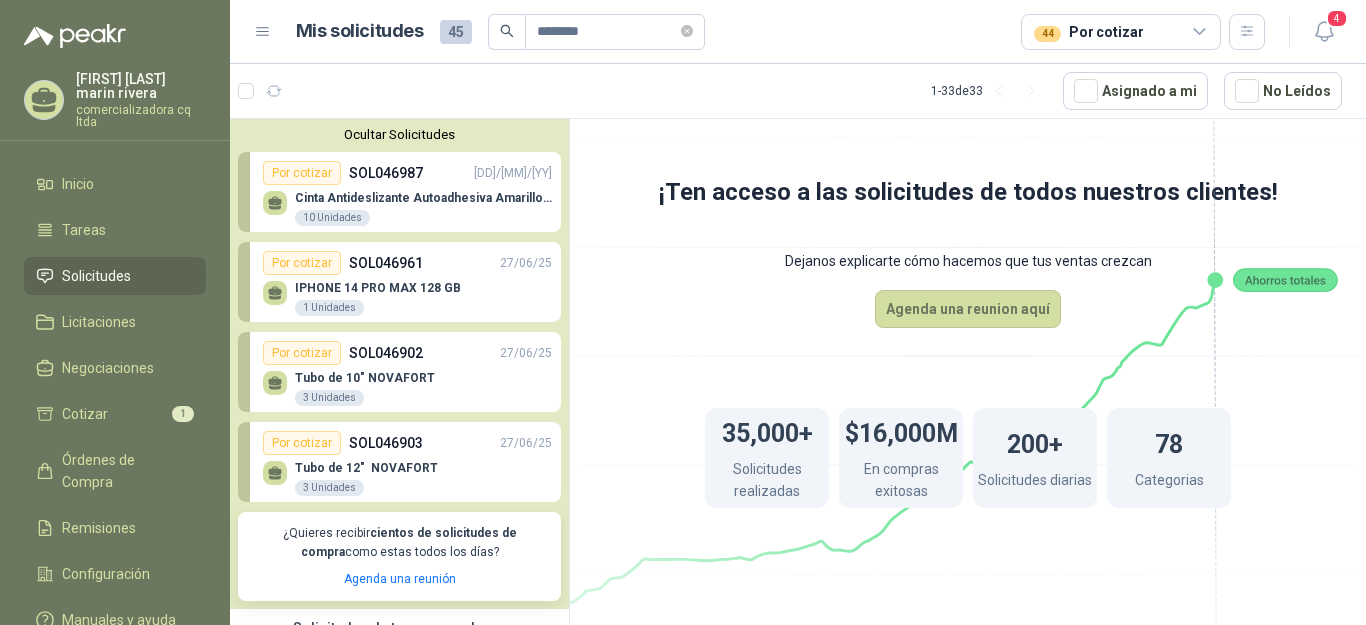 click on "Cinta Antideslizante Autoadhesiva Amarillo/Negra" at bounding box center (423, 198) 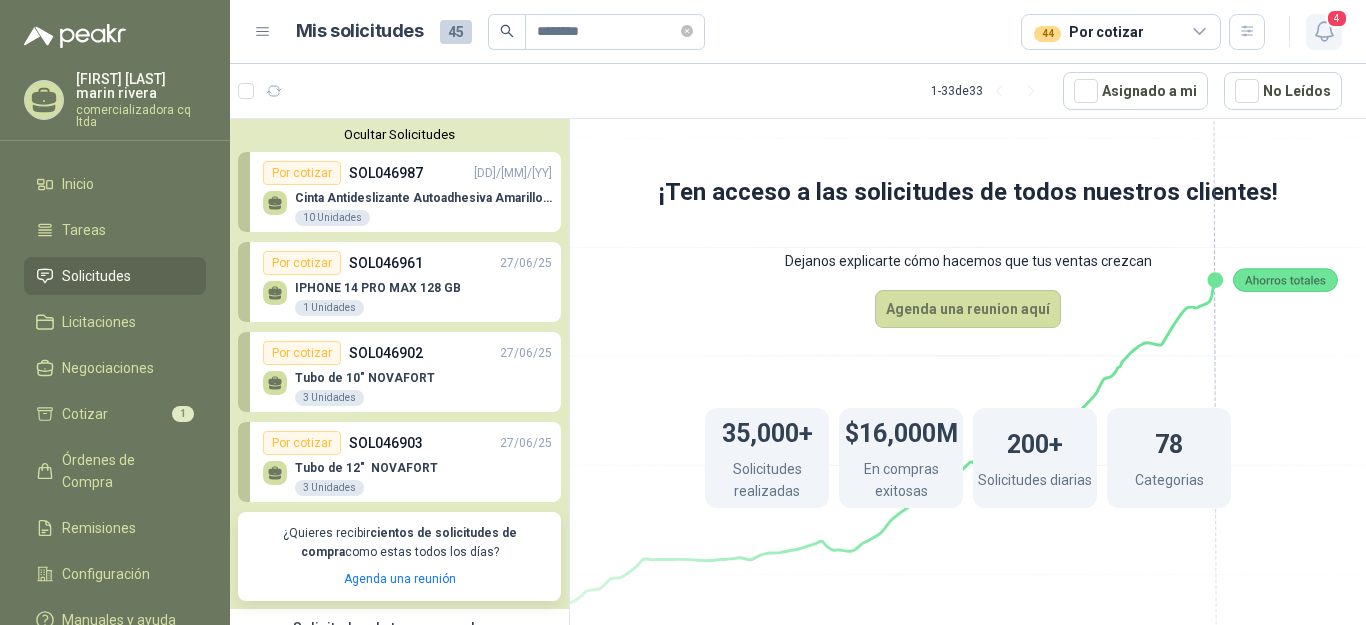 click on "4" at bounding box center [1337, 18] 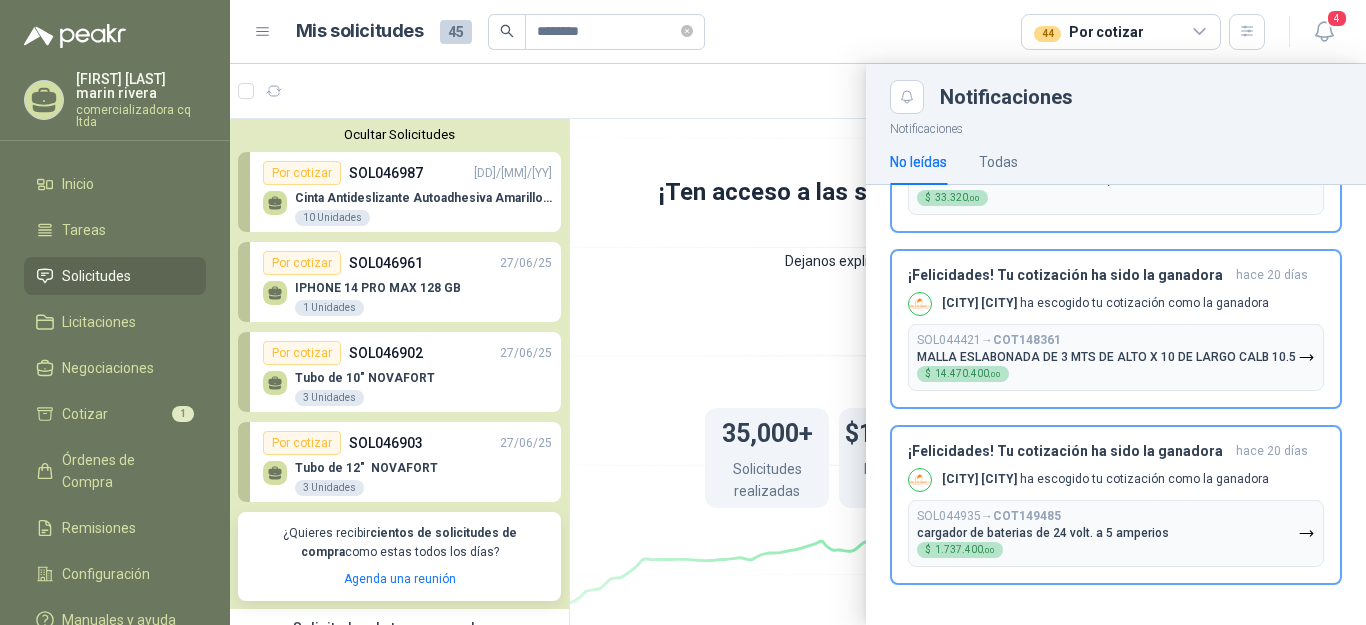 scroll, scrollTop: 0, scrollLeft: 0, axis: both 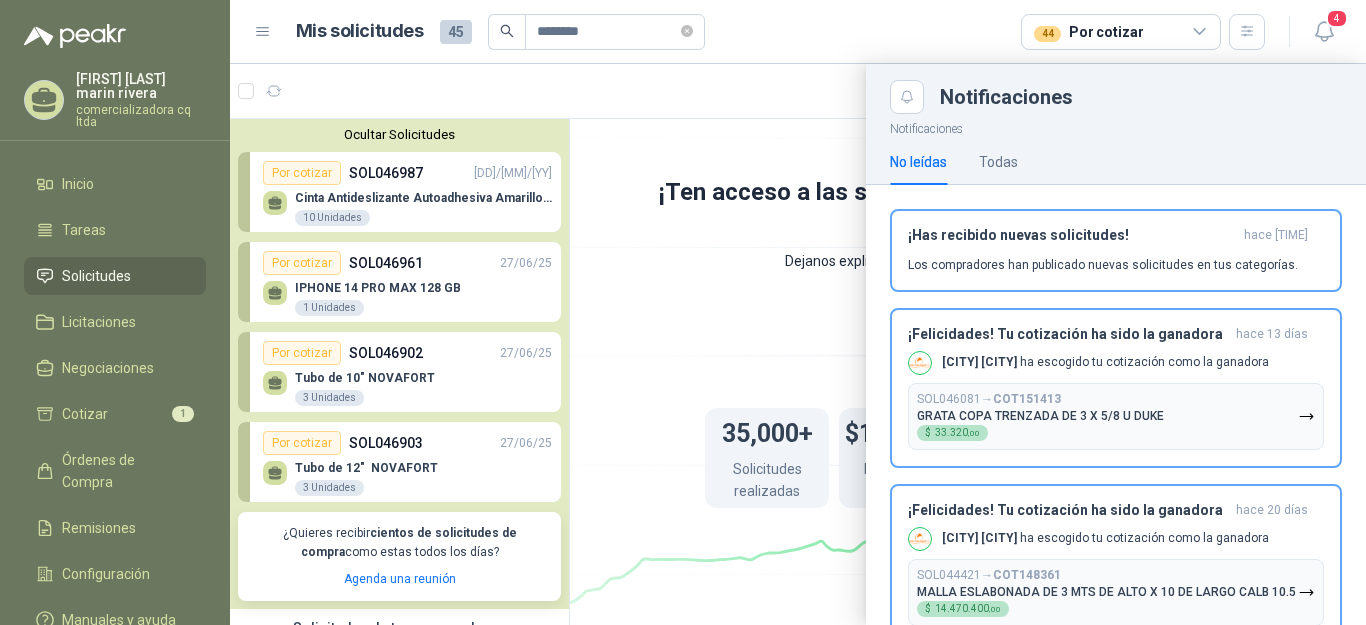 click at bounding box center (798, 344) 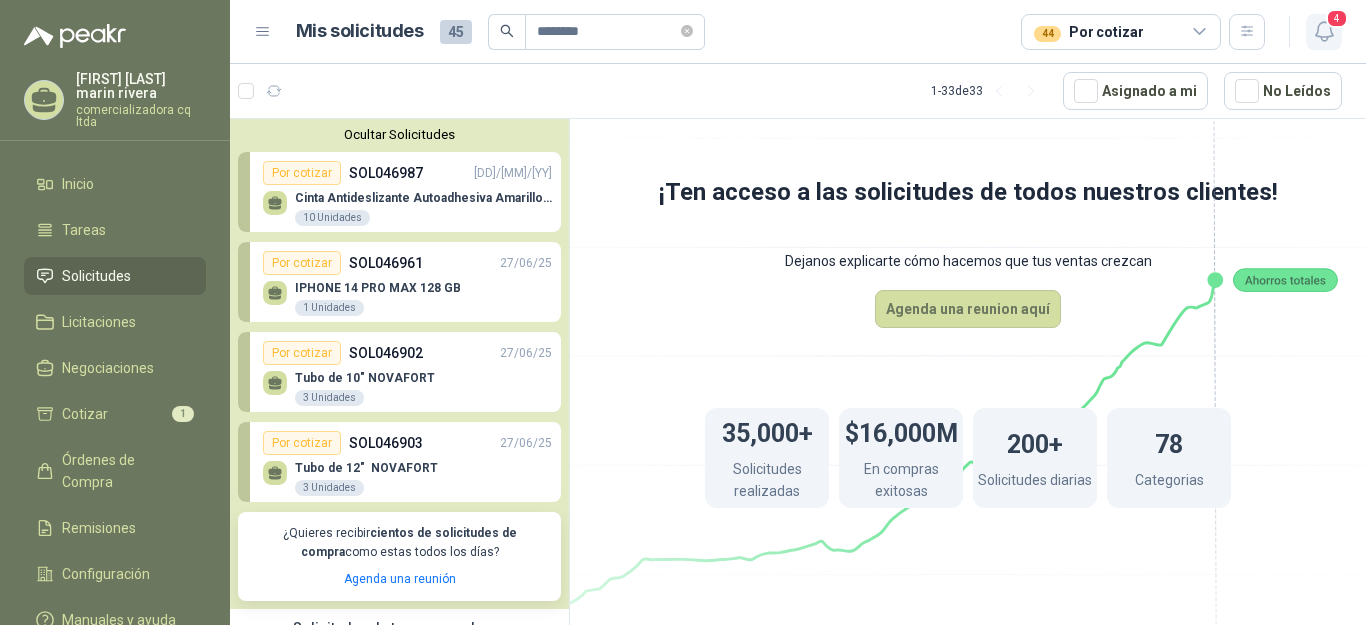 click at bounding box center [1324, 31] 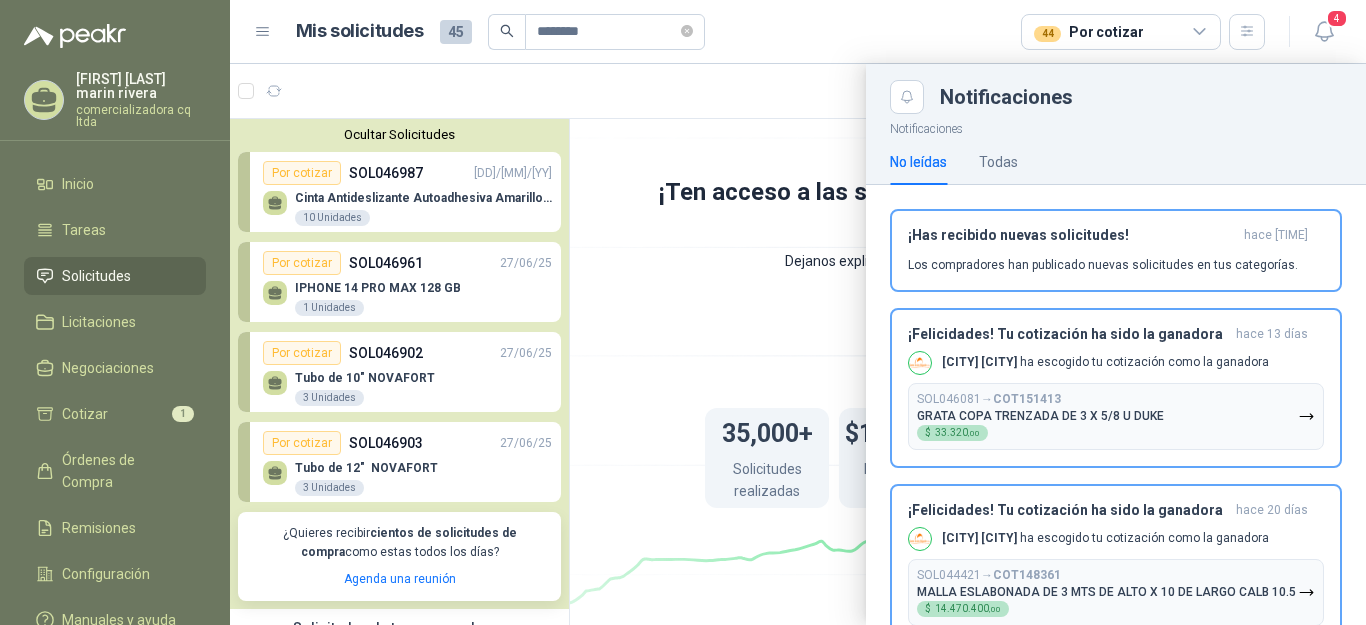 click at bounding box center [1200, 32] 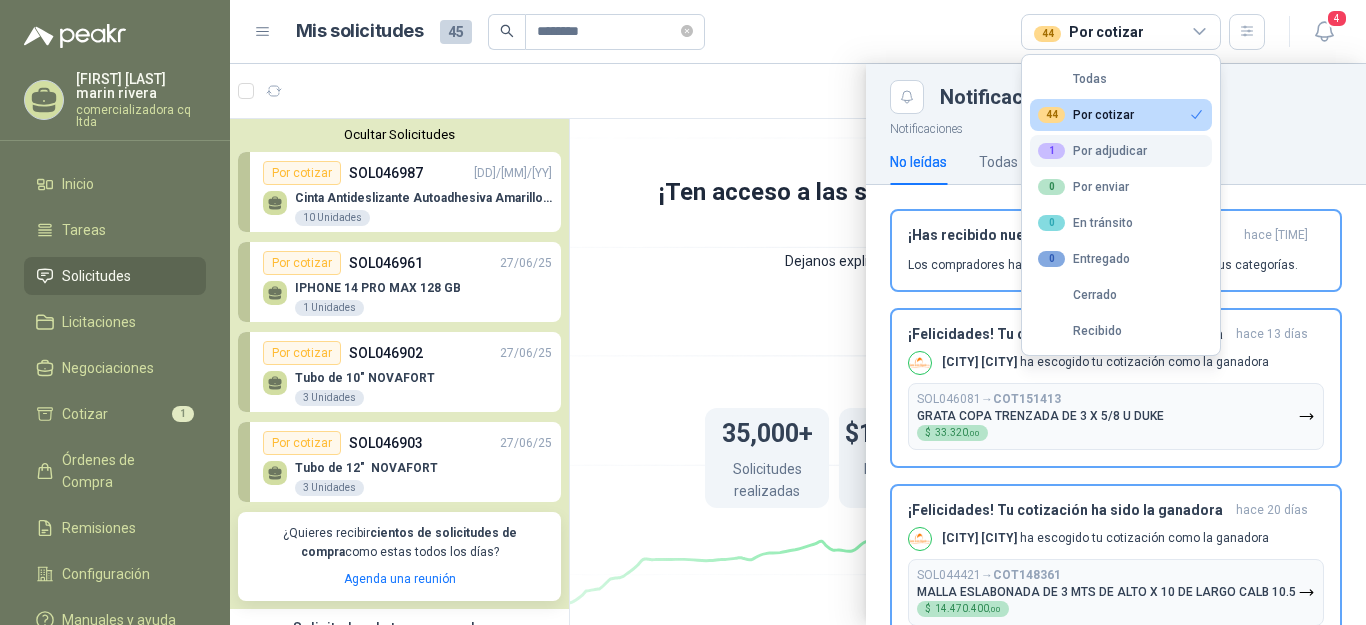 click on "1 Por adjudicar" at bounding box center (1072, 79) 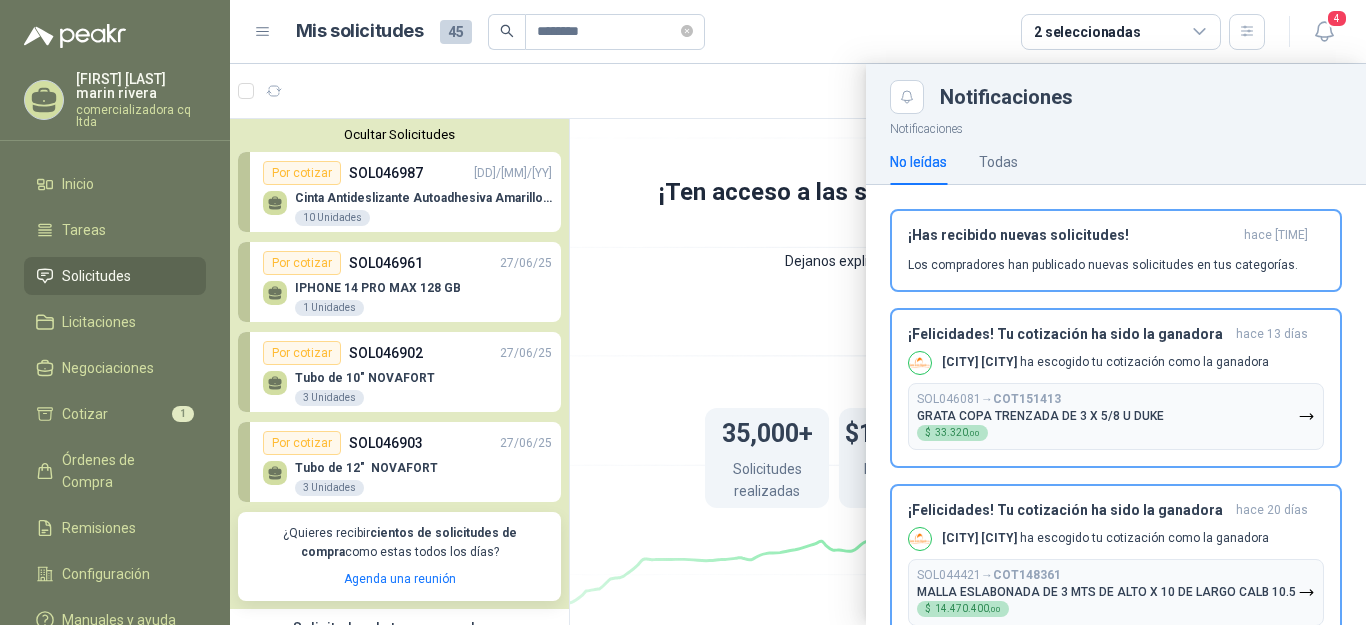 drag, startPoint x: 560, startPoint y: 164, endPoint x: 554, endPoint y: 256, distance: 92.19544 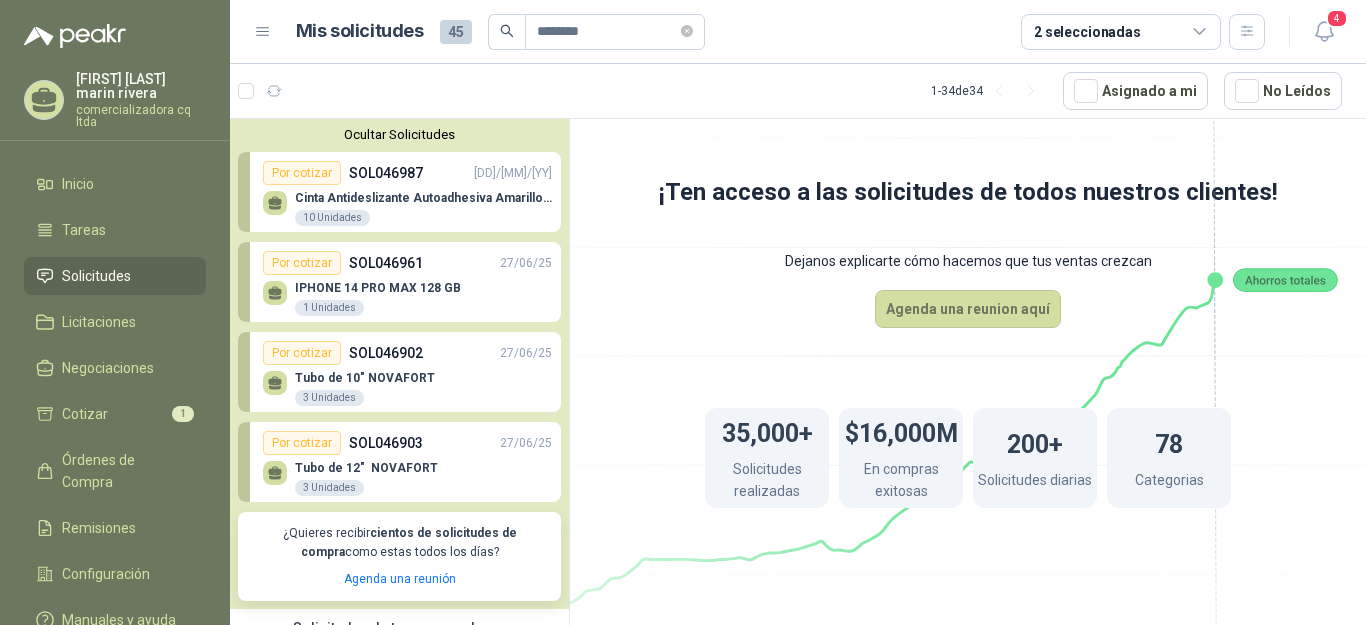 scroll, scrollTop: 449, scrollLeft: 0, axis: vertical 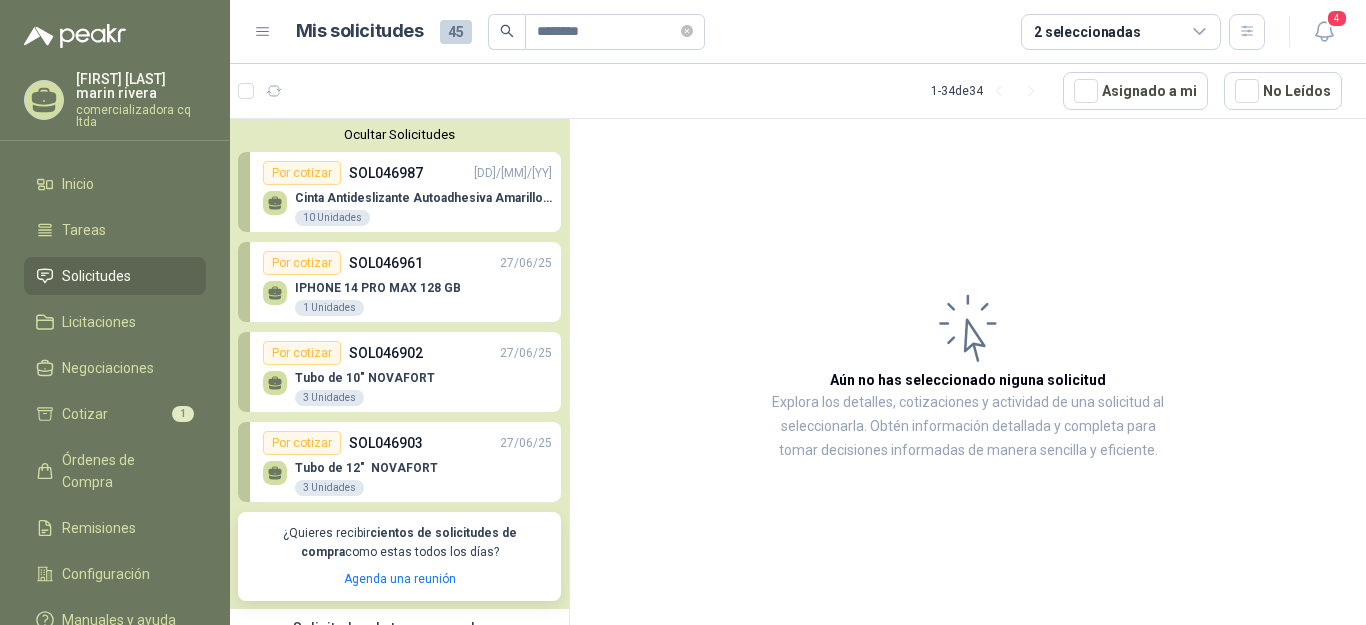 click on "Solicitudes" at bounding box center (96, 276) 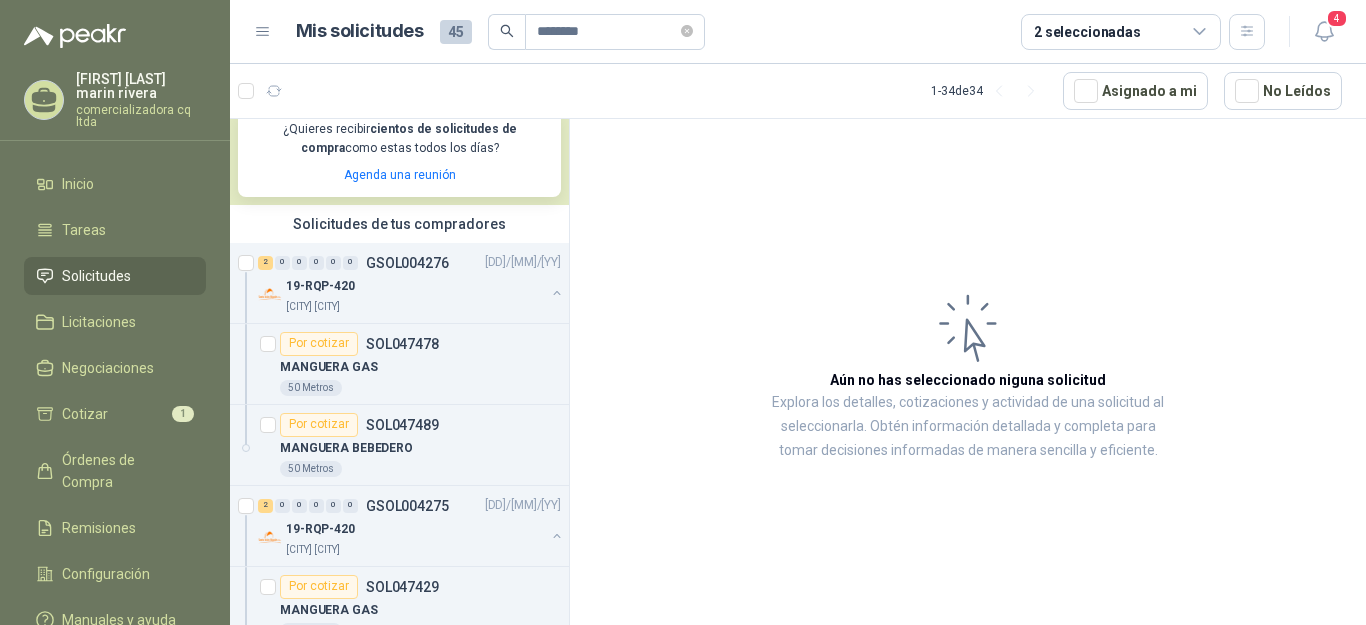 scroll, scrollTop: 419, scrollLeft: 0, axis: vertical 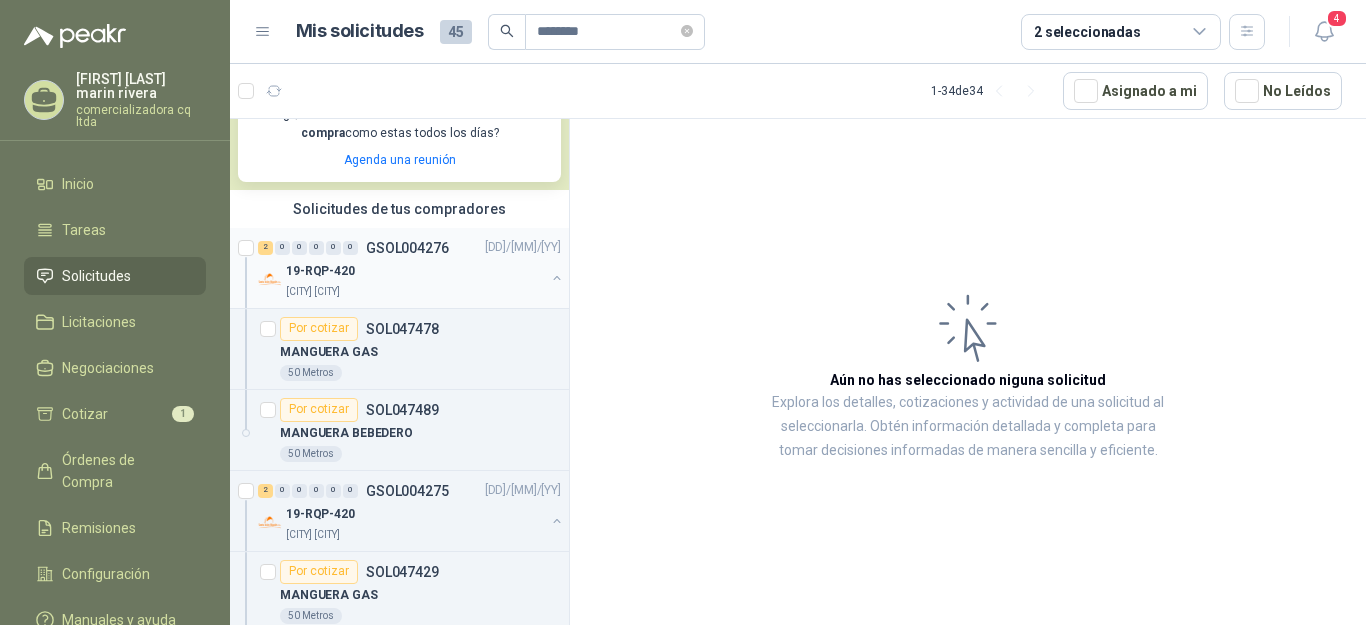 click on "19-RQP-420" at bounding box center (320, 271) 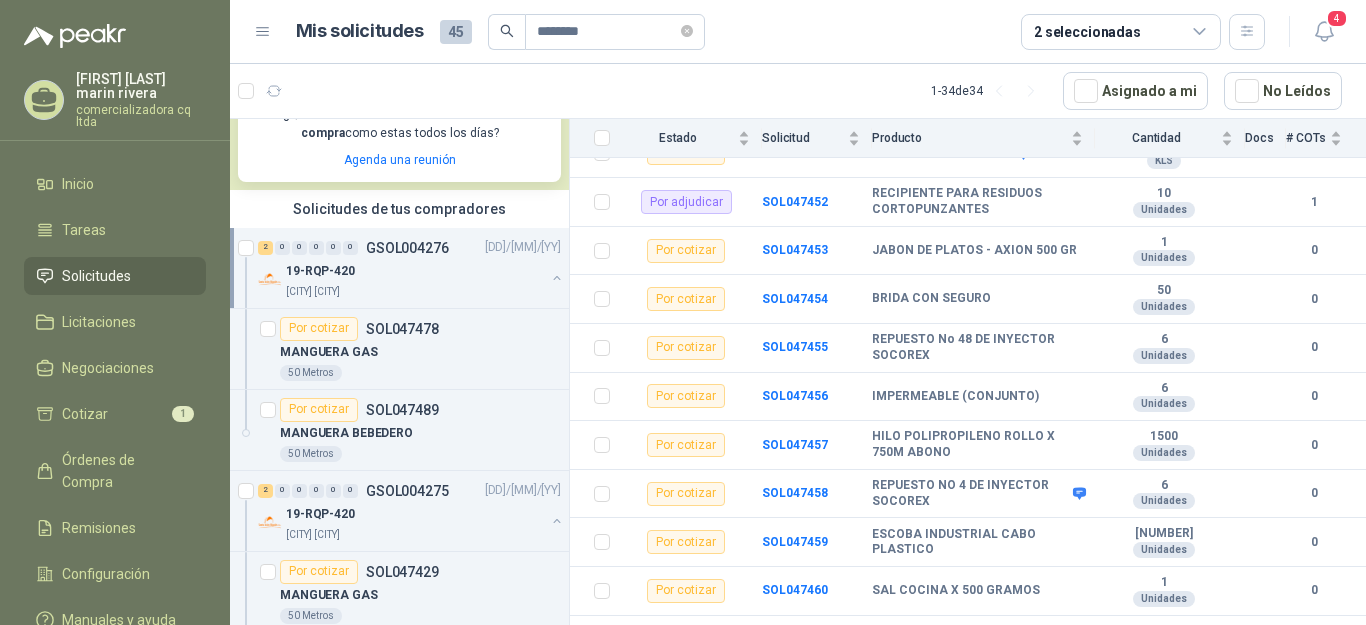 scroll, scrollTop: 500, scrollLeft: 0, axis: vertical 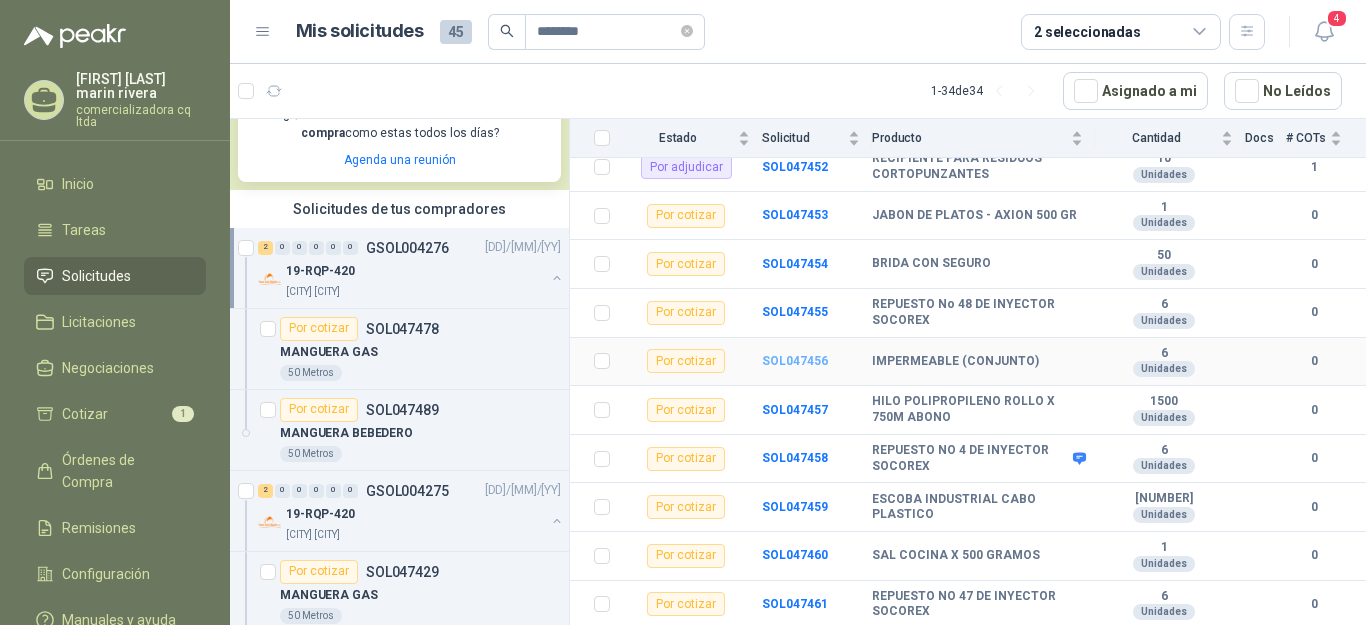 click on "SOL047456" at bounding box center [795, 361] 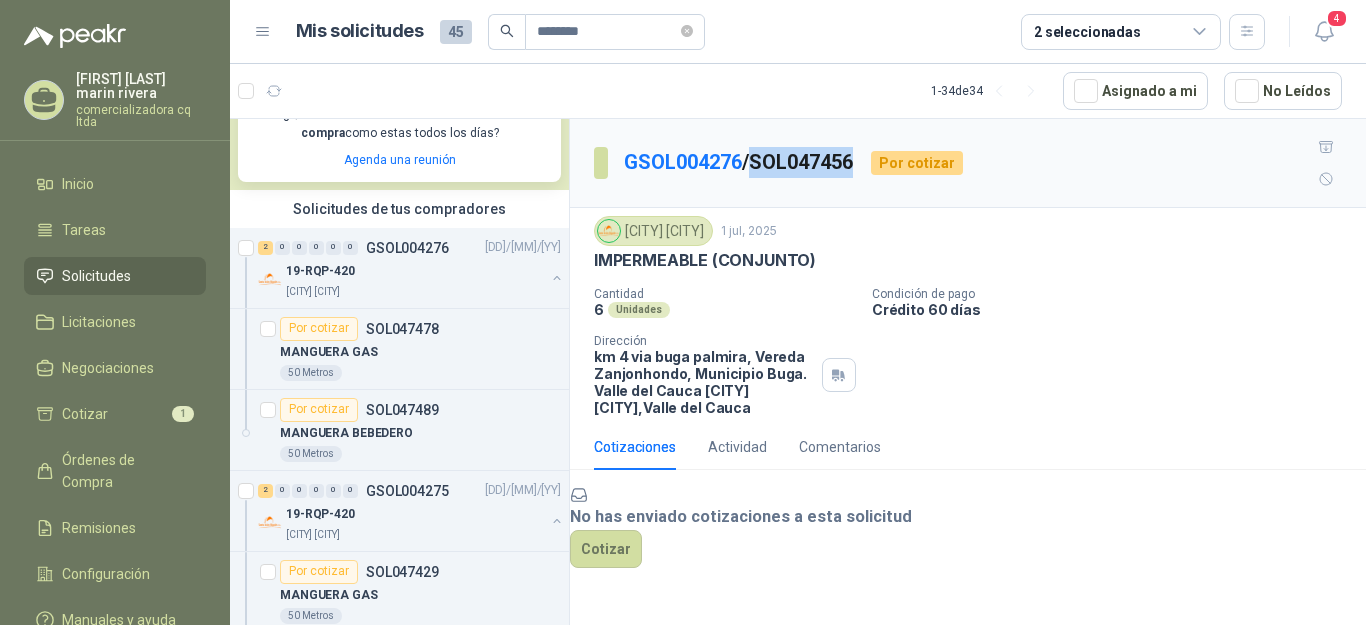 drag, startPoint x: 774, startPoint y: 145, endPoint x: 864, endPoint y: 146, distance: 90.005554 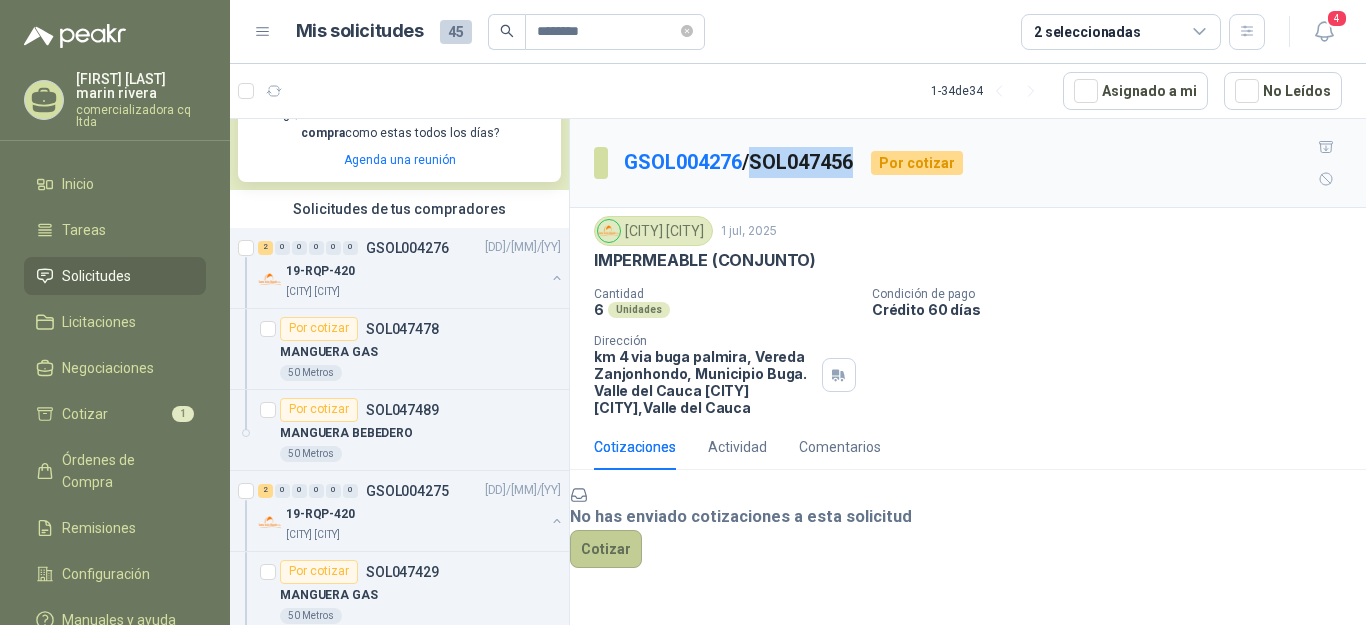 click on "Cotizar" at bounding box center [606, 549] 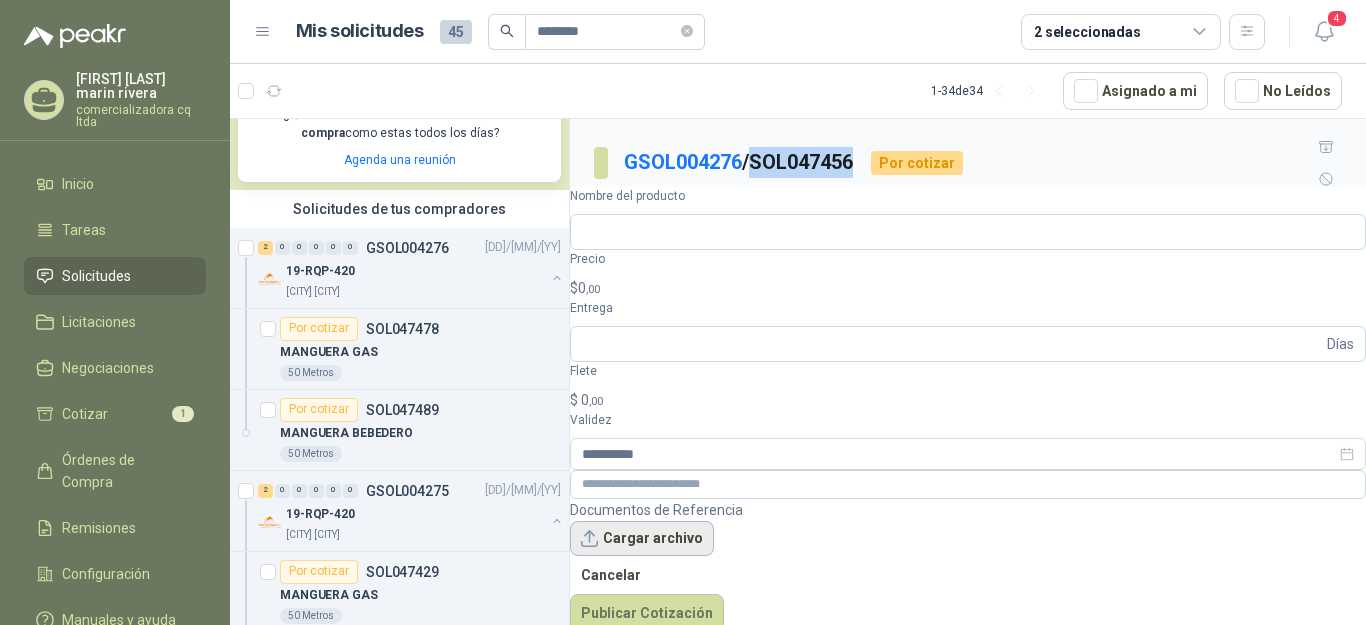 click on "Cargar archivo" at bounding box center (642, 539) 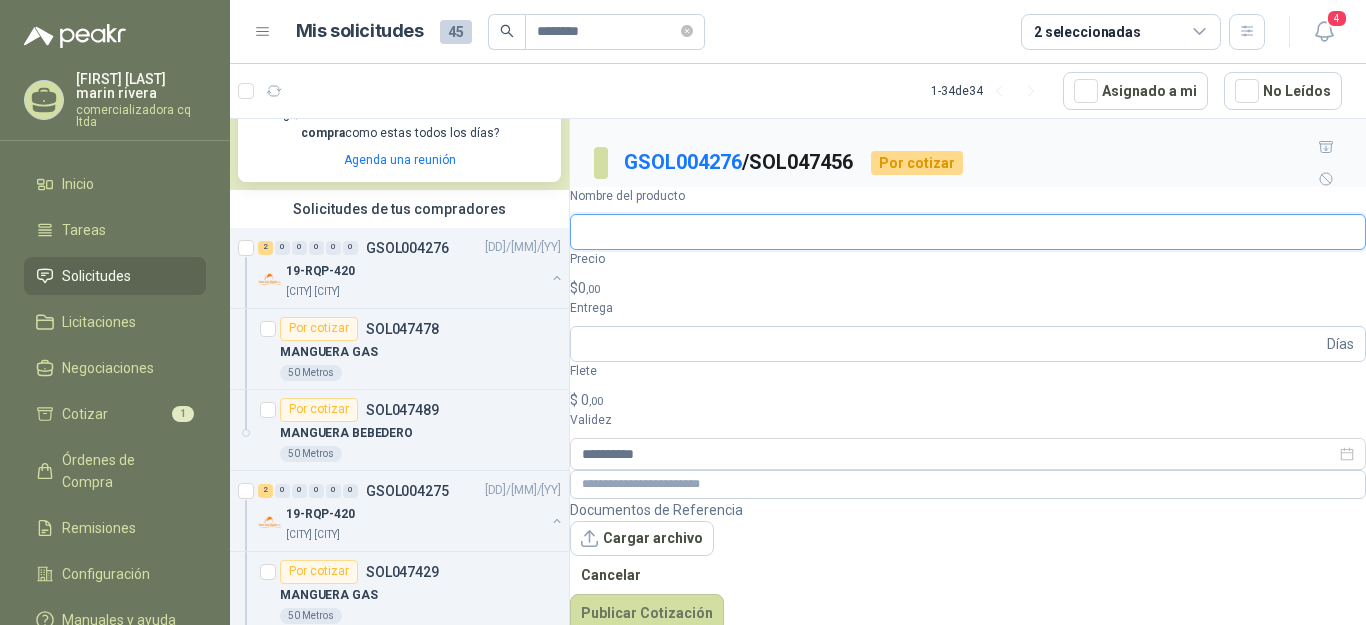 click on "Nombre del producto" at bounding box center [968, 232] 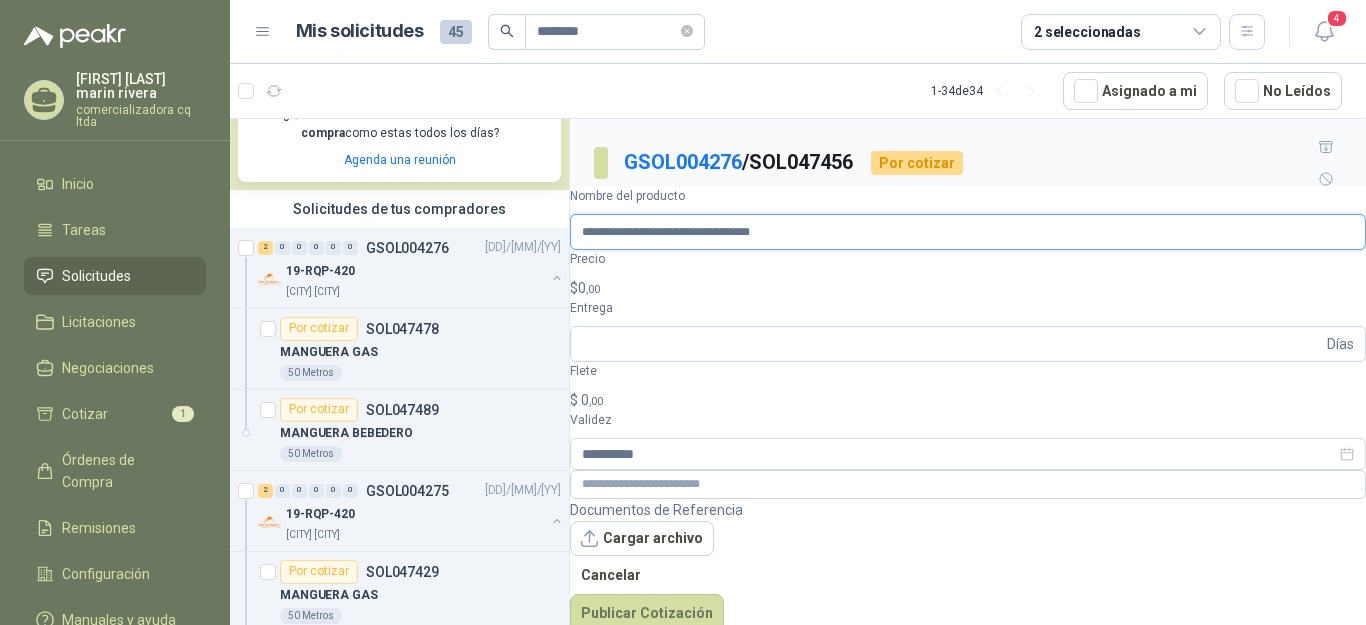 type on "**********" 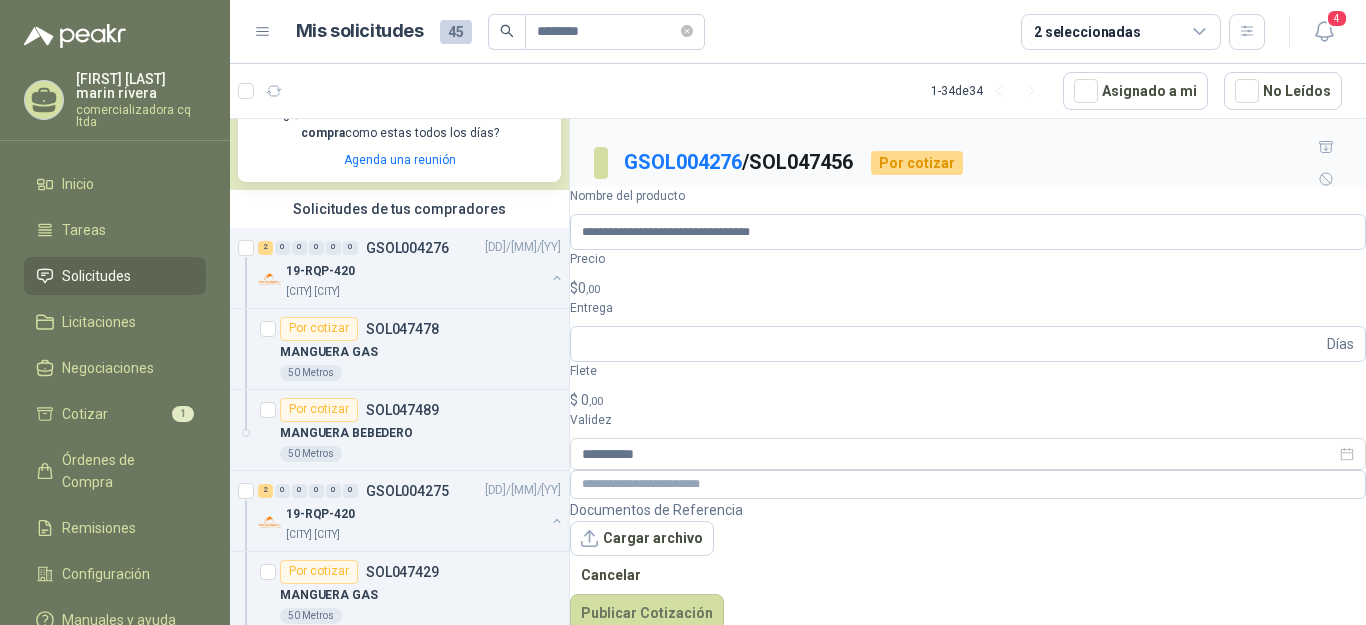 click on "$  0 ,00" at bounding box center [968, 288] 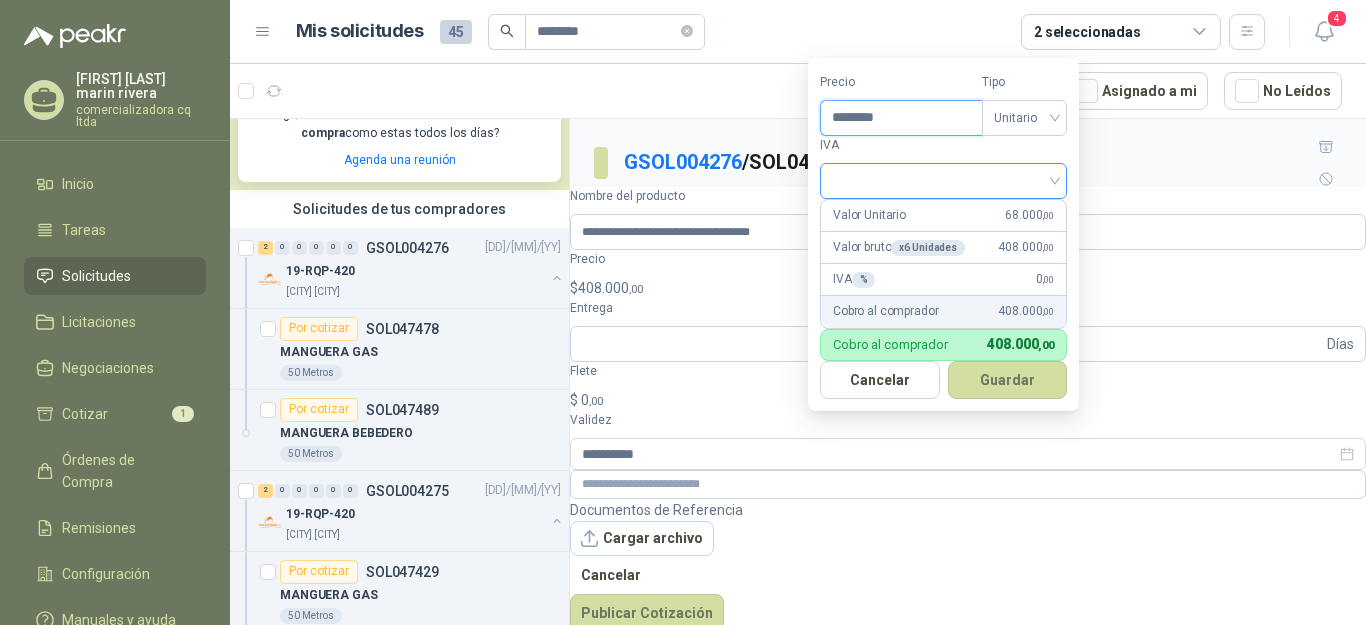 type on "********" 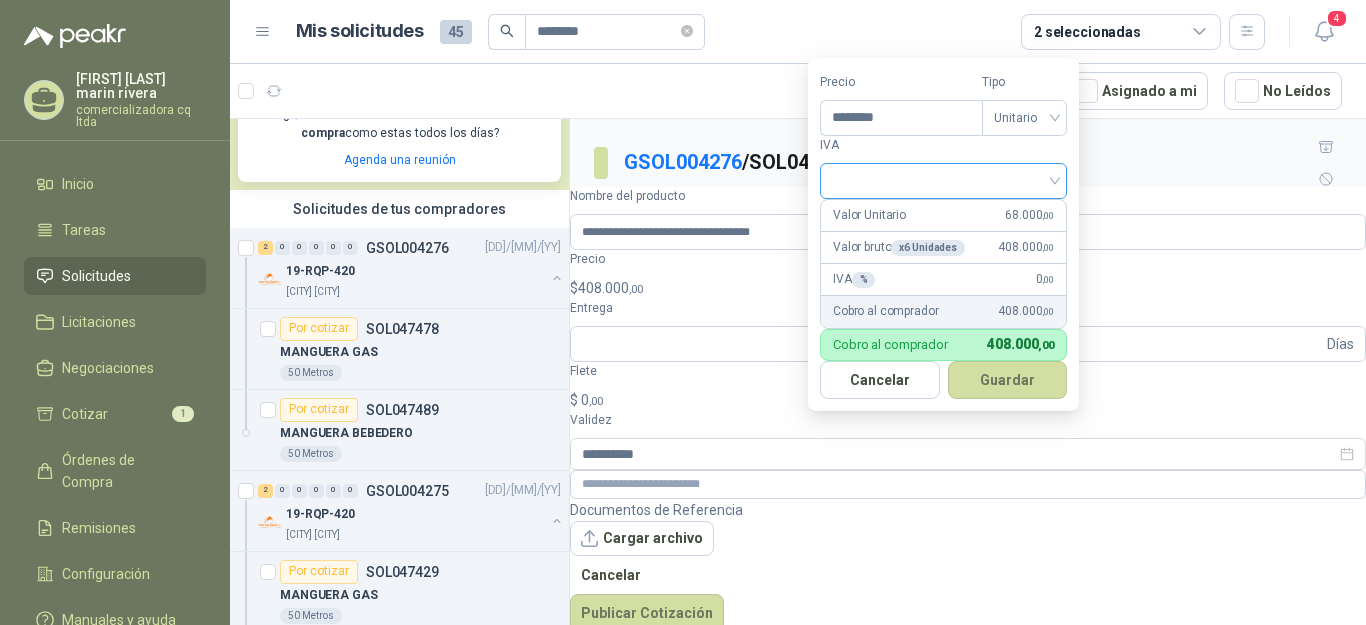 click at bounding box center (943, 179) 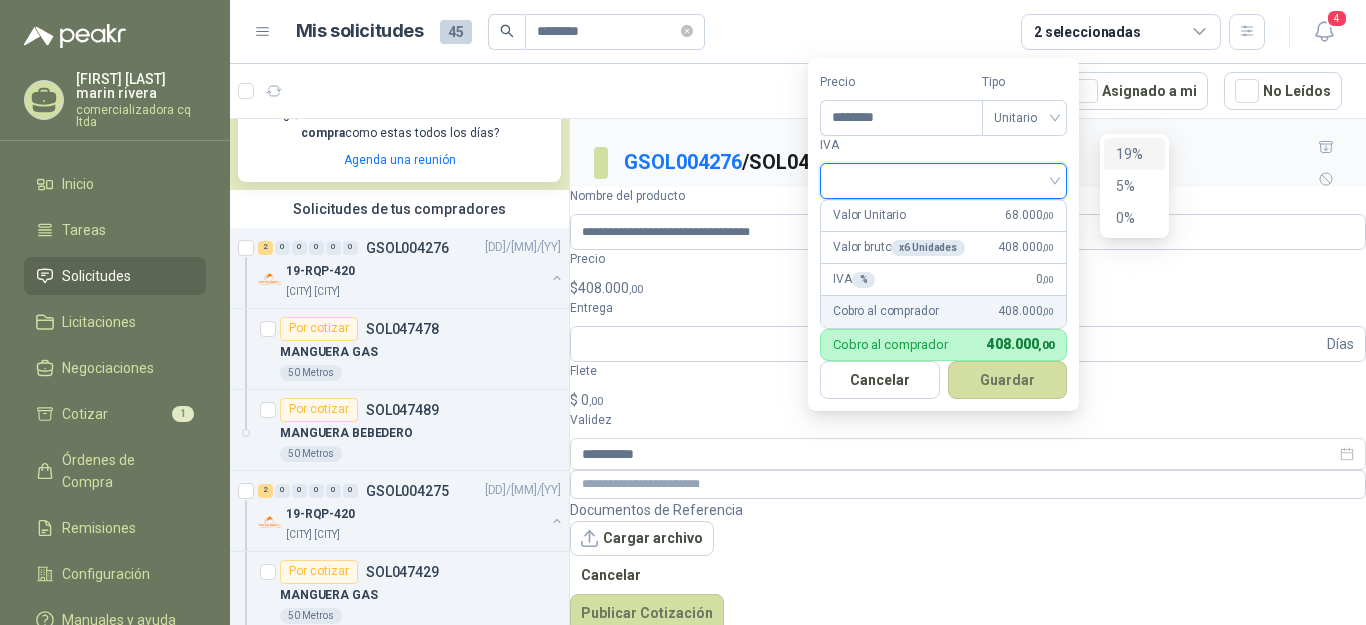 click on "19%" at bounding box center [1134, 154] 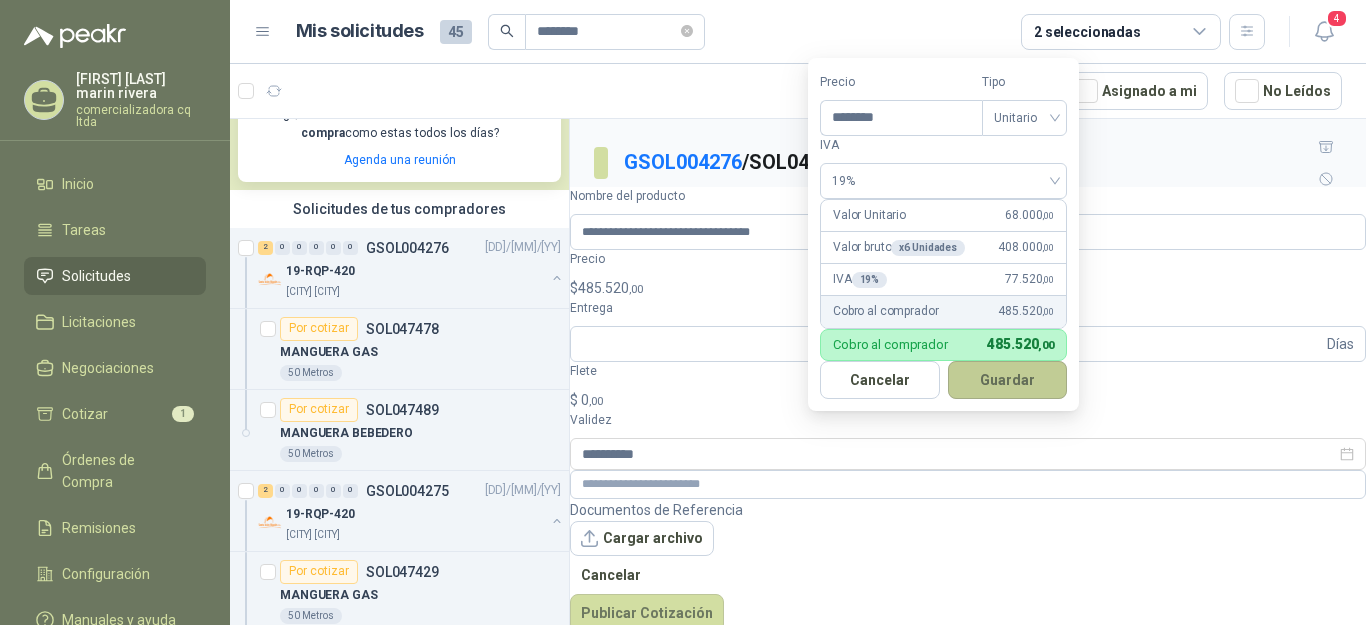 click on "Guardar" at bounding box center [1008, 380] 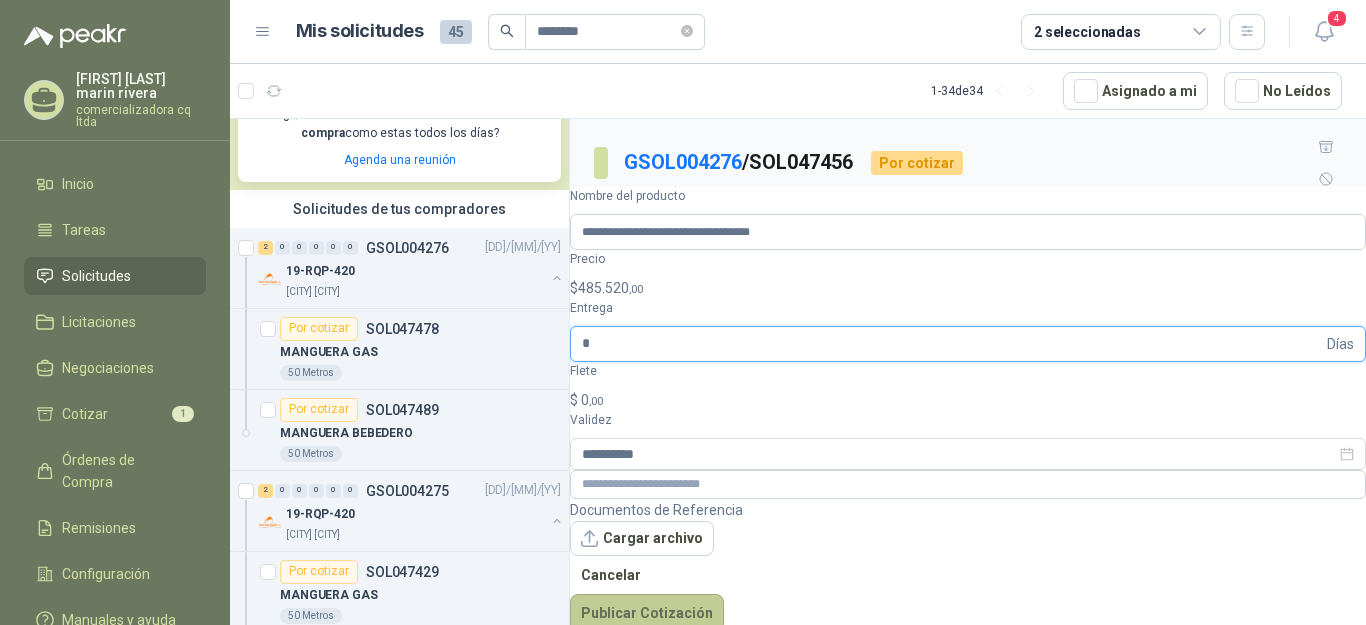 type on "*" 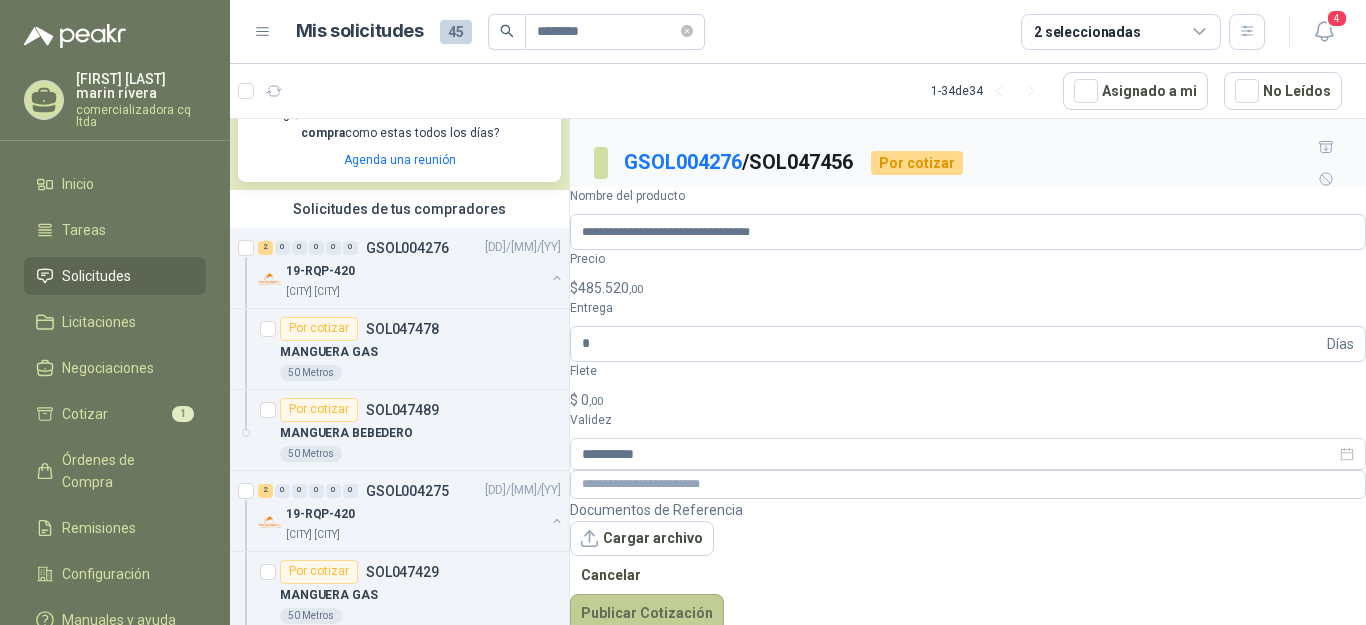 click on "Publicar Cotización" at bounding box center [647, 613] 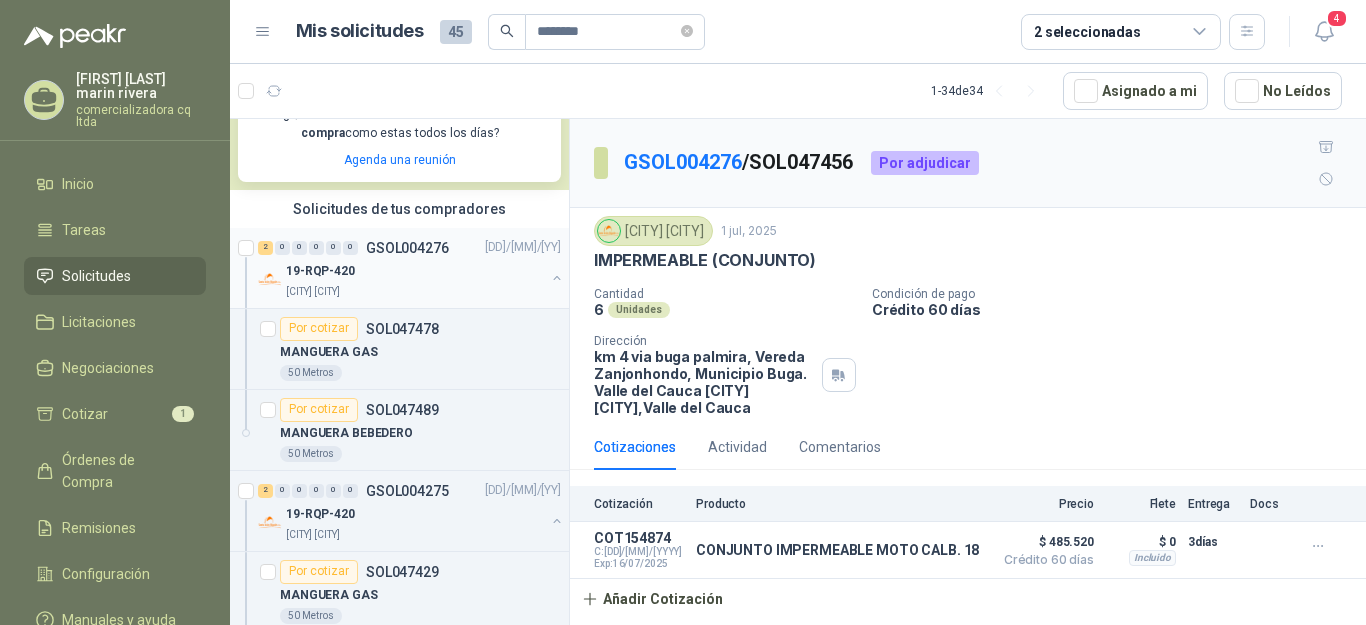 click on "19-RQP-420" at bounding box center (320, 271) 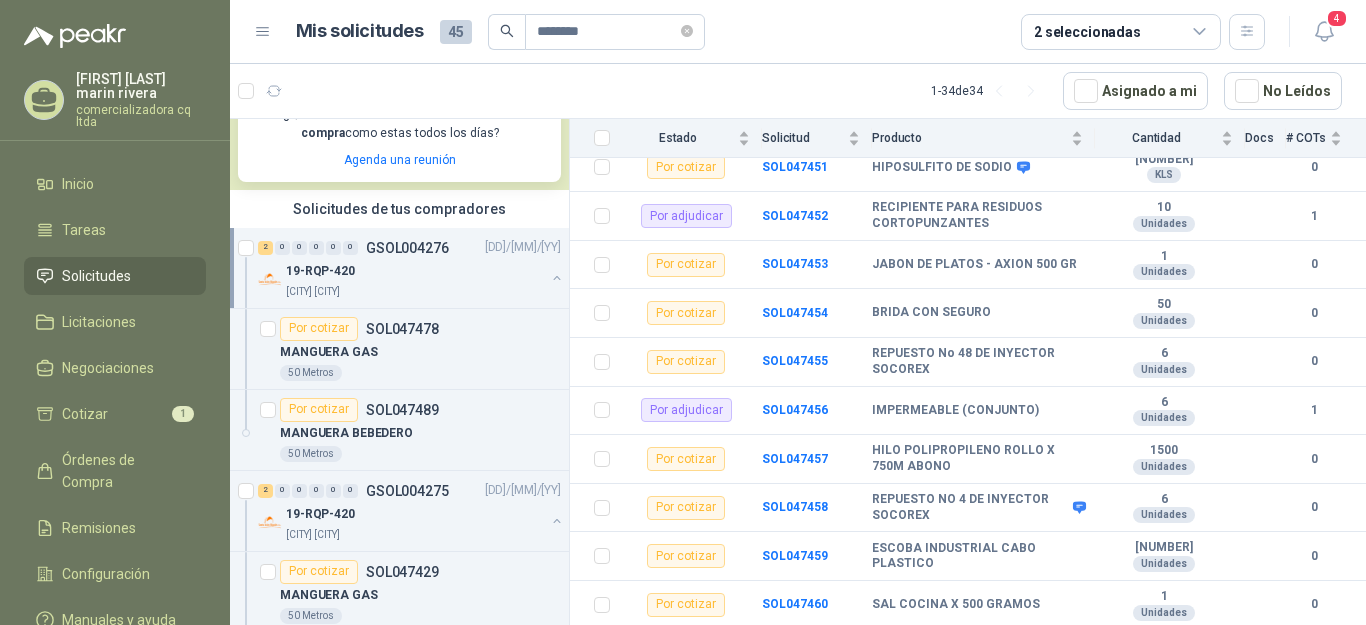 scroll, scrollTop: 480, scrollLeft: 0, axis: vertical 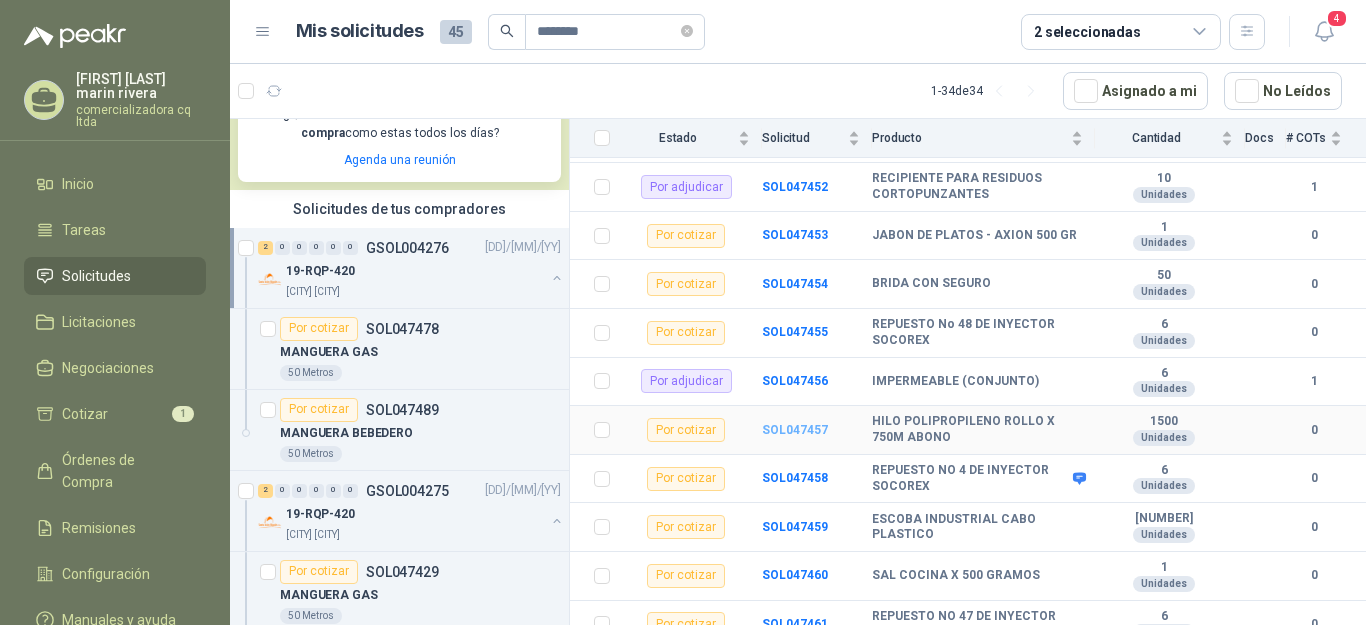 click on "SOL047457" at bounding box center (795, 430) 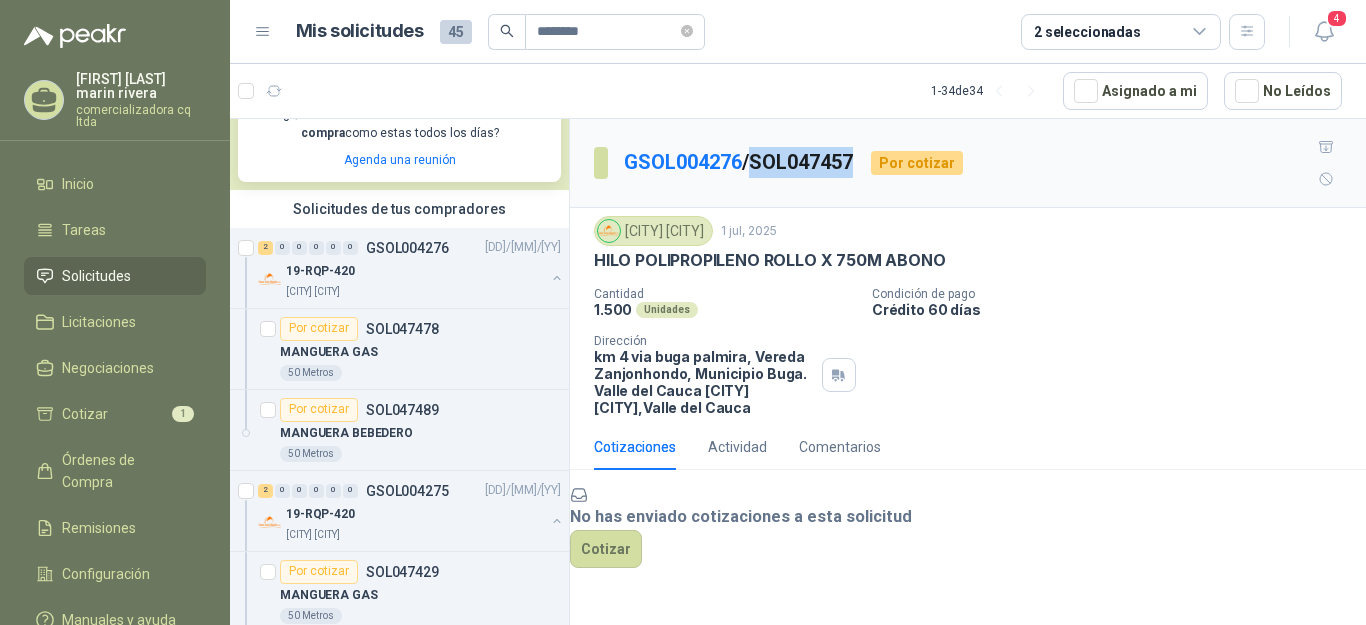 drag, startPoint x: 763, startPoint y: 148, endPoint x: 863, endPoint y: 148, distance: 100 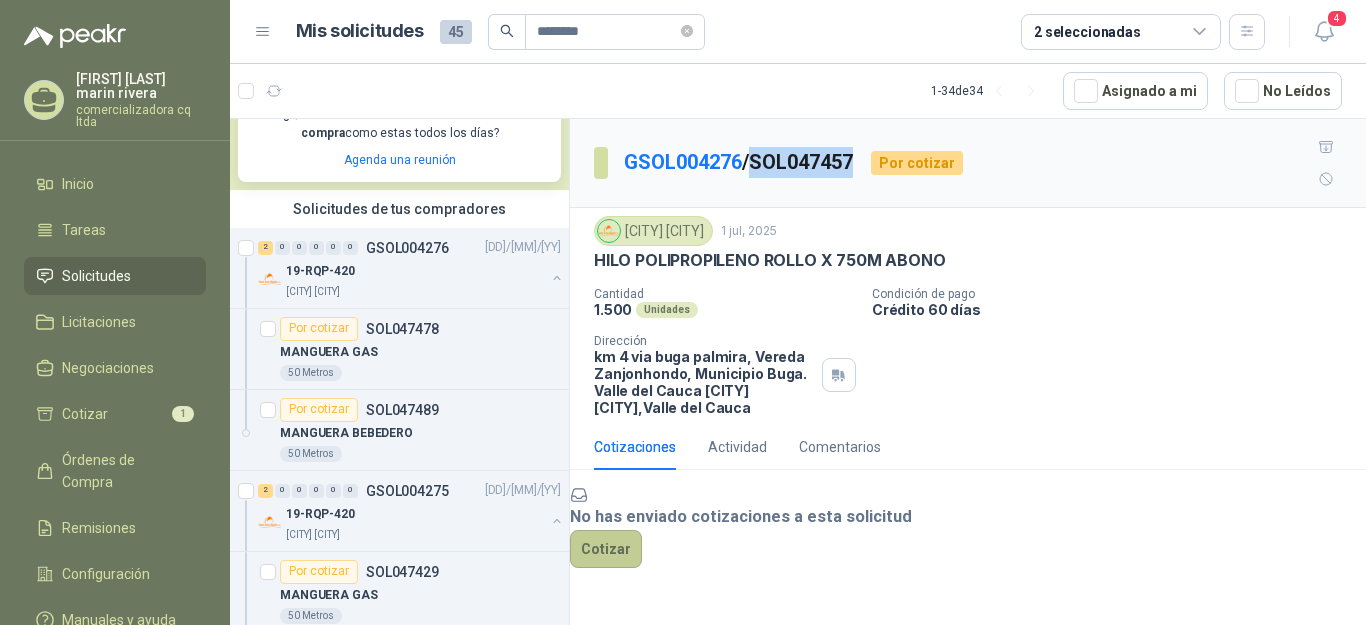 click on "Cotizar" at bounding box center [606, 549] 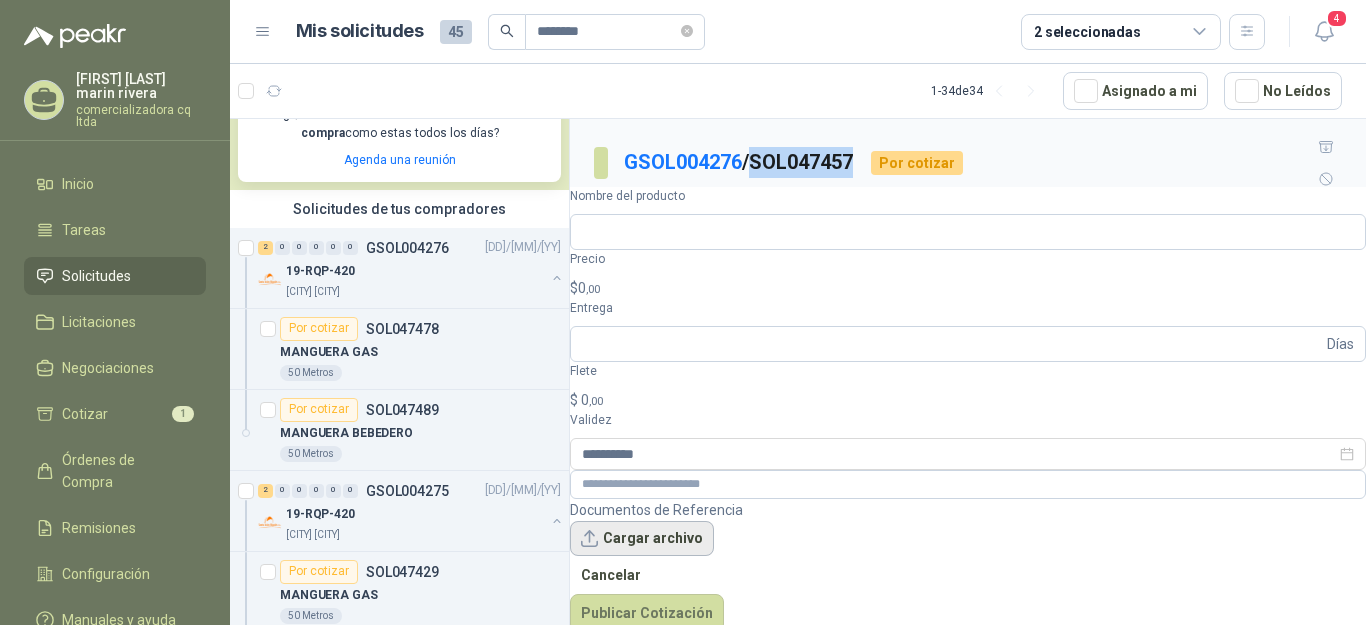 click on "Cargar archivo" at bounding box center (642, 539) 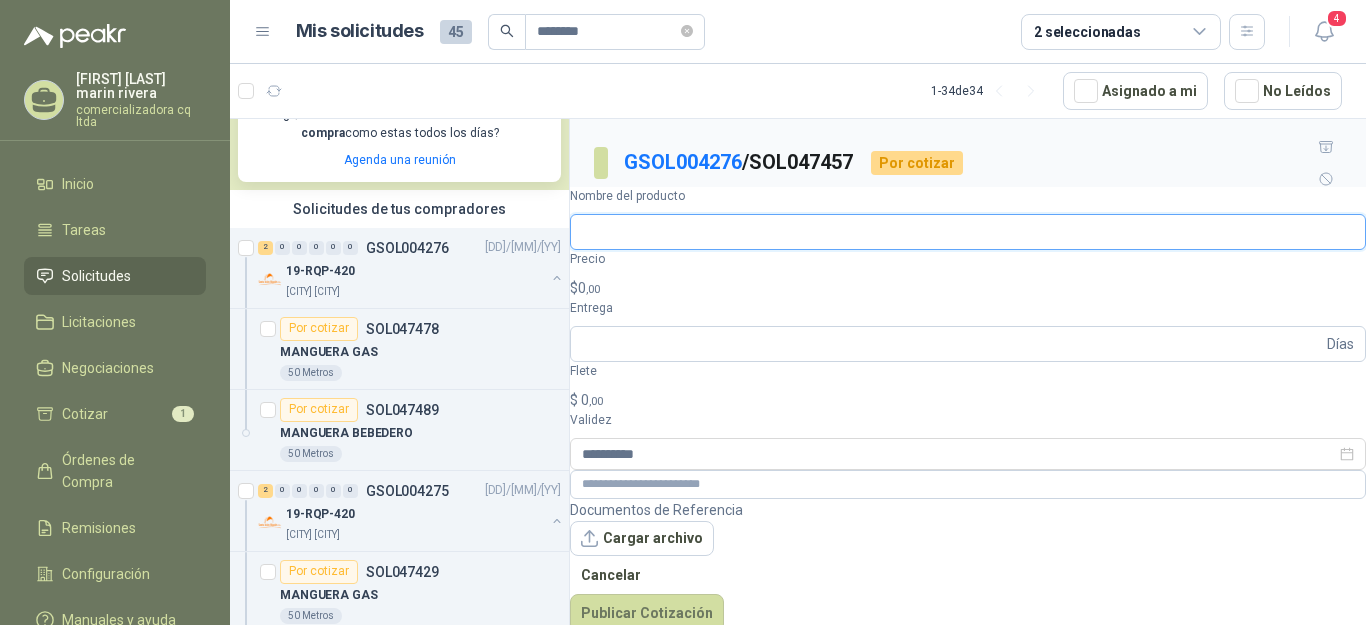 click on "Nombre del producto" at bounding box center [968, 232] 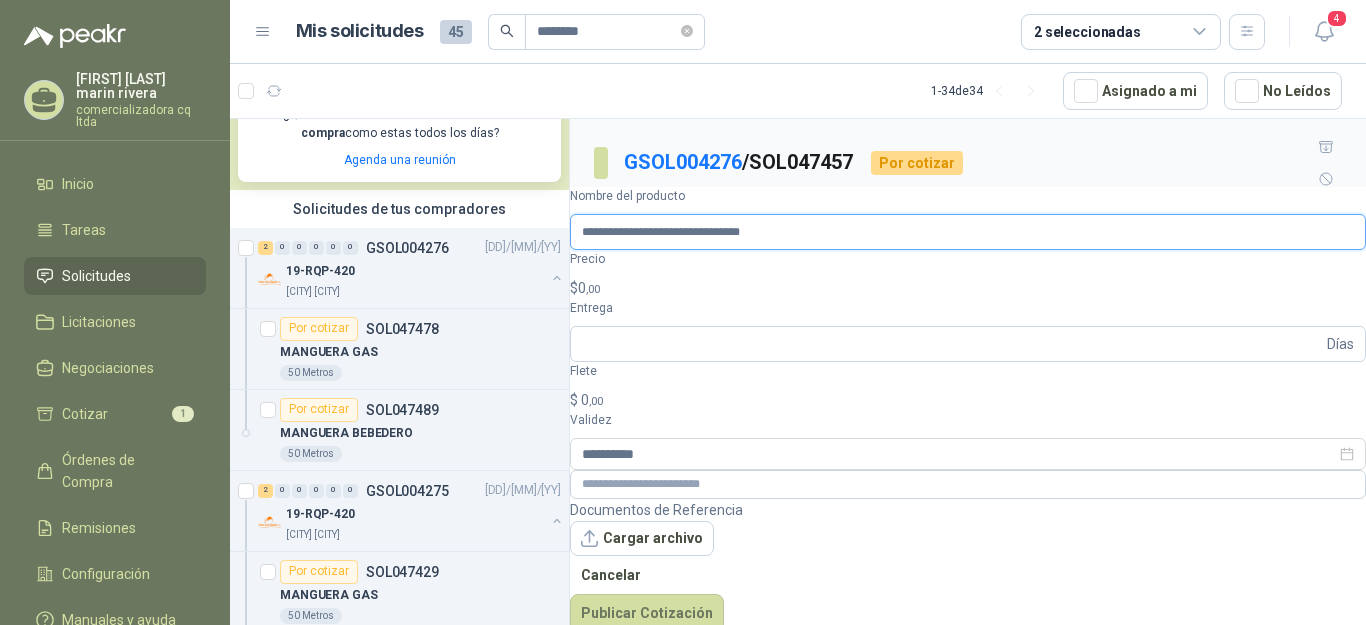 type on "**********" 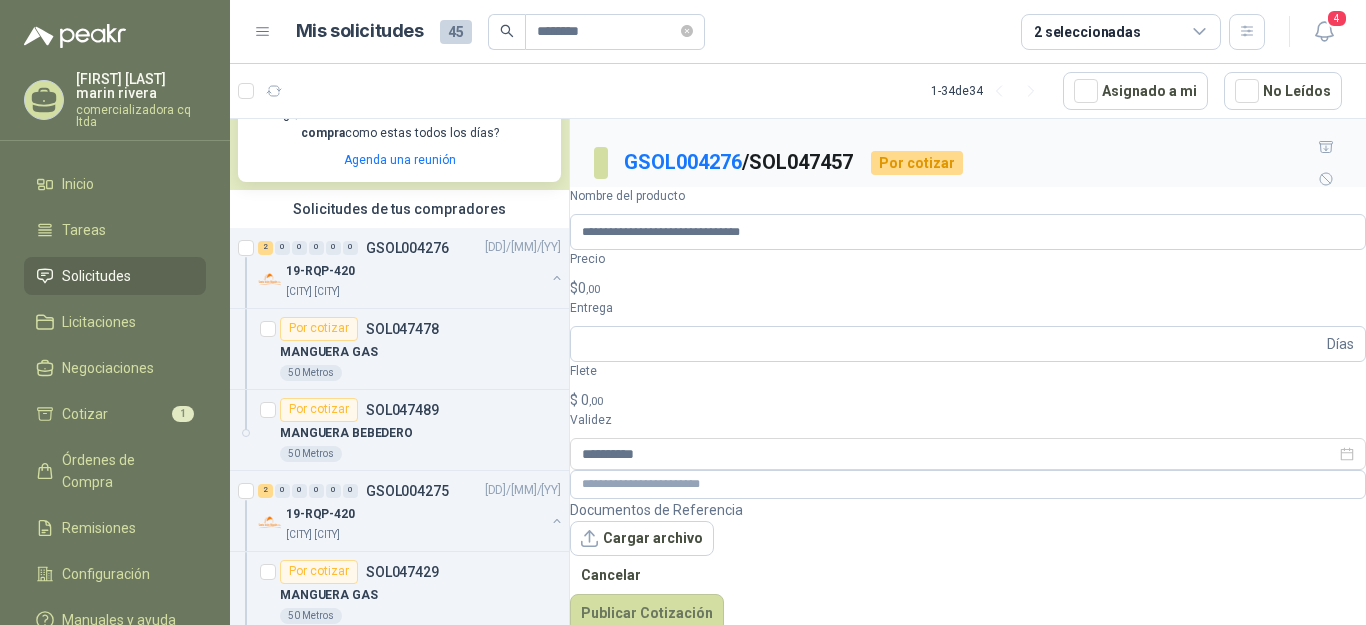 click on "$  0 ,00" at bounding box center (968, 288) 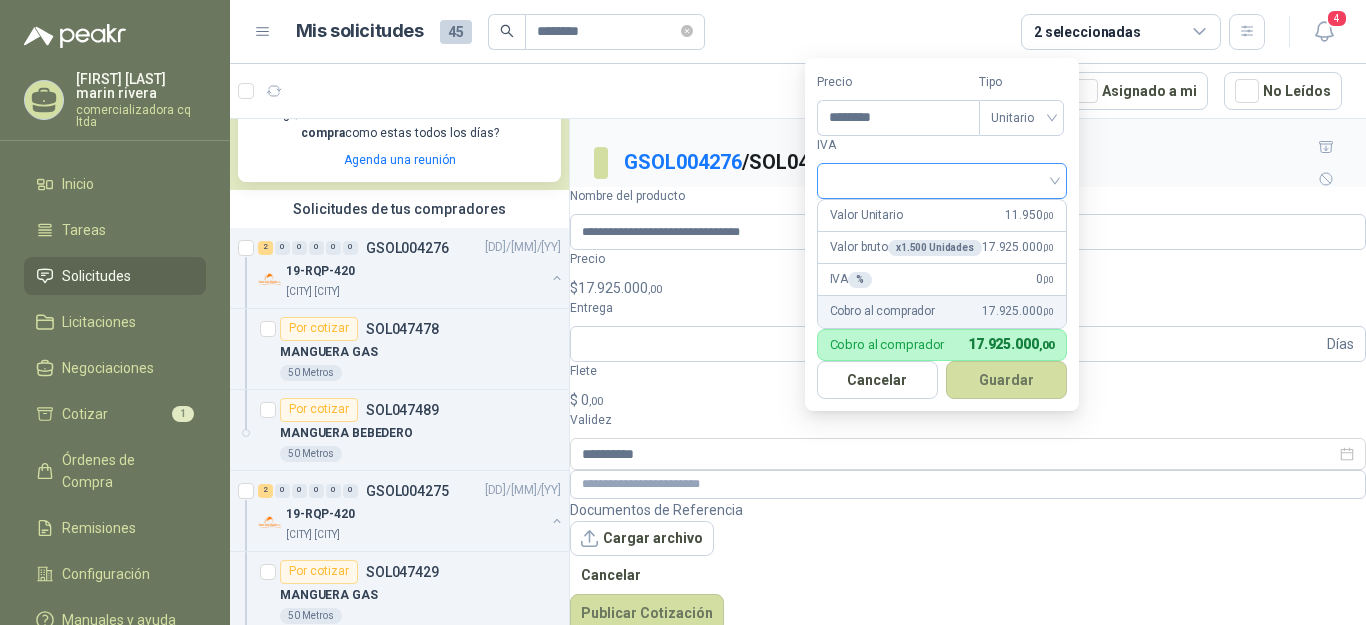 type on "********" 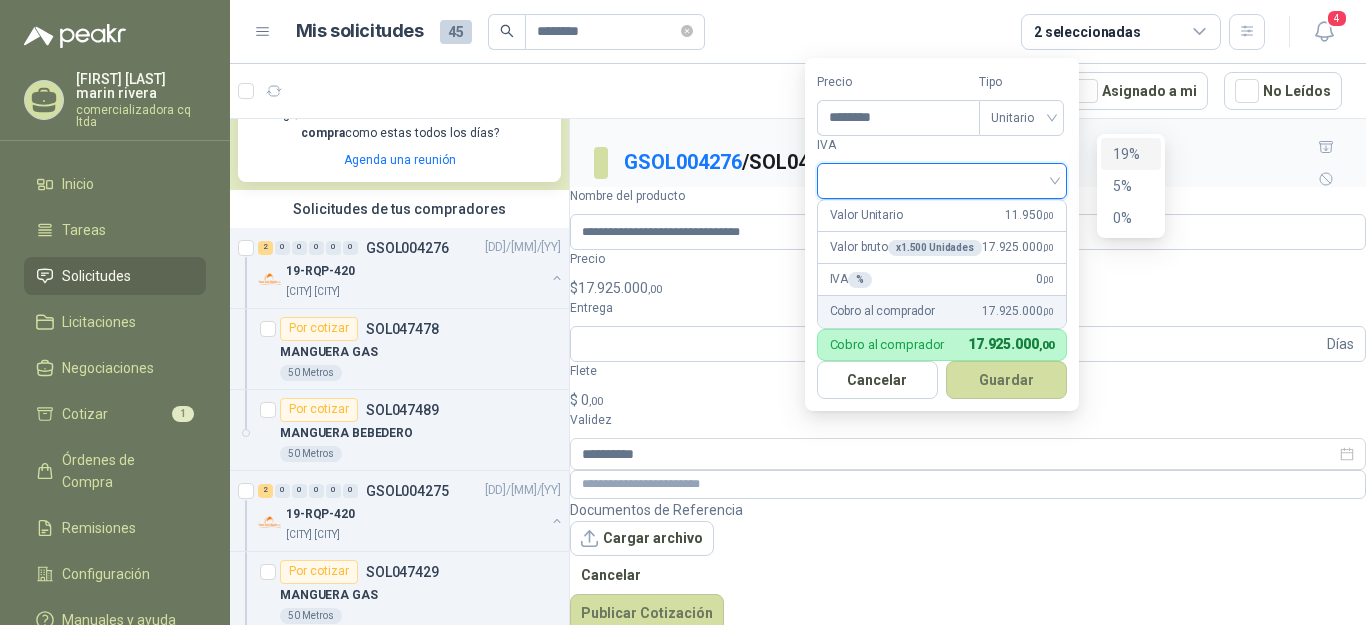click on "19%" at bounding box center (1131, 154) 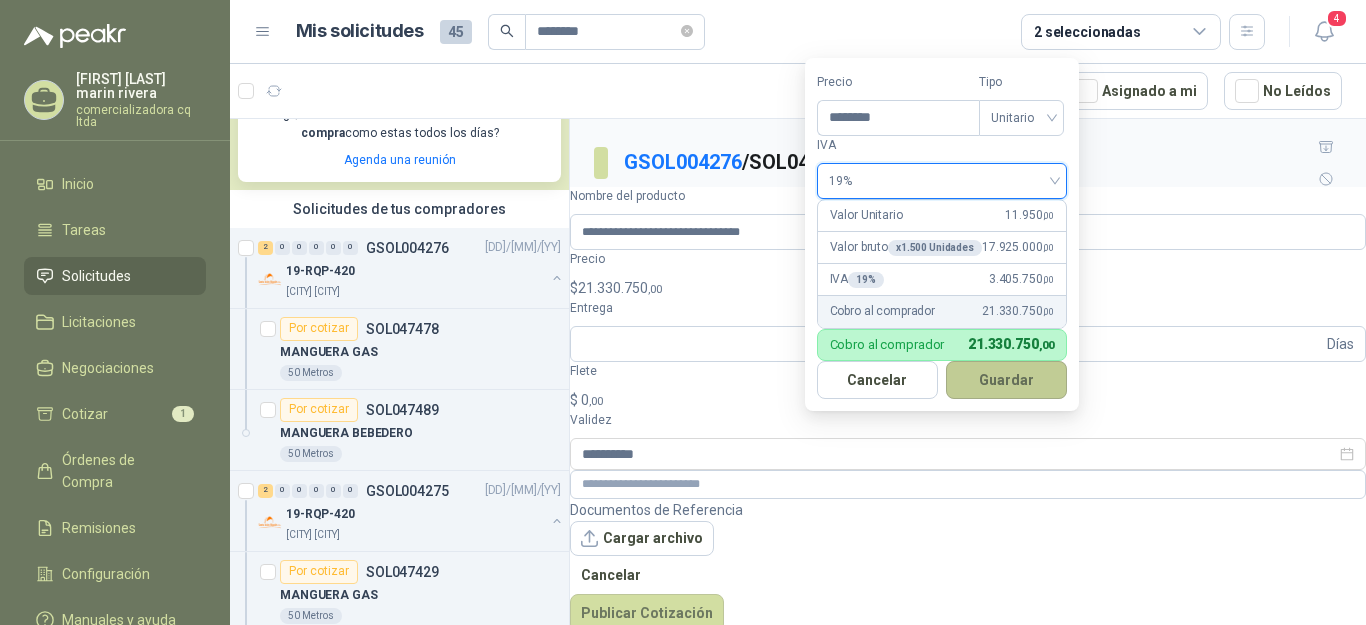 click on "Guardar" at bounding box center [1006, 380] 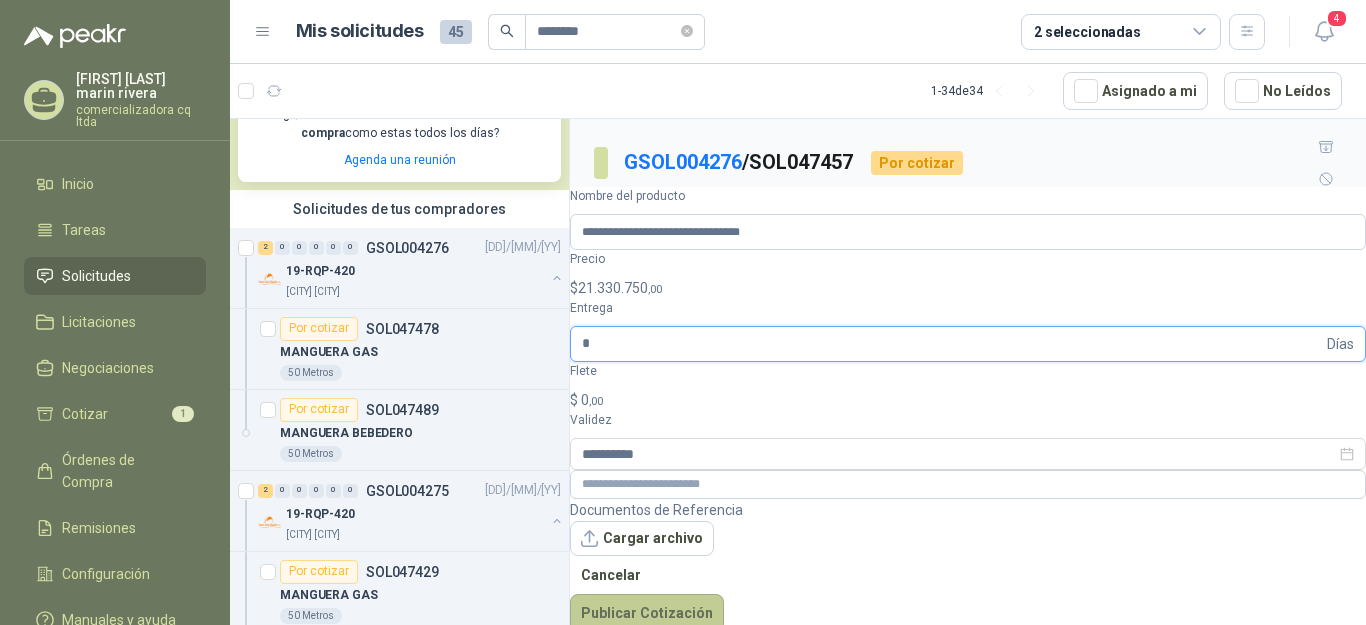 type on "*" 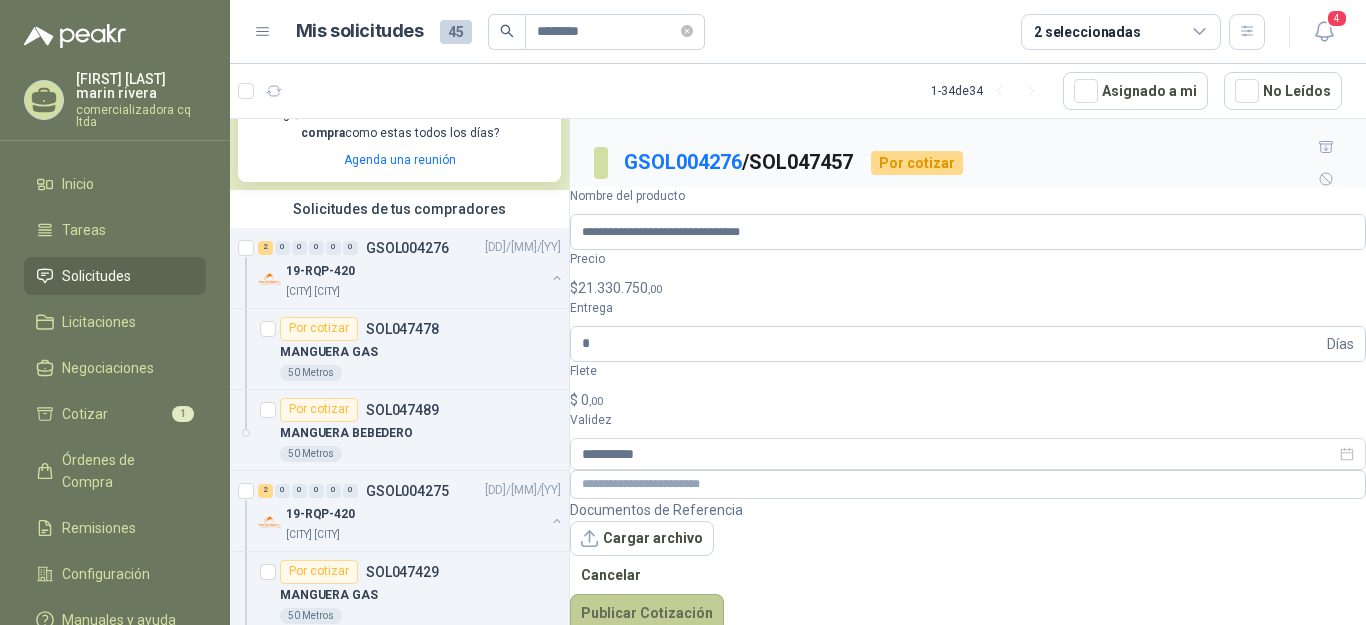 click on "Publicar Cotización" at bounding box center (647, 613) 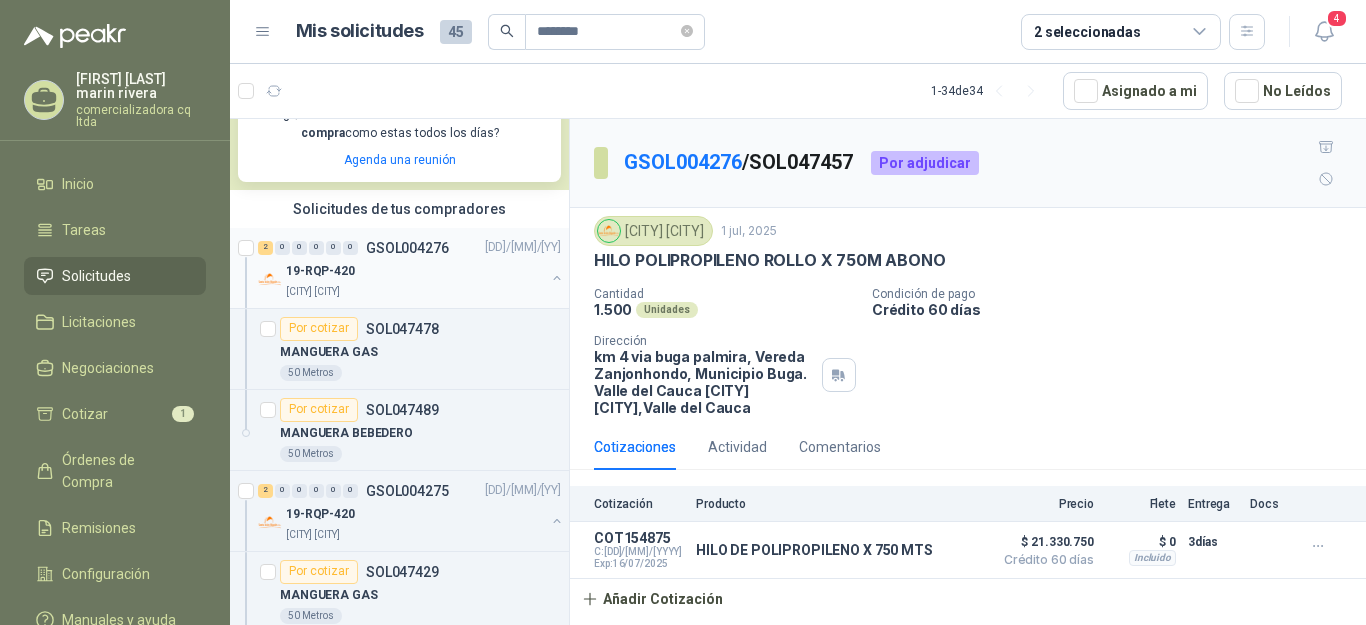 click on "19-RQP-420" at bounding box center [320, 271] 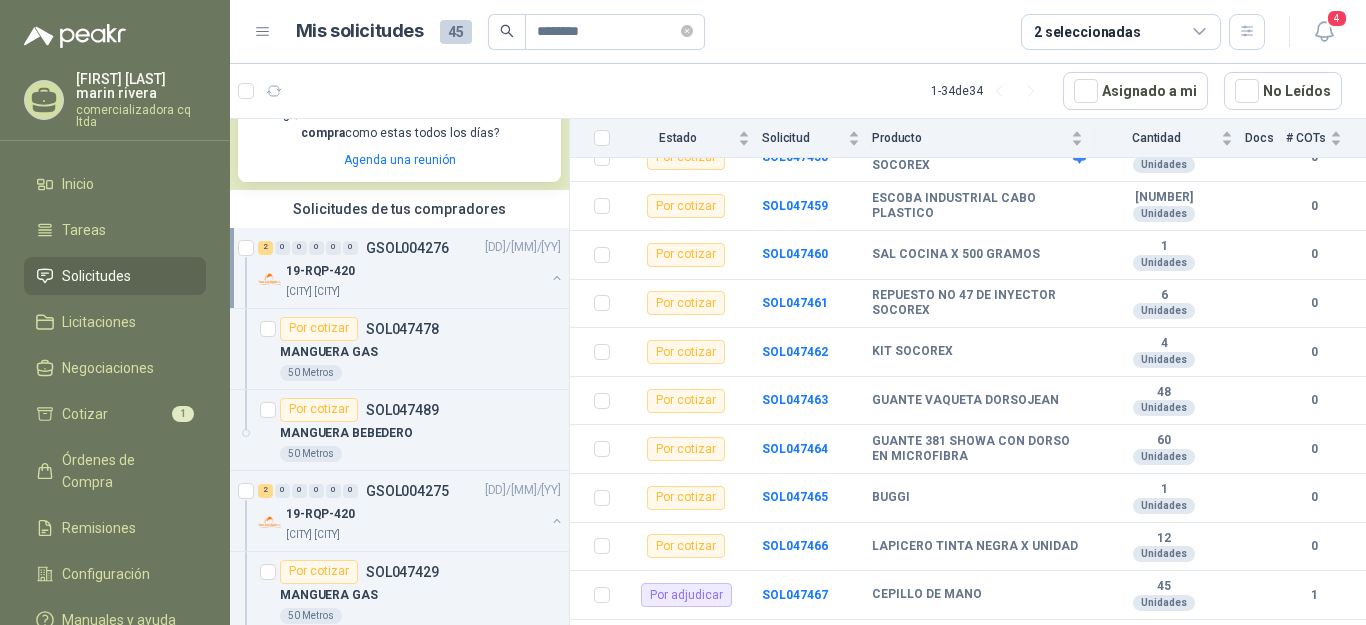 scroll, scrollTop: 836, scrollLeft: 0, axis: vertical 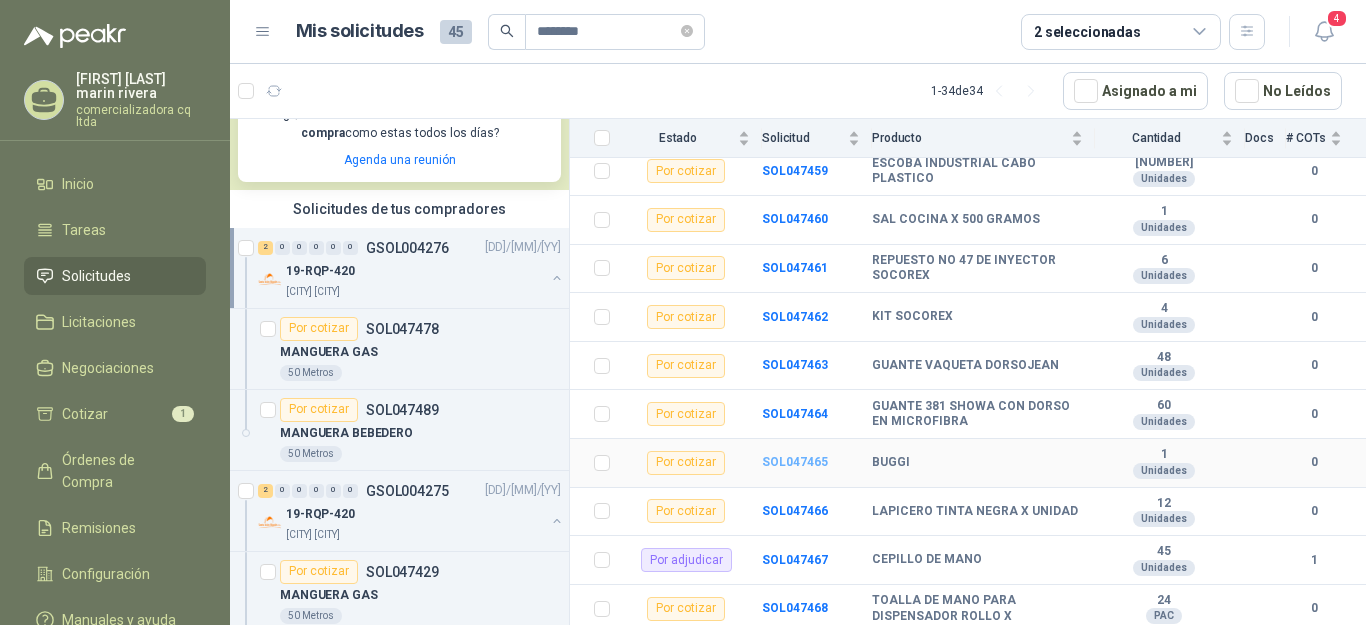 click on "SOL047465" at bounding box center [795, 462] 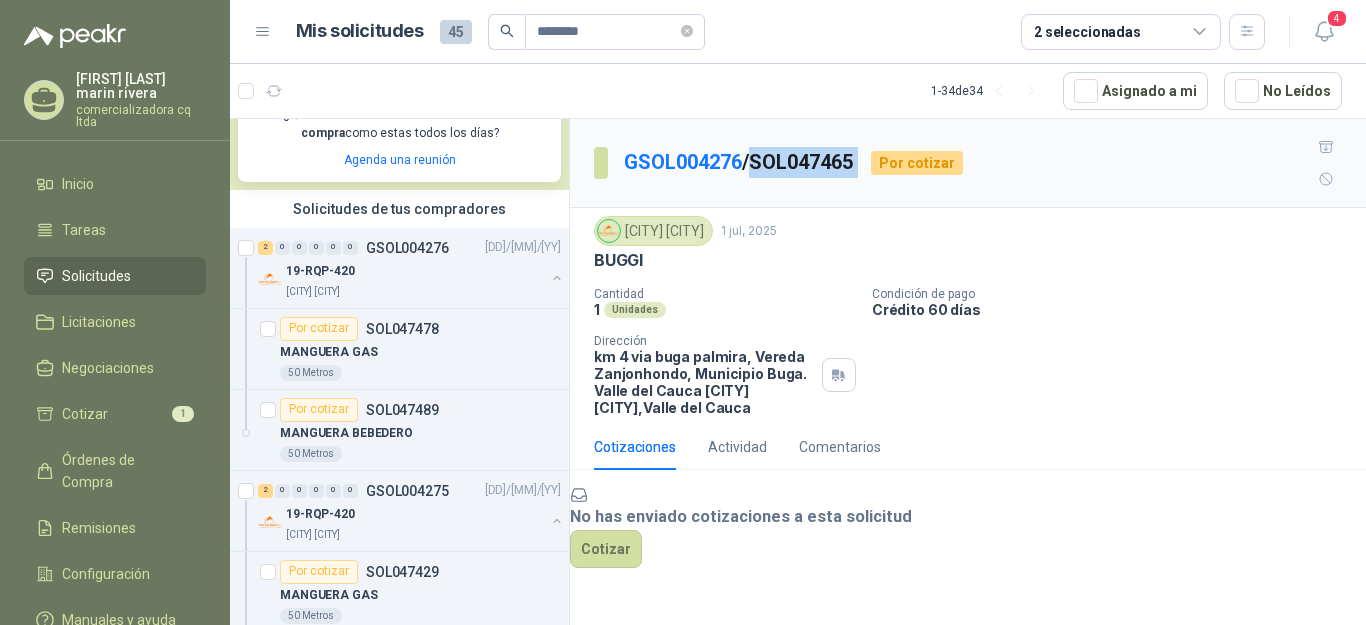 drag, startPoint x: 763, startPoint y: 145, endPoint x: 874, endPoint y: 145, distance: 111 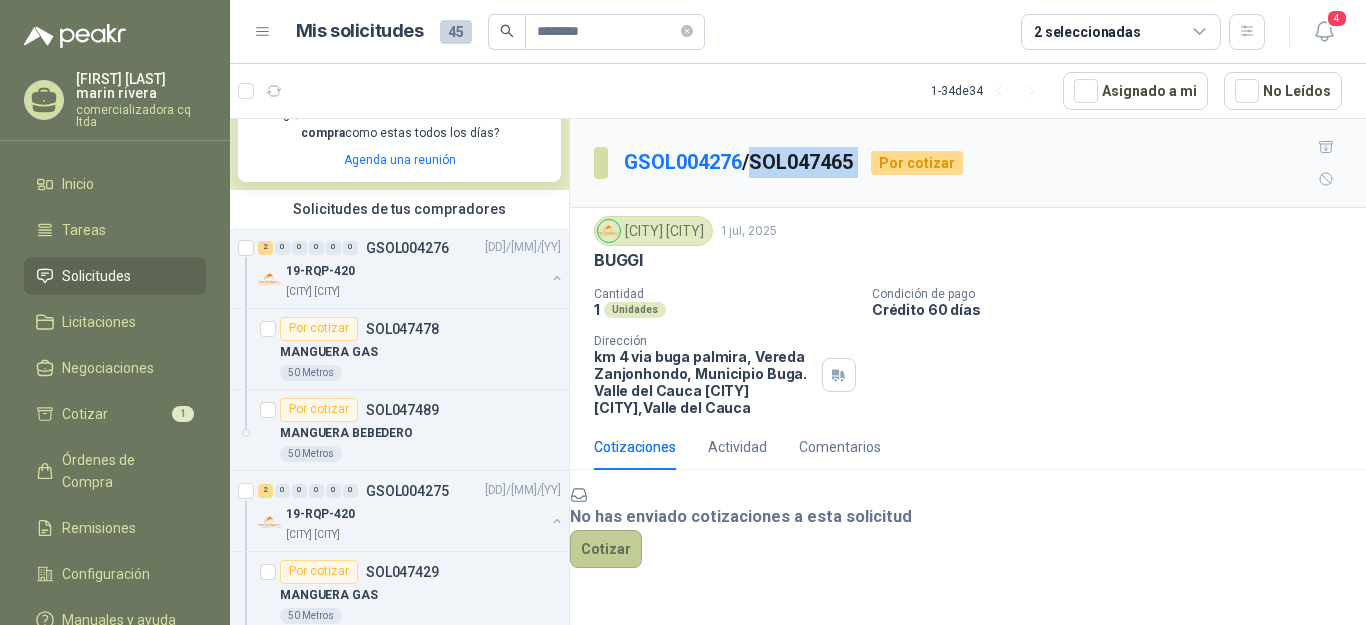 click on "Cotizar" at bounding box center (606, 549) 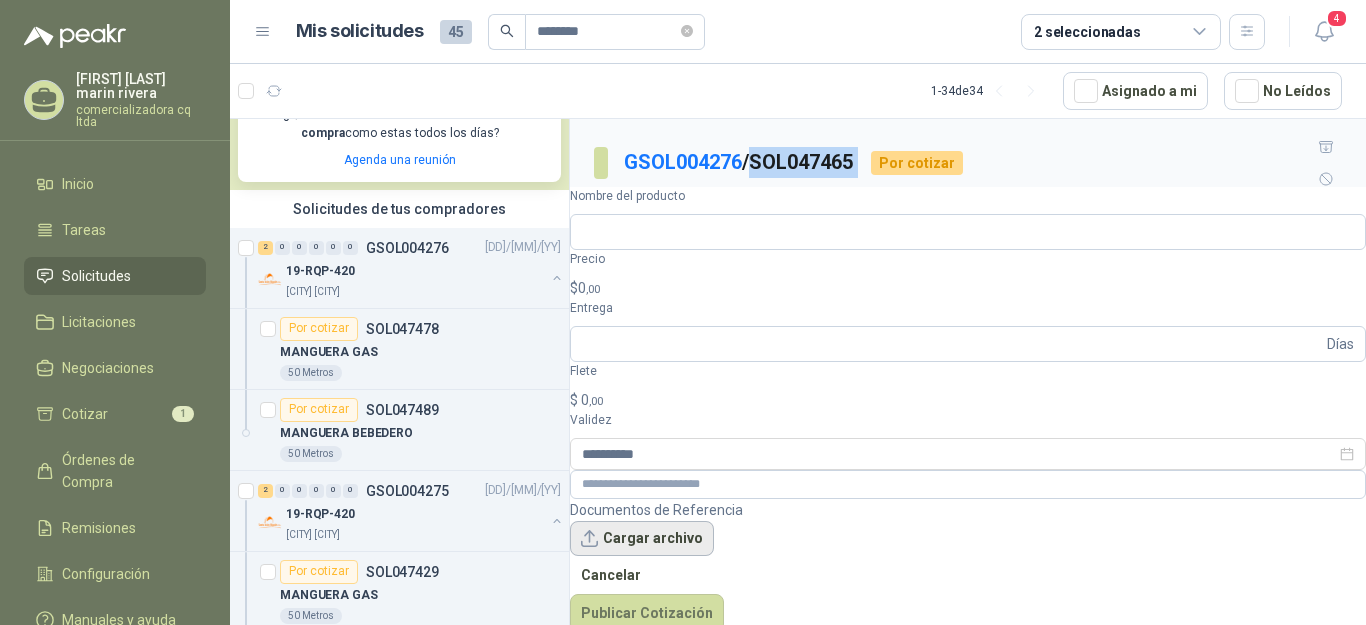 click on "Cargar archivo" at bounding box center (642, 539) 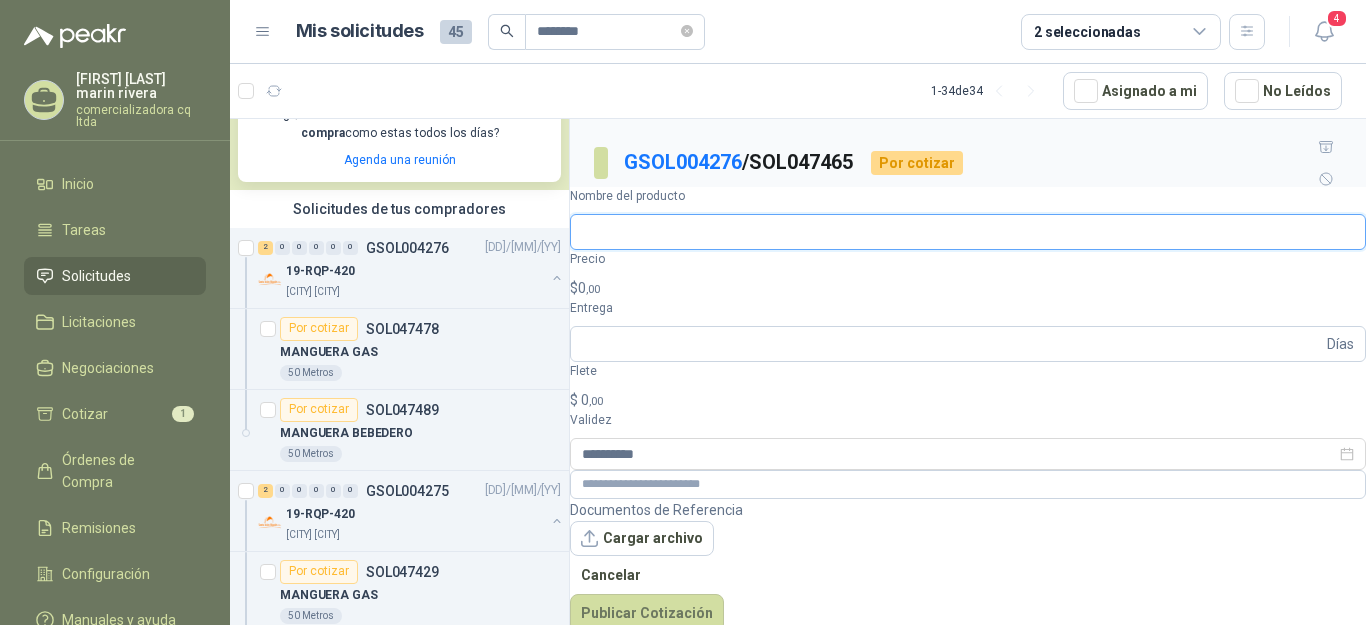 click on "Nombre del producto" at bounding box center (968, 232) 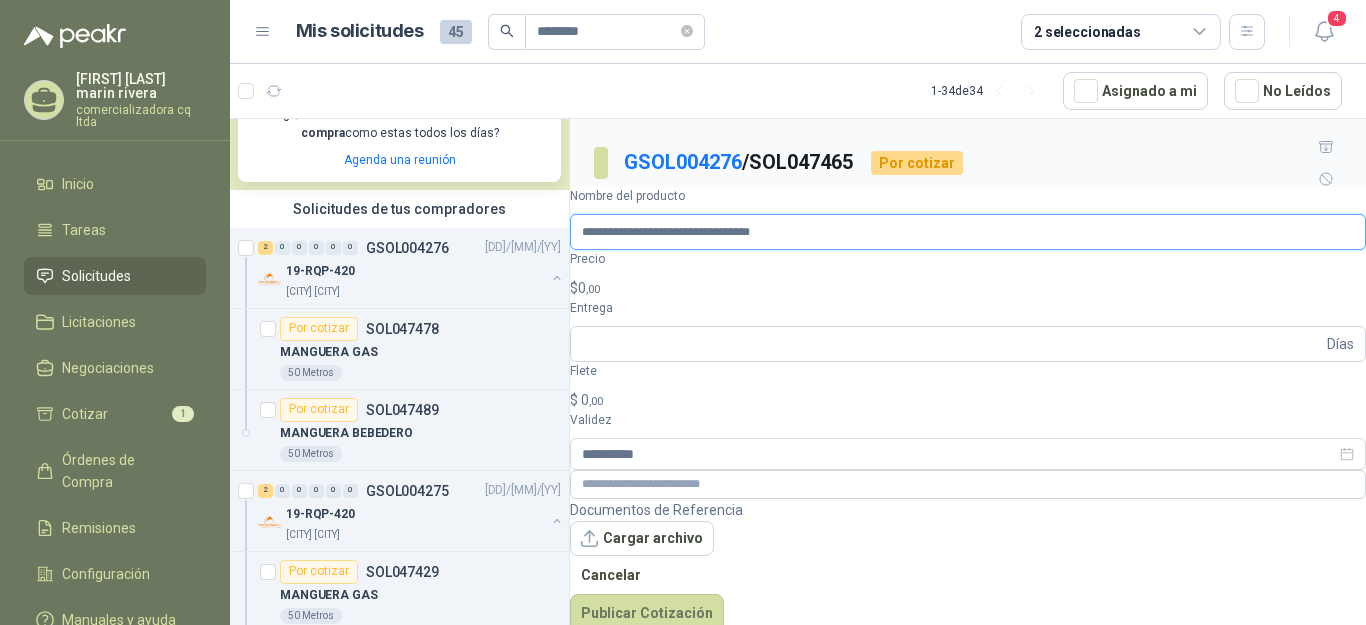 type on "**********" 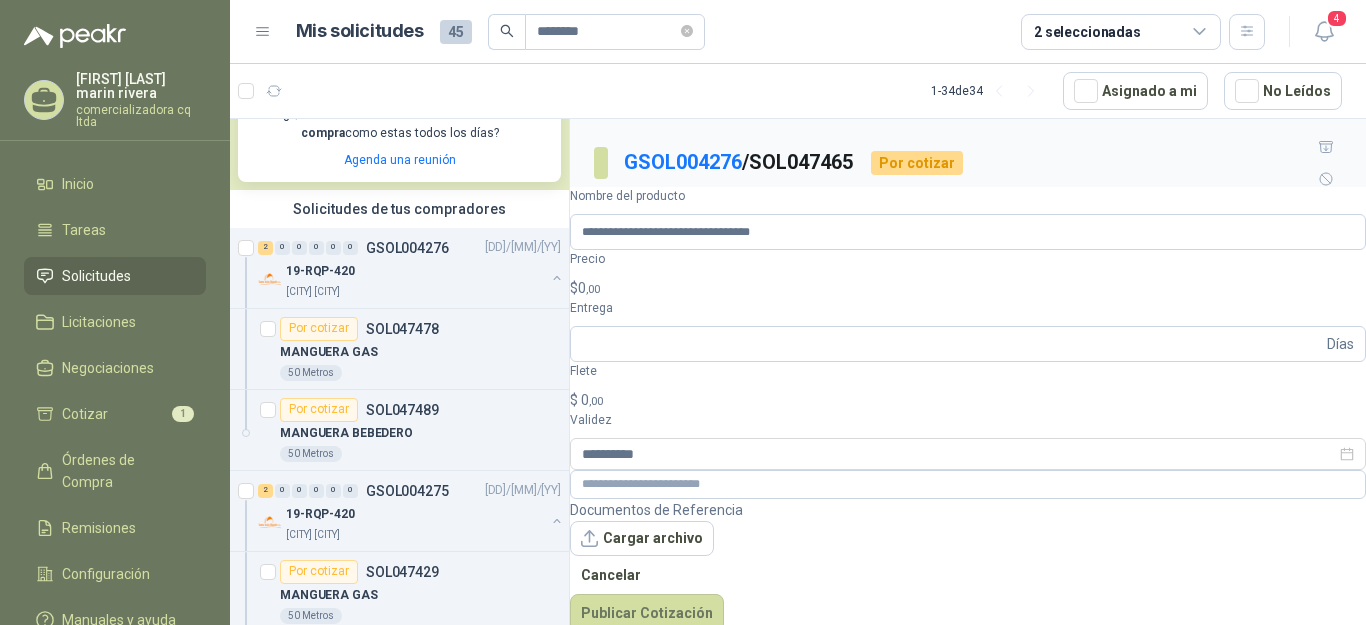 click on "$  0 ,00" at bounding box center (968, 288) 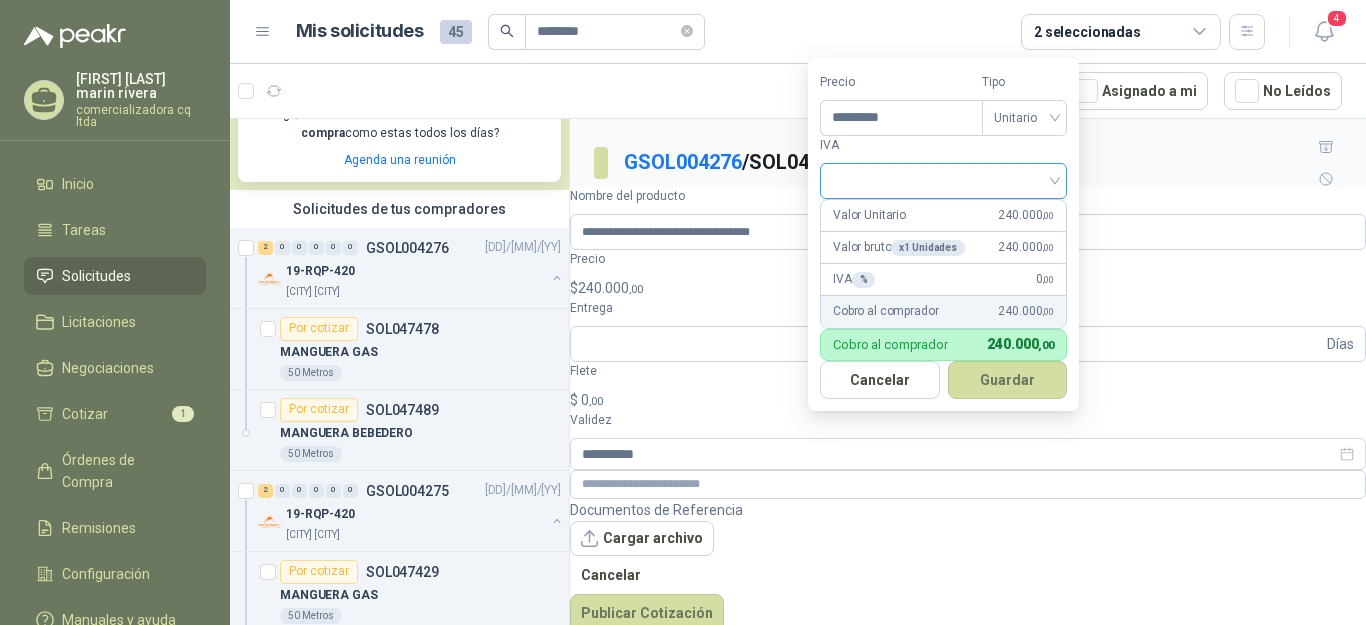 type on "*********" 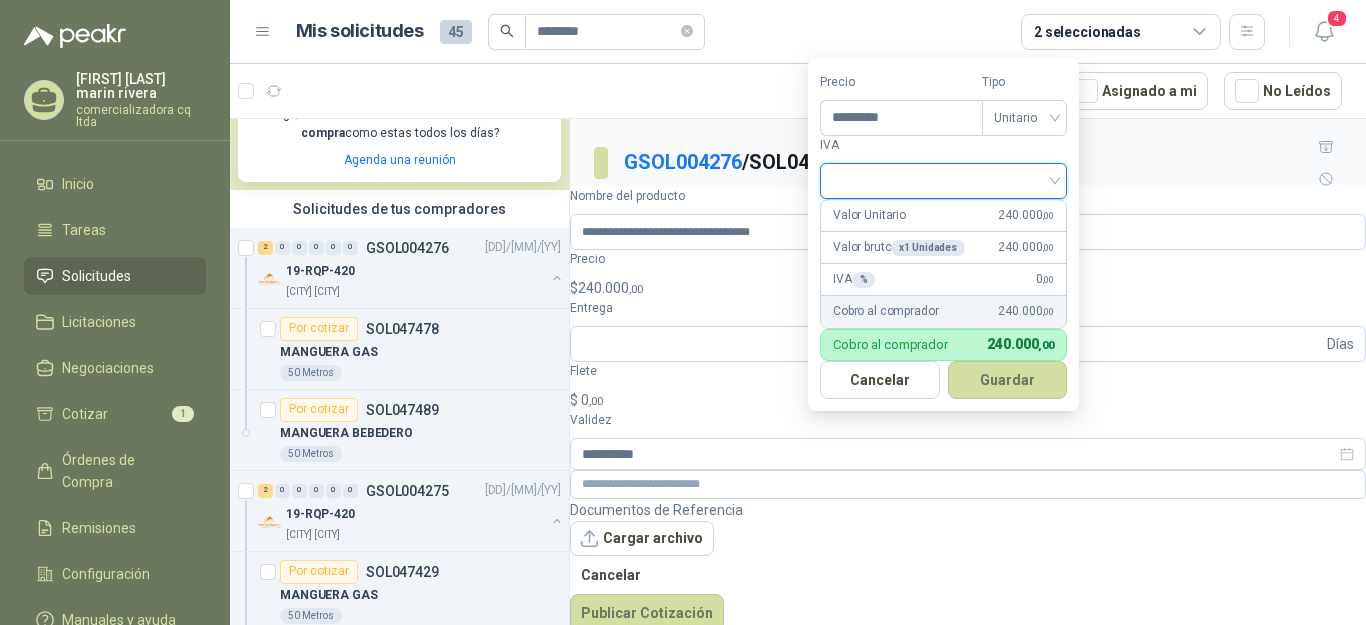 click at bounding box center [943, 179] 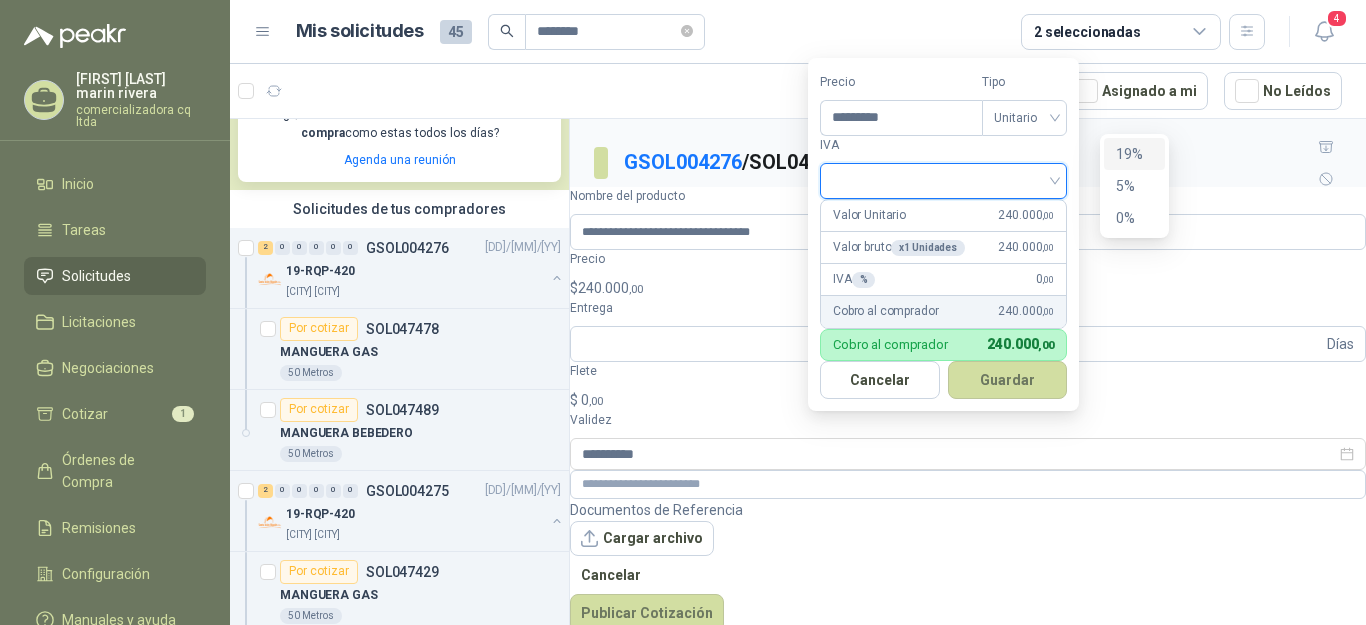 click on "19%" at bounding box center [1134, 154] 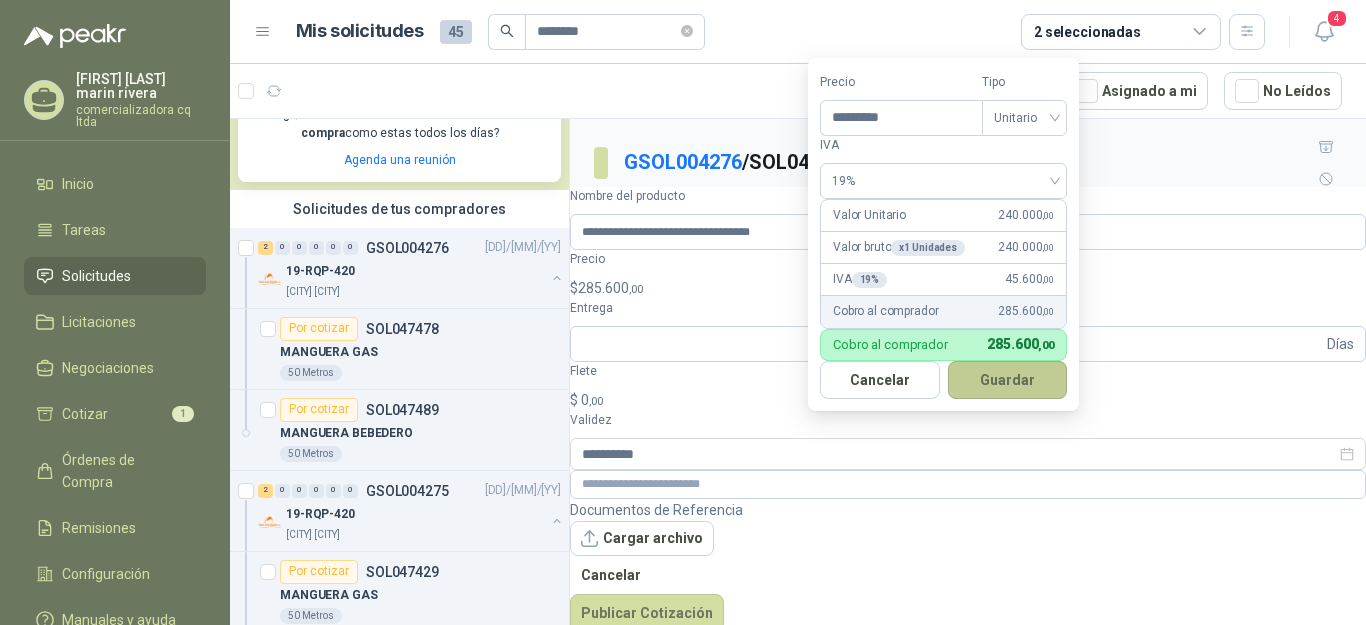 click on "Guardar" at bounding box center [1008, 380] 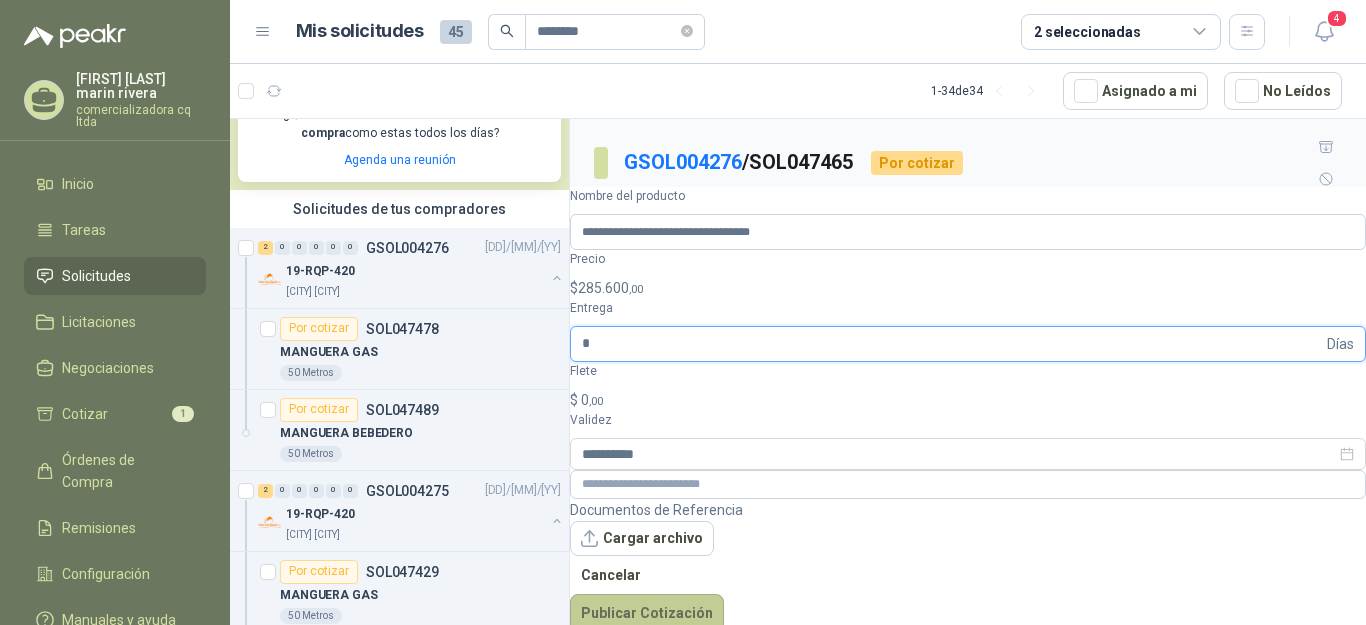 type on "*" 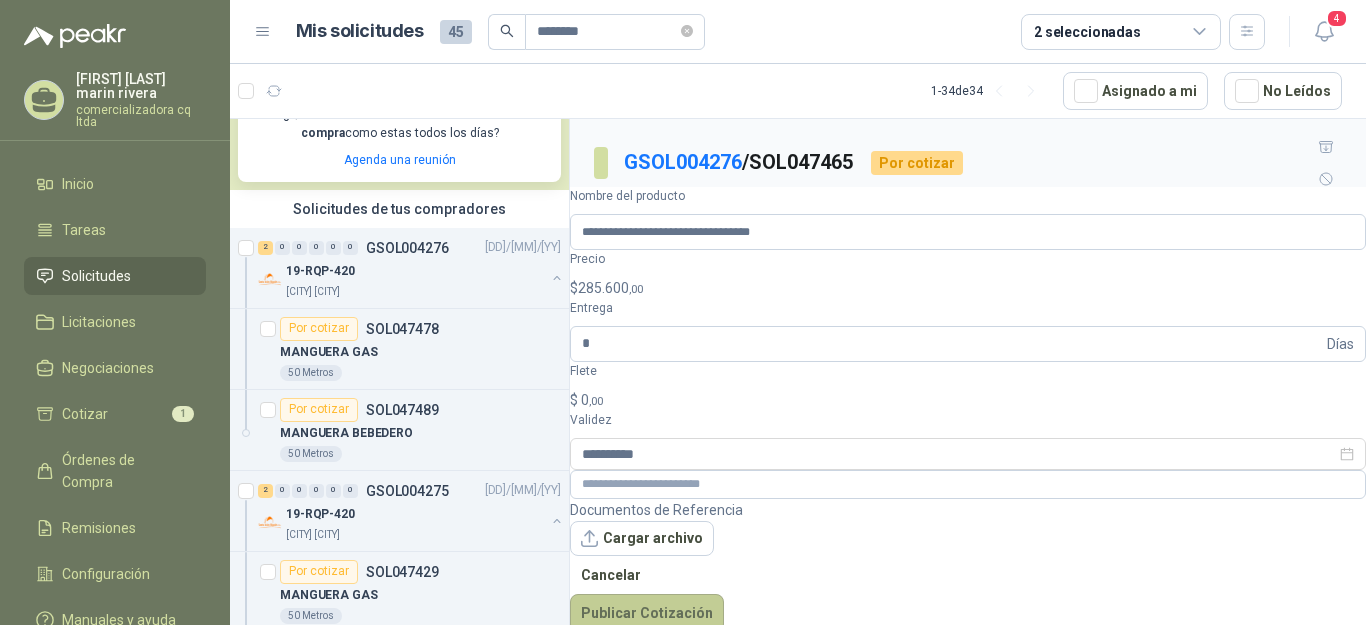 click on "Publicar Cotización" at bounding box center (647, 613) 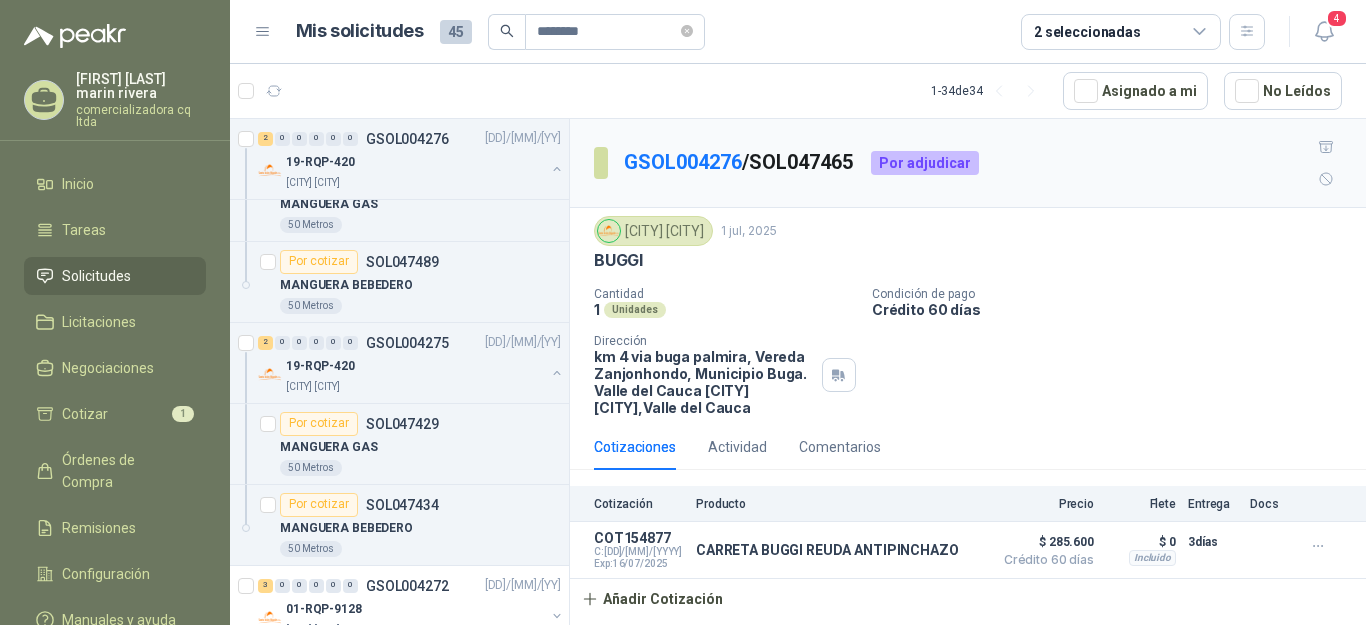 scroll, scrollTop: 596, scrollLeft: 0, axis: vertical 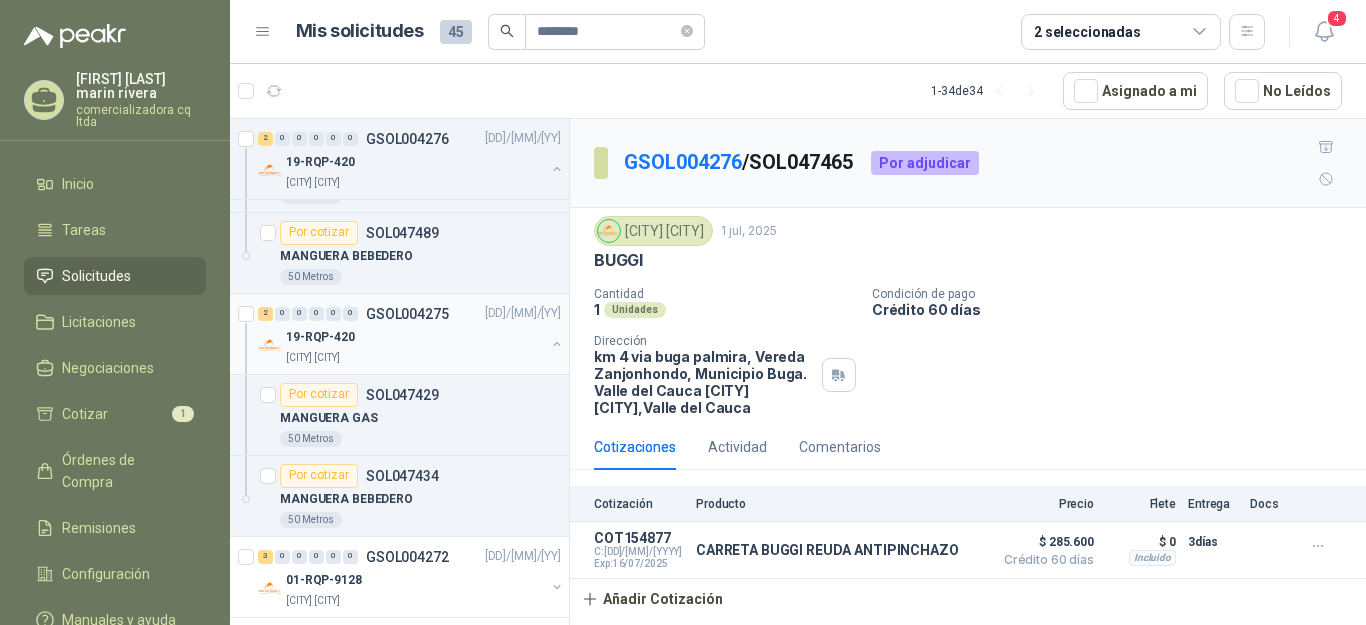 click on "19-RQP-420" at bounding box center (320, 337) 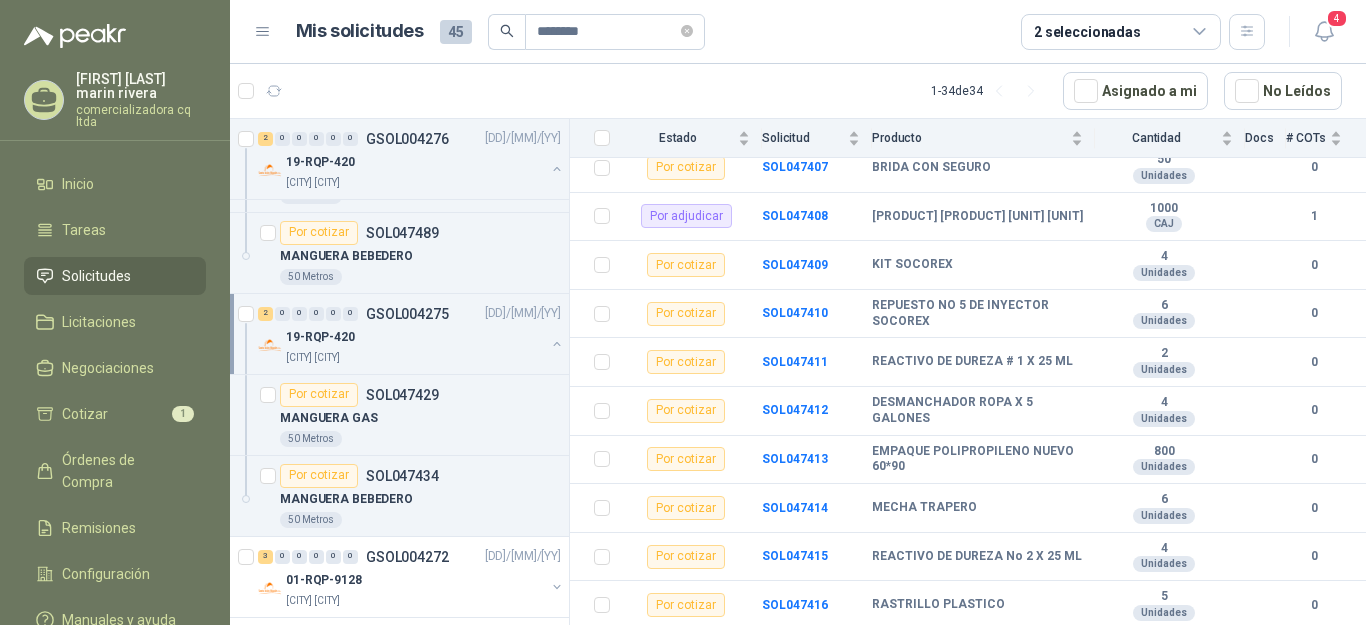 scroll, scrollTop: 691, scrollLeft: 0, axis: vertical 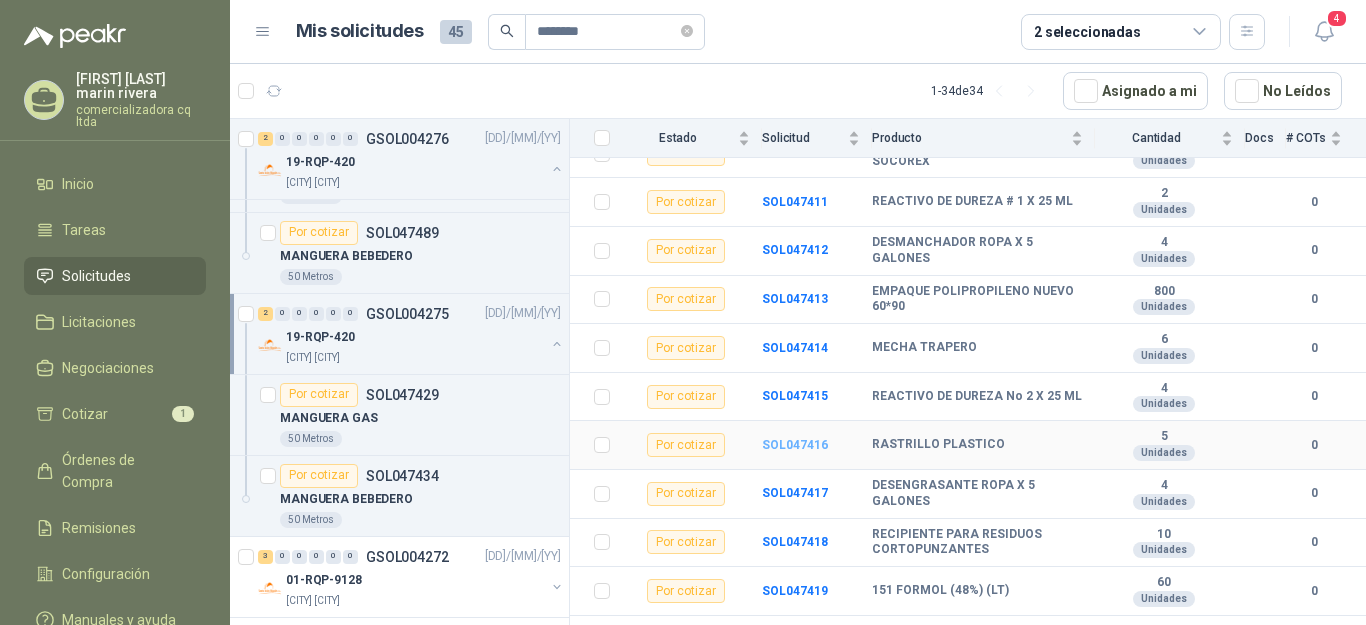 click on "SOL047416" at bounding box center [795, 445] 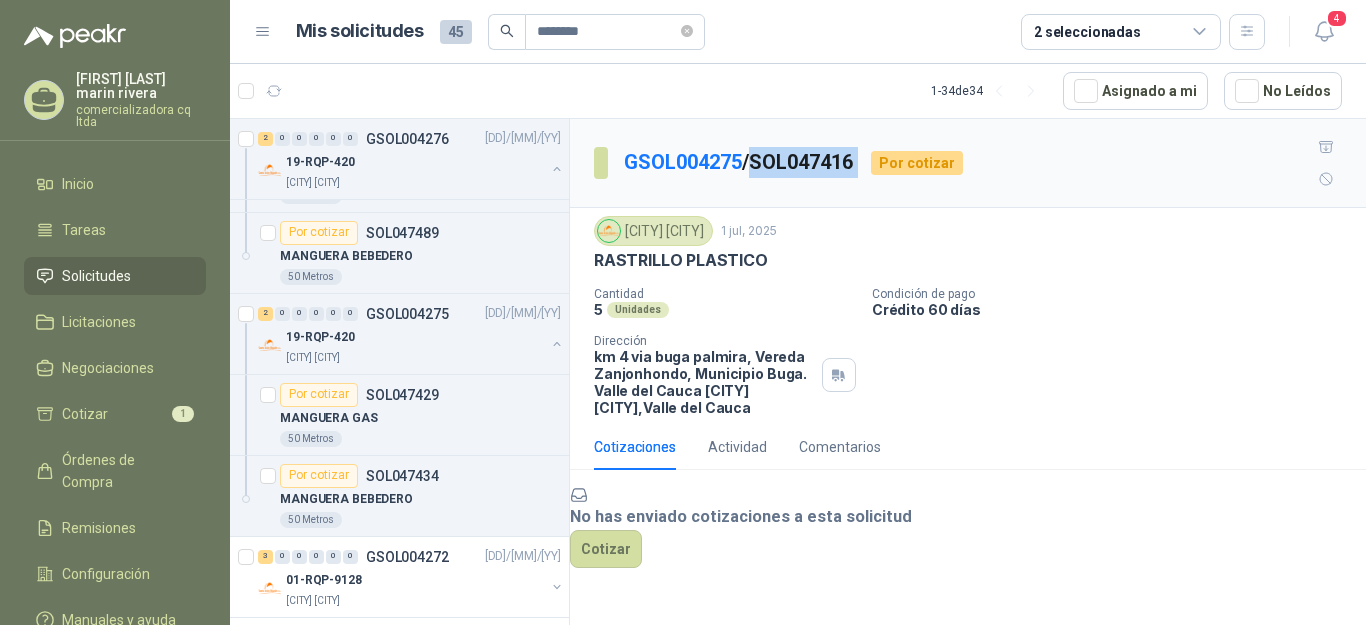 drag, startPoint x: 762, startPoint y: 144, endPoint x: 876, endPoint y: 143, distance: 114.00439 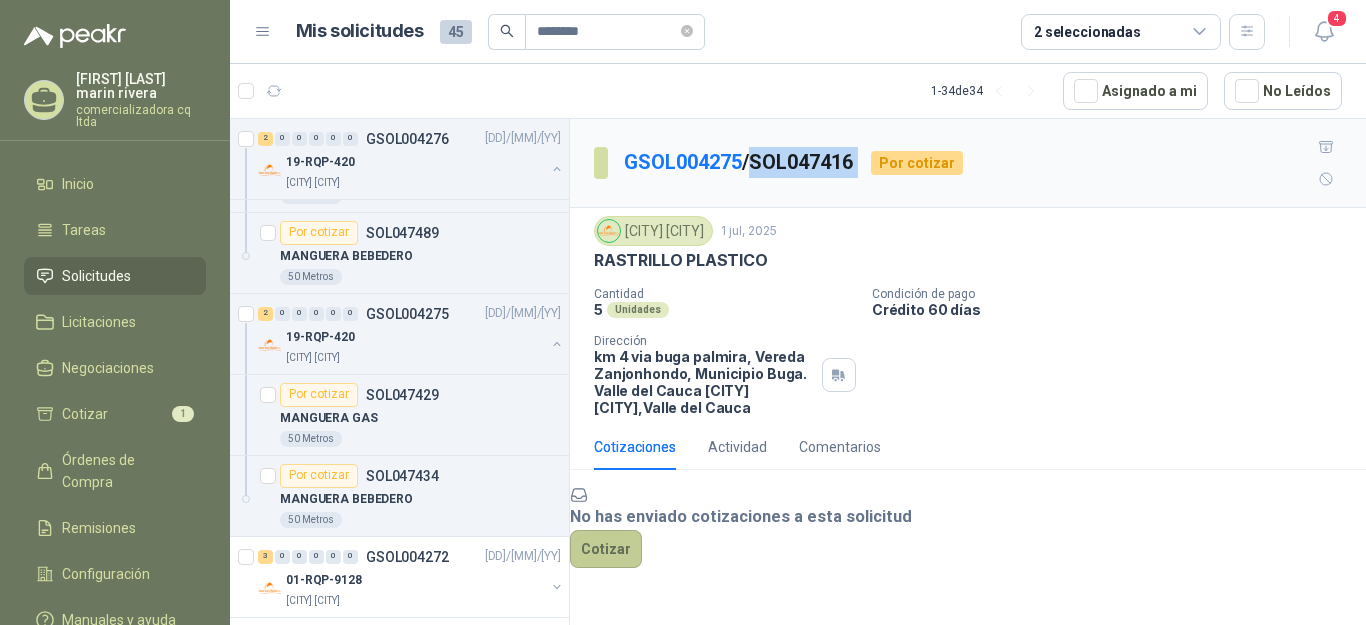 click on "Cotizar" at bounding box center [606, 549] 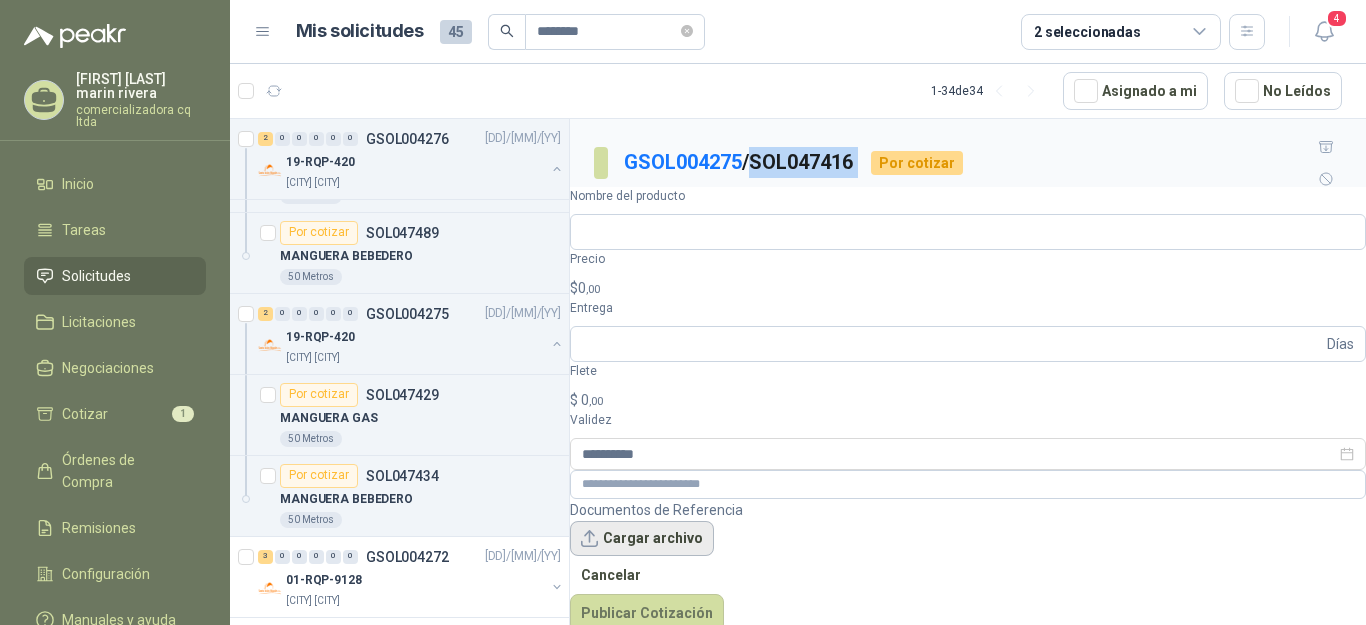 click on "Cargar archivo" at bounding box center [642, 539] 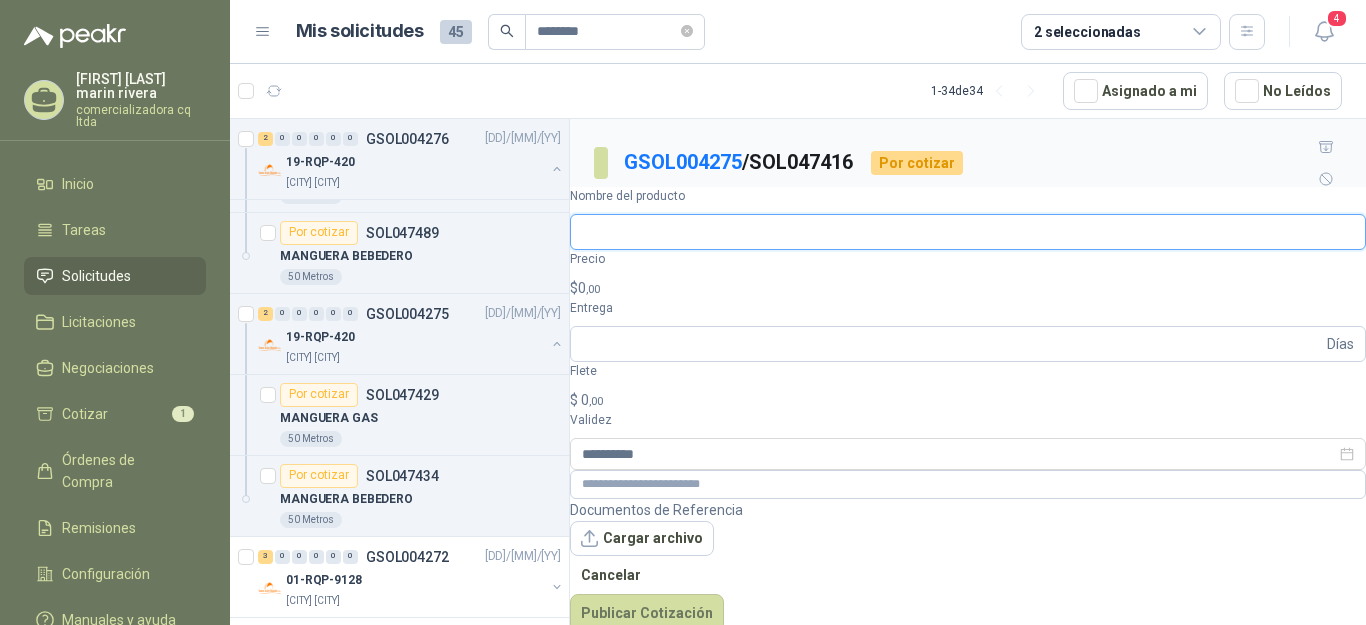 click on "Nombre del producto" at bounding box center [968, 232] 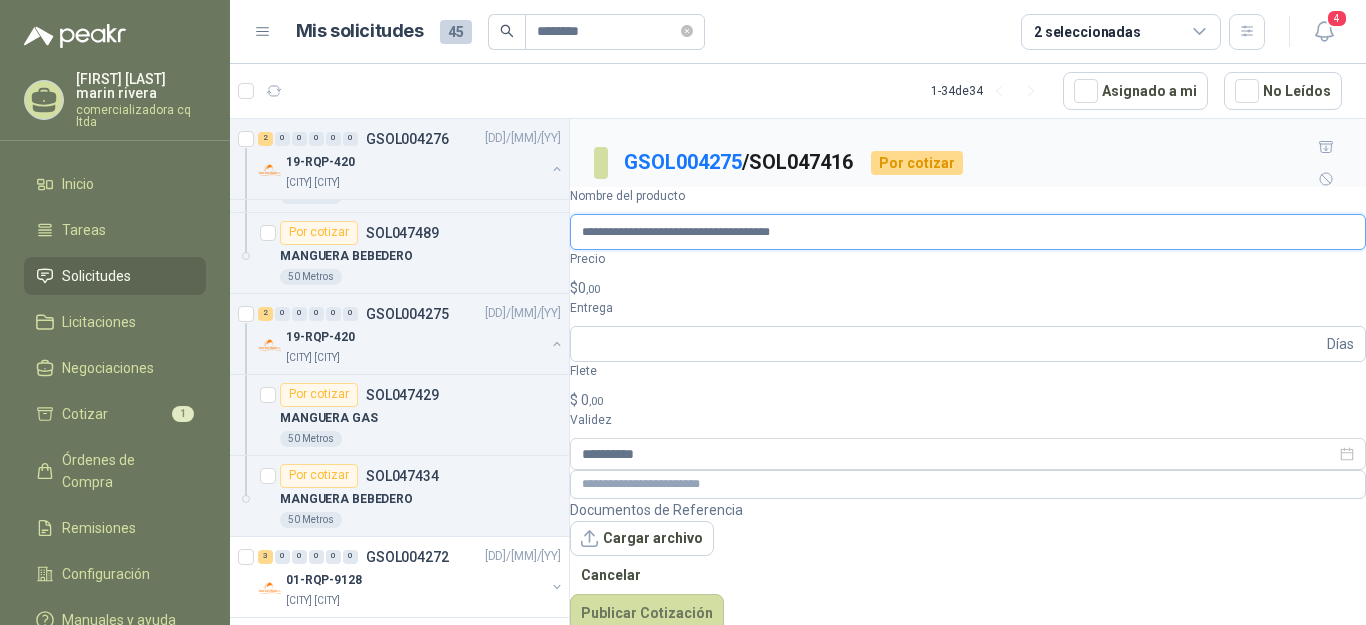 type on "**********" 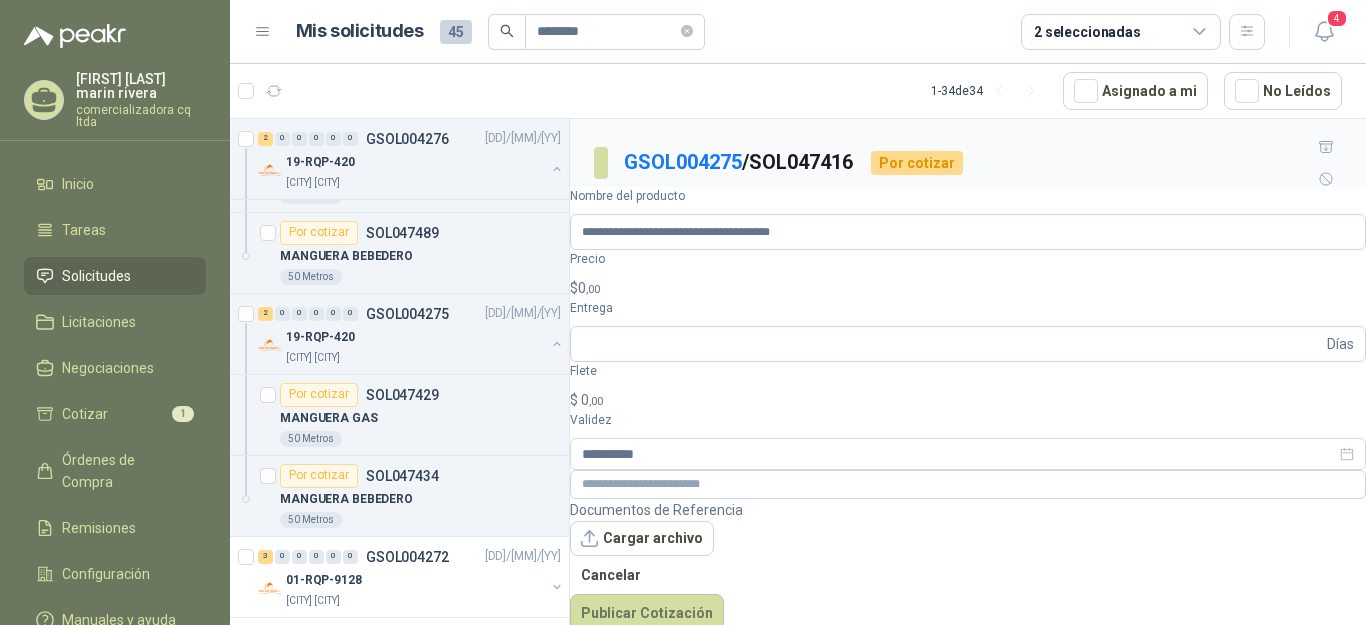 click on "$  0 ,00" at bounding box center [968, 288] 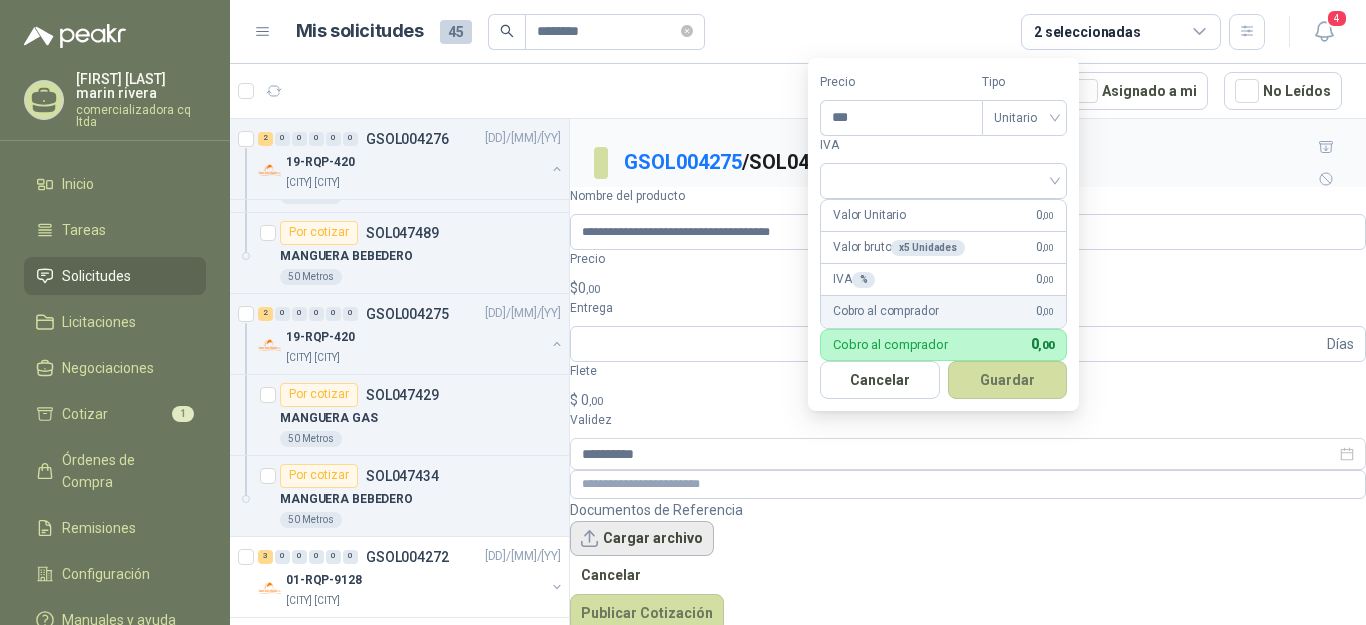click on "Cargar archivo" at bounding box center [642, 539] 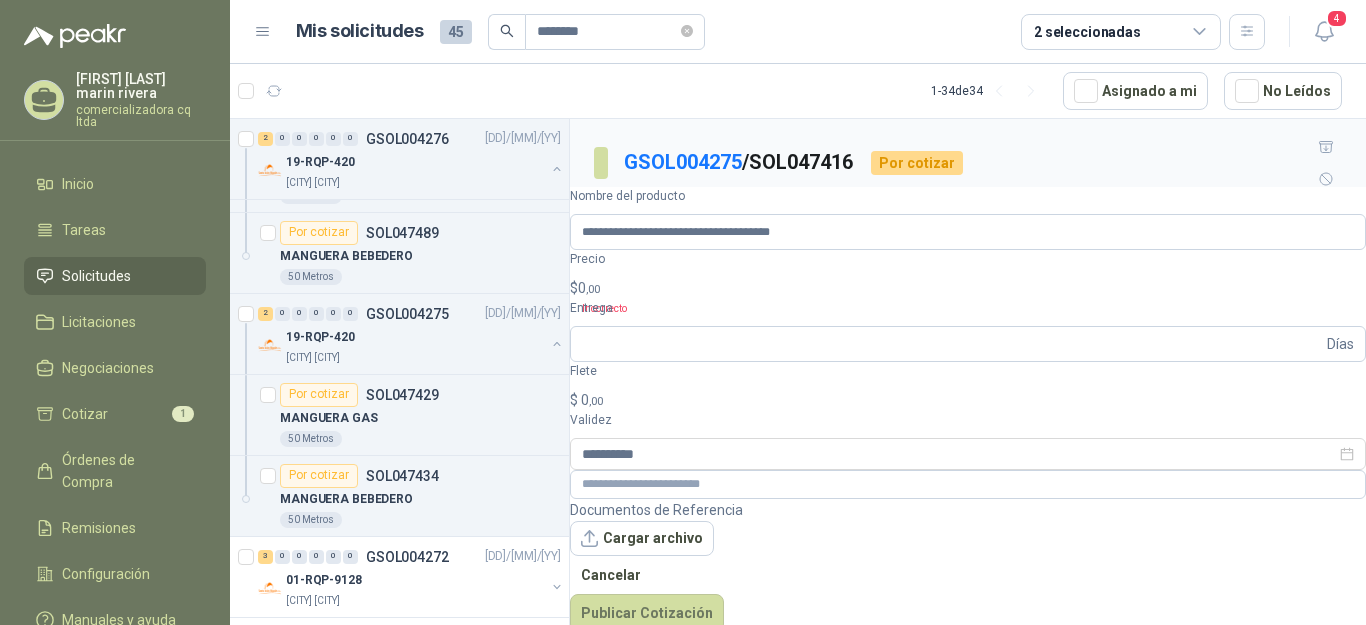 click on ",00" at bounding box center [593, 289] 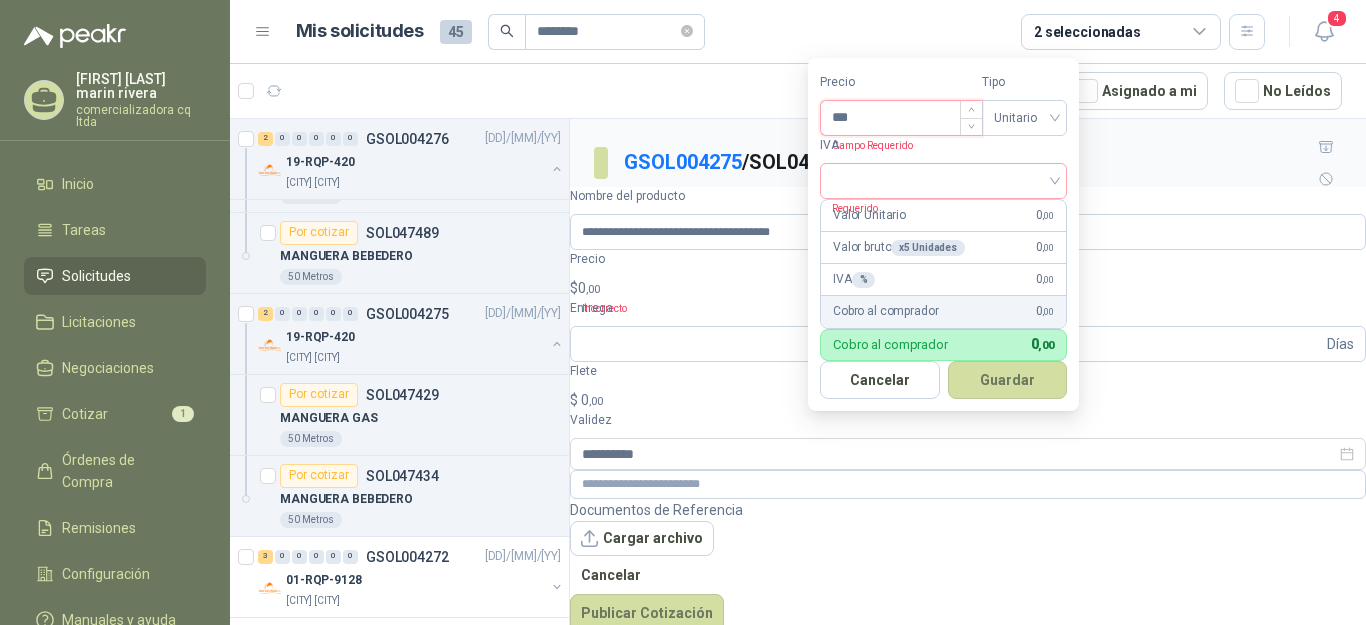 click on "***" at bounding box center (901, 118) 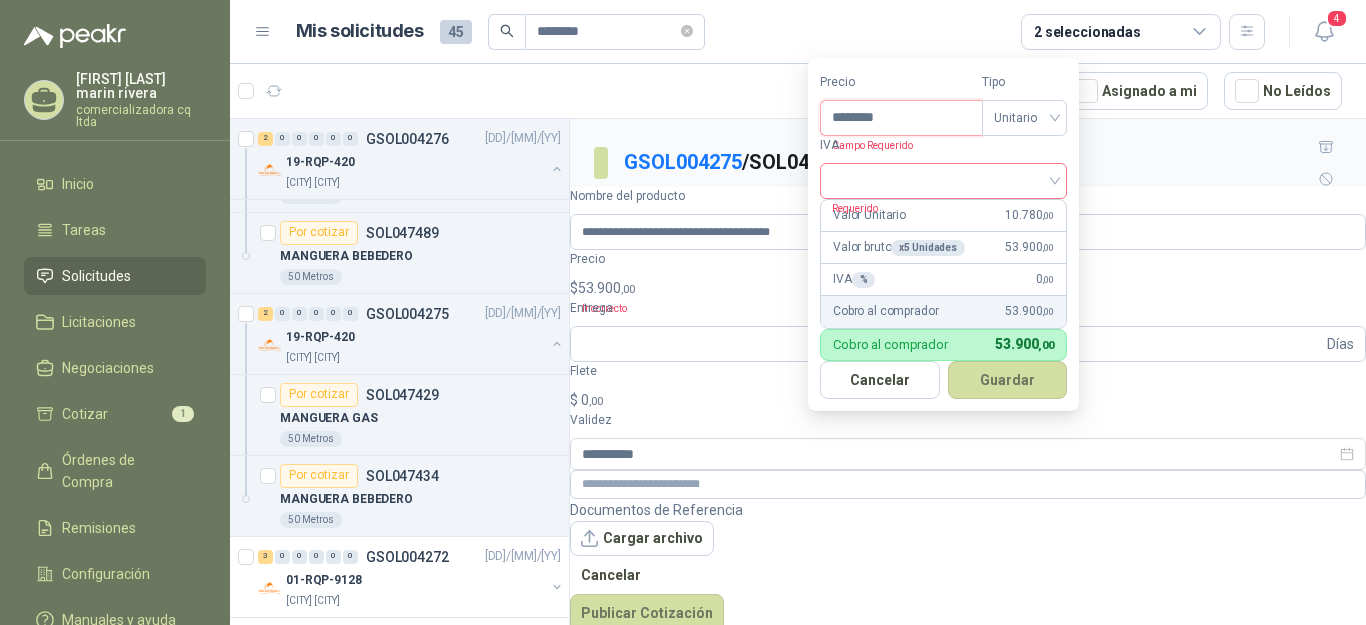 click at bounding box center (943, 181) 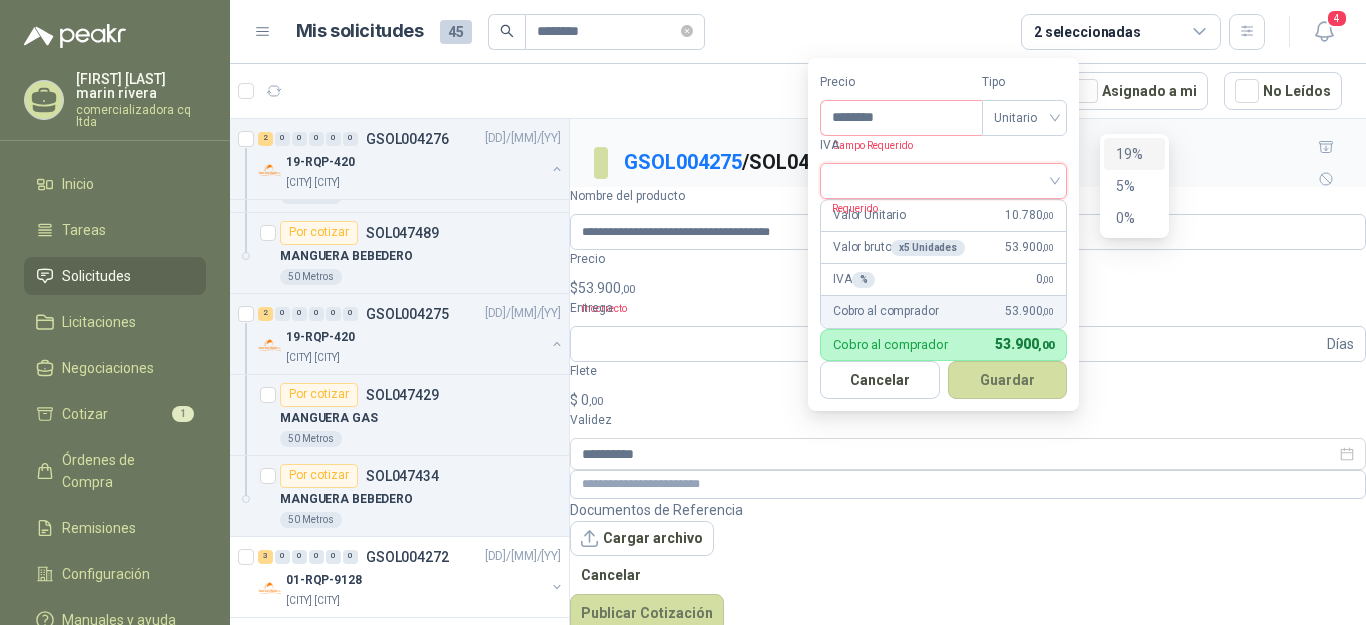 click on "19%" at bounding box center (1134, 154) 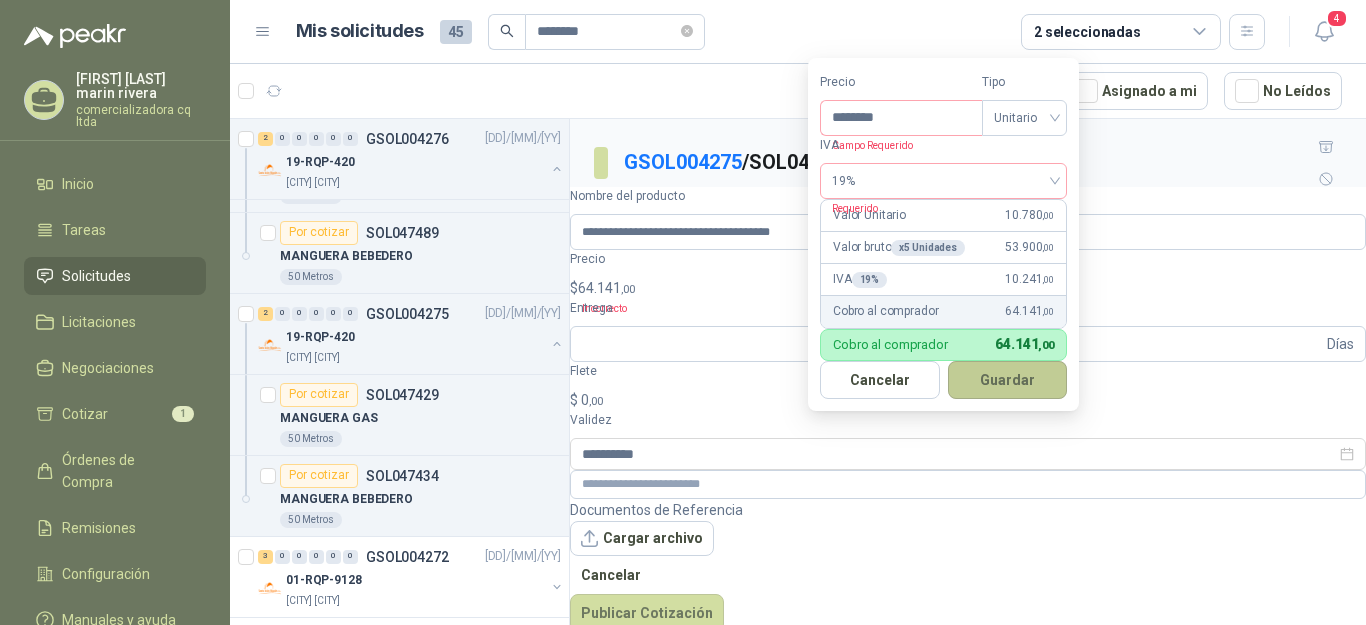 click on "Guardar" at bounding box center [1008, 380] 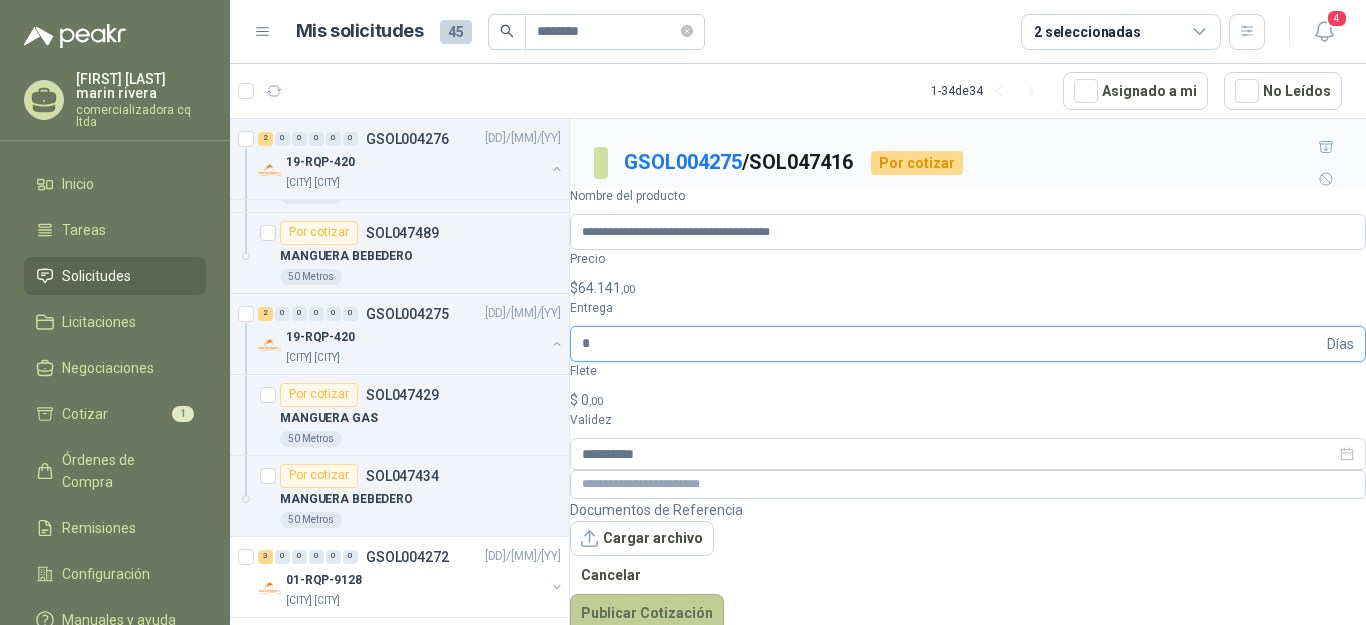 type on "*" 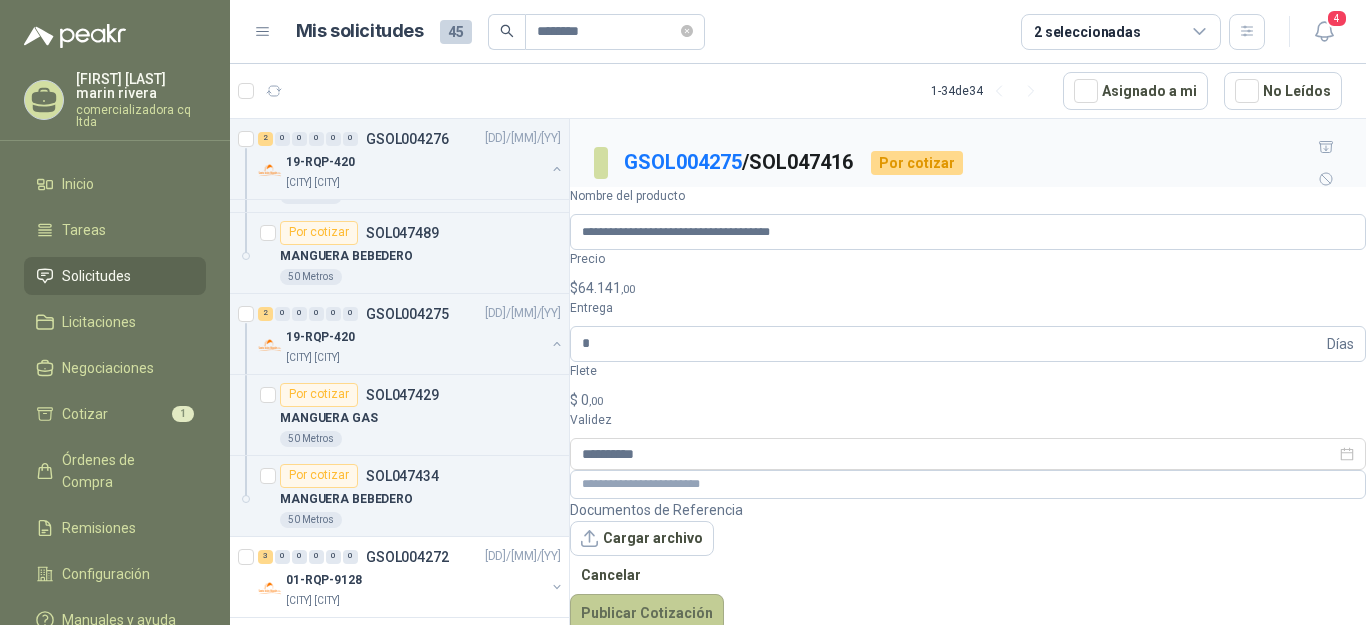 click on "Publicar Cotización" at bounding box center [647, 613] 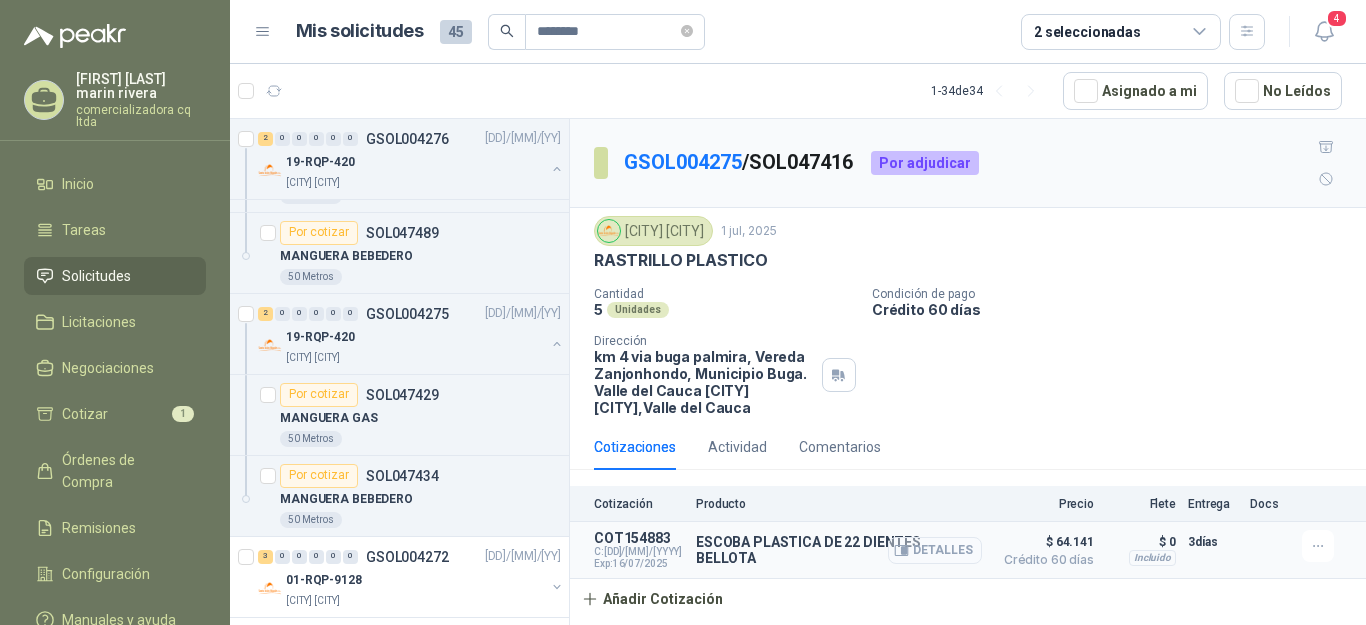 click on "Detalles" at bounding box center [935, 550] 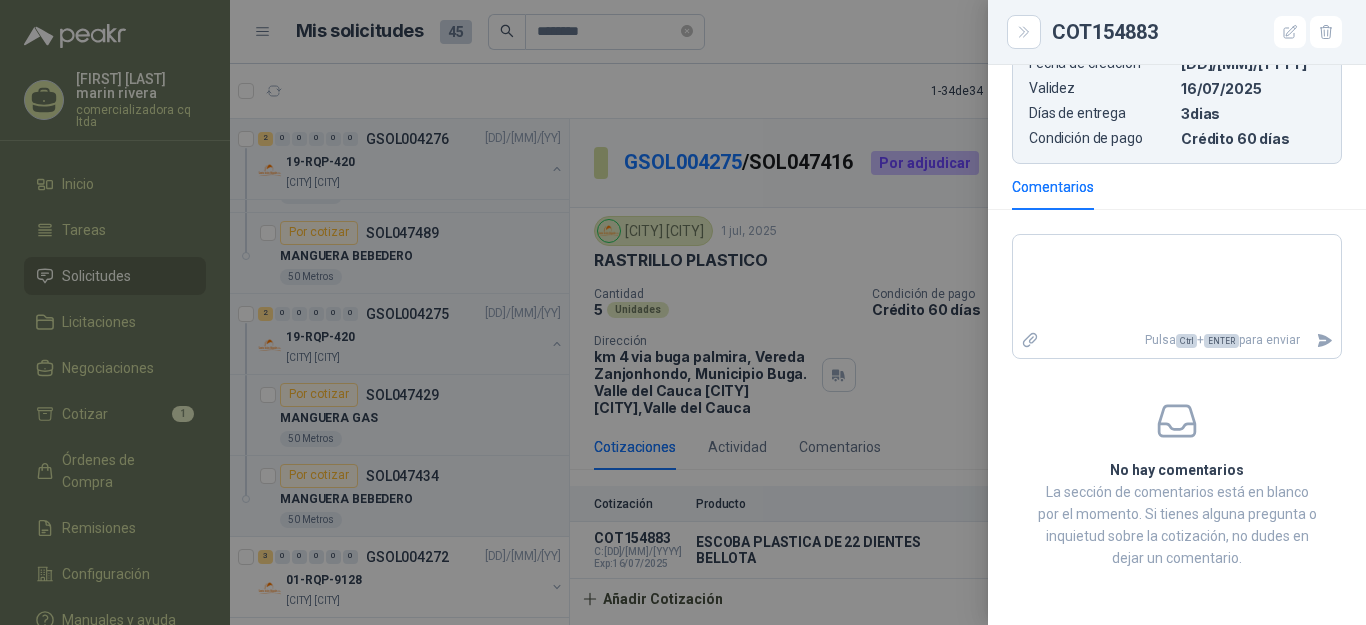 scroll, scrollTop: 0, scrollLeft: 0, axis: both 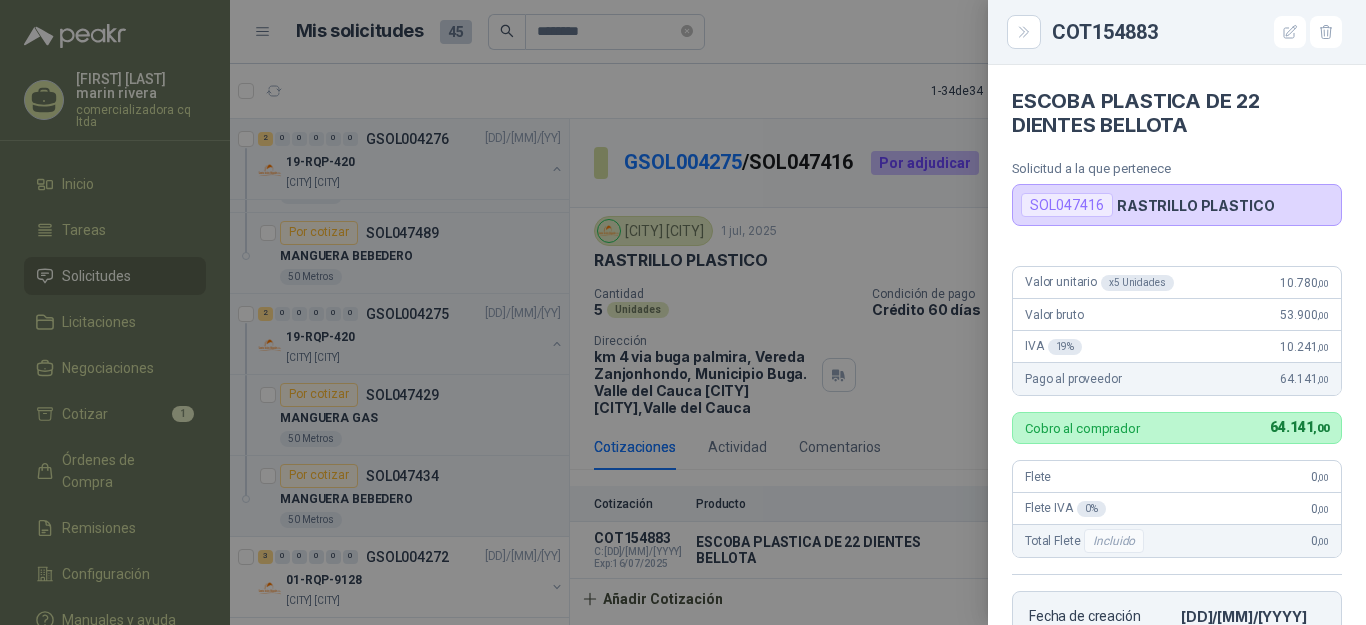 click on "ESCOBA PLASTICA DE 22 DIENTES BELLOTA" at bounding box center [1177, 113] 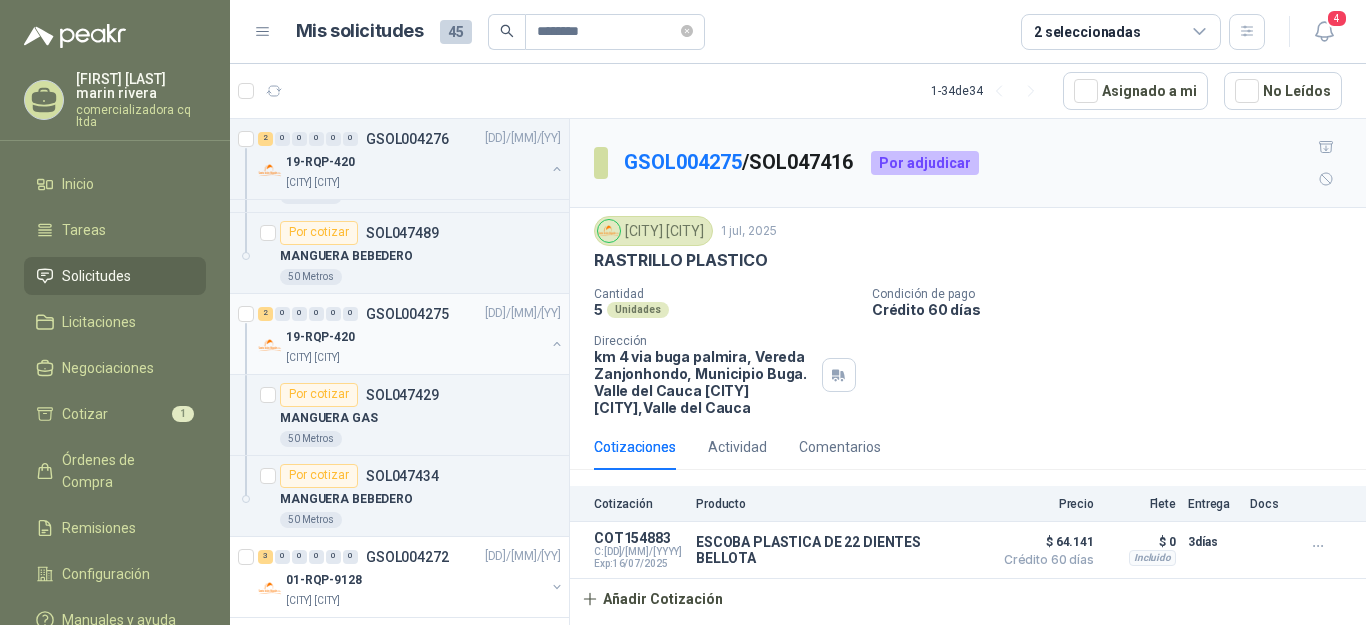 click on "19-RQP-420" at bounding box center (320, 337) 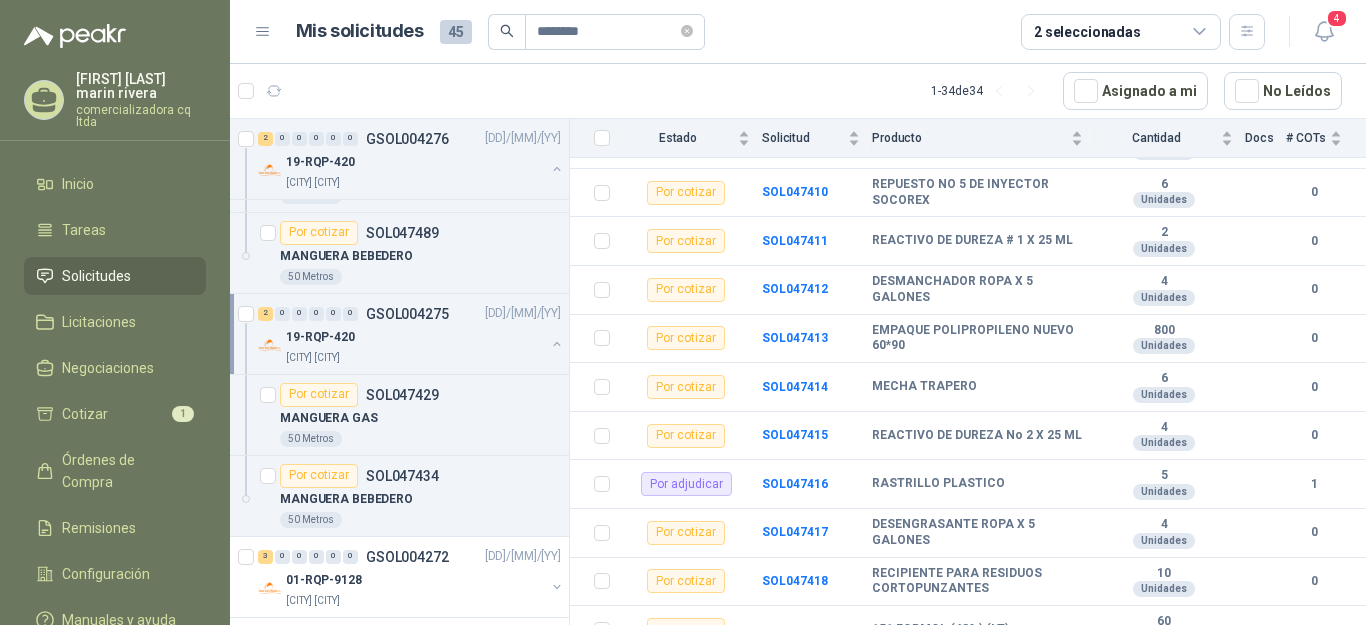 scroll, scrollTop: 841, scrollLeft: 0, axis: vertical 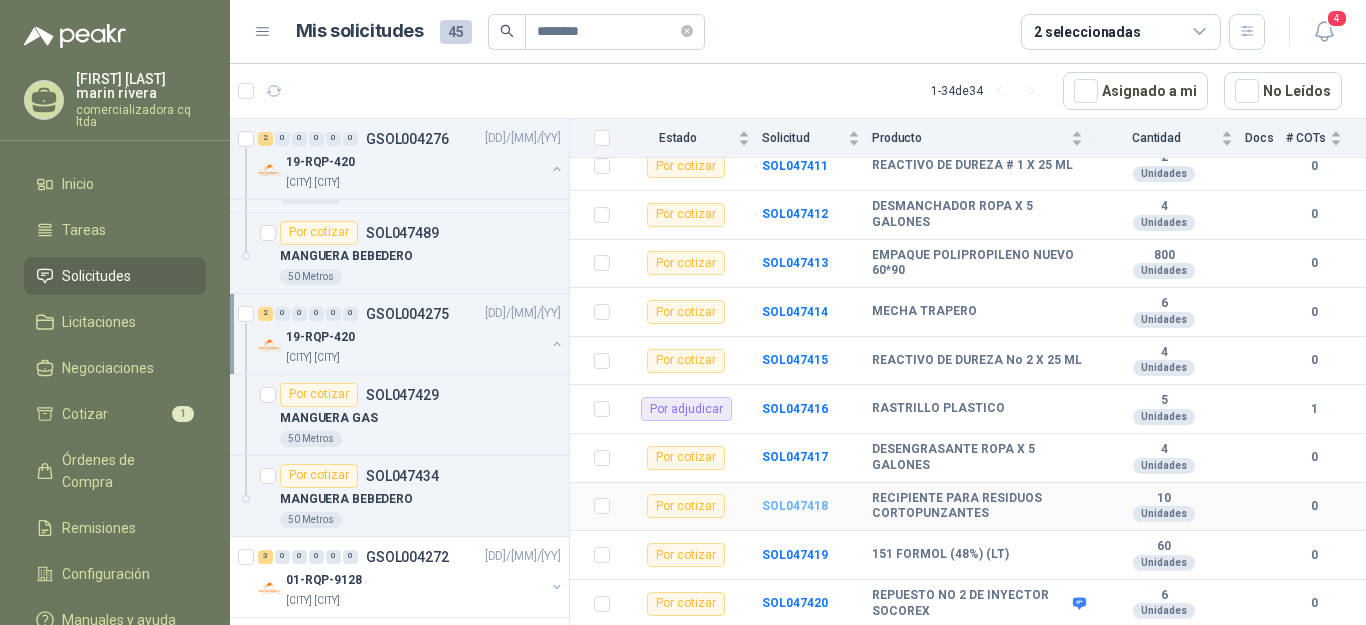 click on "SOL047418" at bounding box center (795, 506) 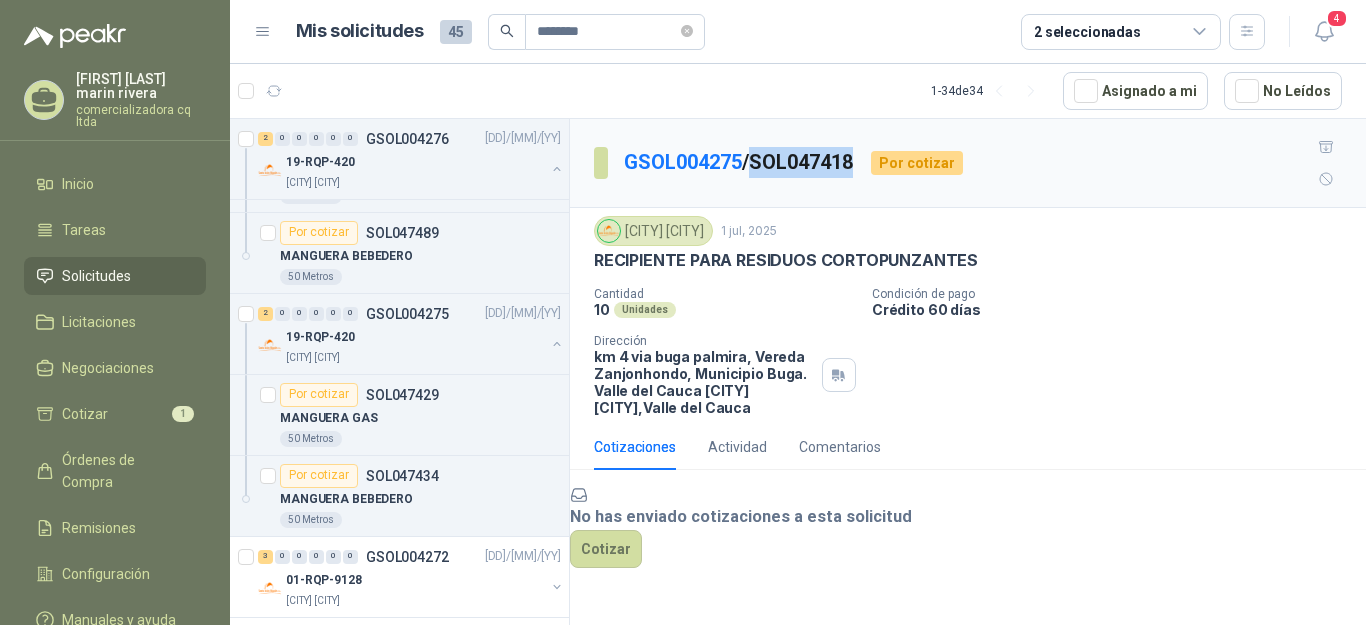 drag, startPoint x: 758, startPoint y: 145, endPoint x: 864, endPoint y: 133, distance: 106.677086 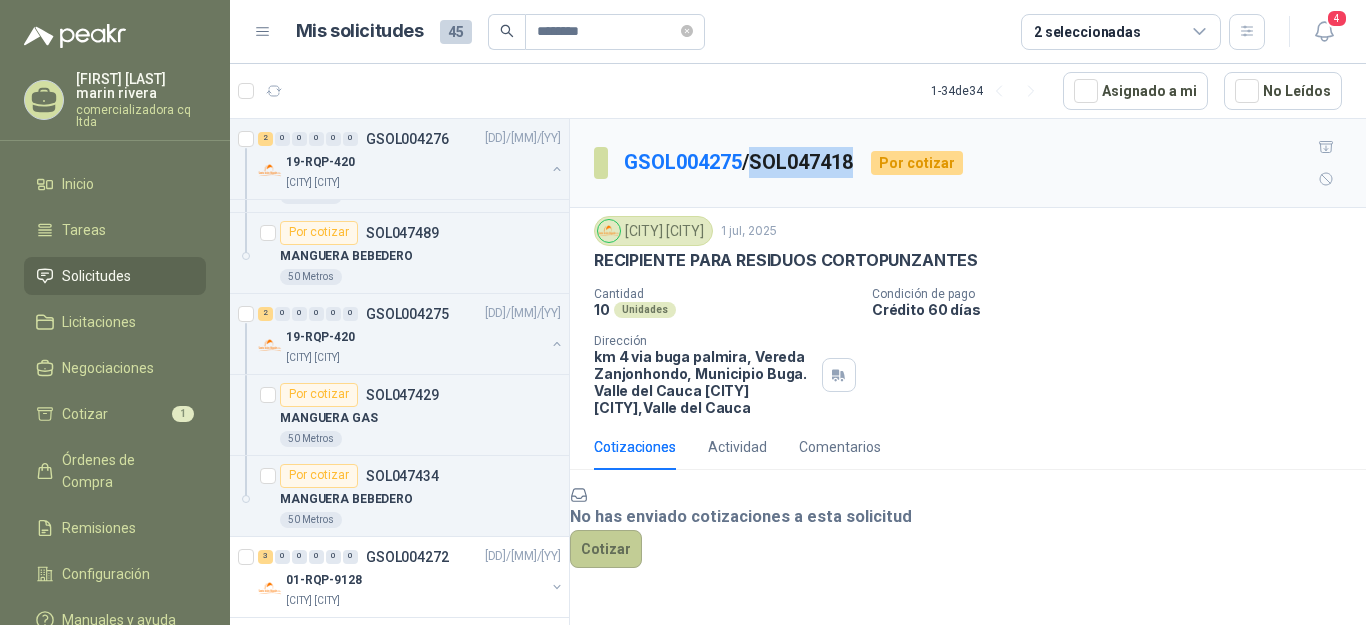 click on "Cotizar" at bounding box center [606, 549] 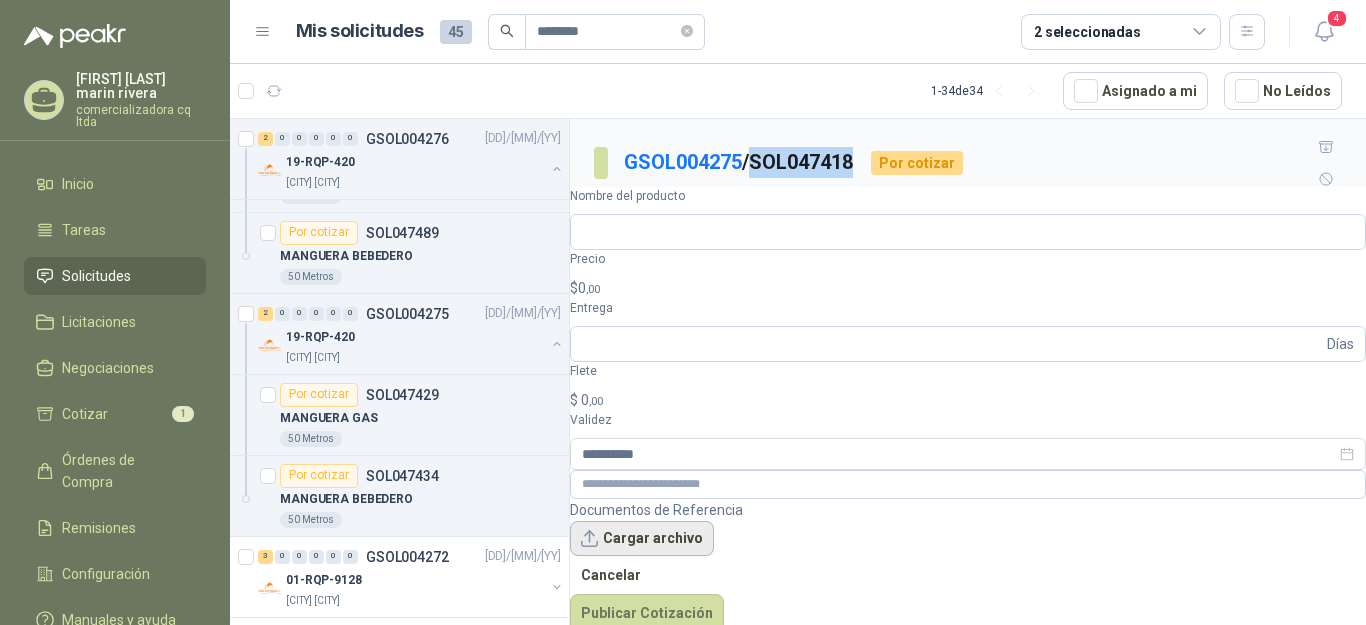 click on "Cargar archivo" at bounding box center [642, 539] 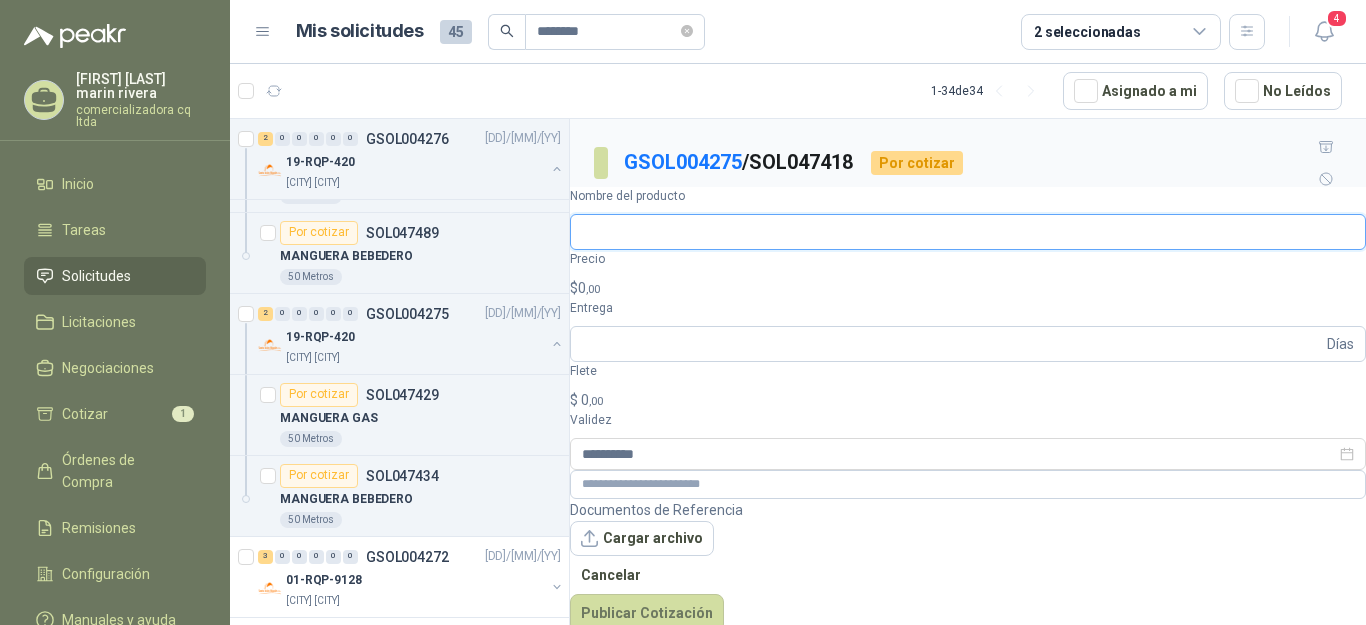 click on "Nombre del producto" at bounding box center (968, 232) 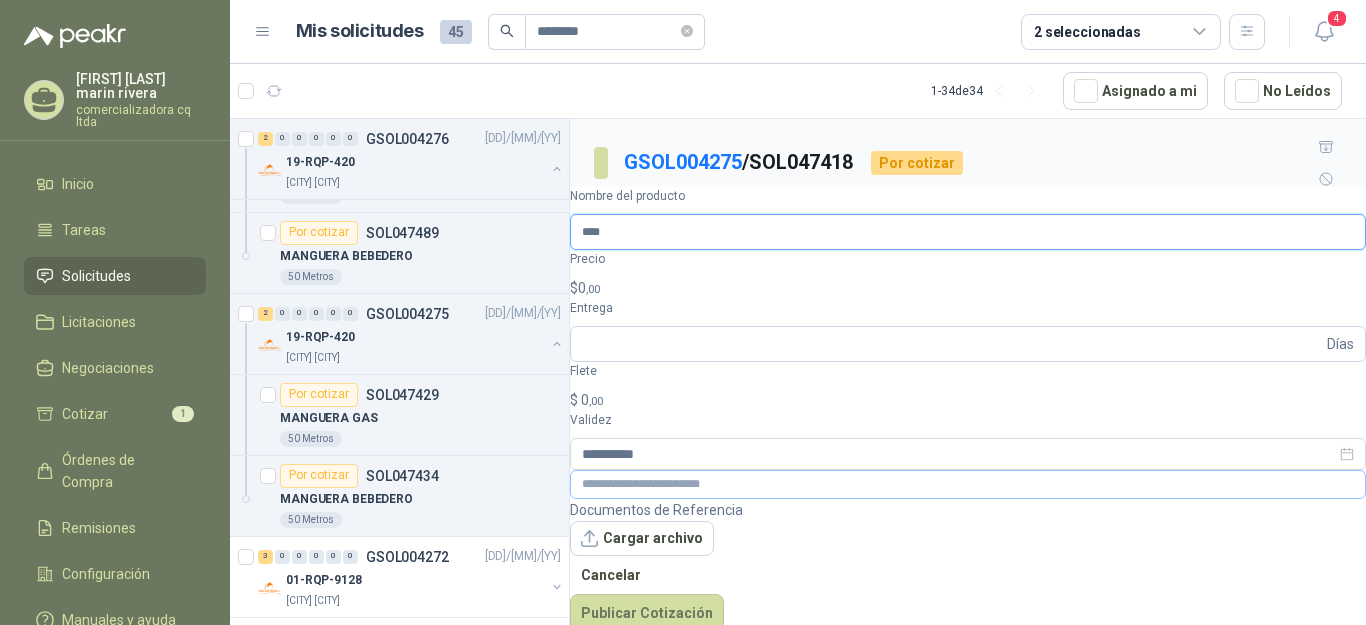 type on "**********" 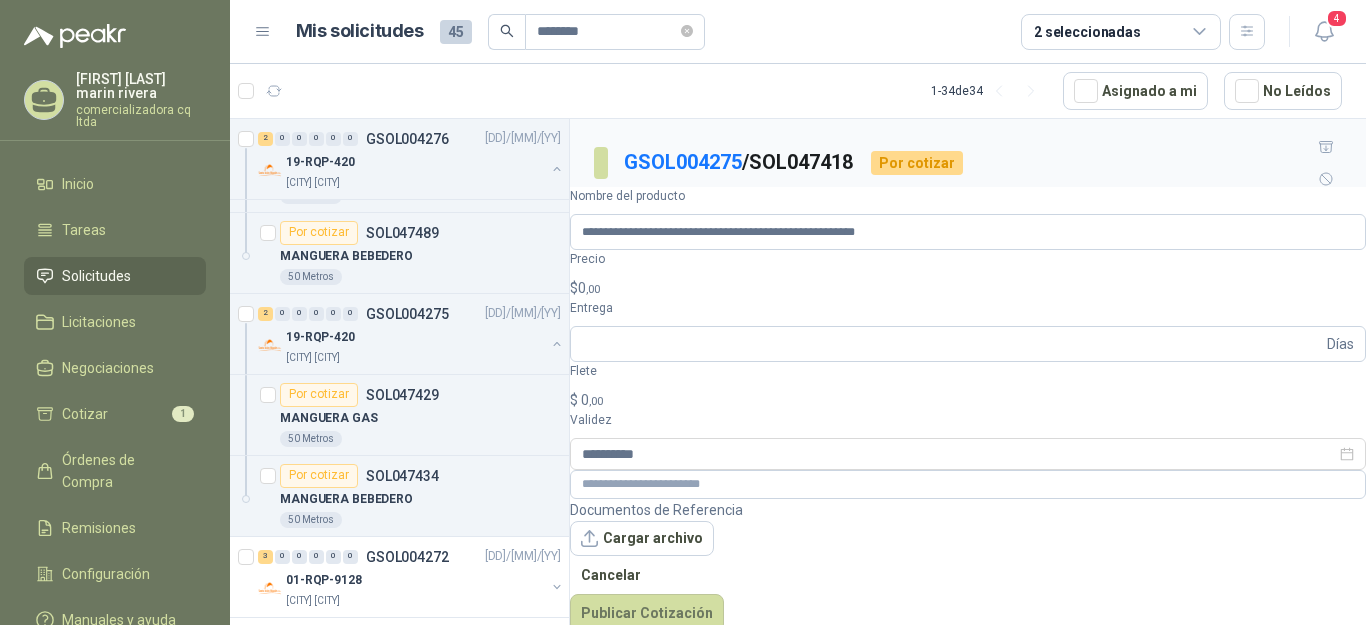 click on "$  0 ,00" at bounding box center (968, 288) 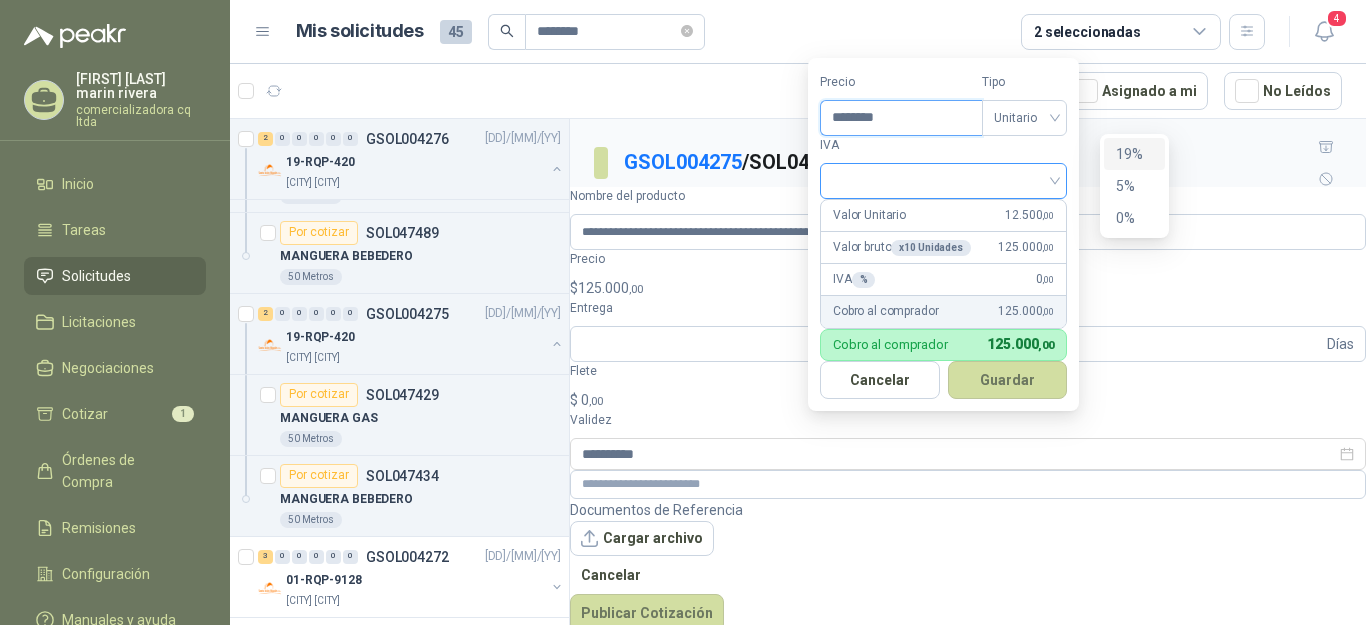 click at bounding box center [943, 181] 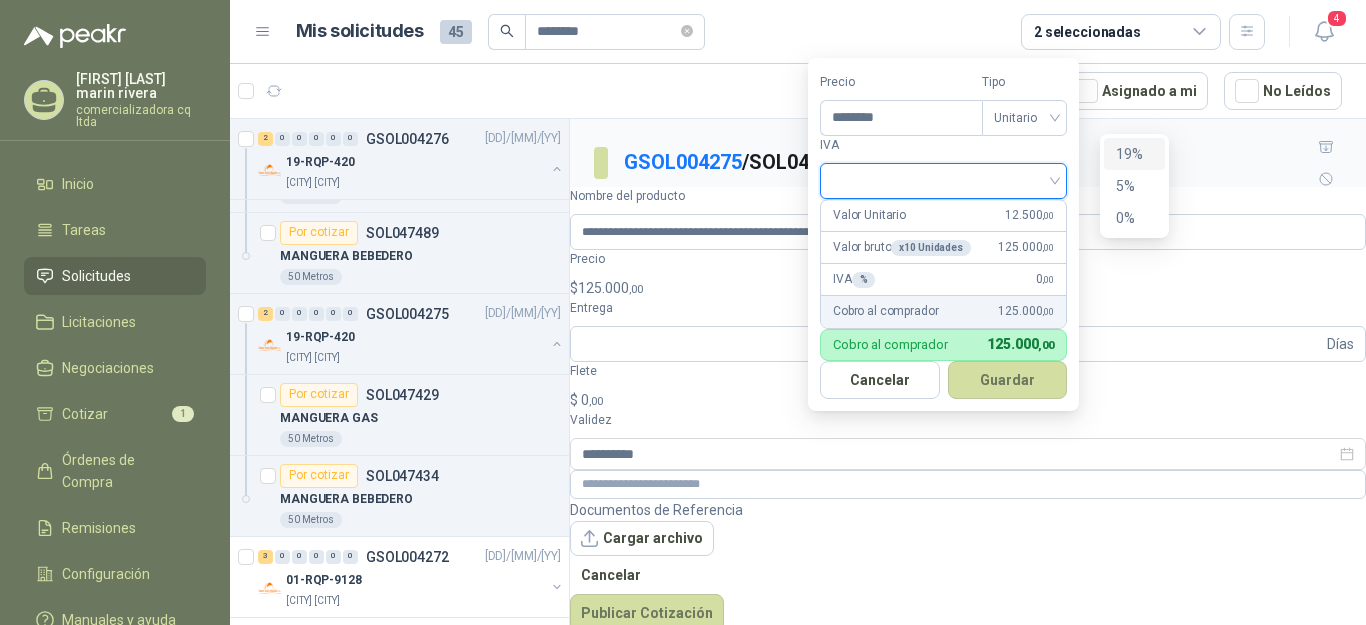 click on "19%" at bounding box center [1134, 154] 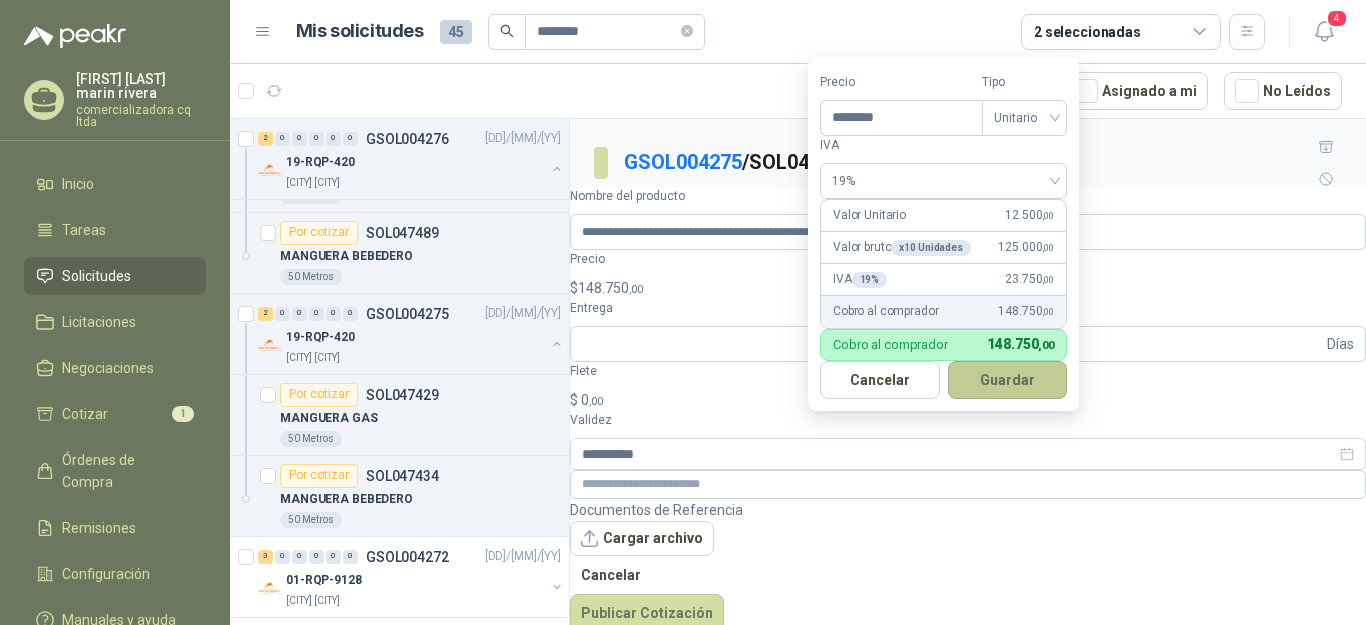click on "Guardar" at bounding box center [1008, 380] 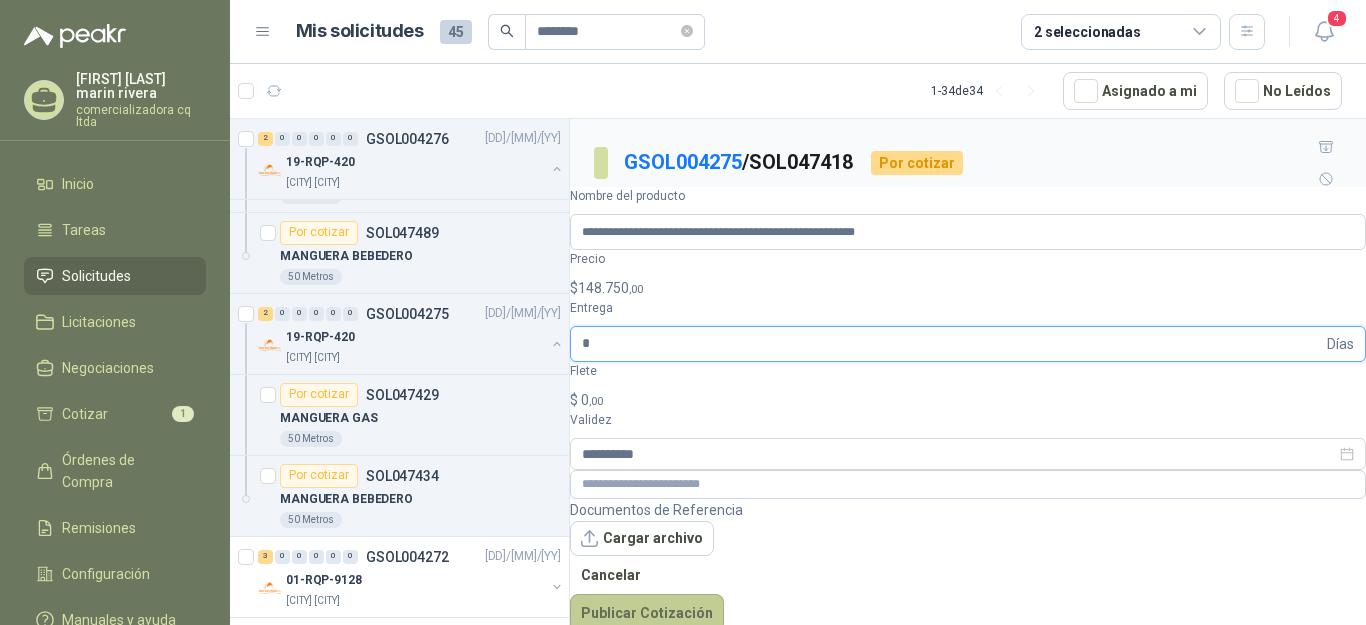type on "*" 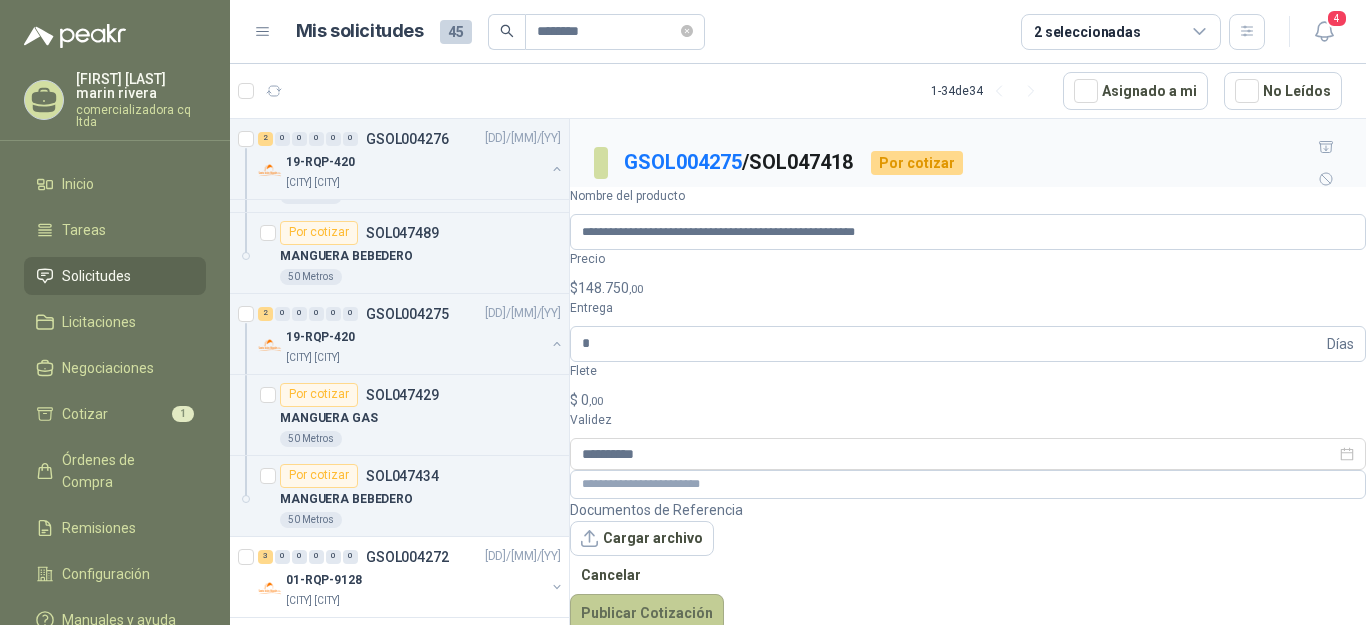 click on "Publicar Cotización" at bounding box center (647, 613) 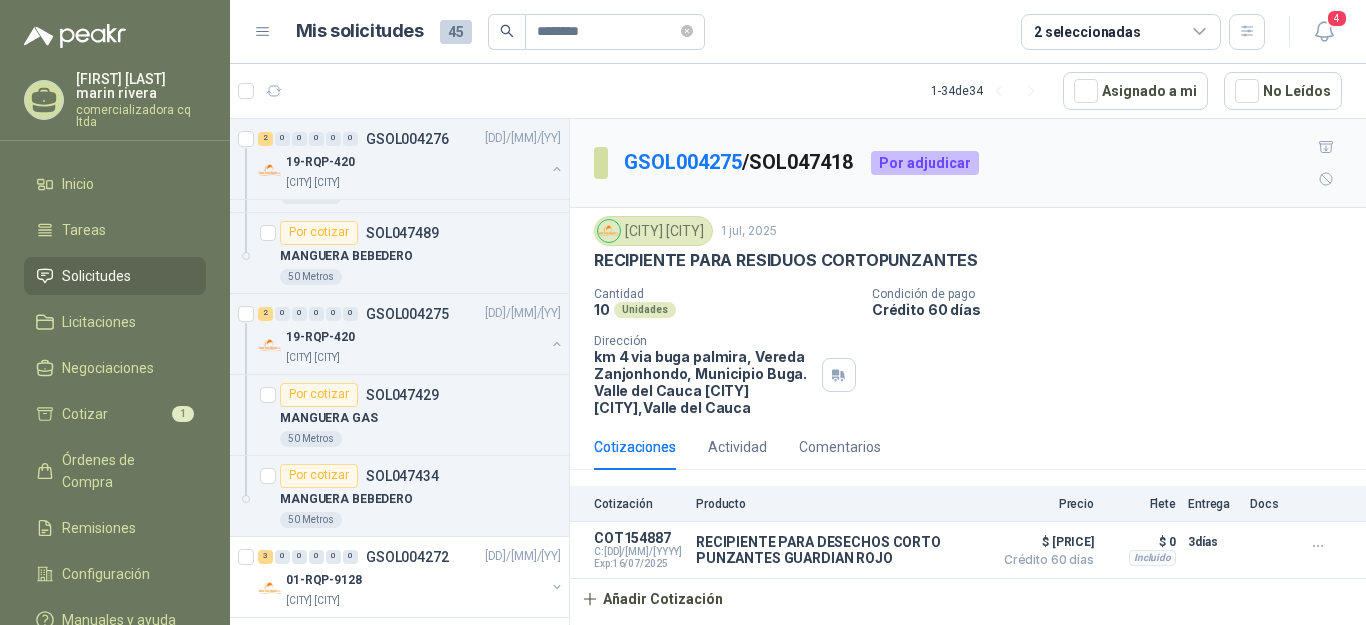 scroll, scrollTop: 730, scrollLeft: 0, axis: vertical 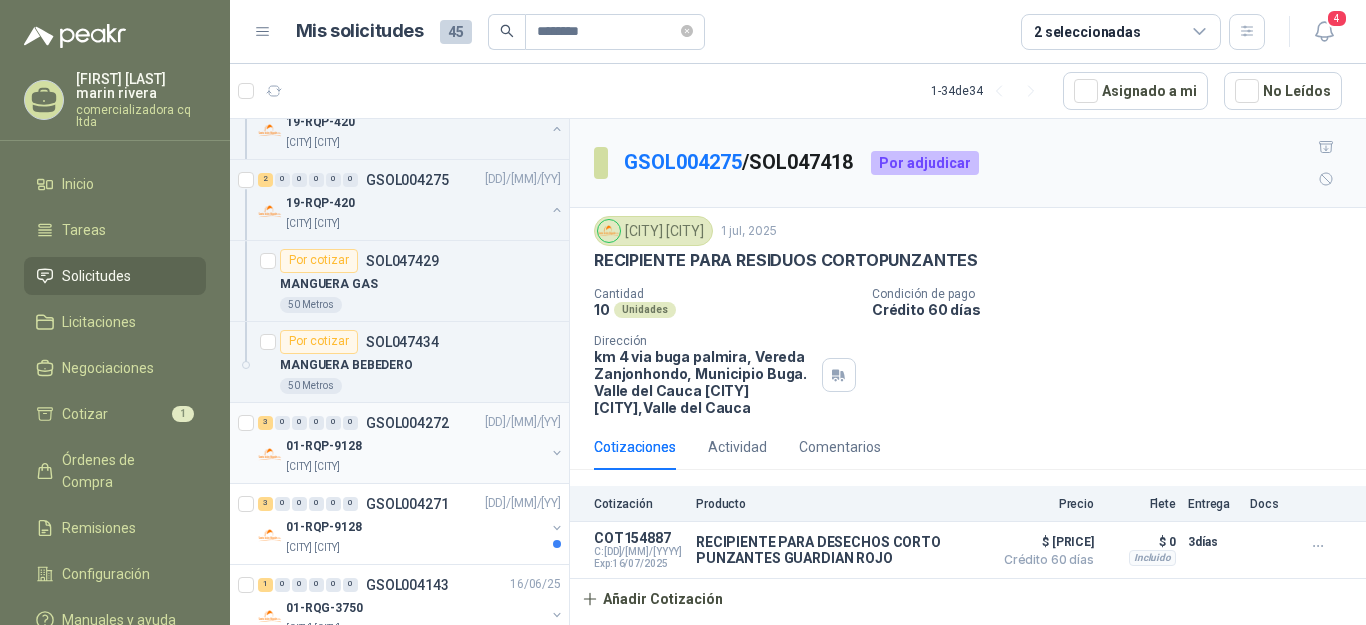 click on "3   0   0   0   0   0   GSOL004272 01/07/25" at bounding box center [411, 423] 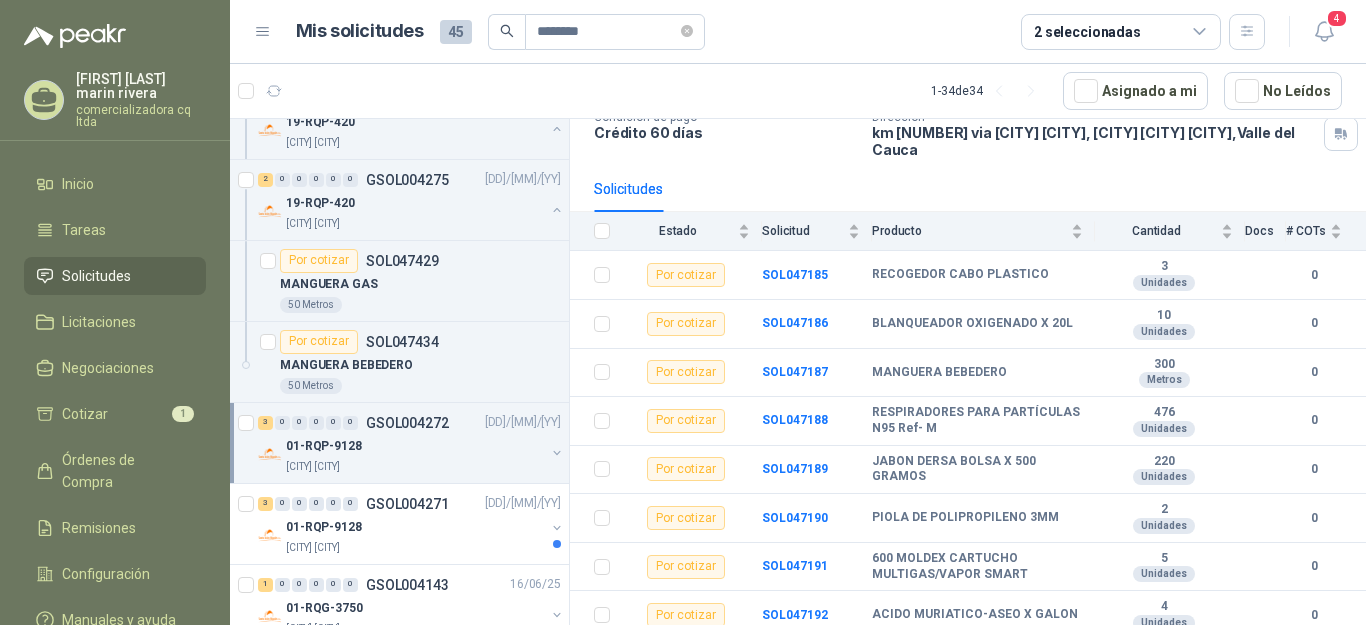 scroll, scrollTop: 189, scrollLeft: 0, axis: vertical 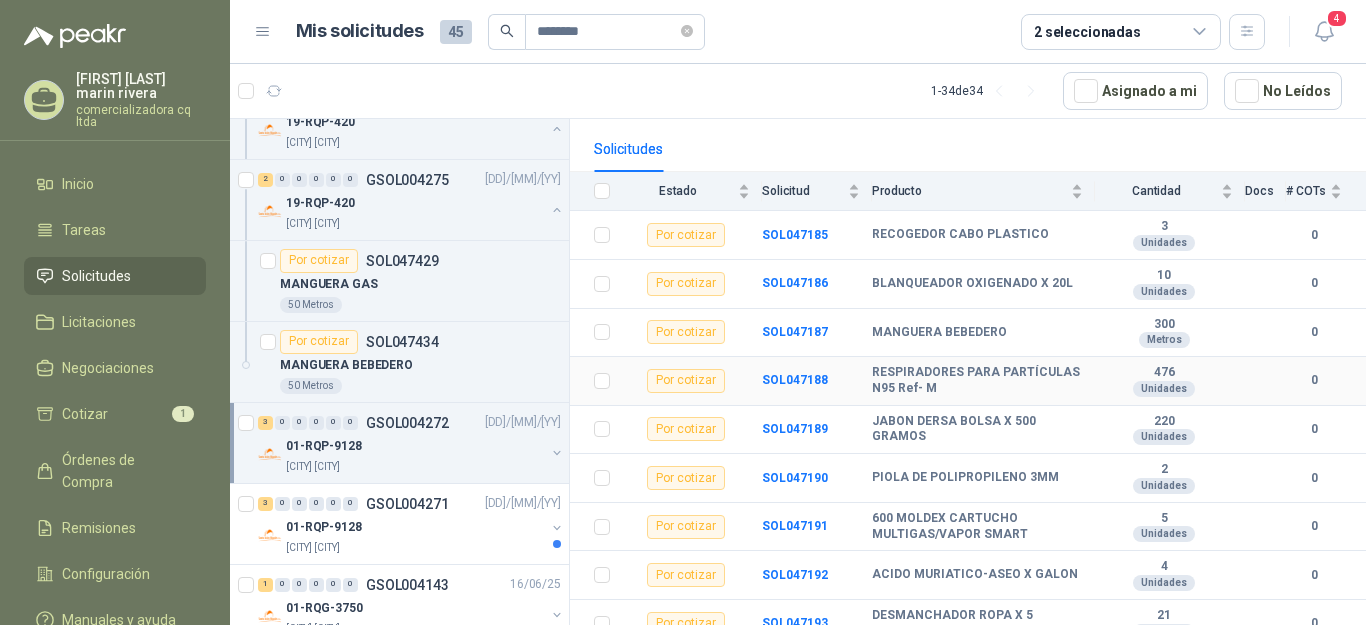 click on "SOL047188" at bounding box center [817, 381] 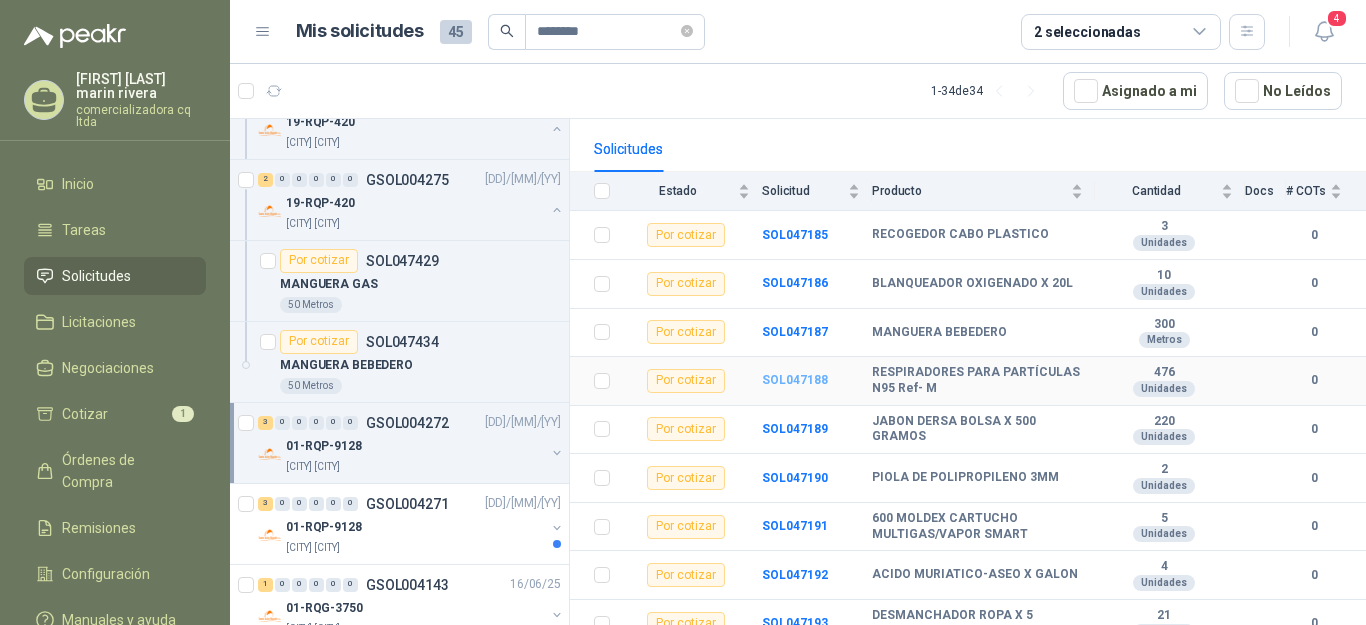 click on "SOL047188" at bounding box center (795, 380) 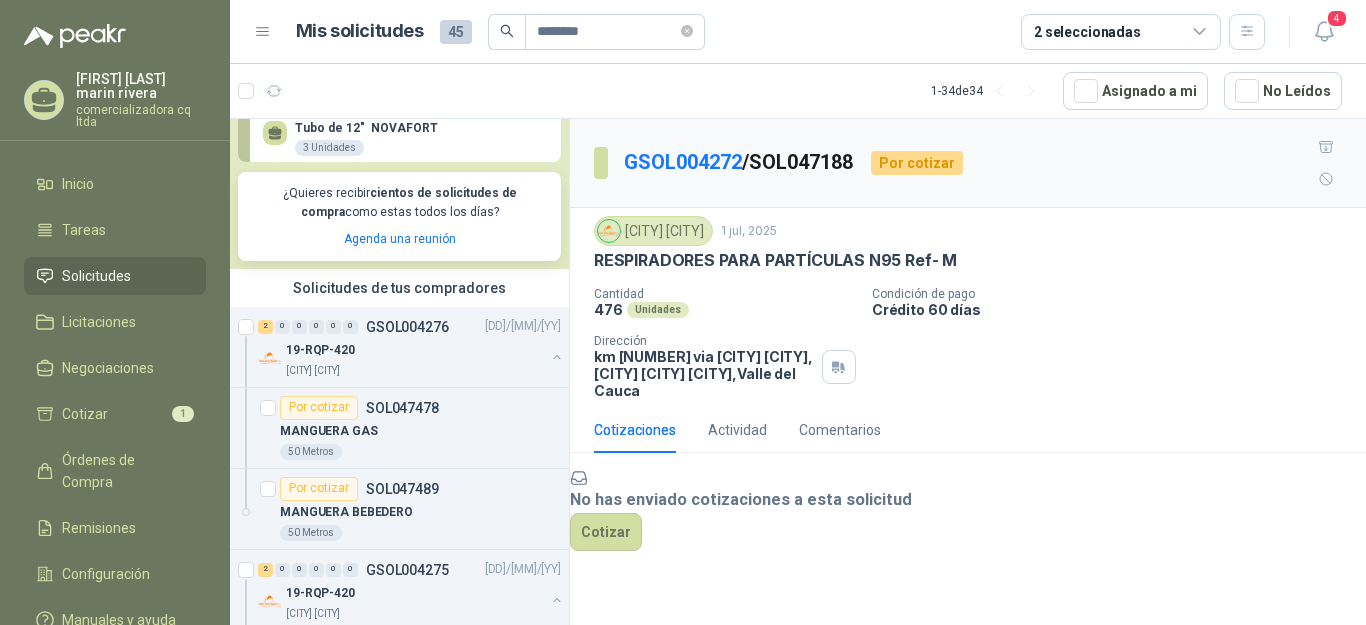 scroll, scrollTop: 326, scrollLeft: 0, axis: vertical 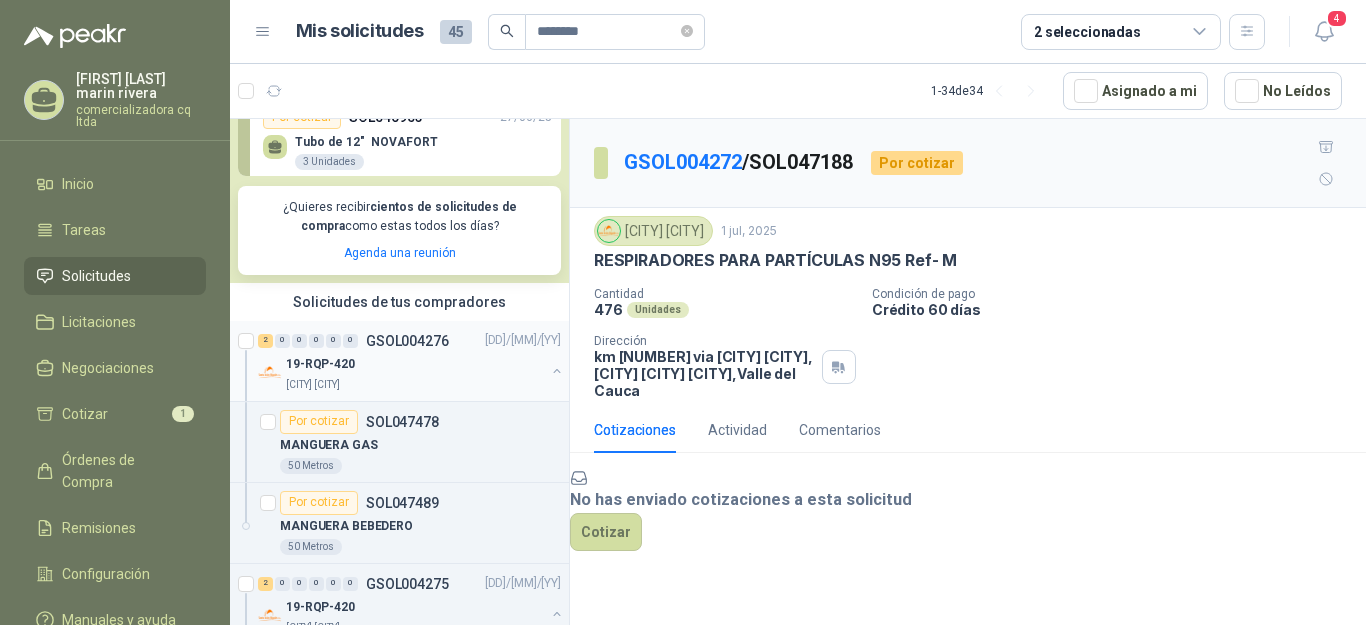 click on "19-RQP-420" at bounding box center (320, 364) 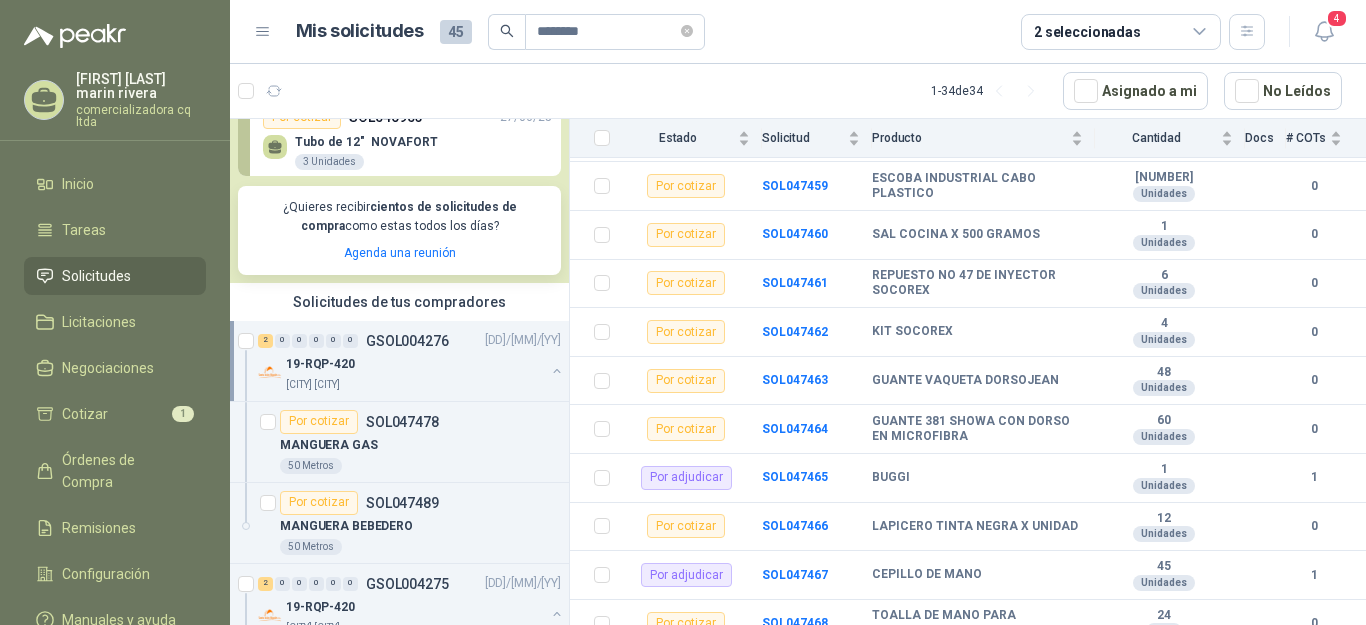 scroll, scrollTop: 866, scrollLeft: 0, axis: vertical 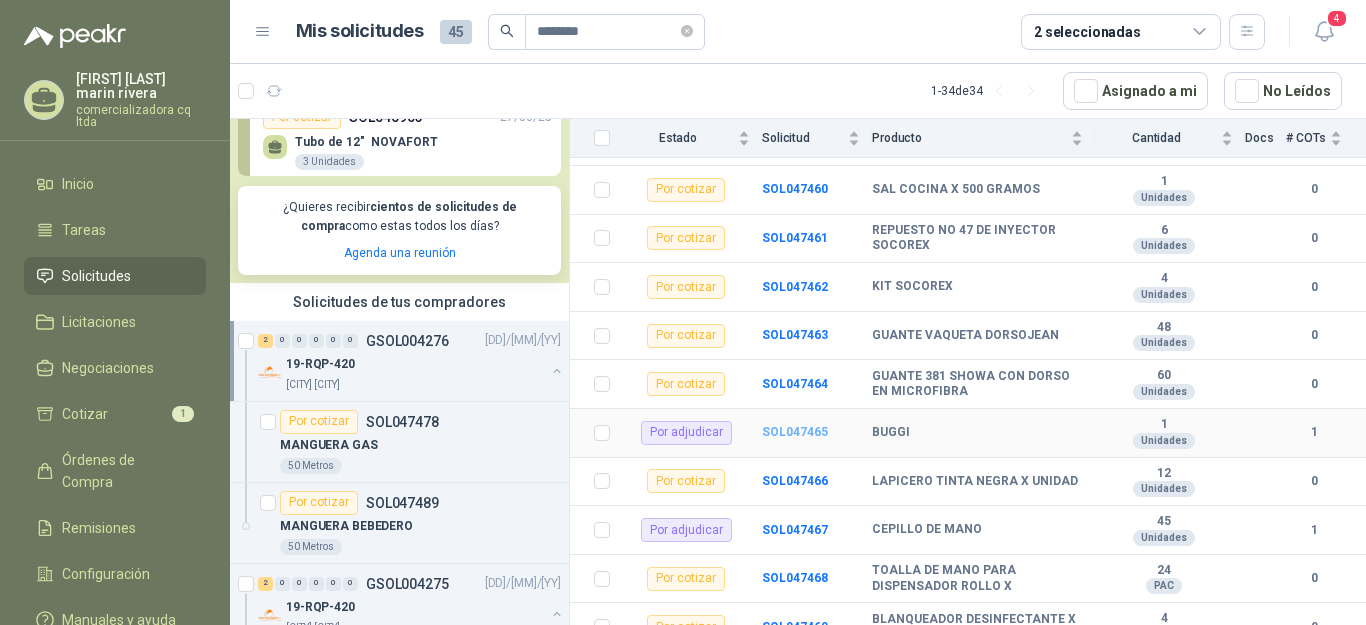 click on "SOL047465" at bounding box center (795, 432) 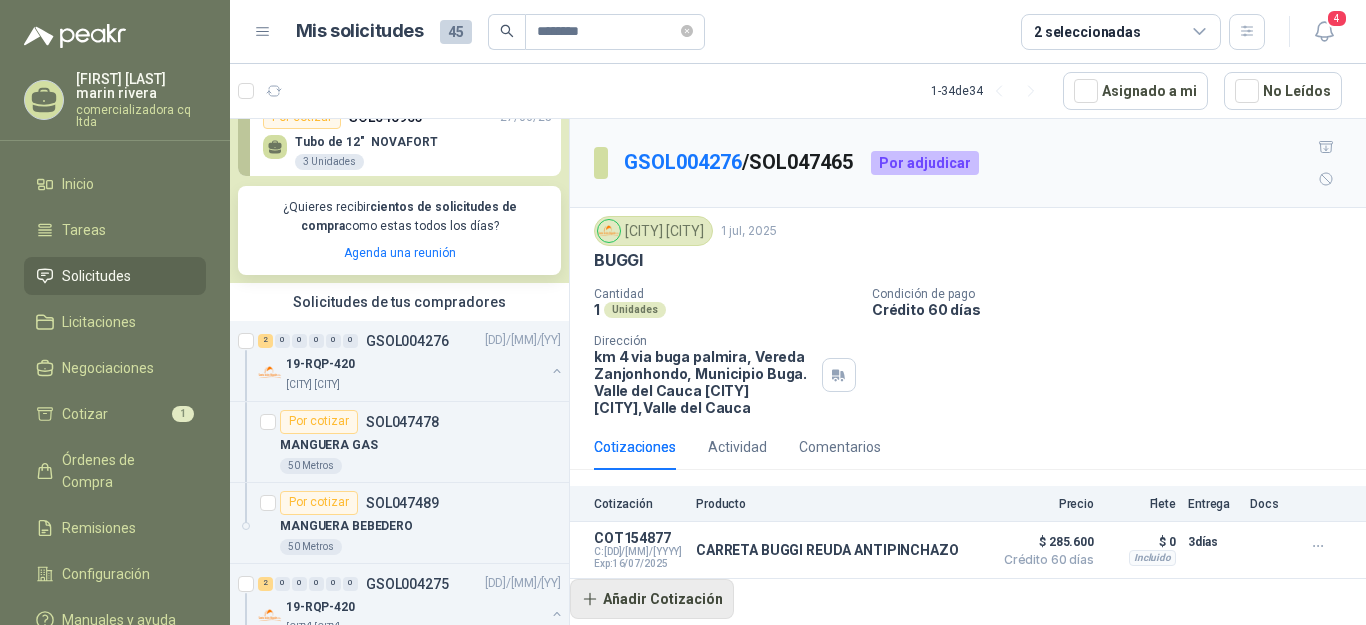 click on "Añadir Cotización" at bounding box center [652, 599] 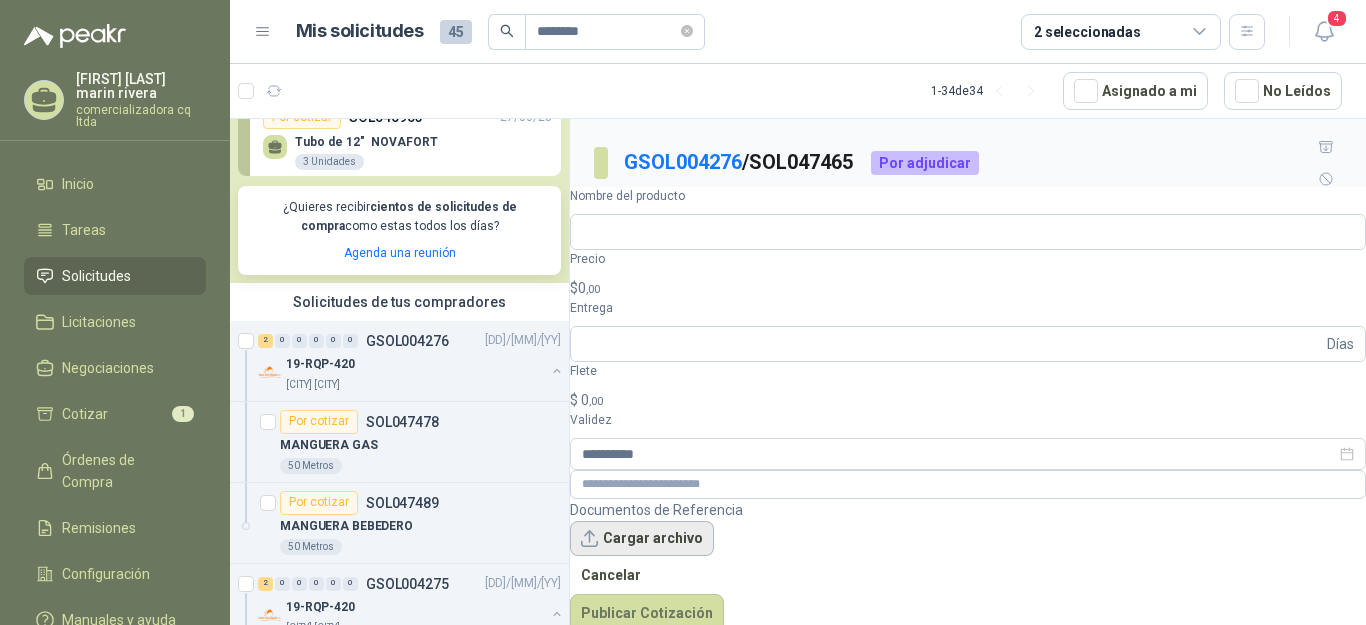 click on "Cargar archivo" at bounding box center (642, 539) 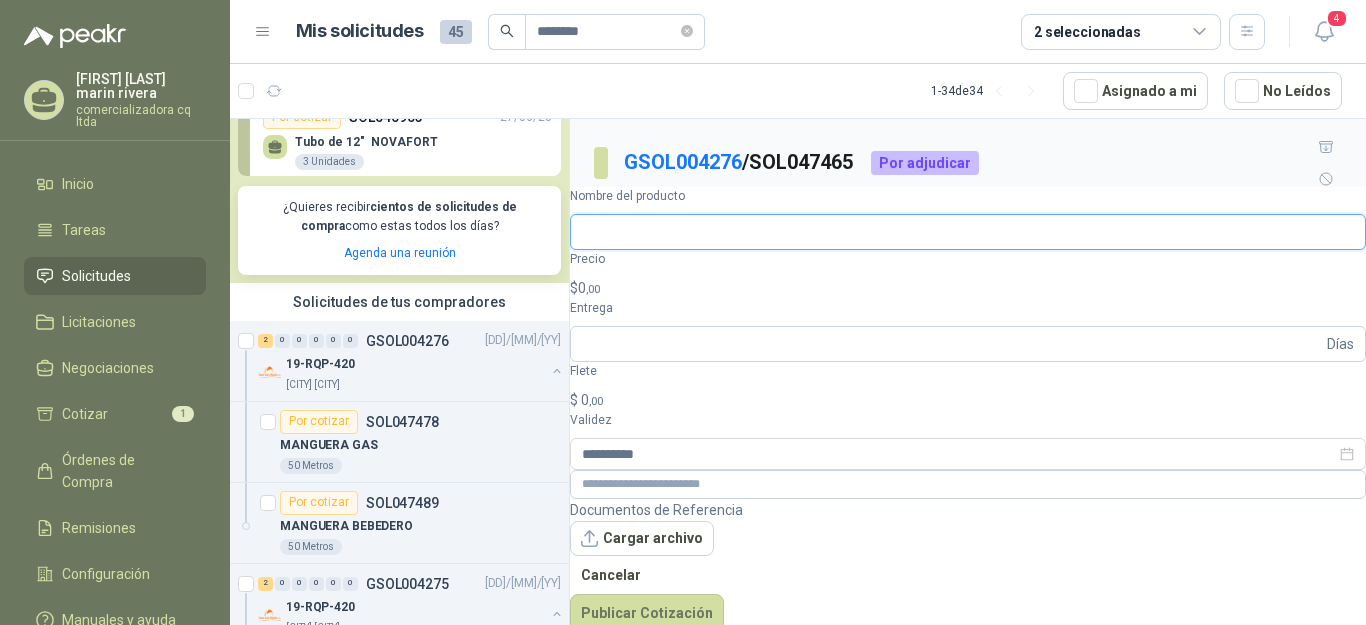 click on "Nombre del producto" at bounding box center (968, 232) 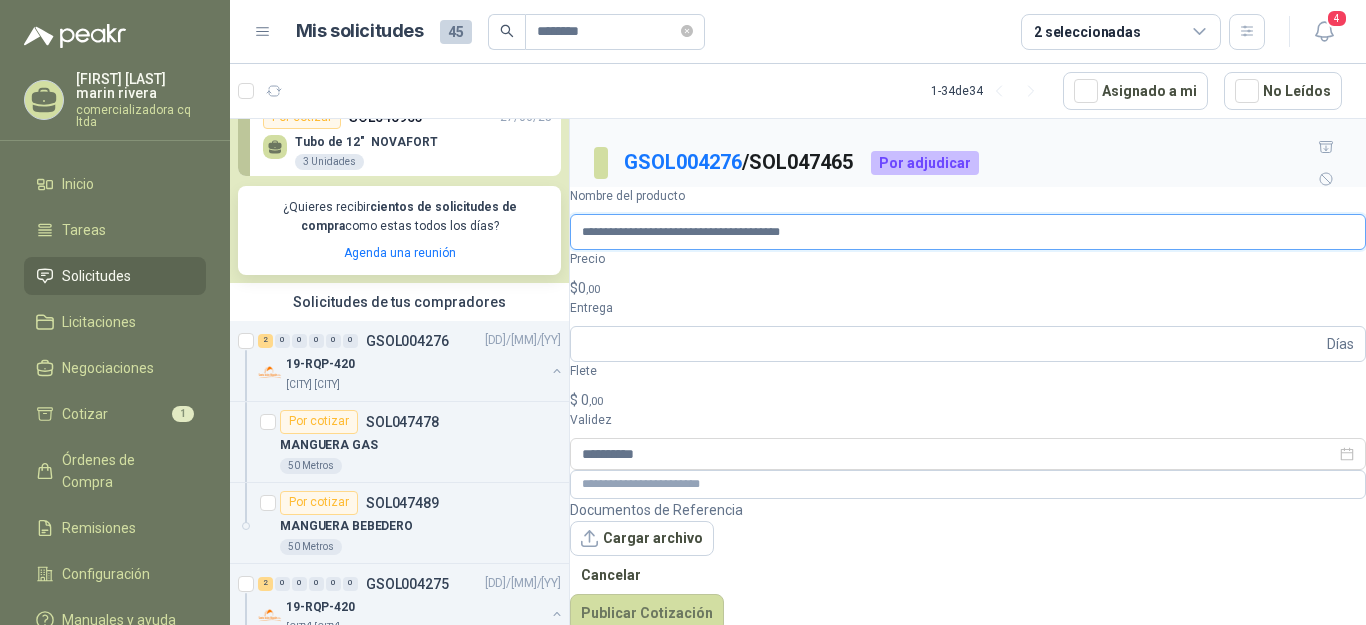 type on "**********" 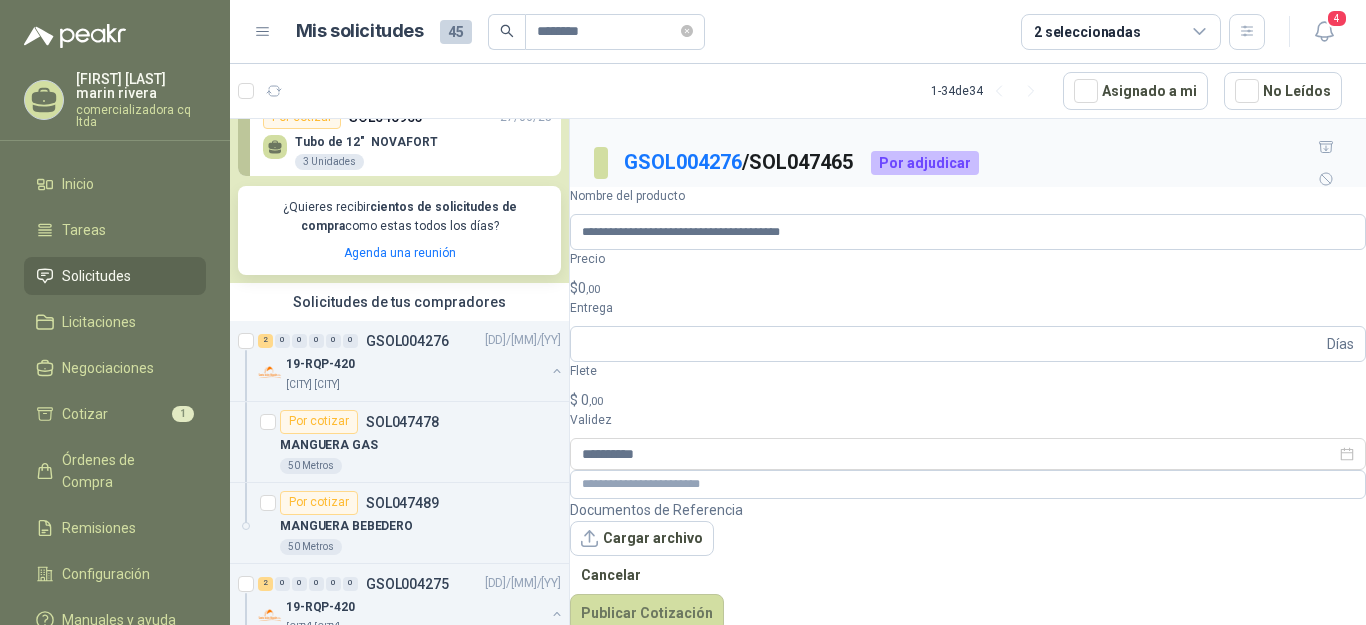 click on "$  0 ,00" at bounding box center [968, 288] 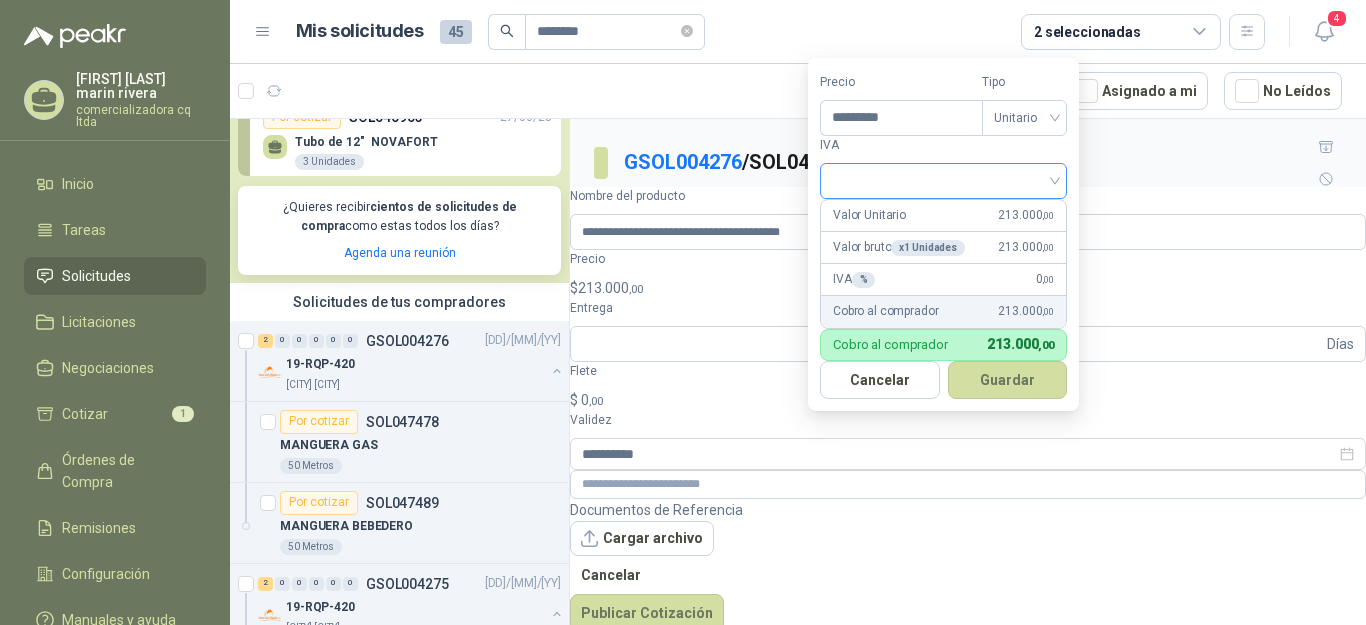 type on "*********" 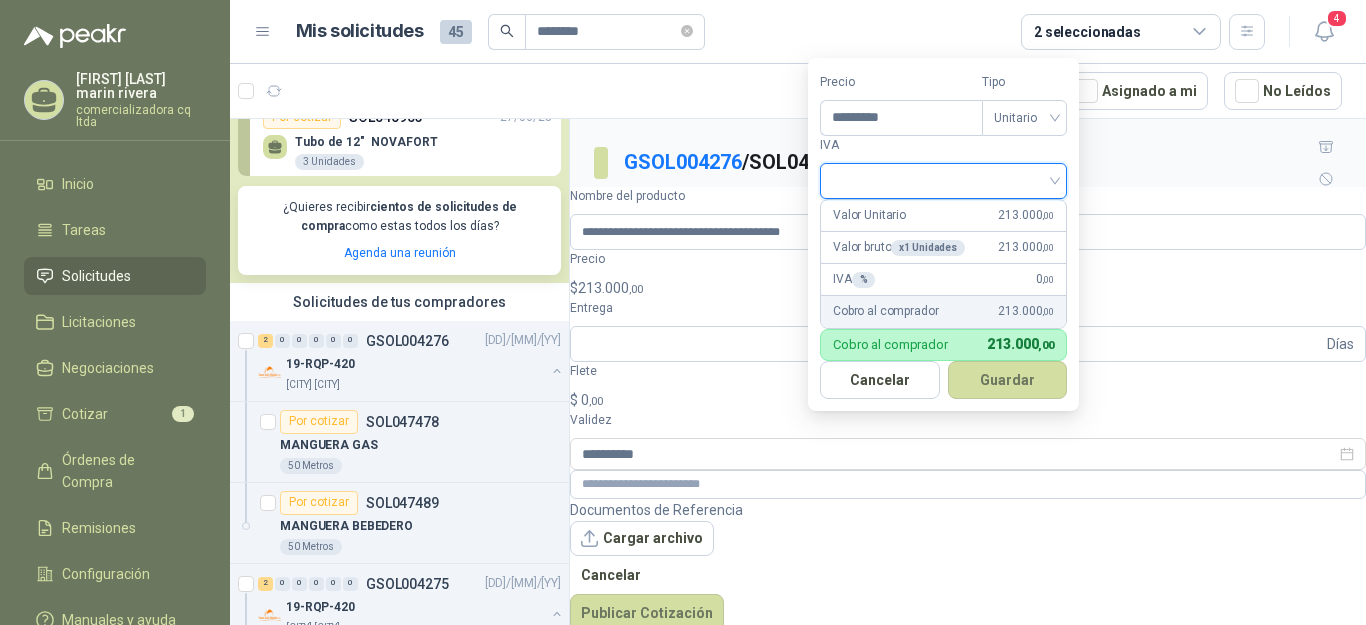 click at bounding box center (943, 179) 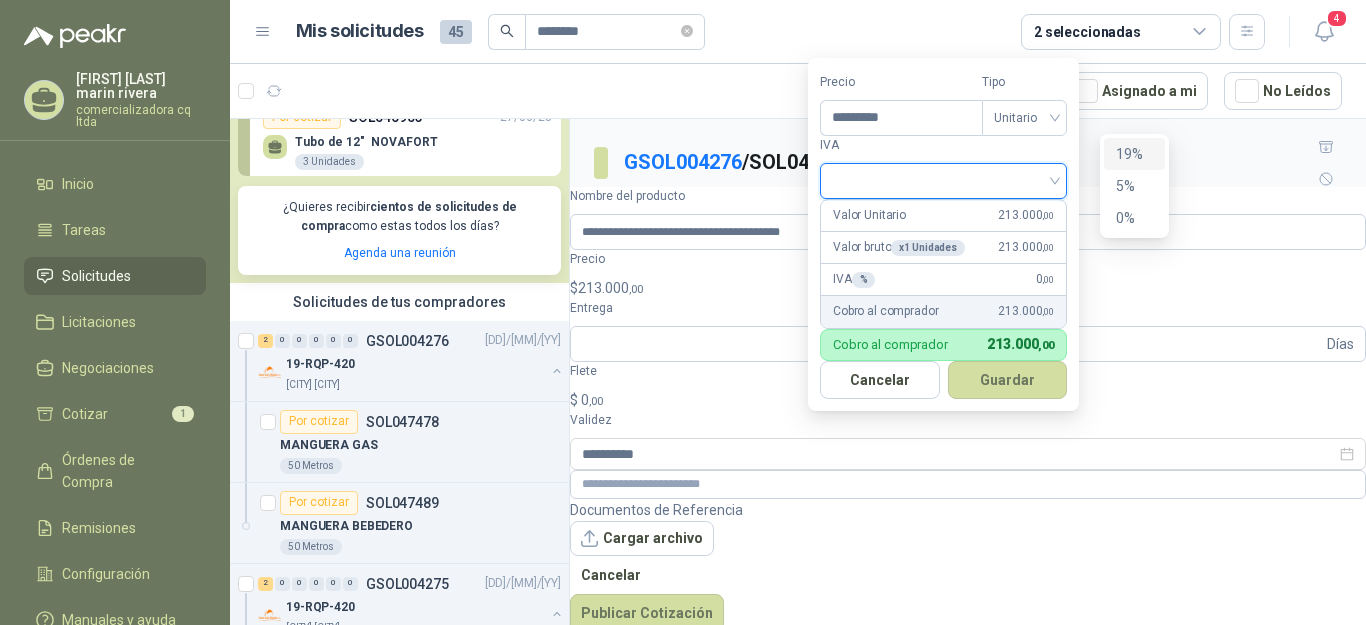 click on "19%" at bounding box center [1134, 154] 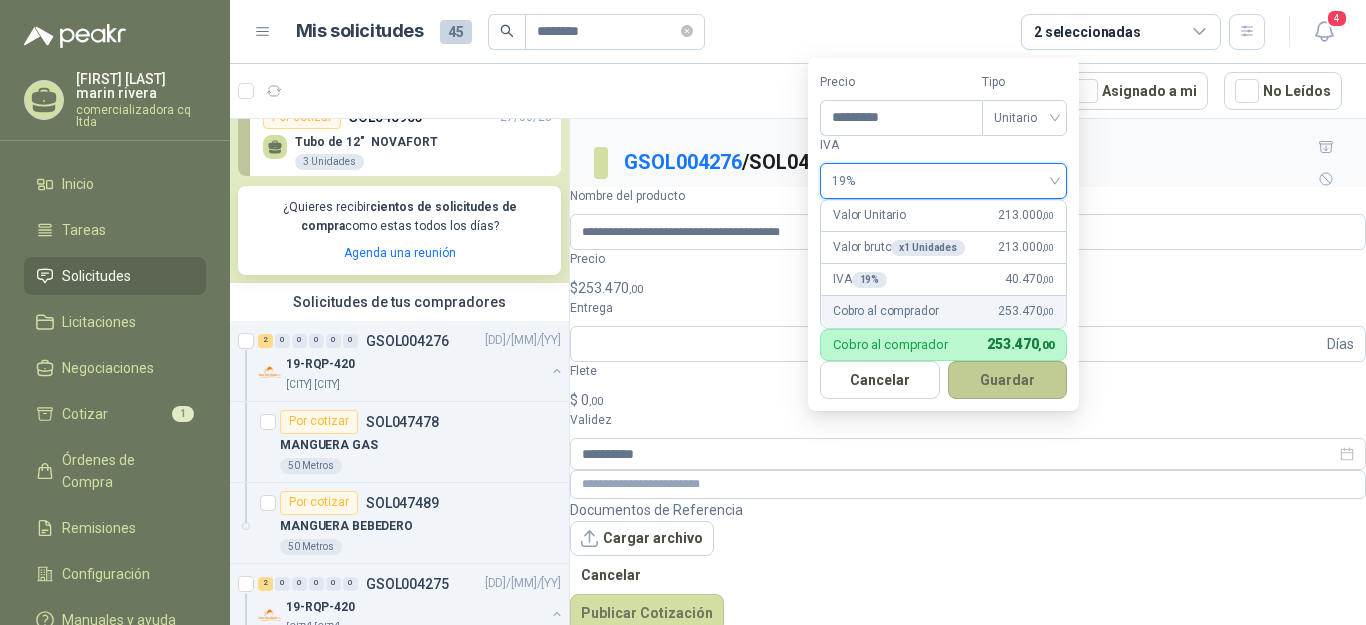 click on "Guardar" at bounding box center [1008, 380] 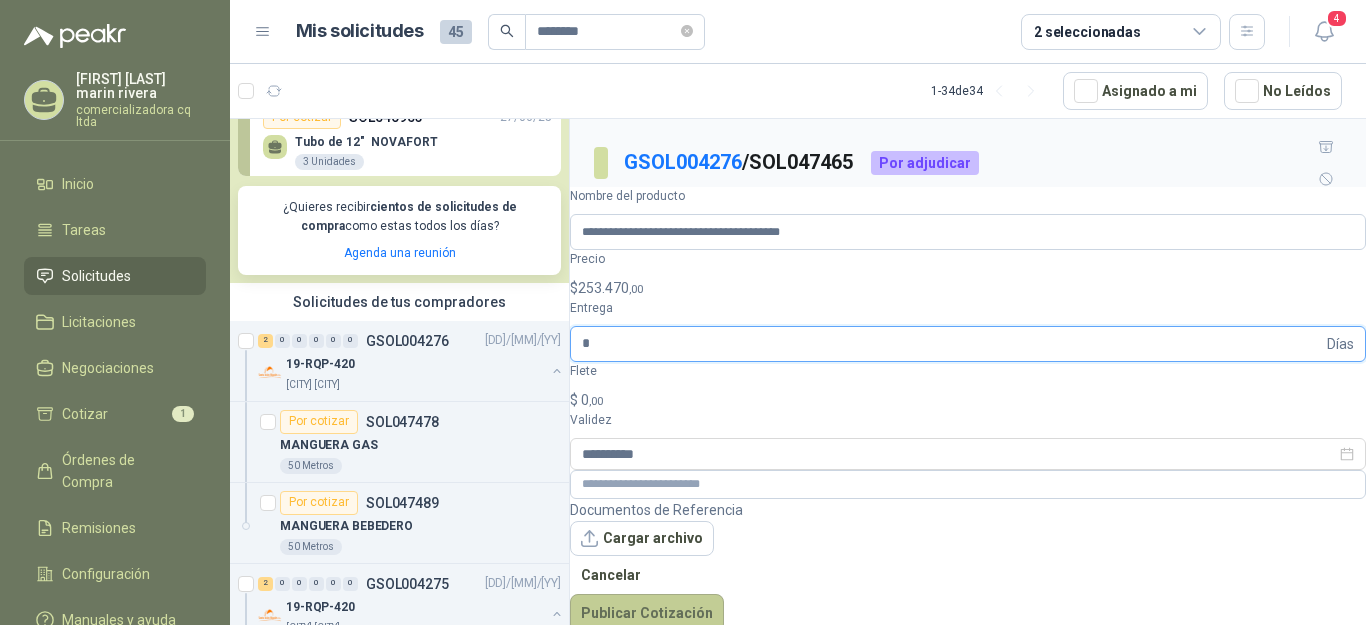 type on "*" 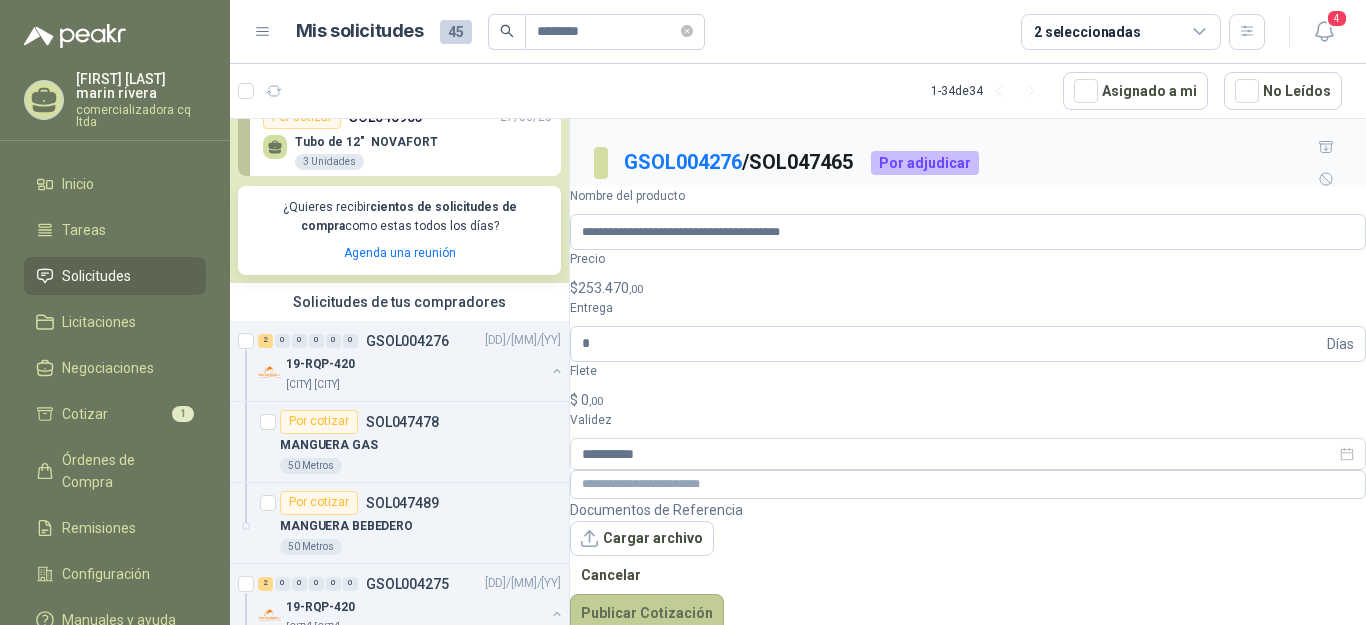 click on "Publicar Cotización" at bounding box center (647, 613) 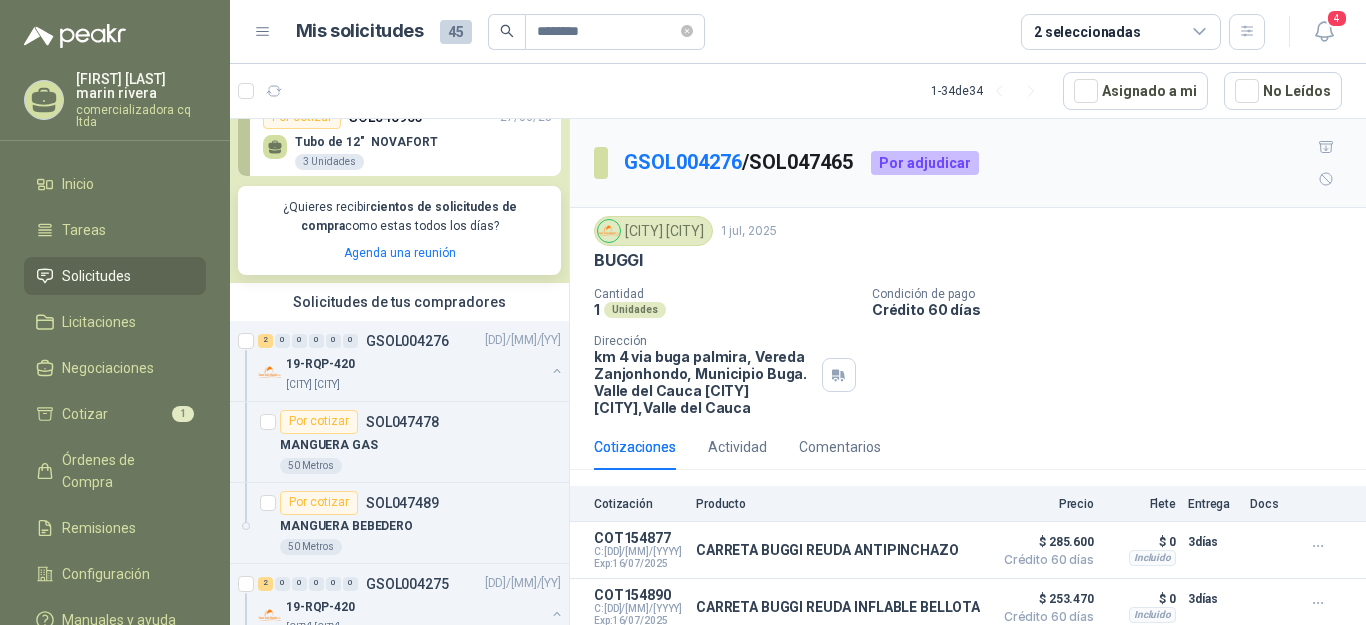scroll, scrollTop: 12, scrollLeft: 0, axis: vertical 